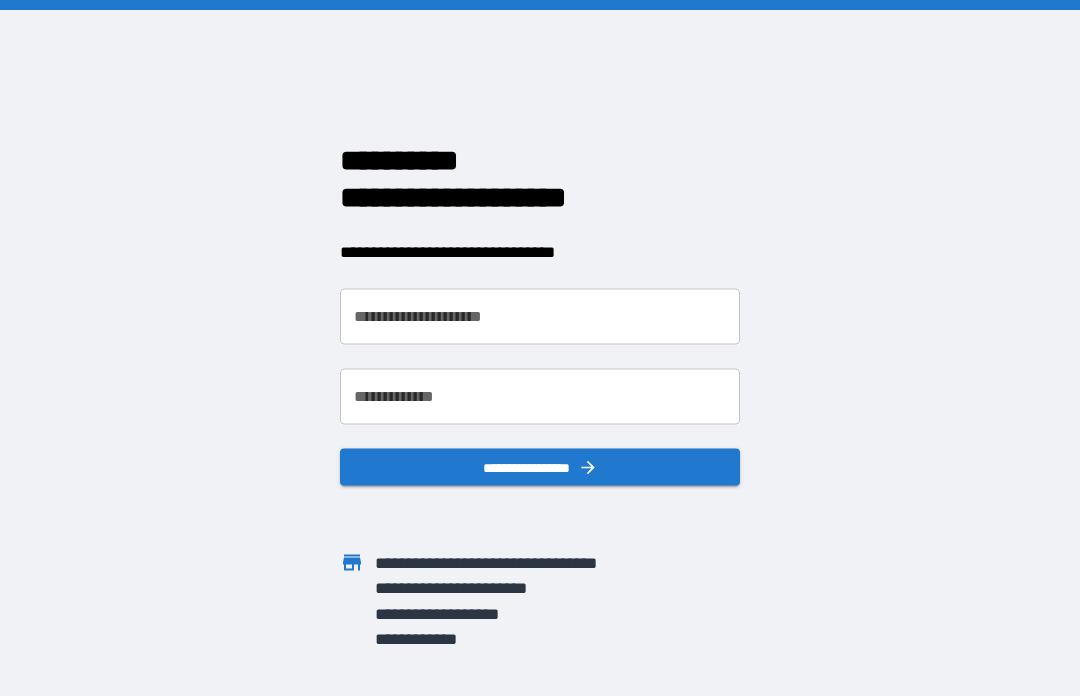 scroll, scrollTop: 0, scrollLeft: 0, axis: both 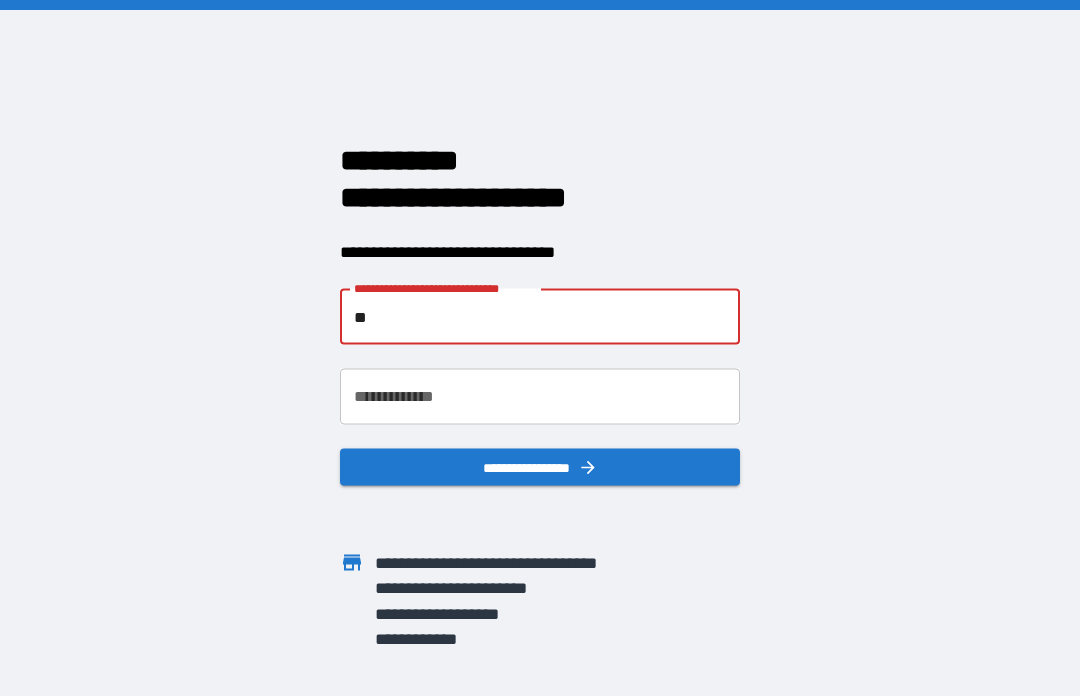 type on "*" 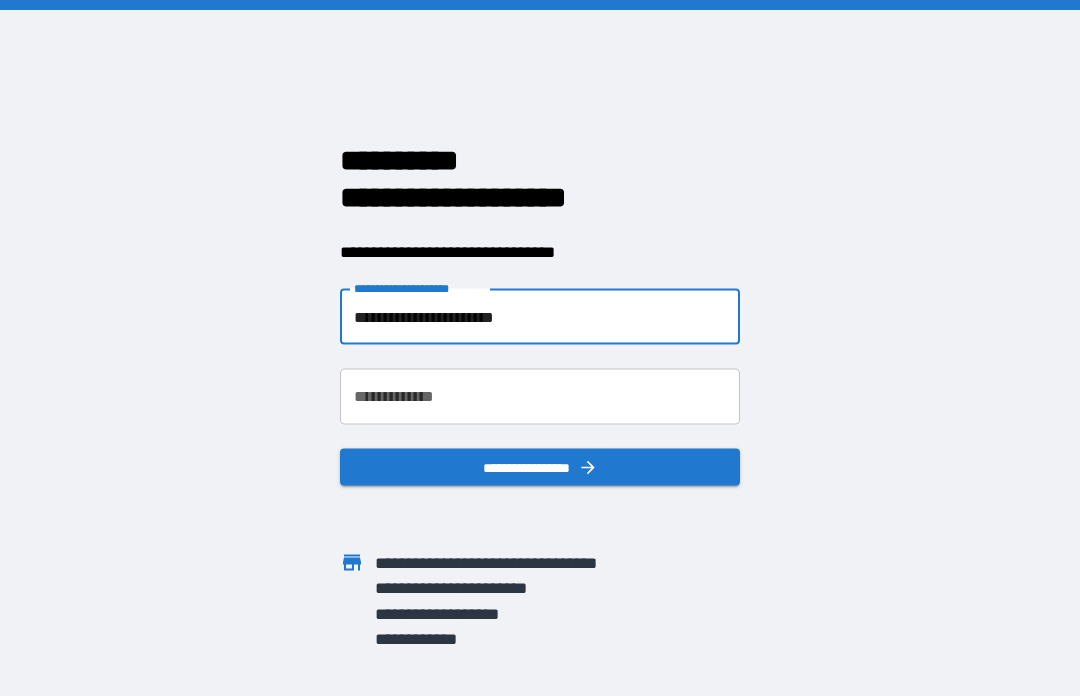 type on "**********" 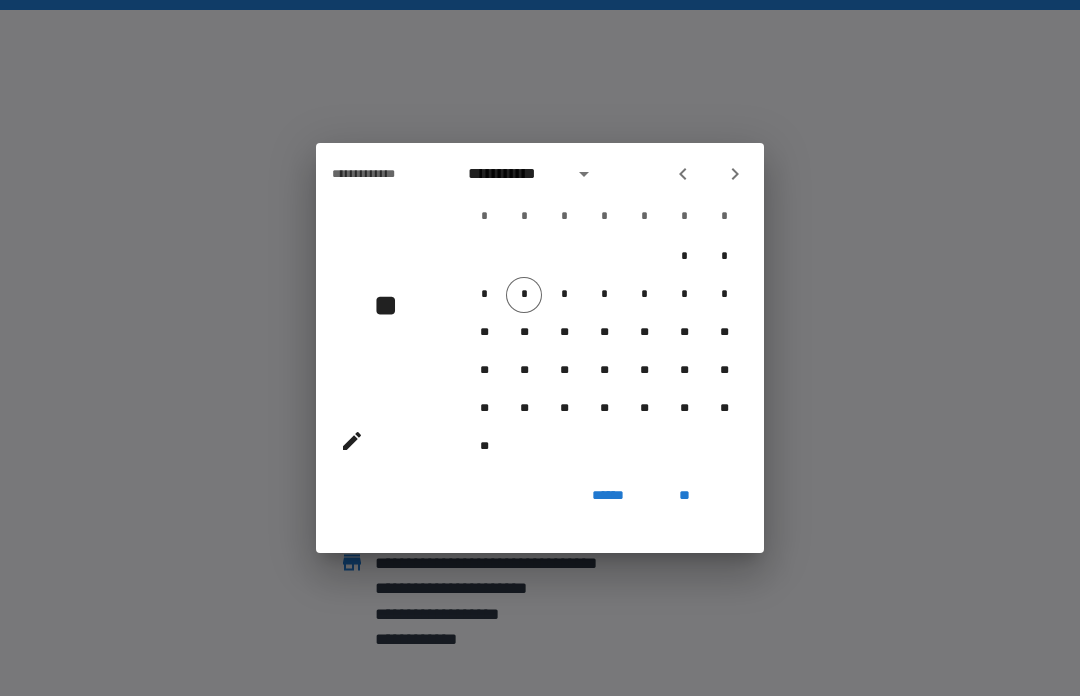 click 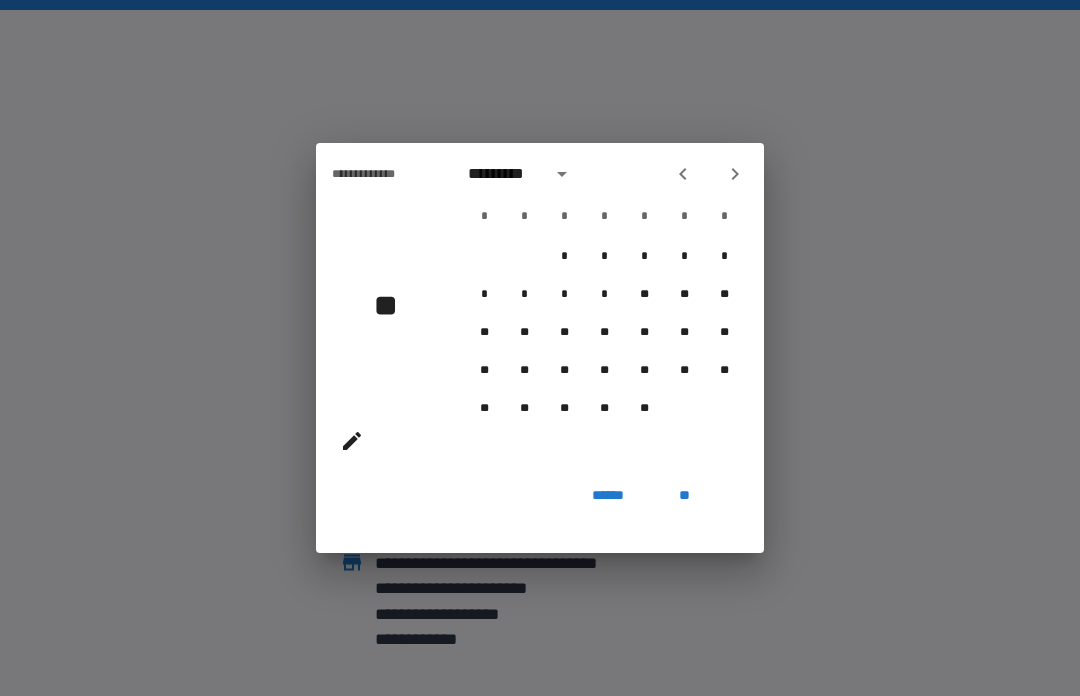 click 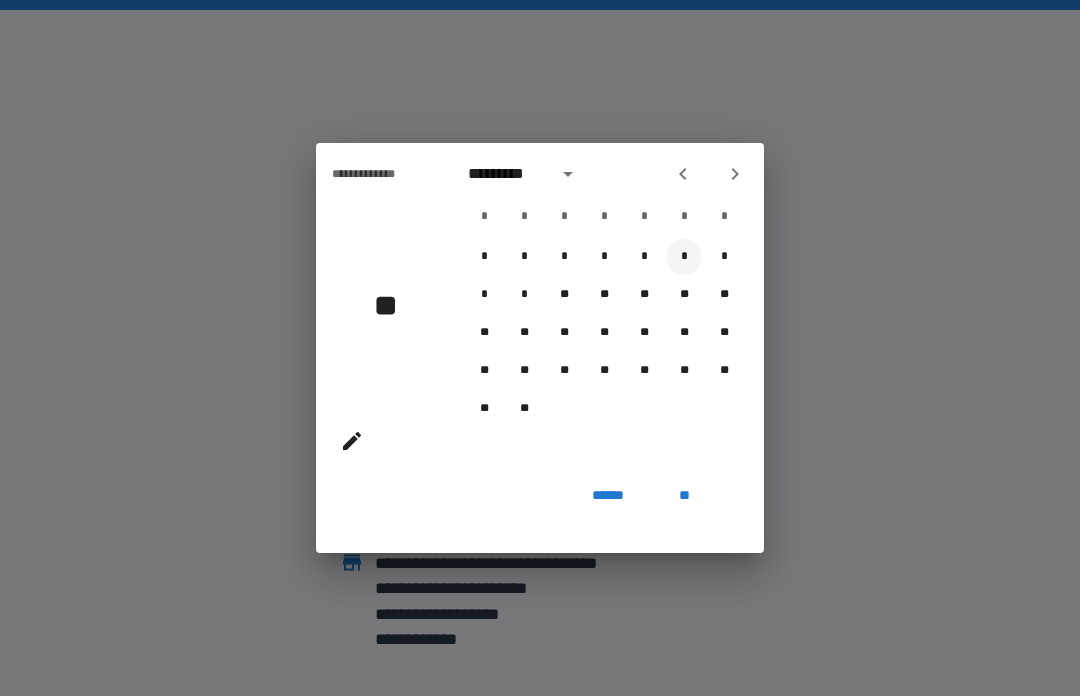 click on "*" at bounding box center (684, 257) 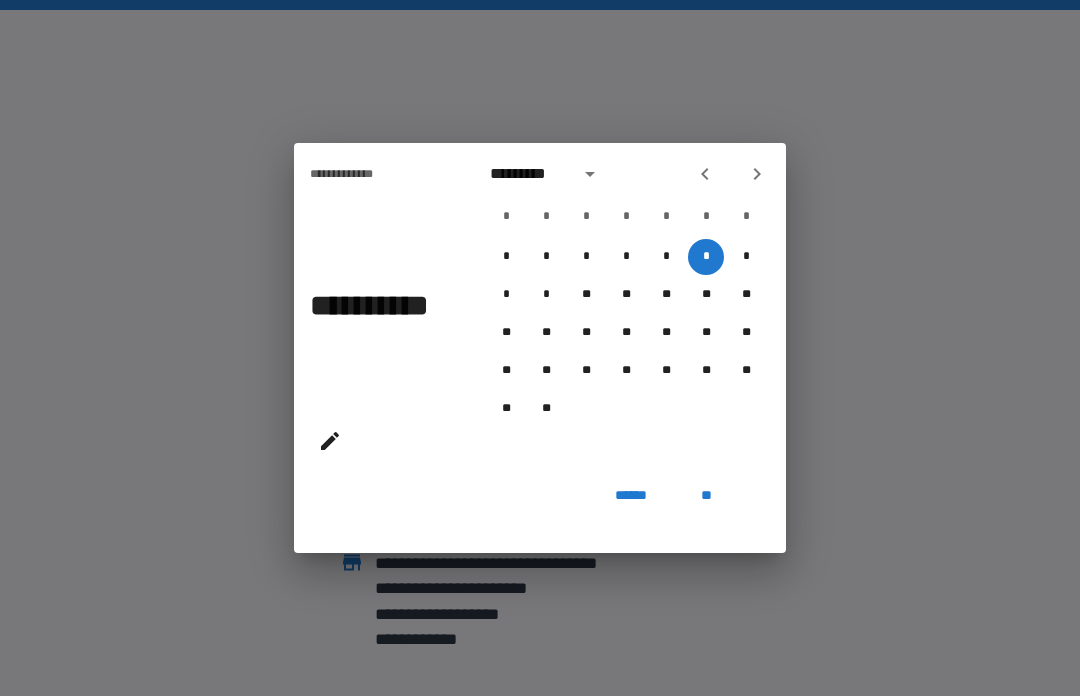 click 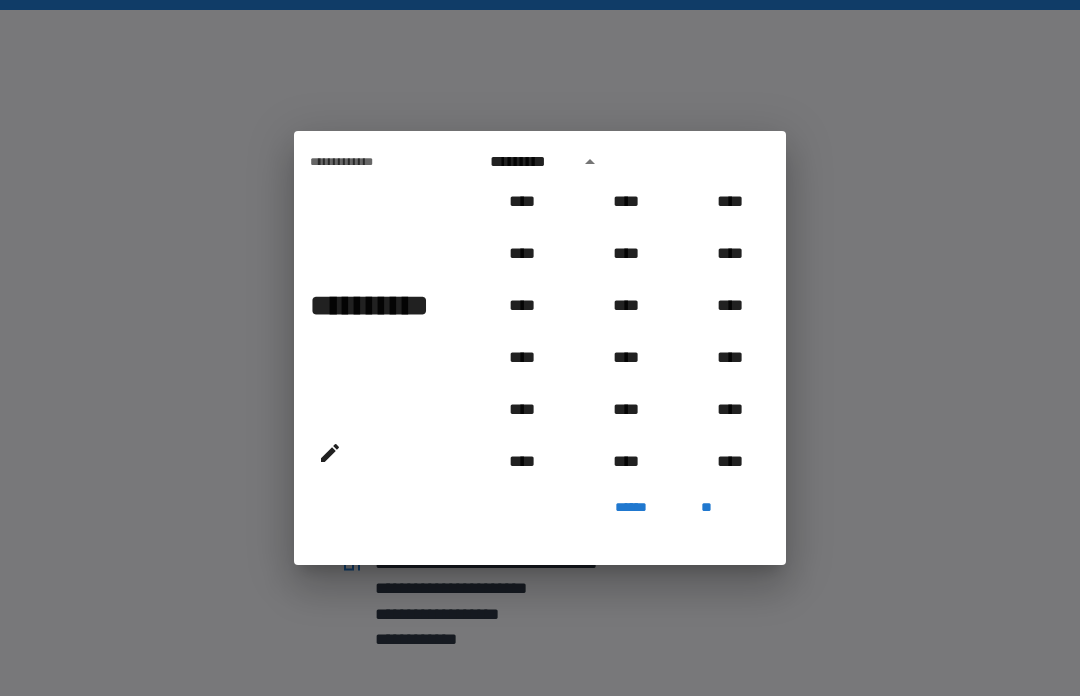 scroll, scrollTop: 842, scrollLeft: 0, axis: vertical 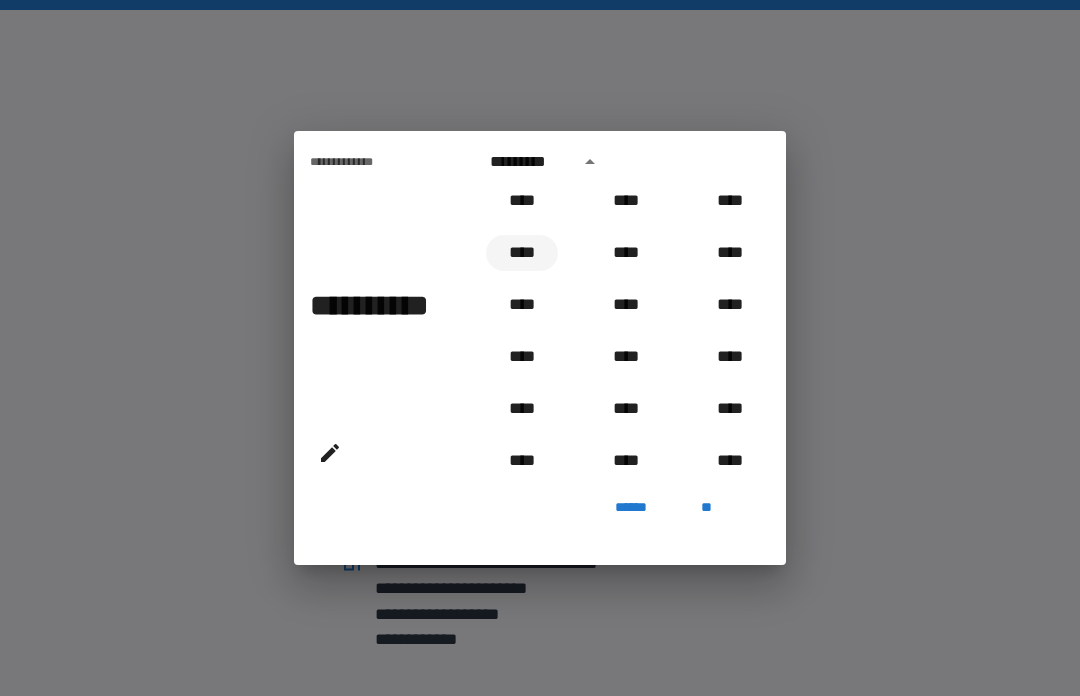 click on "****" at bounding box center [522, 253] 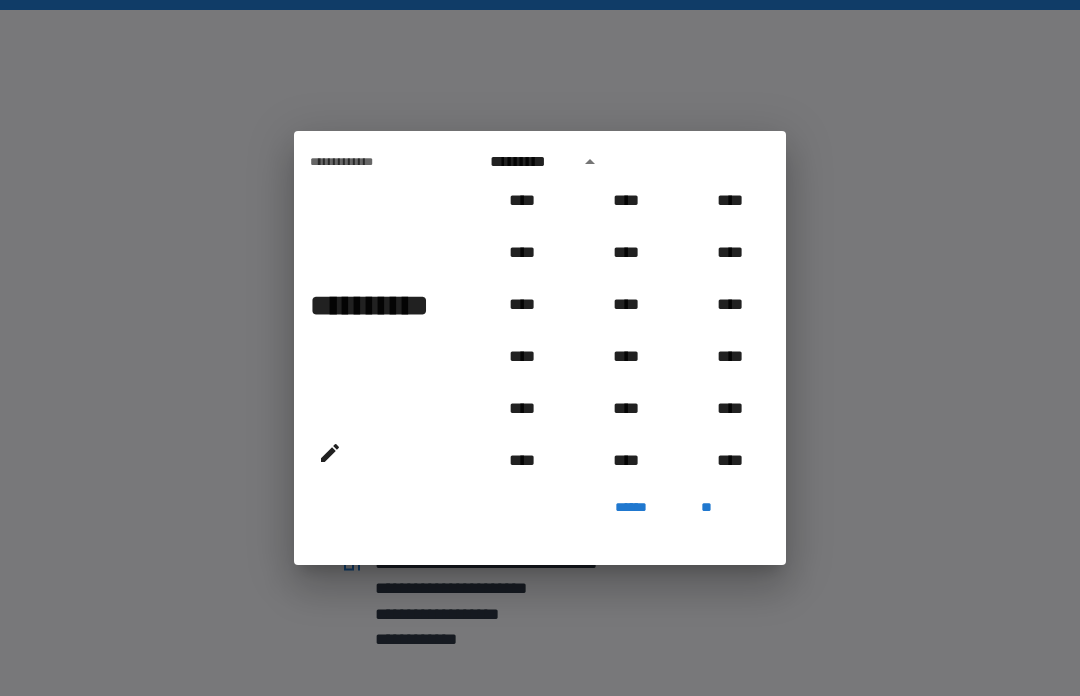 type on "**********" 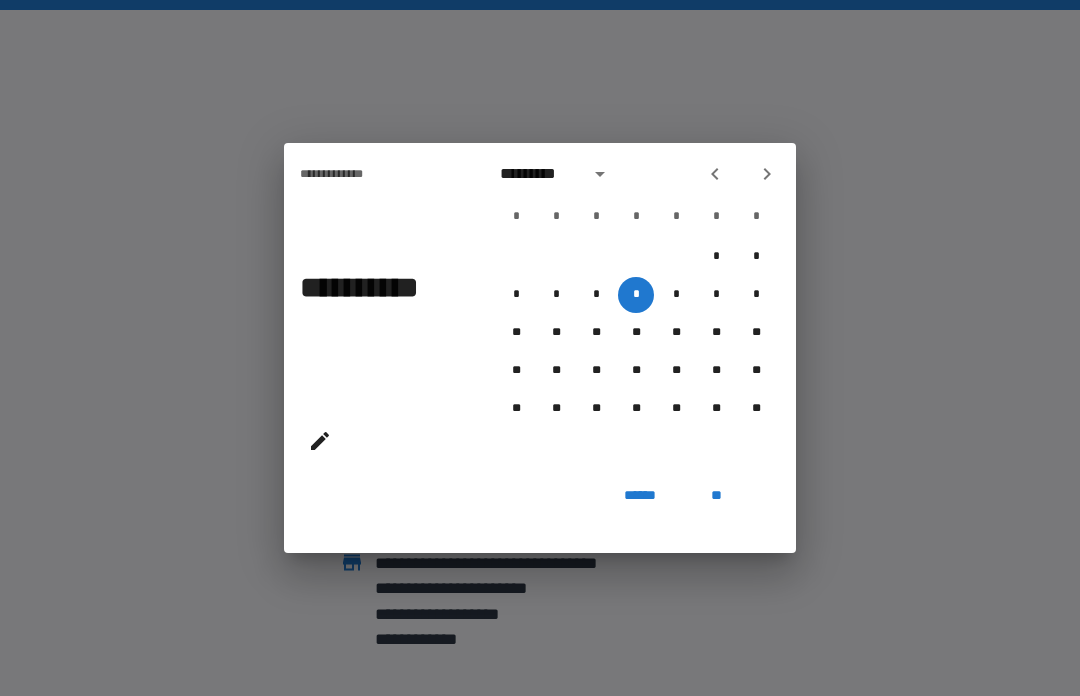 click on "**" at bounding box center [716, 495] 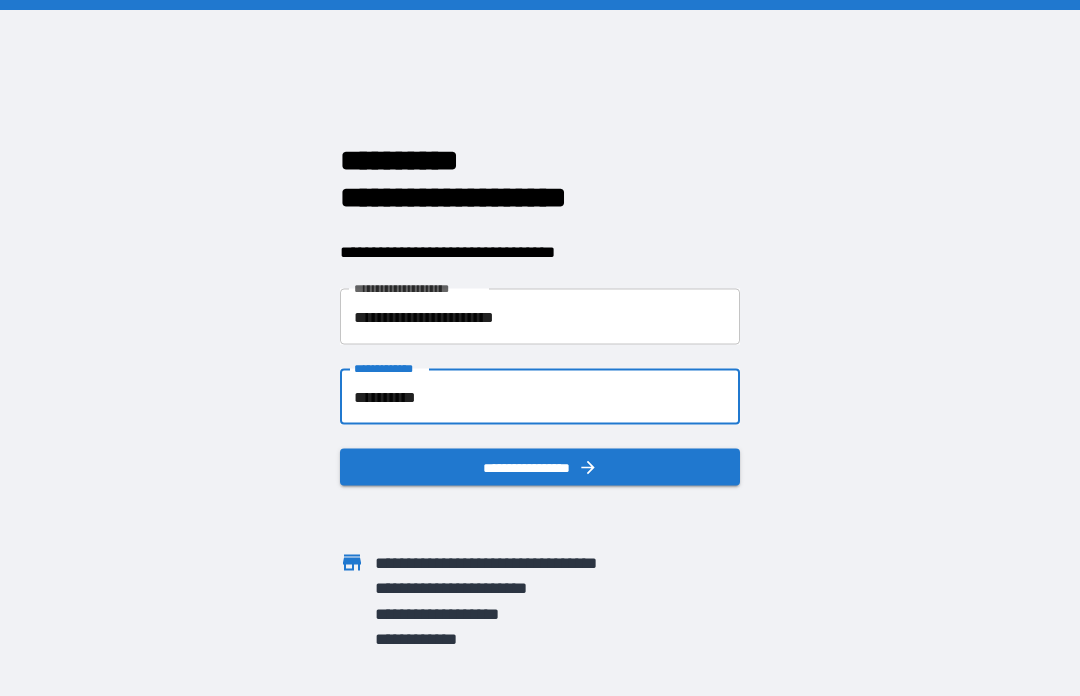 click on "**********" at bounding box center [540, 467] 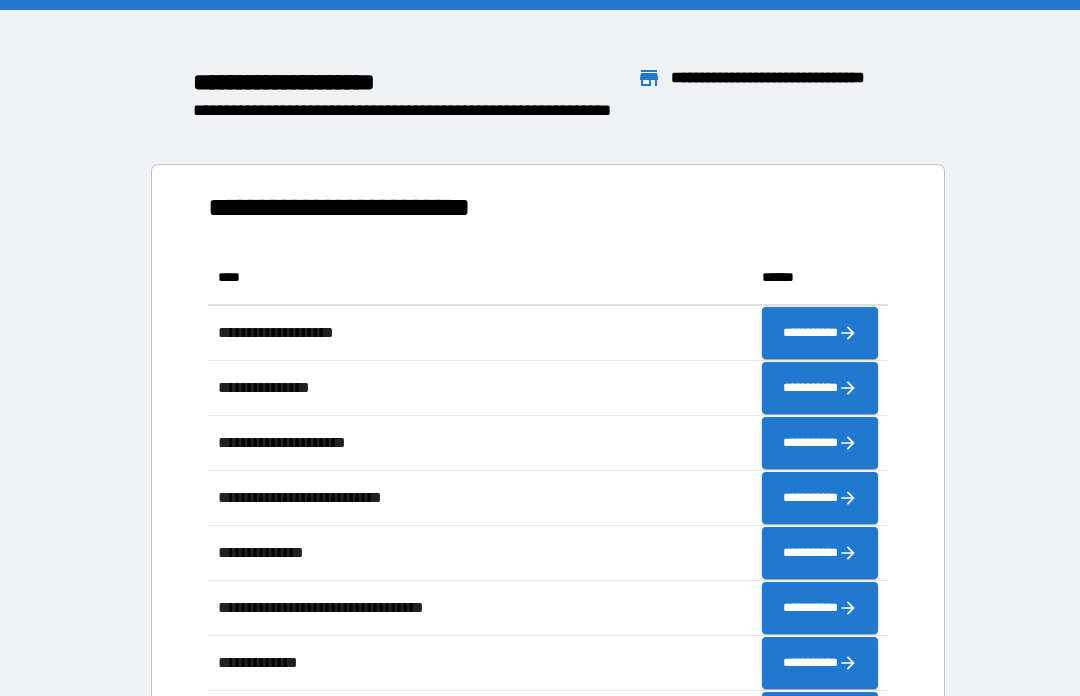 scroll, scrollTop: 496, scrollLeft: 680, axis: both 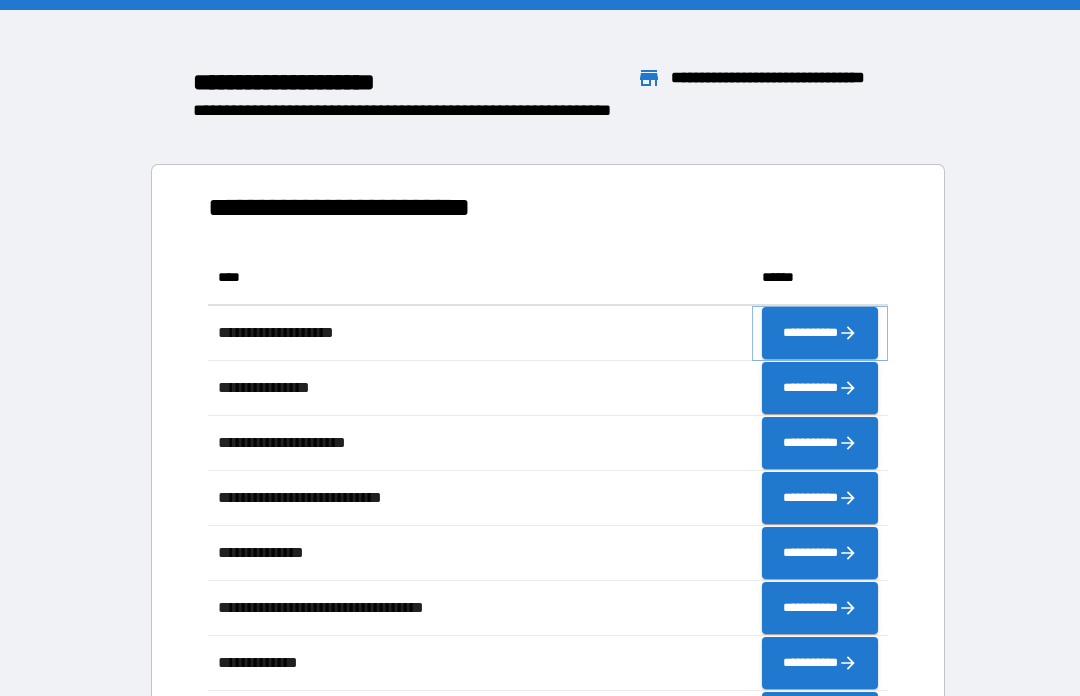 click on "**********" at bounding box center (820, 333) 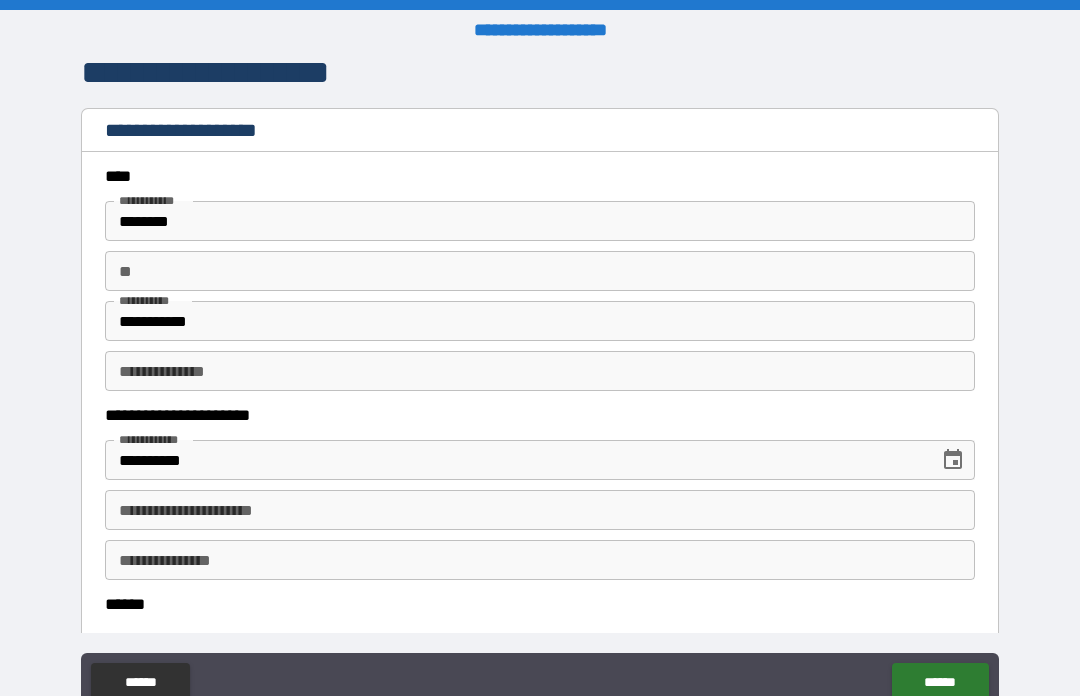 click on "**********" at bounding box center (540, 510) 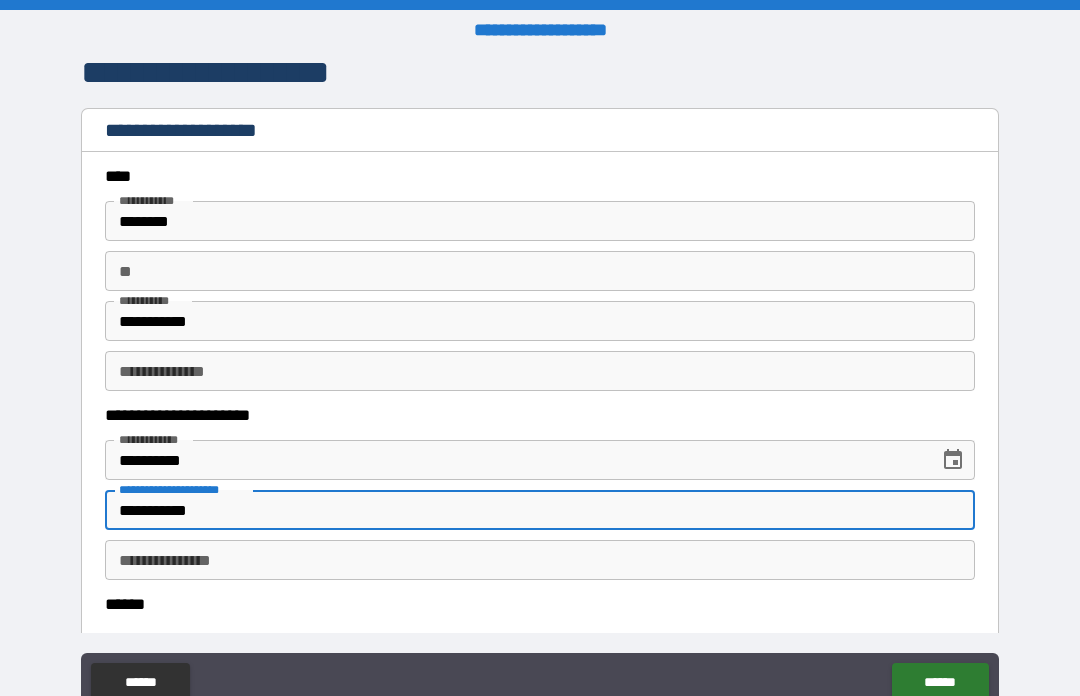 type on "**********" 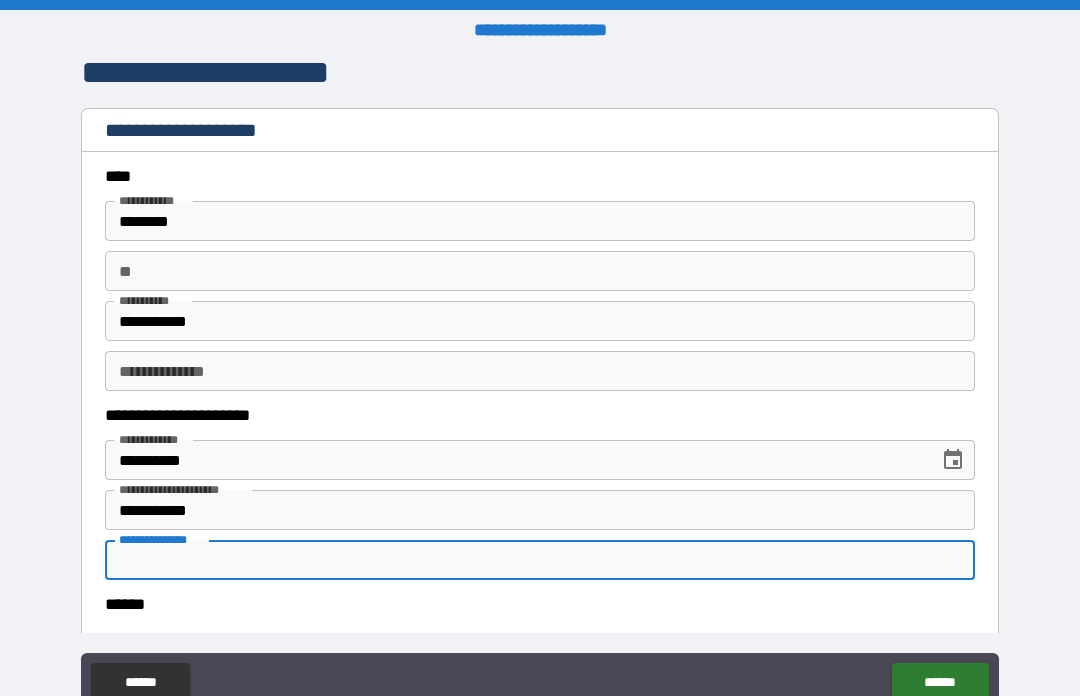 click on "**********" at bounding box center [540, 560] 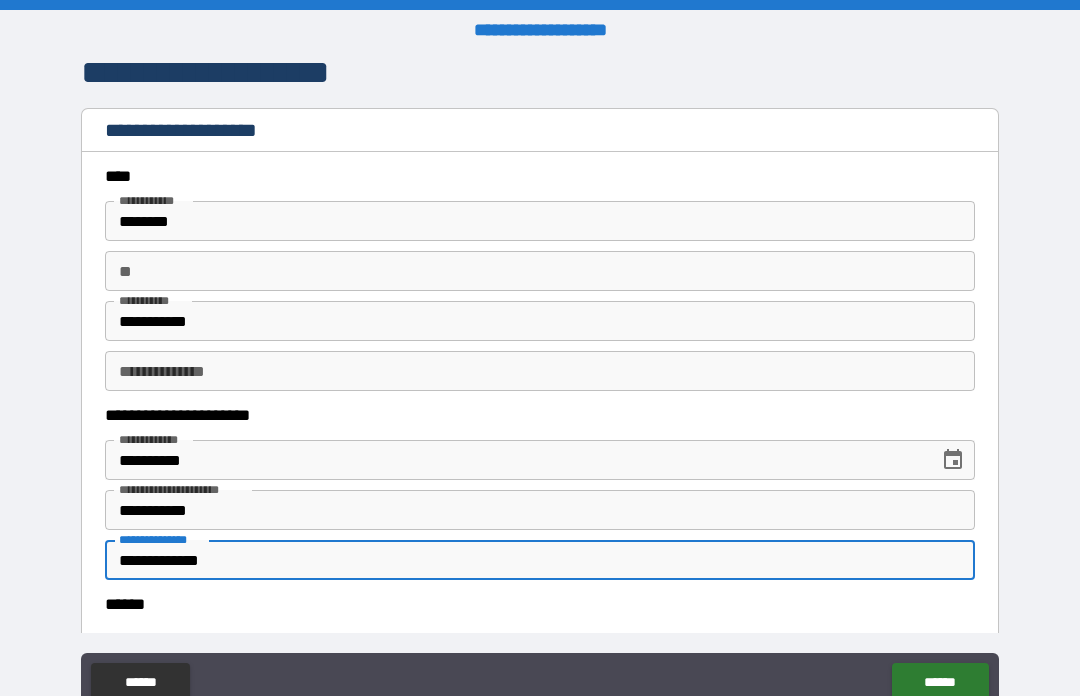 type on "**********" 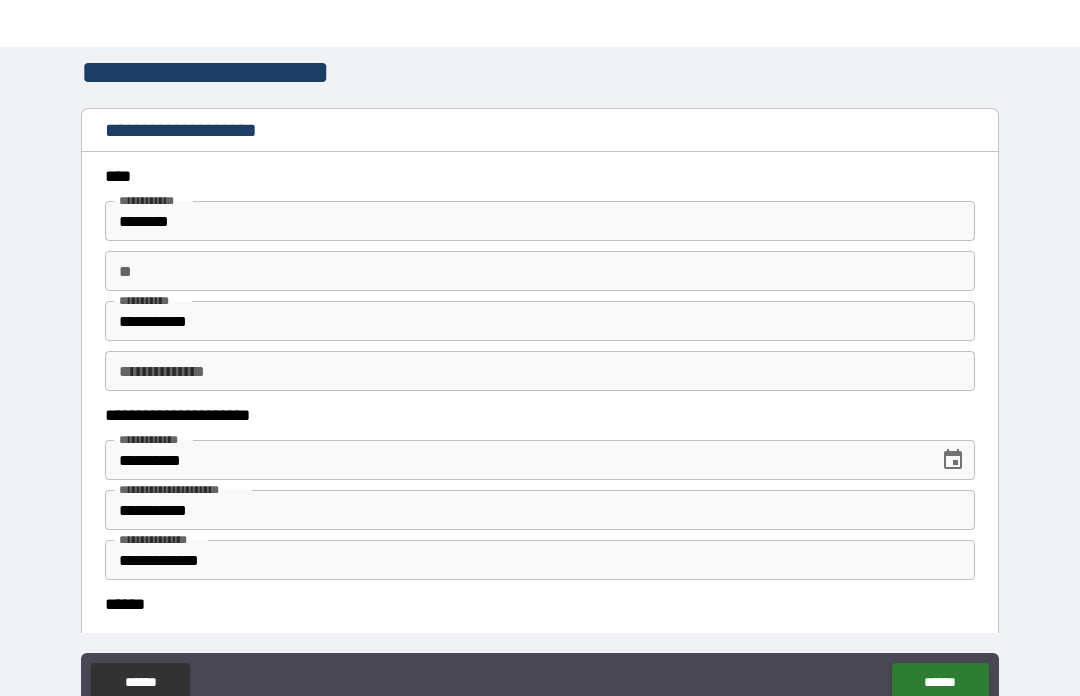 scroll, scrollTop: 69, scrollLeft: 0, axis: vertical 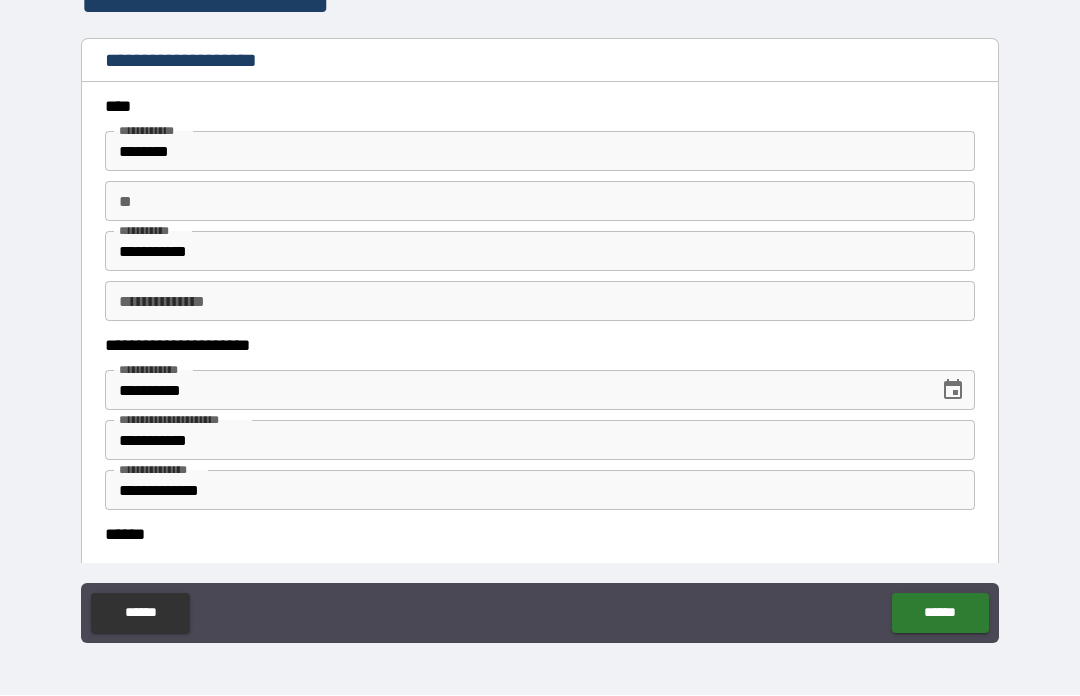 click on "******" at bounding box center (540, 535) 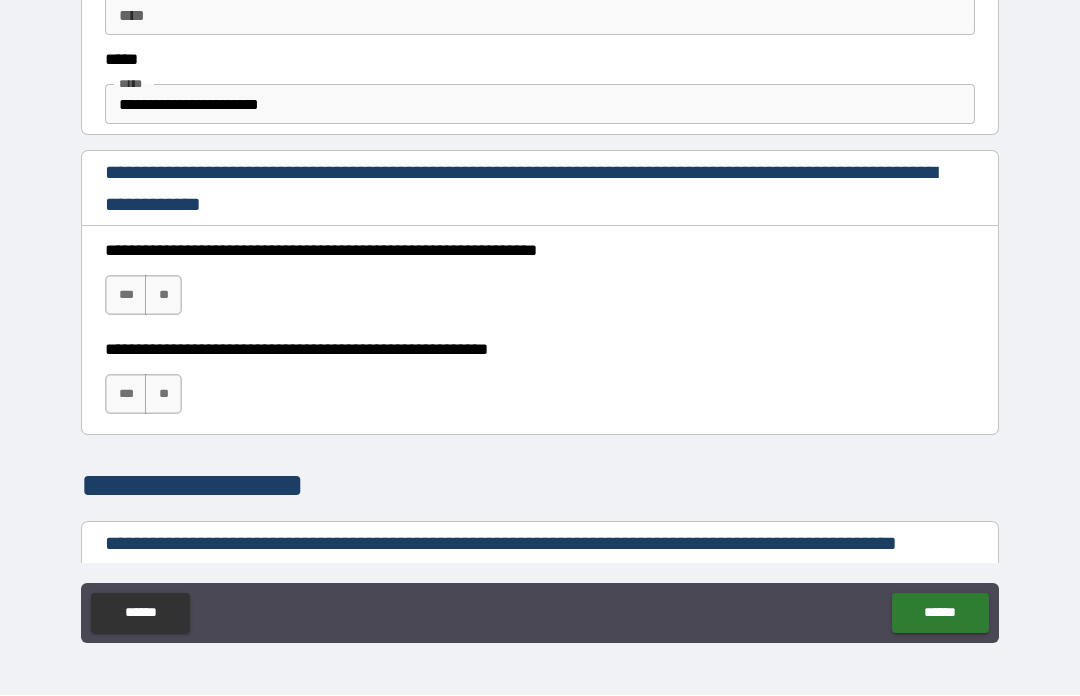 scroll, scrollTop: 1190, scrollLeft: 0, axis: vertical 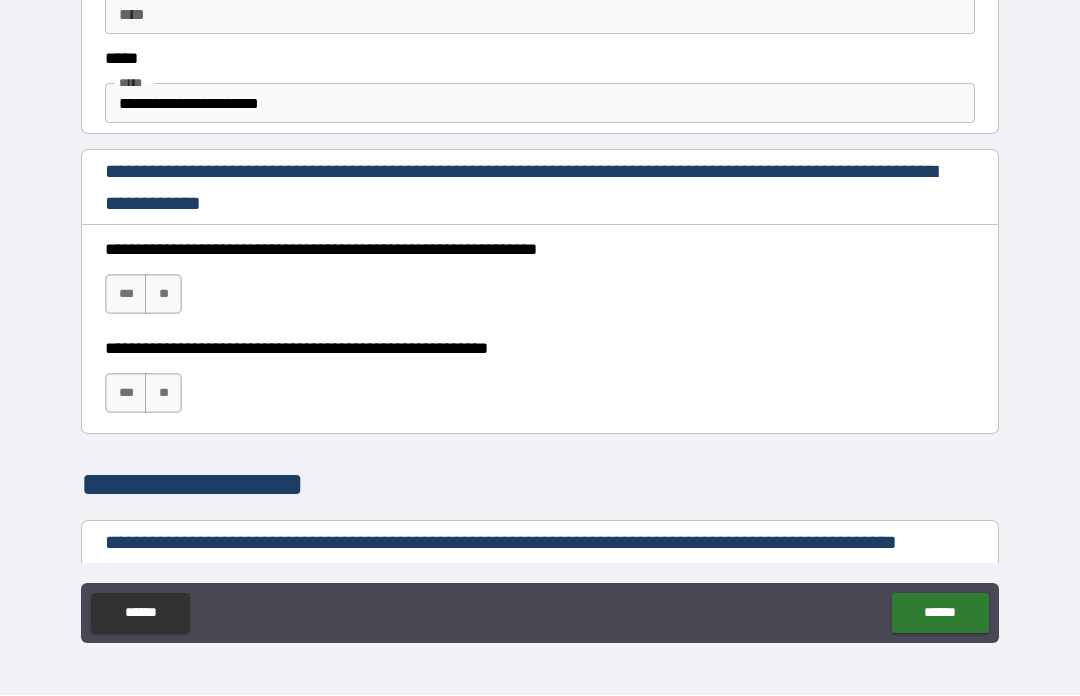 click on "***" at bounding box center (126, 295) 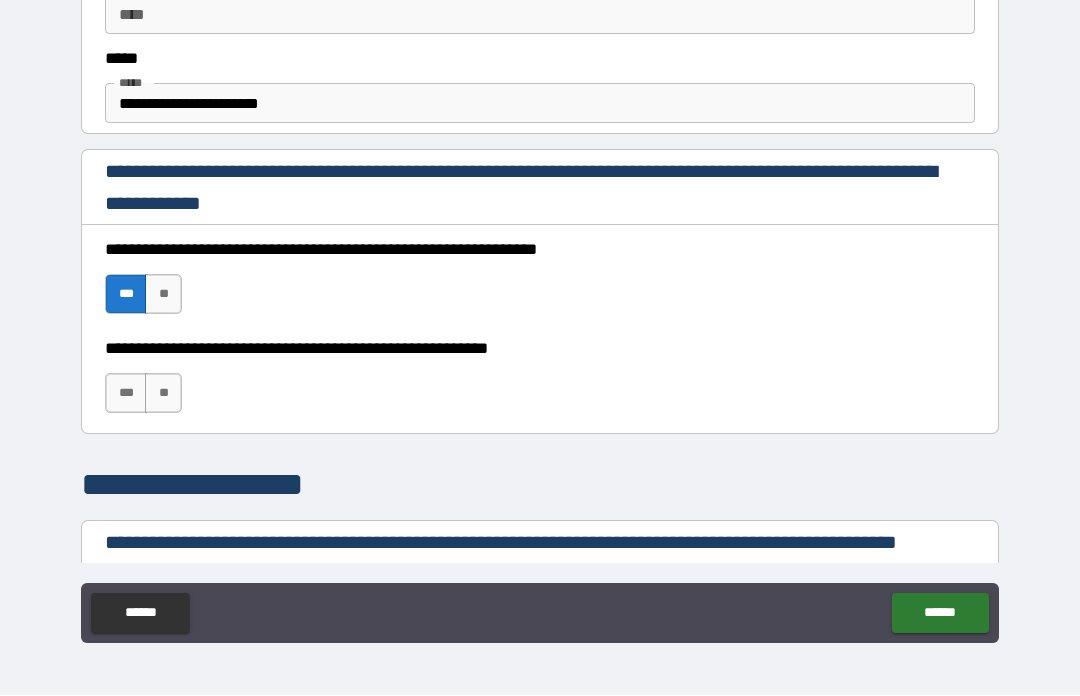click on "***" at bounding box center [126, 394] 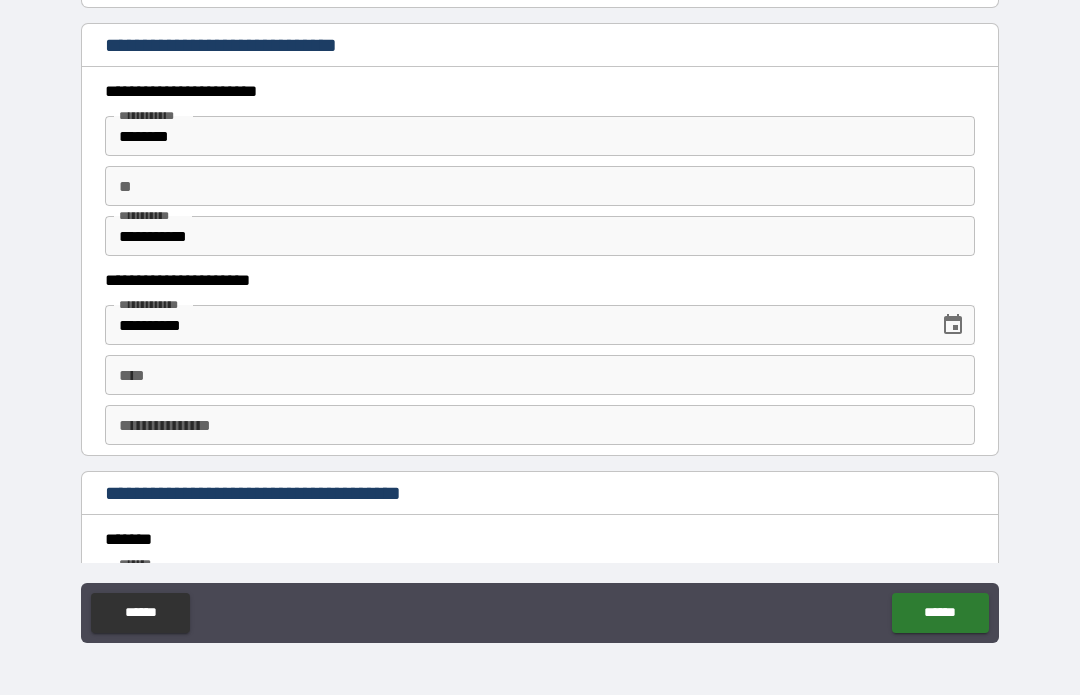 scroll, scrollTop: 1878, scrollLeft: 0, axis: vertical 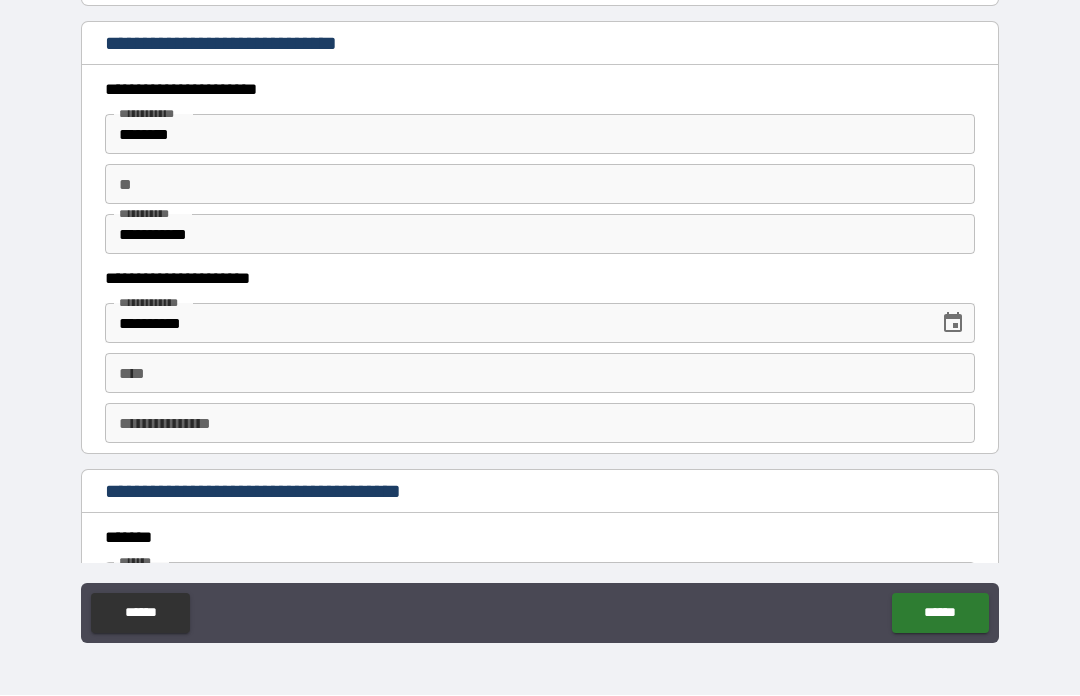 click on "****" at bounding box center [540, 374] 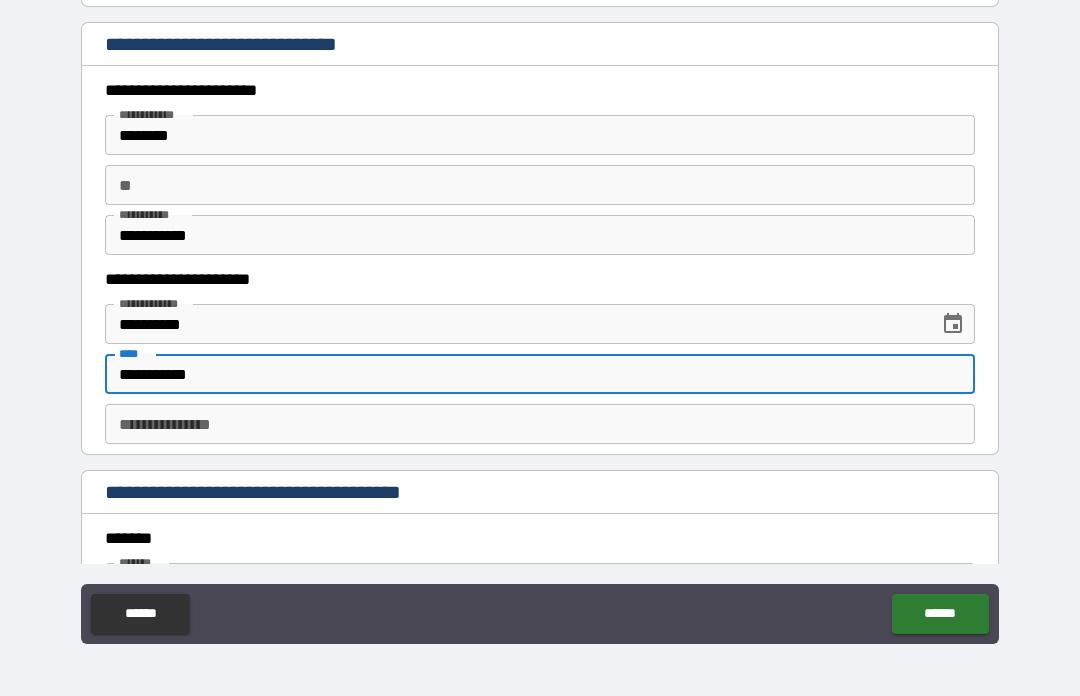 type on "**********" 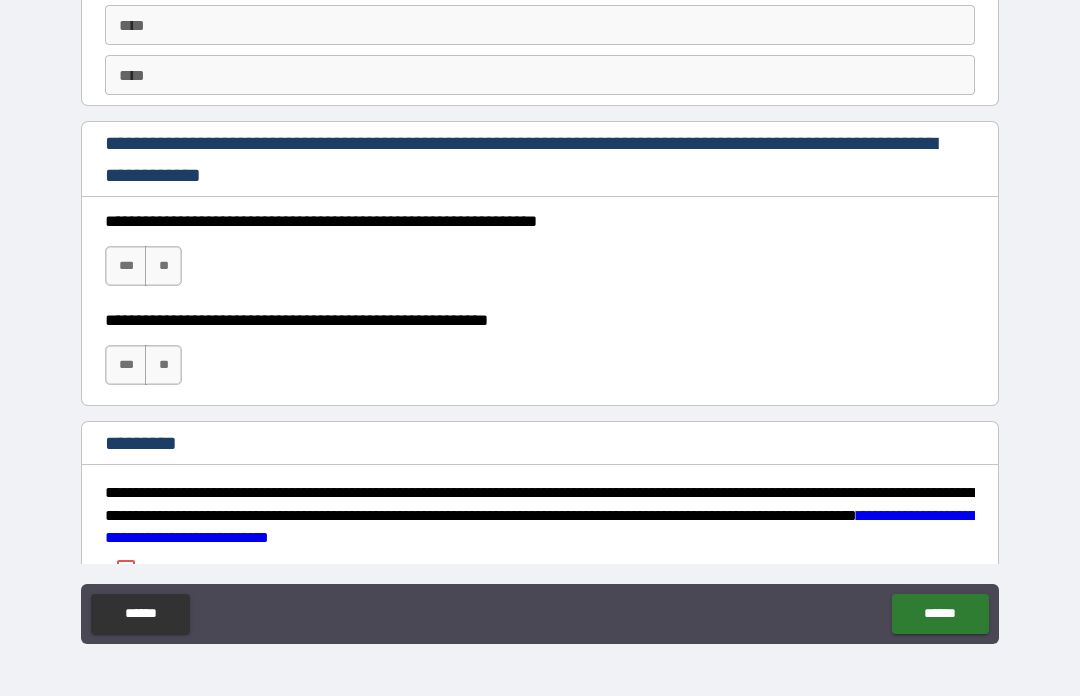 scroll, scrollTop: 2858, scrollLeft: 0, axis: vertical 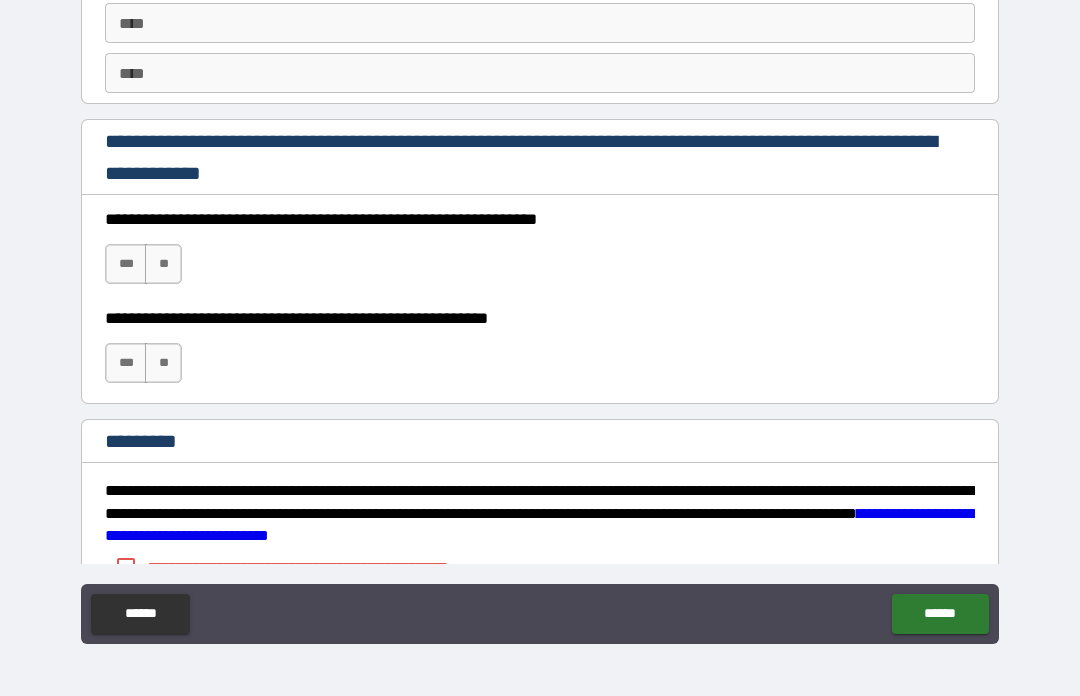 type on "**********" 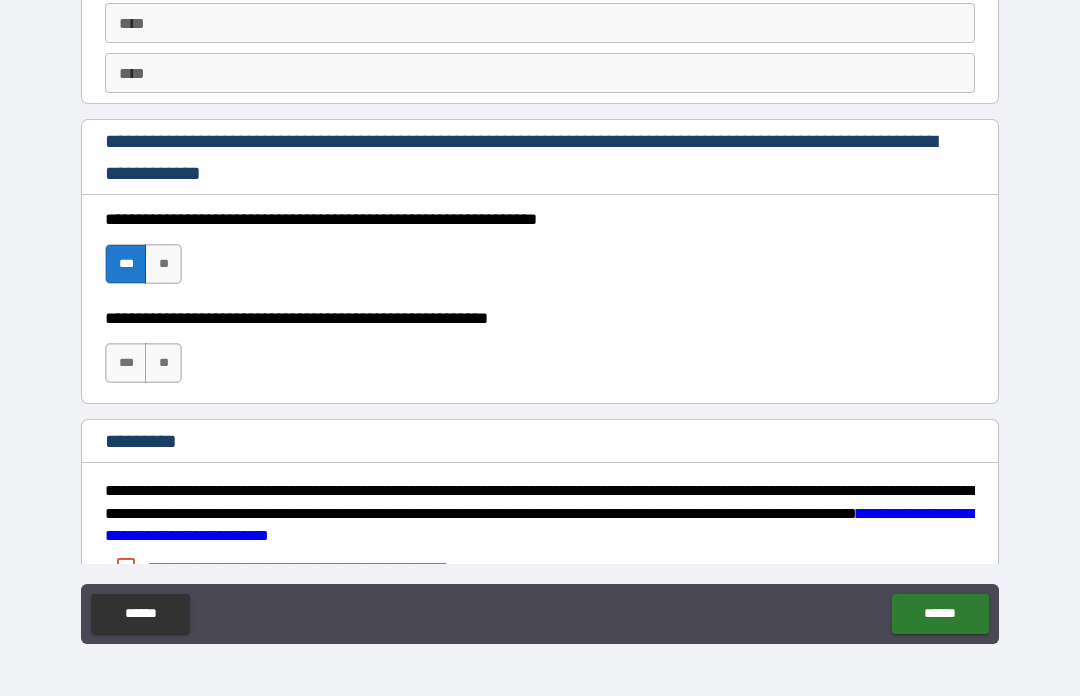 click on "***" at bounding box center [126, 363] 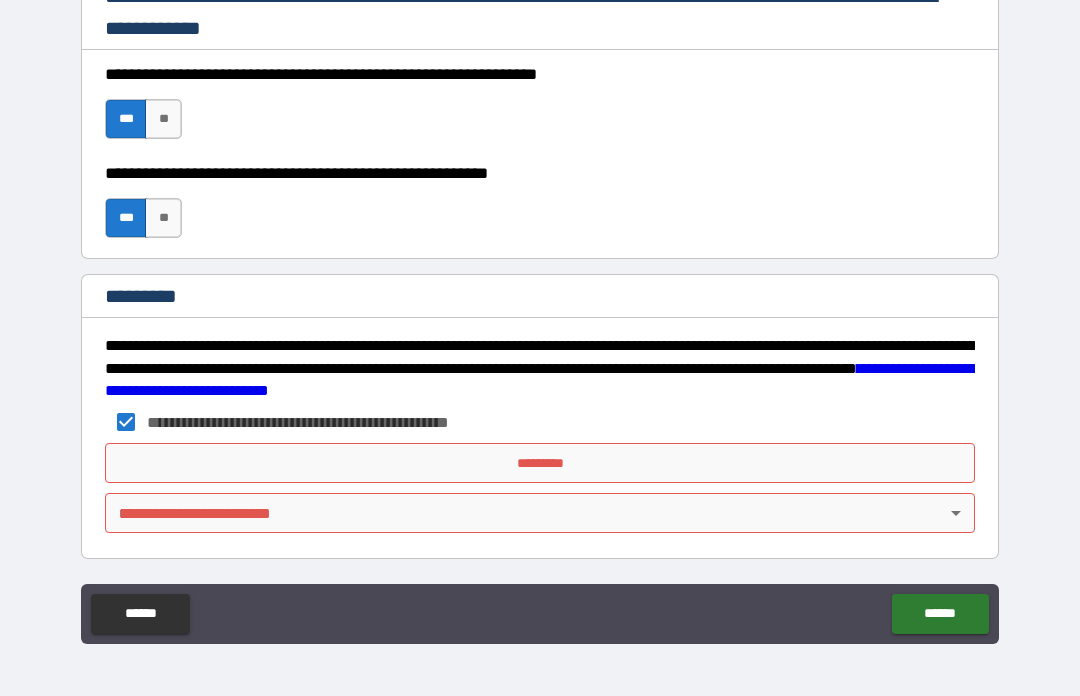 scroll, scrollTop: 3003, scrollLeft: 0, axis: vertical 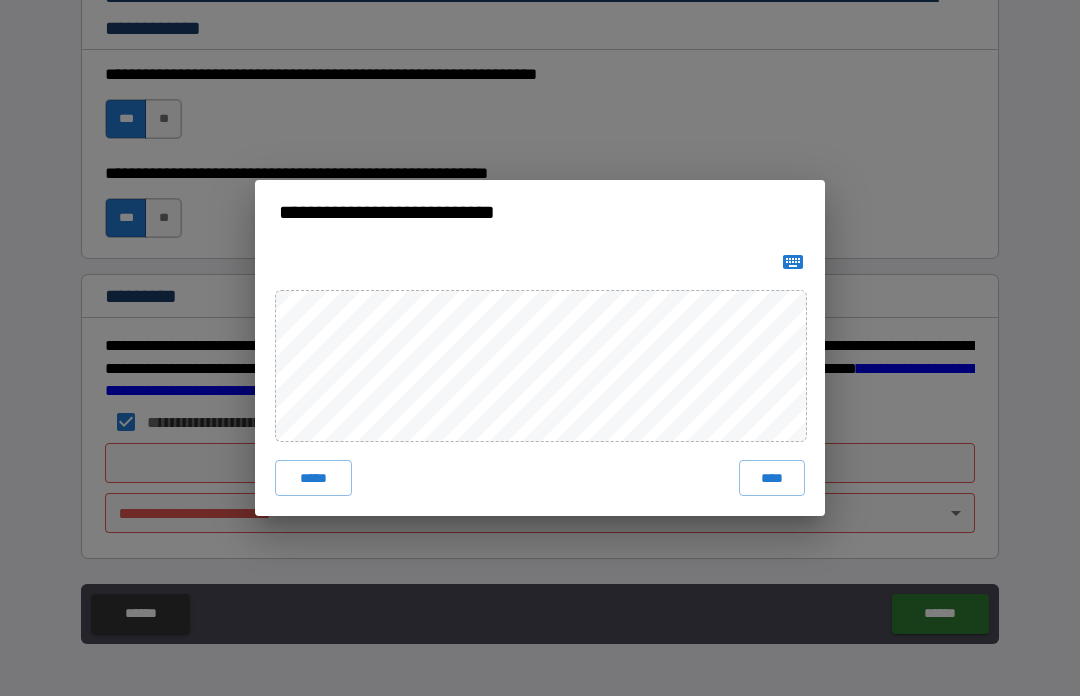 click on "****" at bounding box center [772, 478] 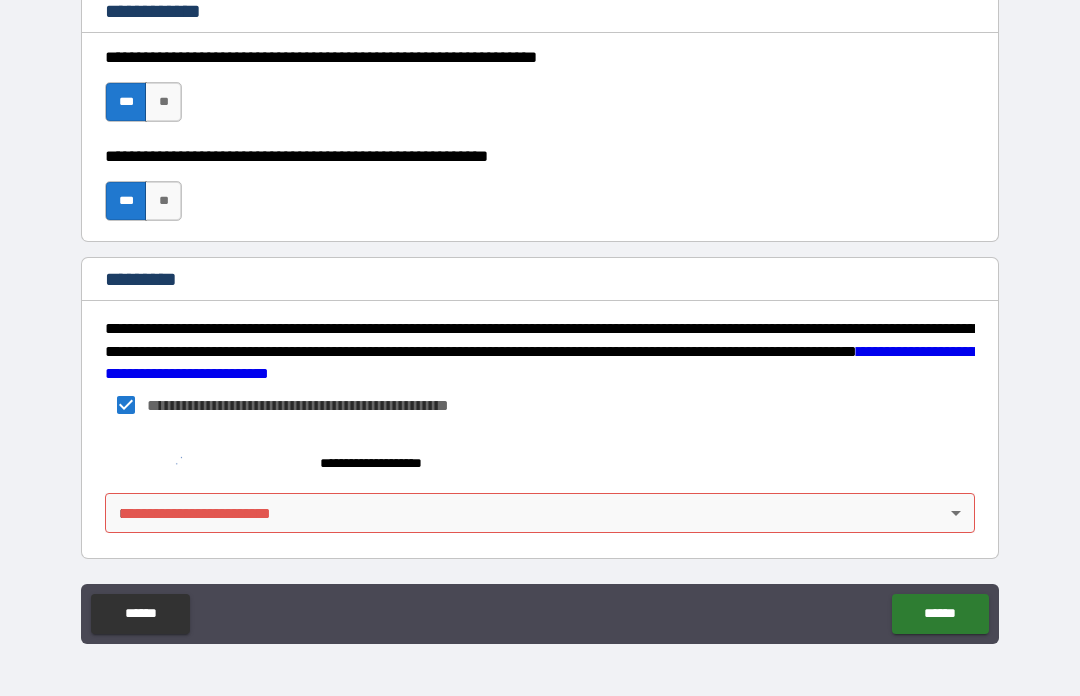 scroll, scrollTop: 3020, scrollLeft: 0, axis: vertical 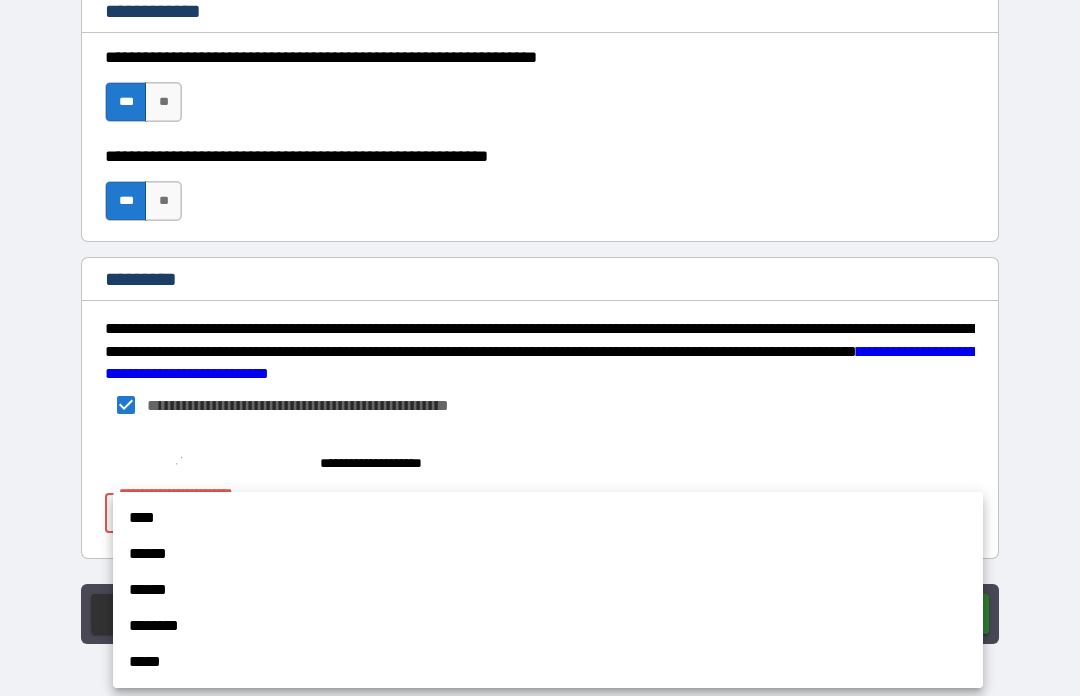 click on "****" at bounding box center [548, 518] 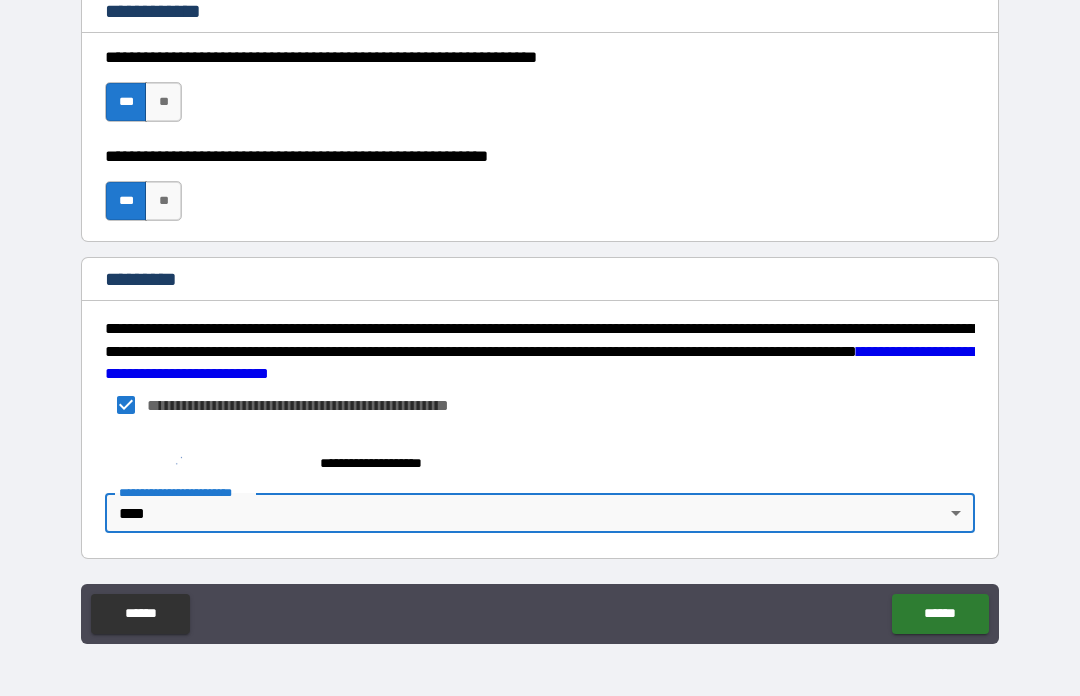 click on "******" at bounding box center [940, 614] 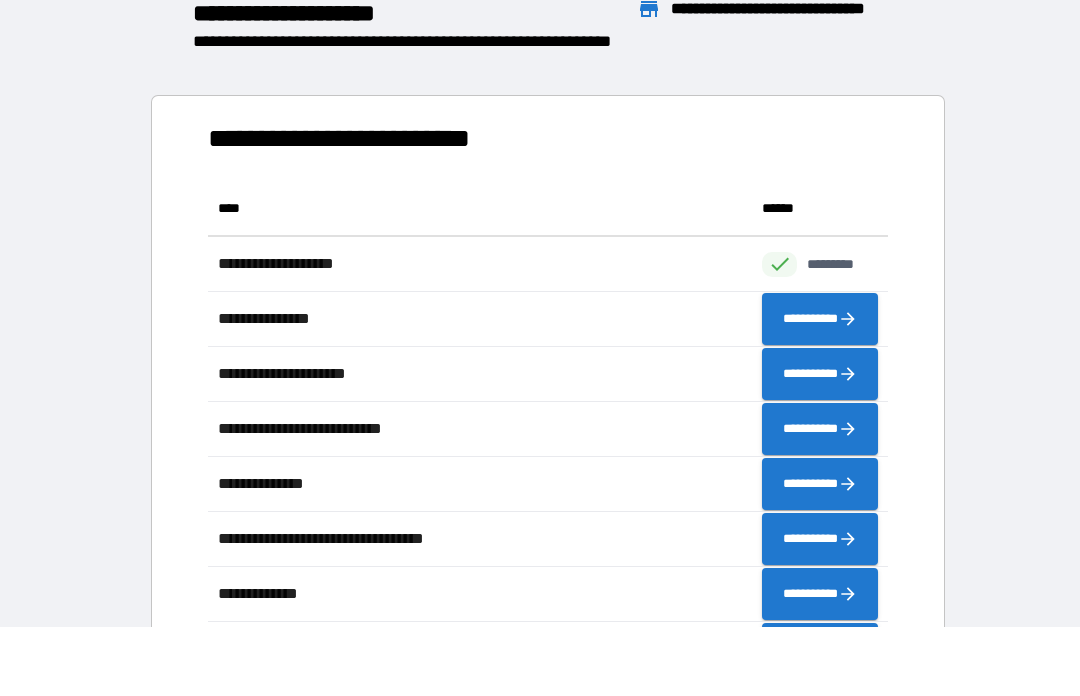 scroll, scrollTop: 1, scrollLeft: 1, axis: both 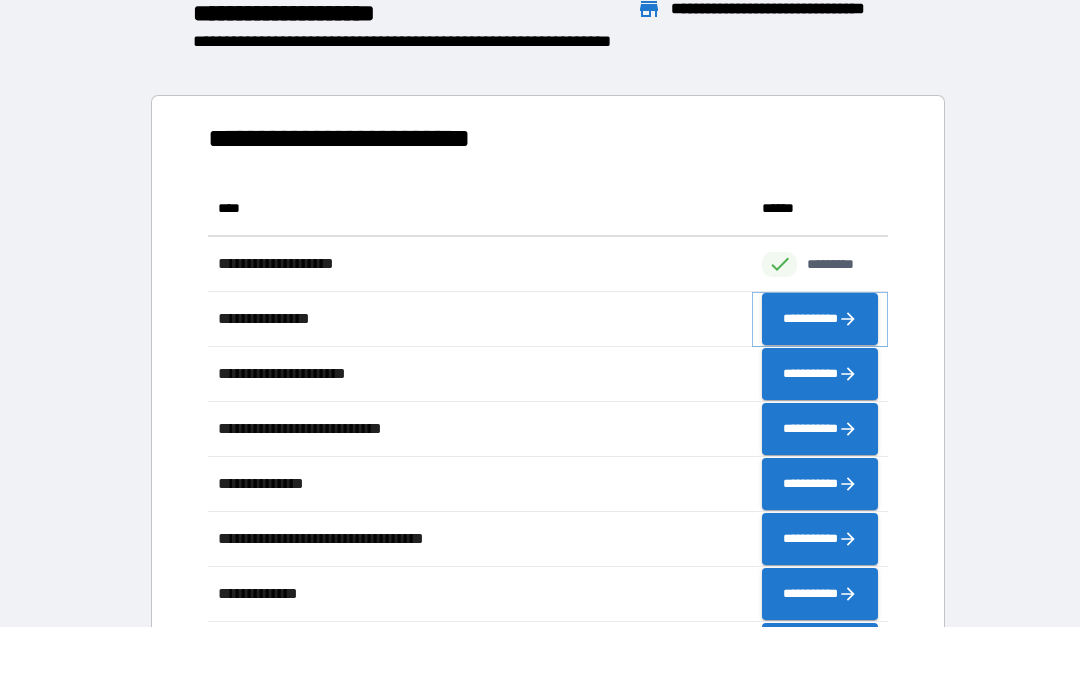 click on "**********" at bounding box center (820, 319) 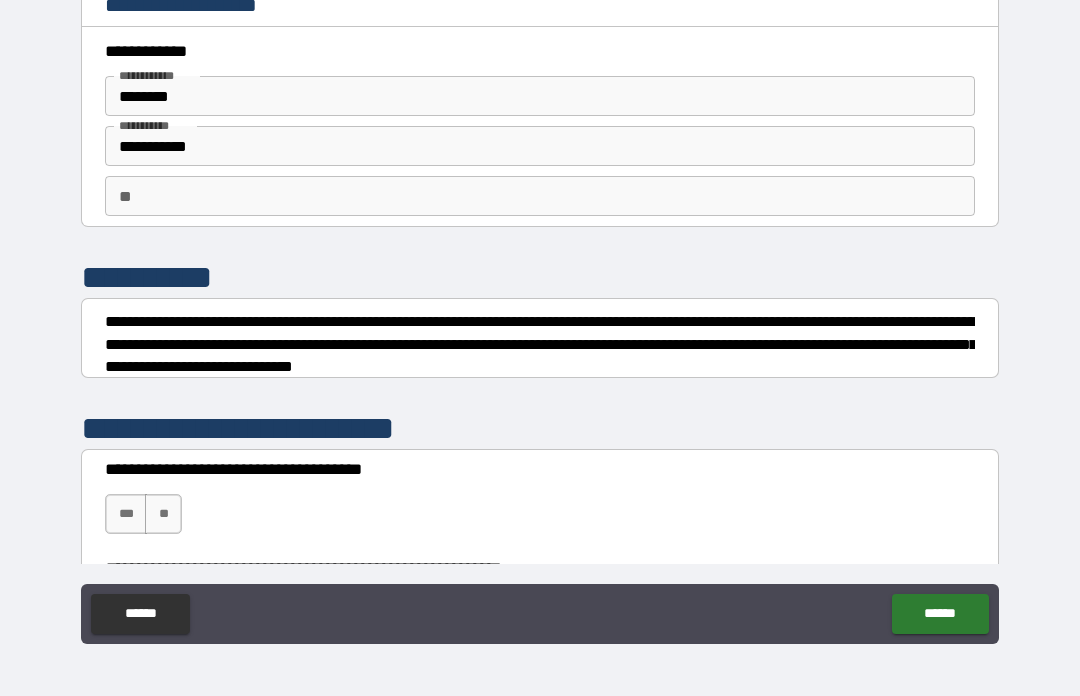 scroll, scrollTop: 2, scrollLeft: 0, axis: vertical 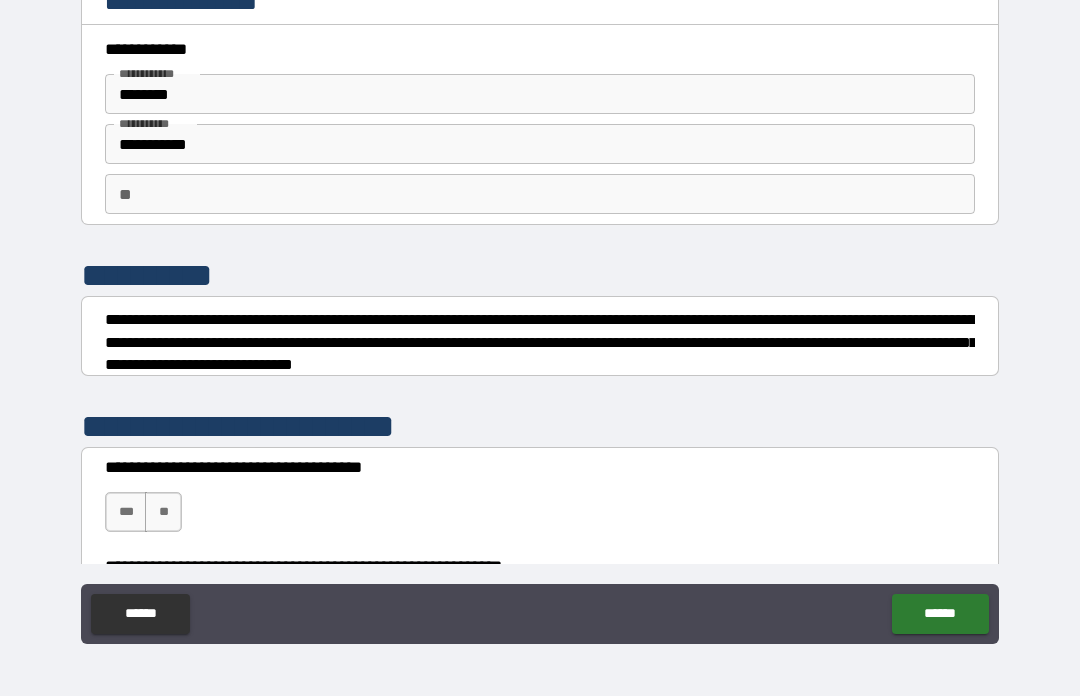 click on "**" at bounding box center [540, 194] 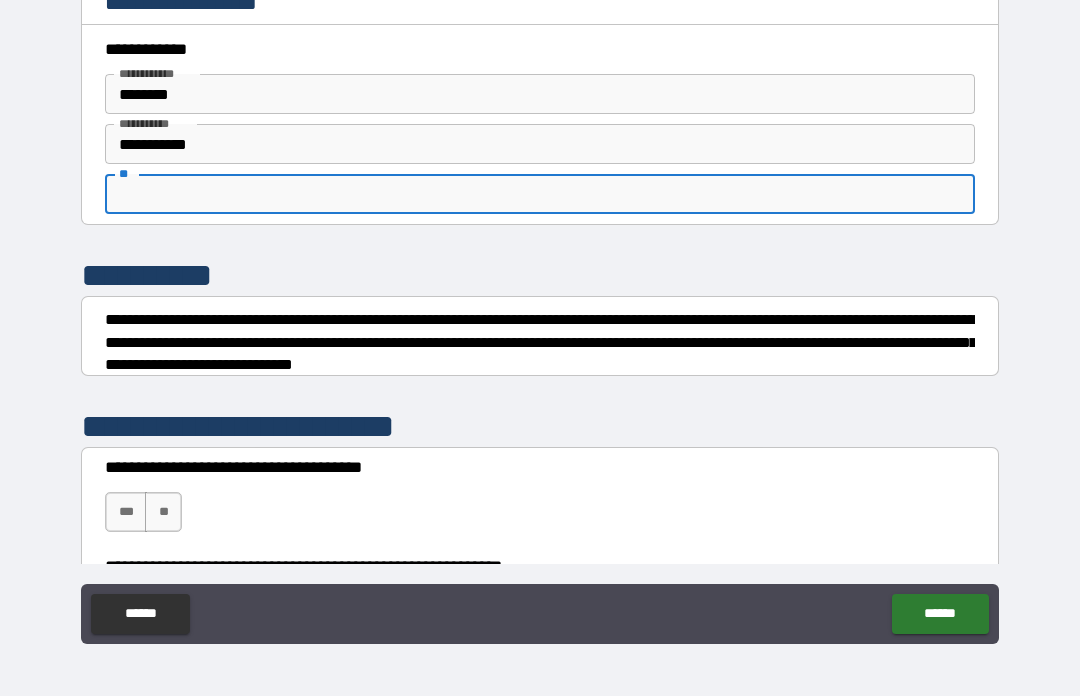 click on "**********" at bounding box center (540, 316) 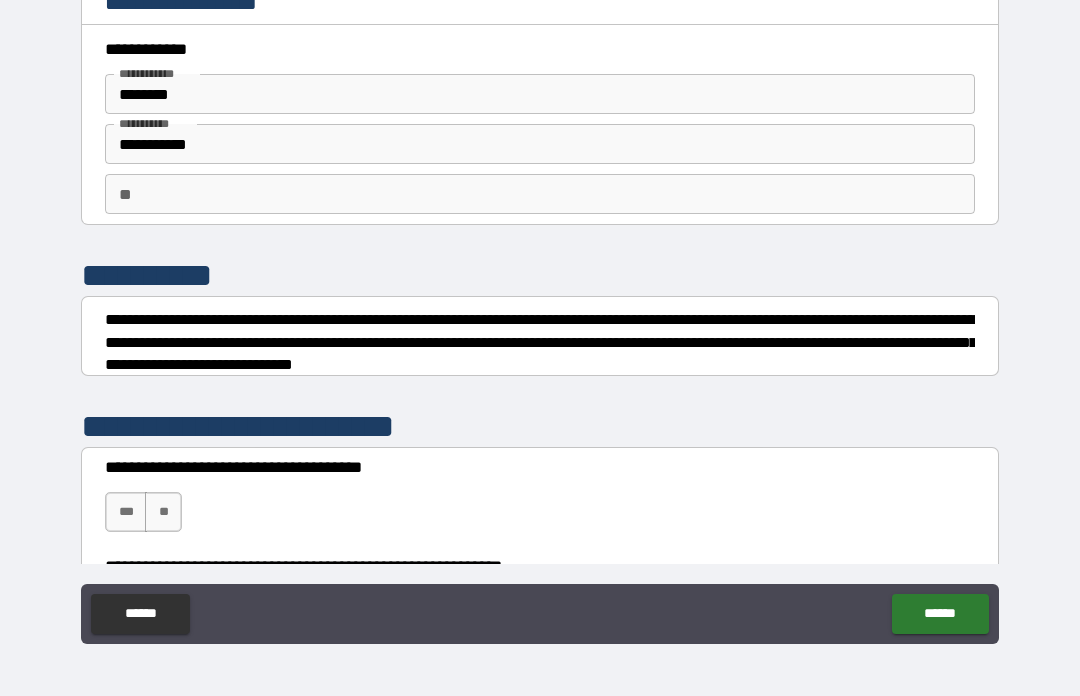 click on "**********" at bounding box center (540, 316) 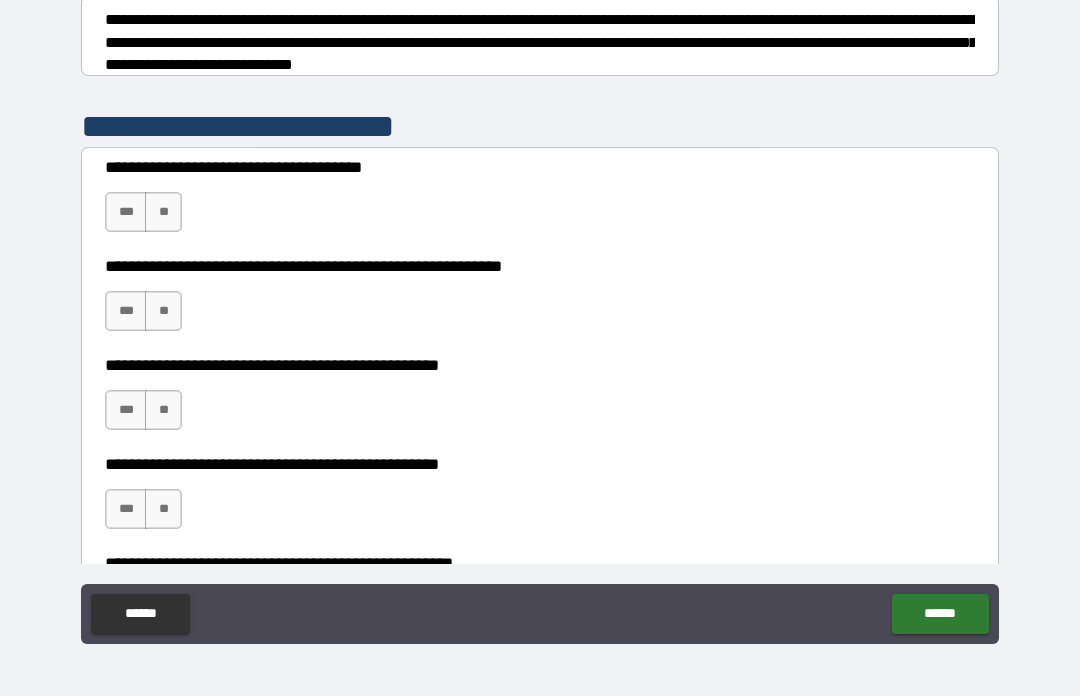 scroll, scrollTop: 304, scrollLeft: 0, axis: vertical 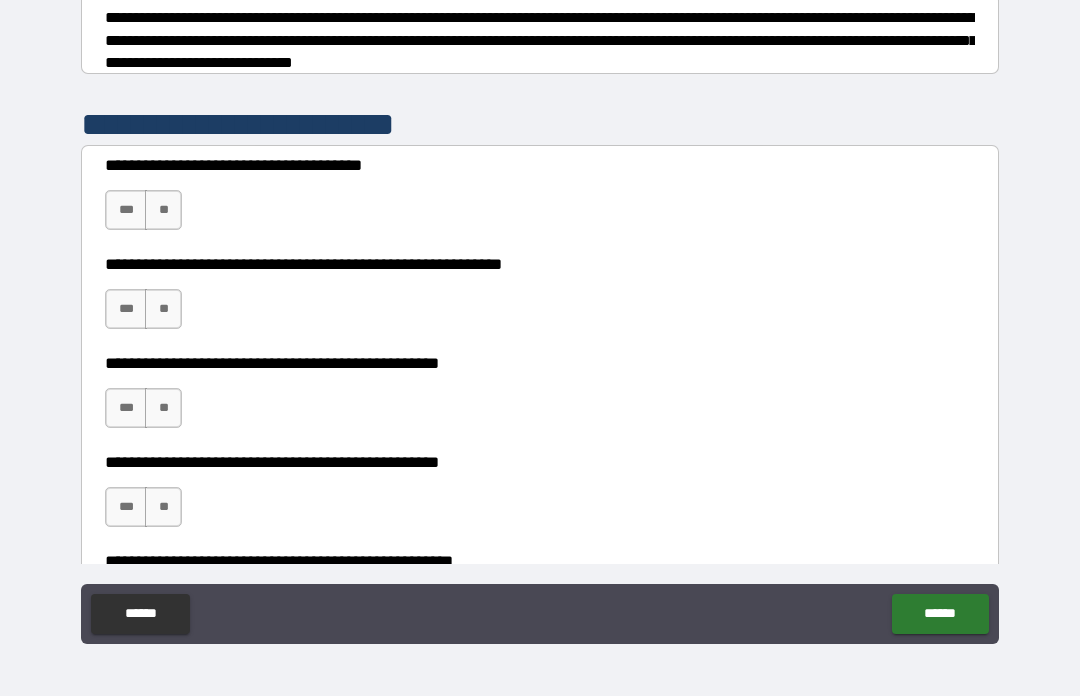 click on "***" at bounding box center (126, 309) 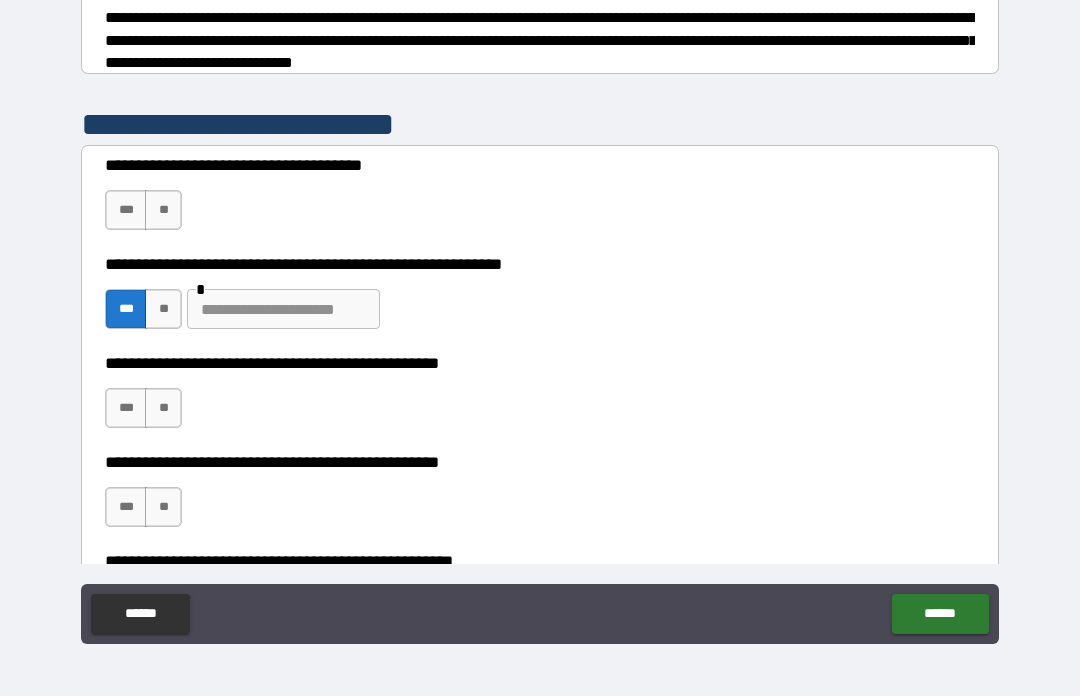 click on "**" at bounding box center (163, 408) 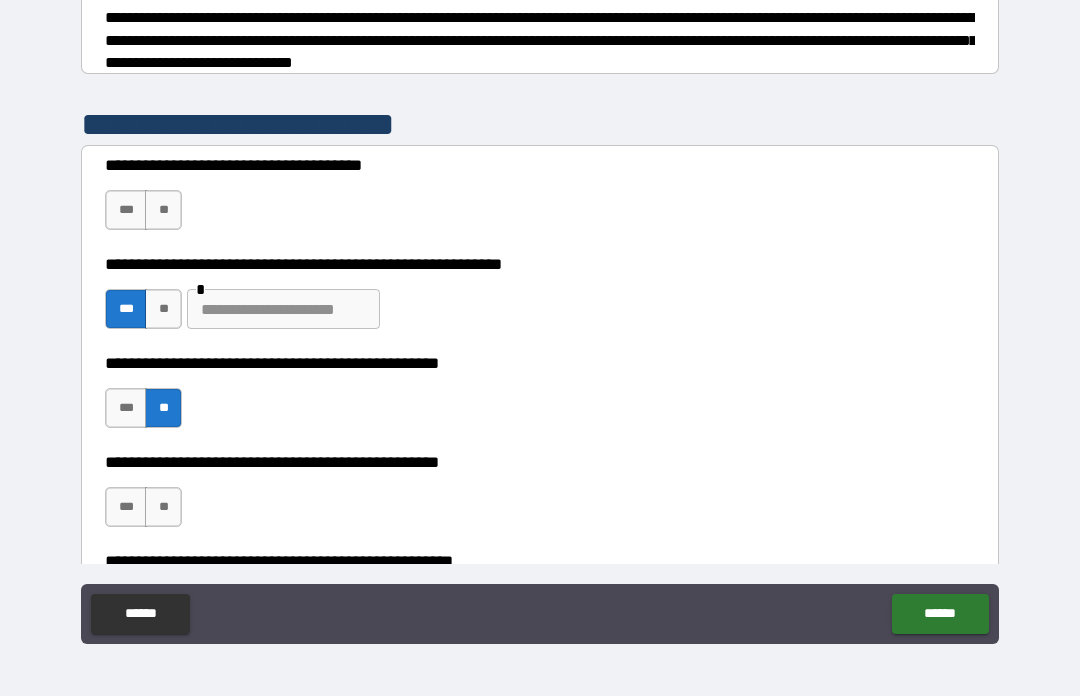 click on "***" at bounding box center (126, 507) 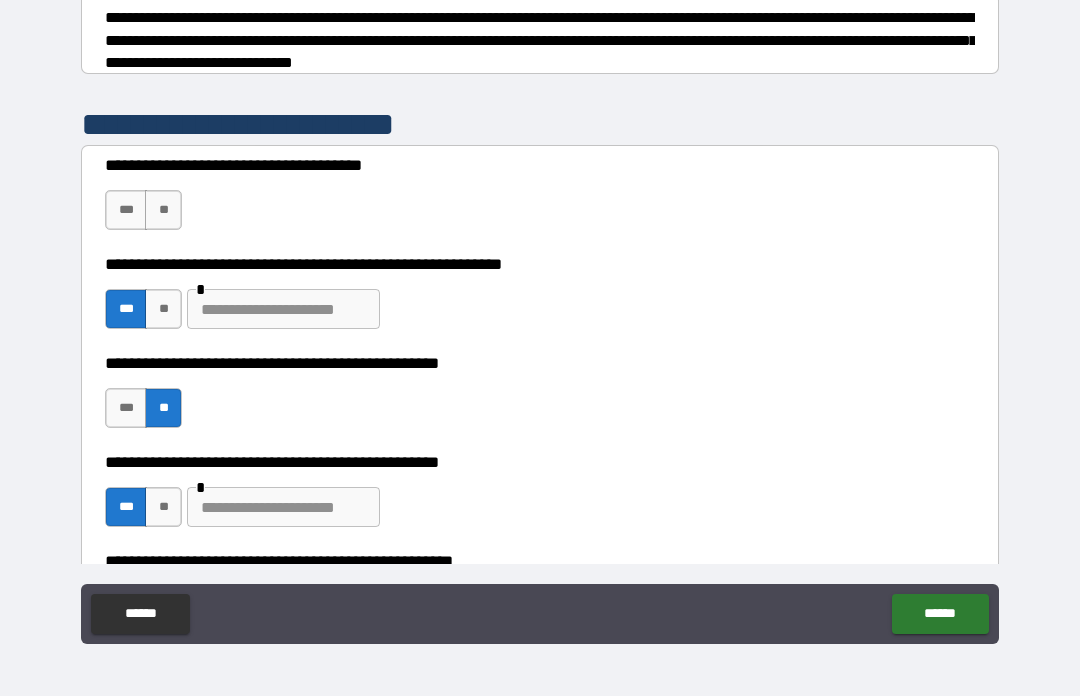 click on "***" at bounding box center [126, 210] 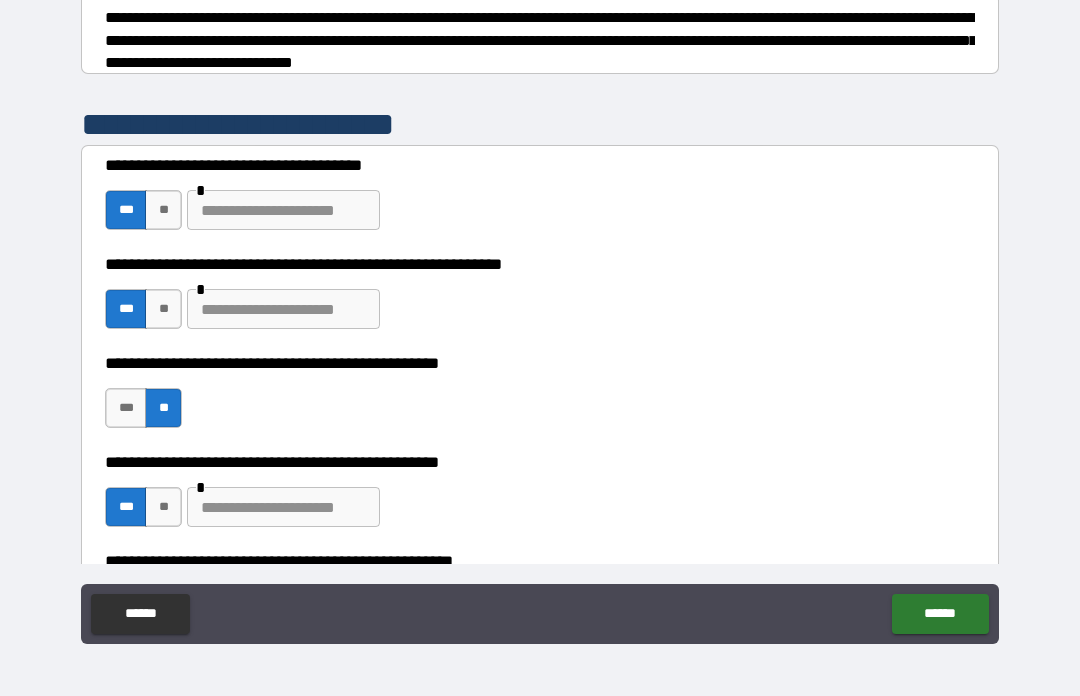 click at bounding box center [283, 309] 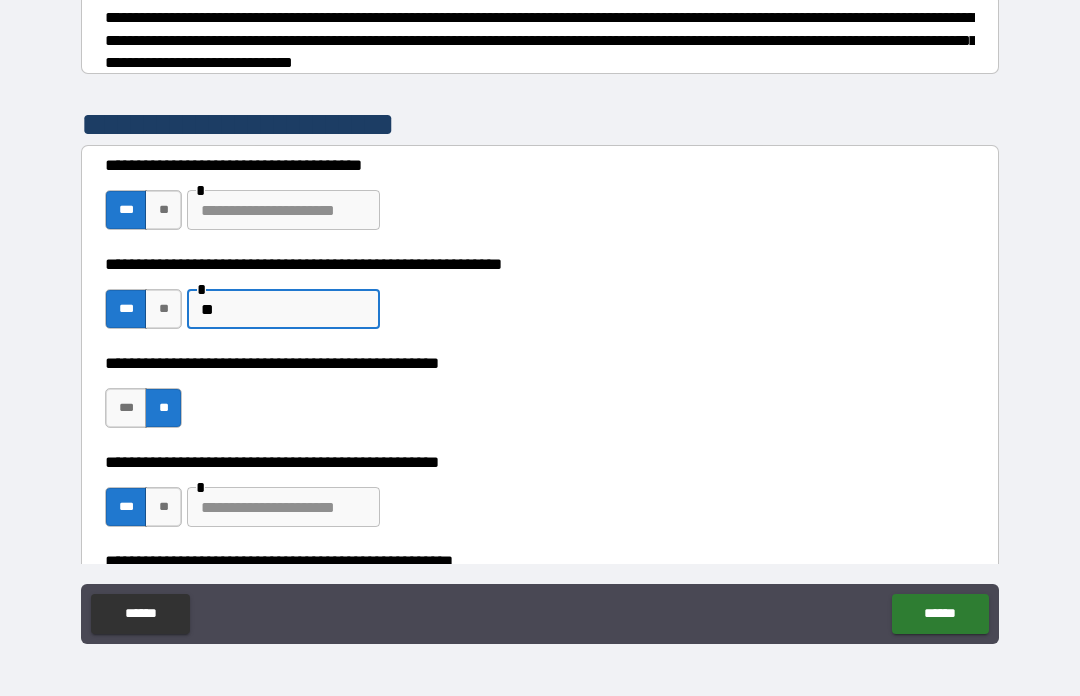 type on "*" 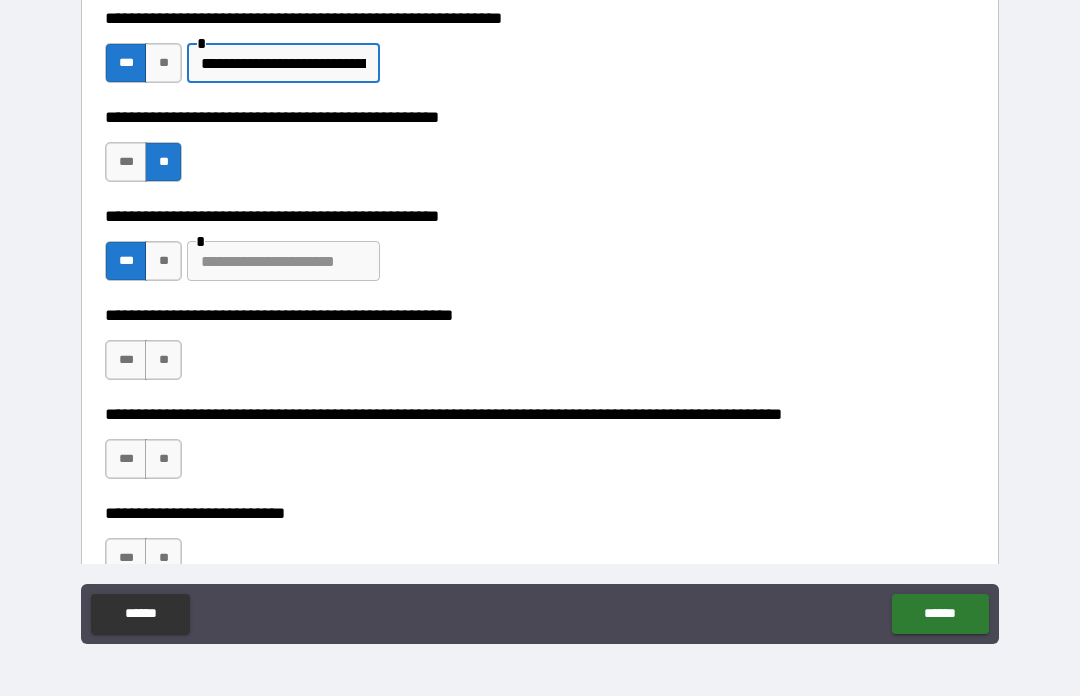 scroll, scrollTop: 557, scrollLeft: 0, axis: vertical 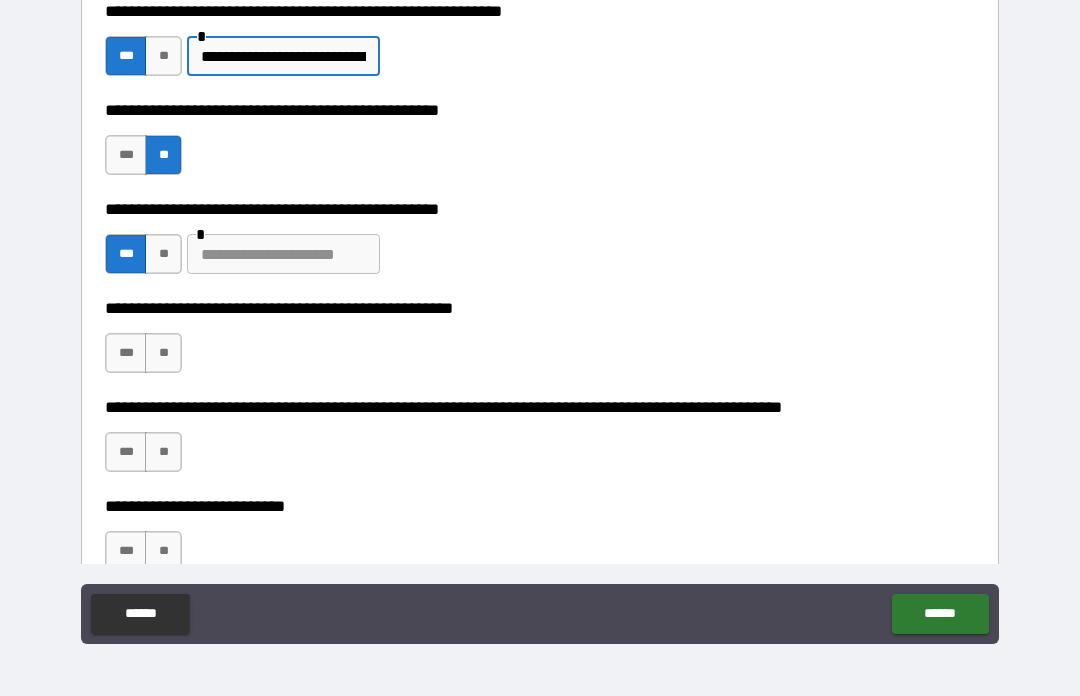 type on "**********" 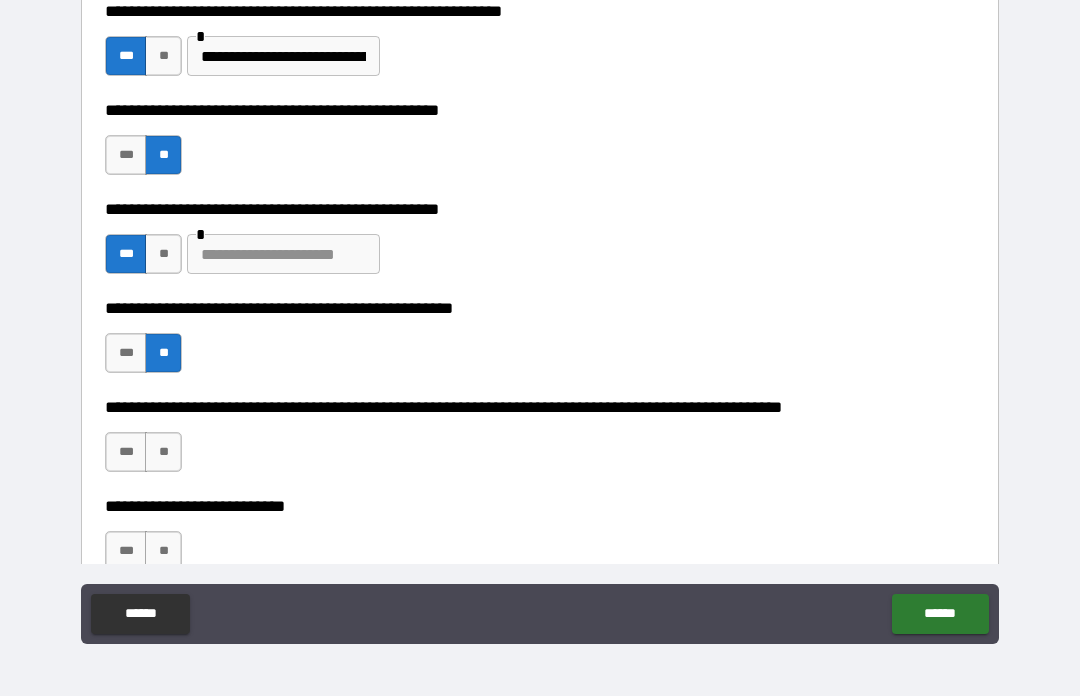 click on "**" at bounding box center (163, 452) 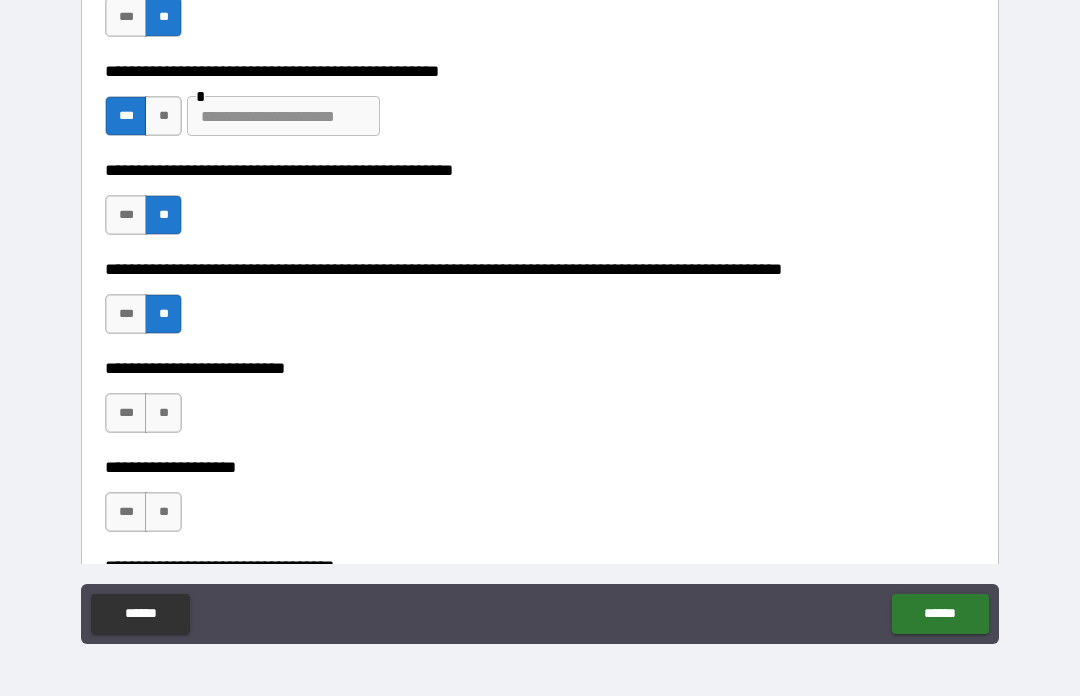 scroll, scrollTop: 698, scrollLeft: 0, axis: vertical 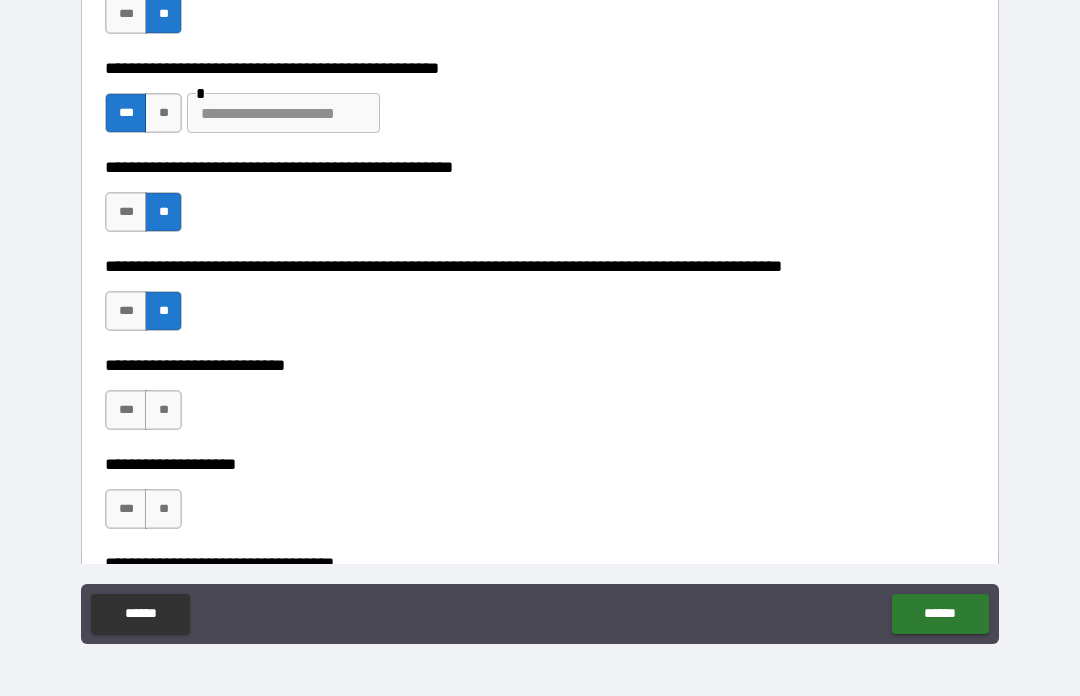 click on "**" at bounding box center [163, 410] 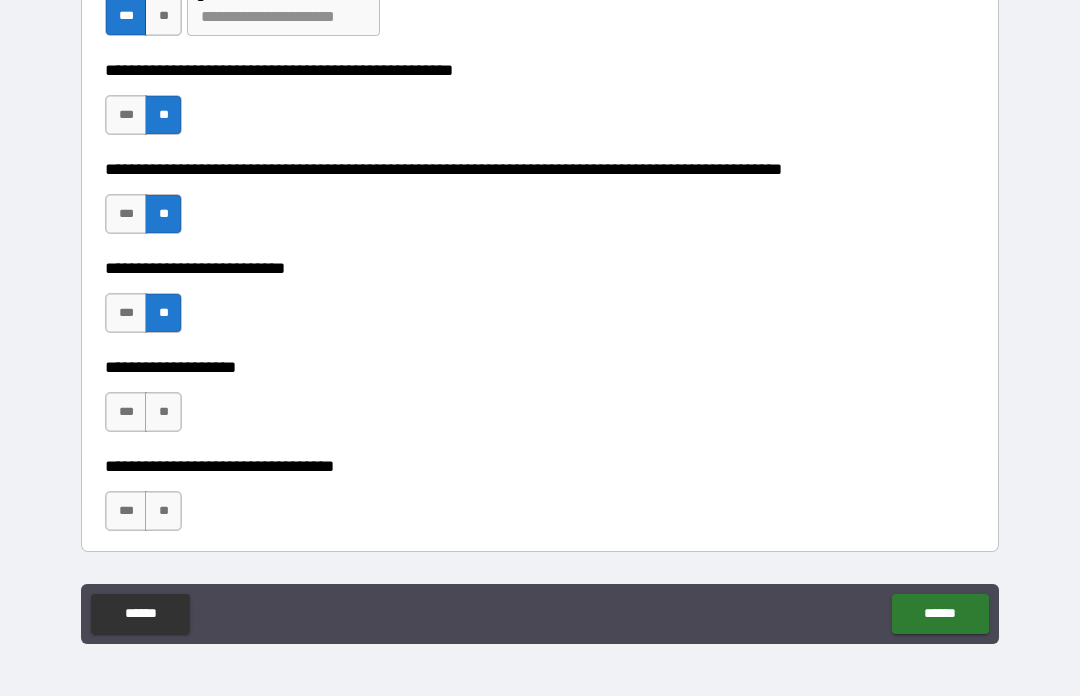 scroll, scrollTop: 799, scrollLeft: 0, axis: vertical 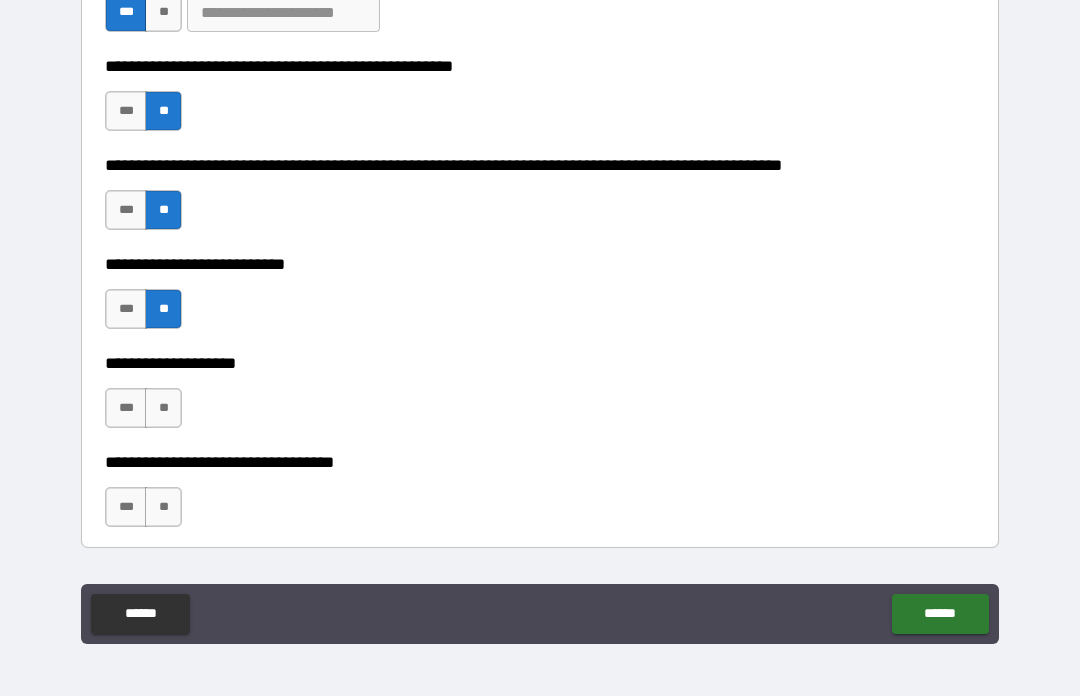 click on "**" at bounding box center (163, 408) 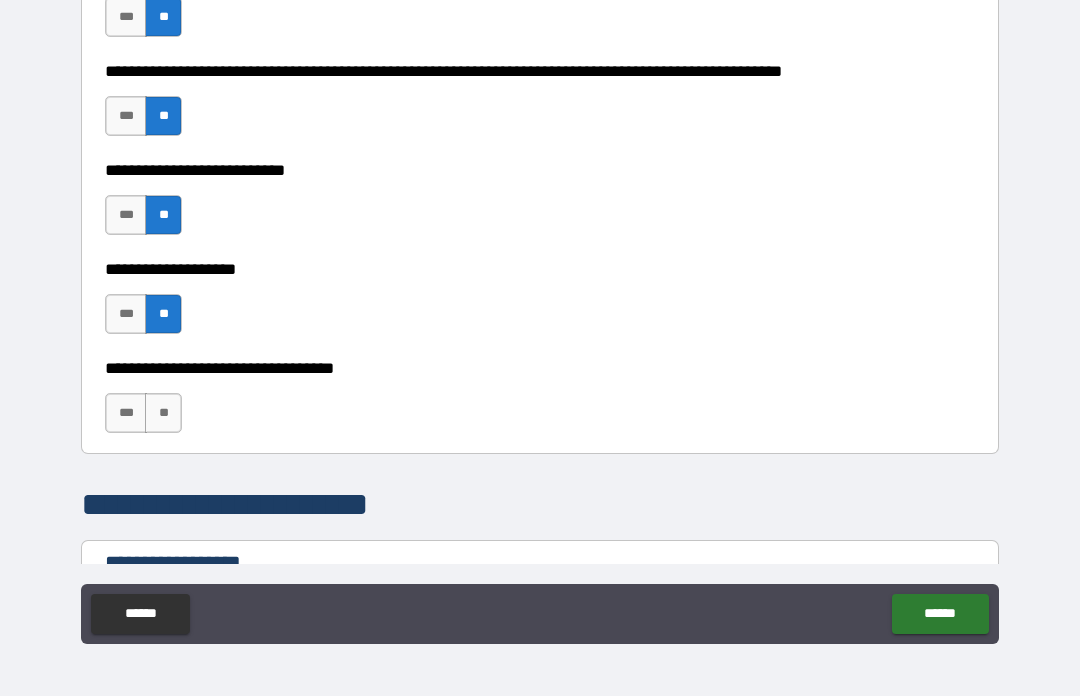 scroll, scrollTop: 893, scrollLeft: 0, axis: vertical 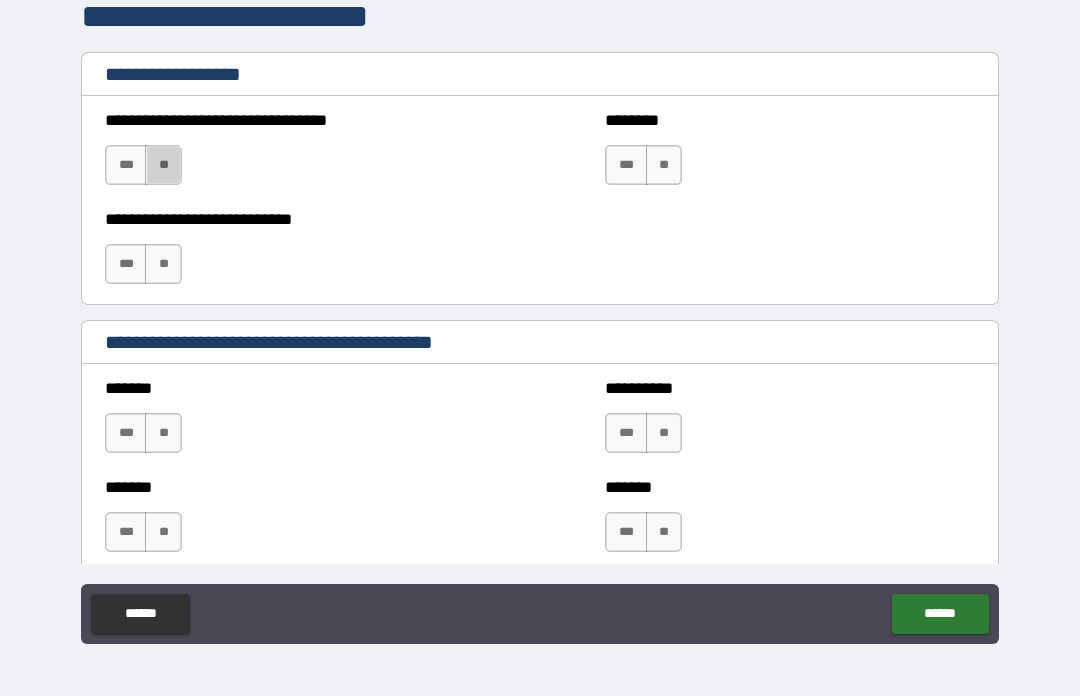 click on "**" at bounding box center [163, 165] 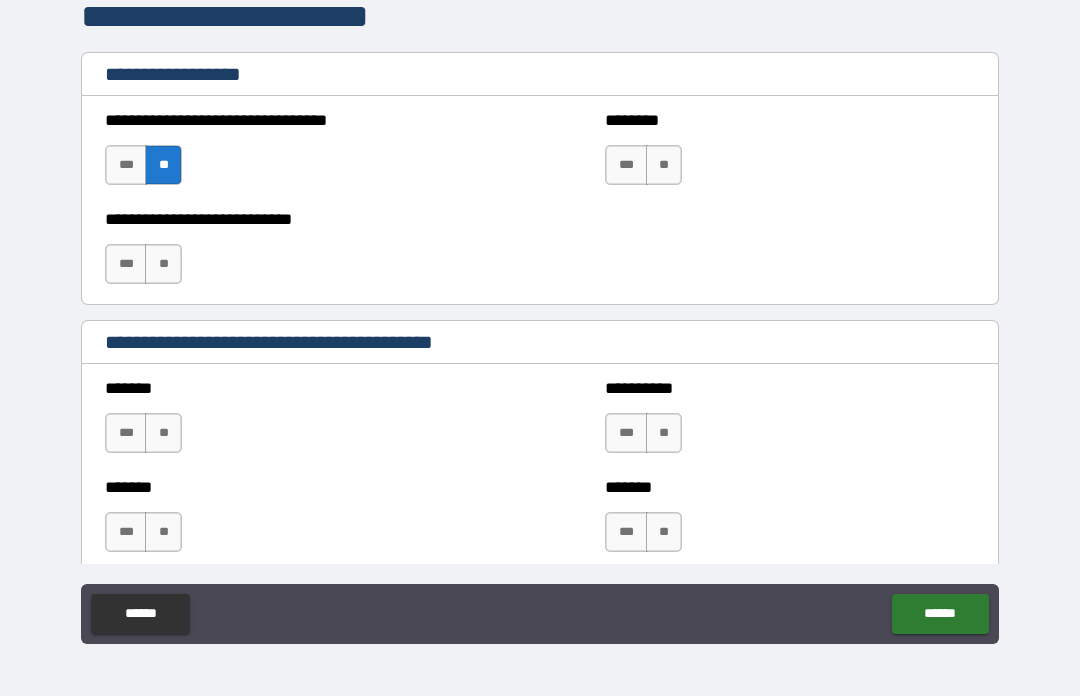 click on "**" at bounding box center [163, 264] 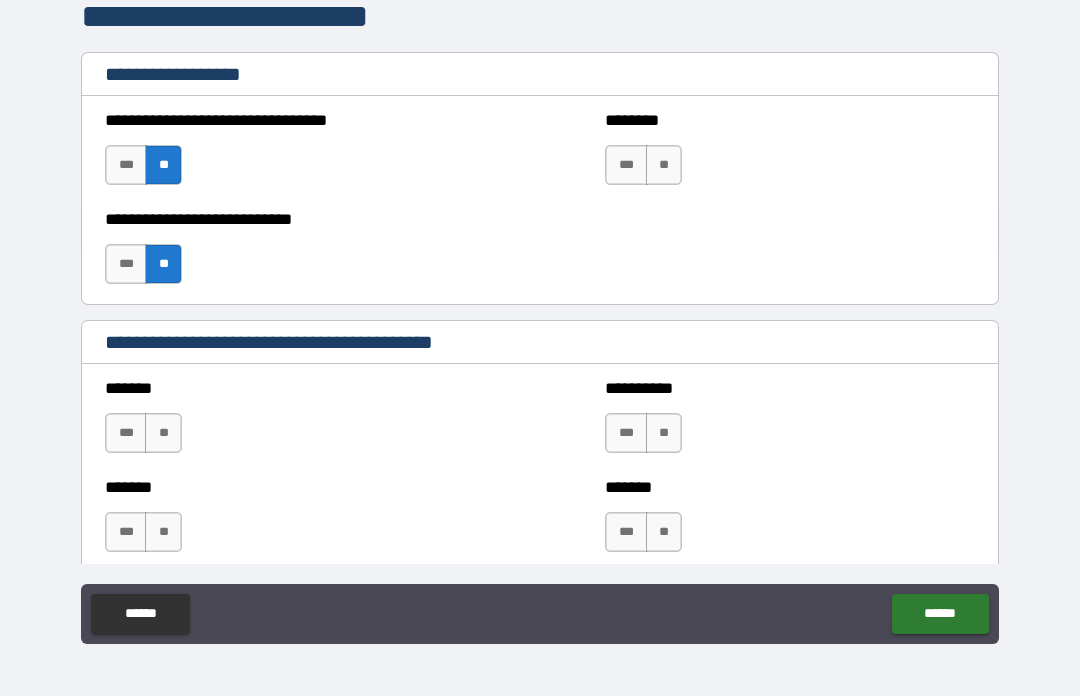 click on "**" at bounding box center [664, 165] 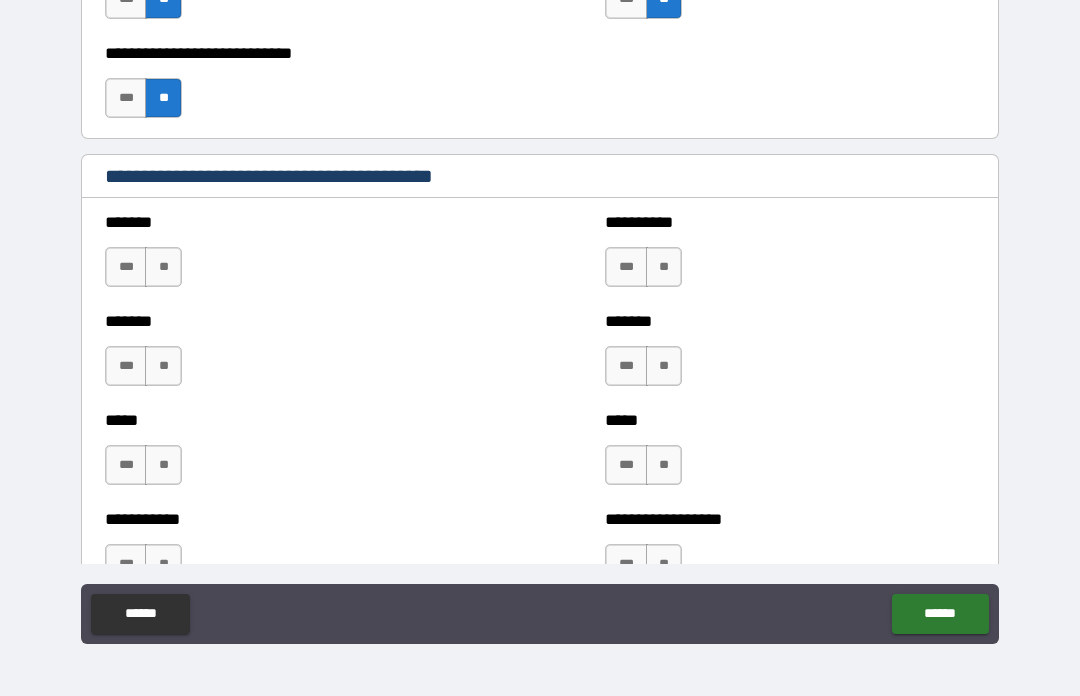 scroll, scrollTop: 1549, scrollLeft: 0, axis: vertical 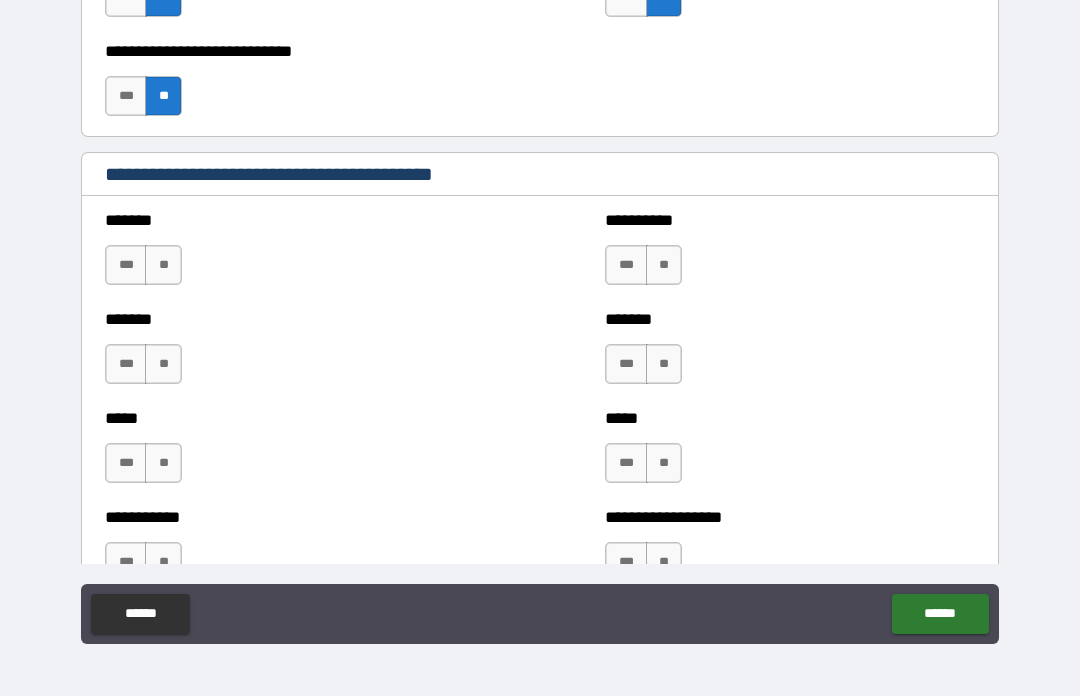 click on "**" at bounding box center [163, 265] 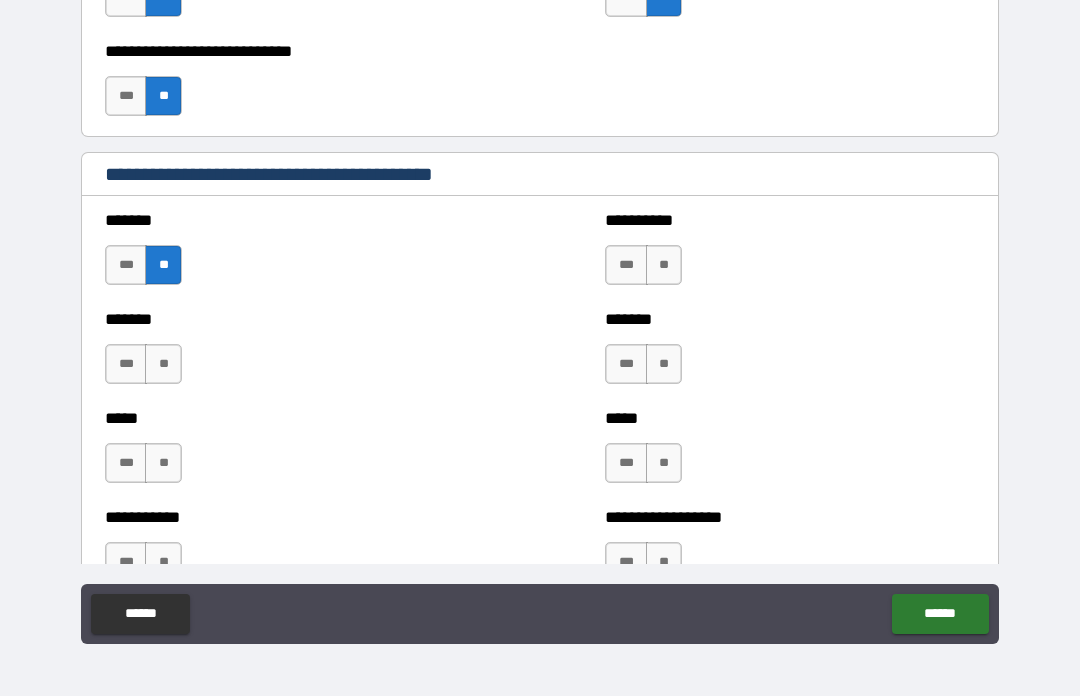 click on "***" at bounding box center (126, 364) 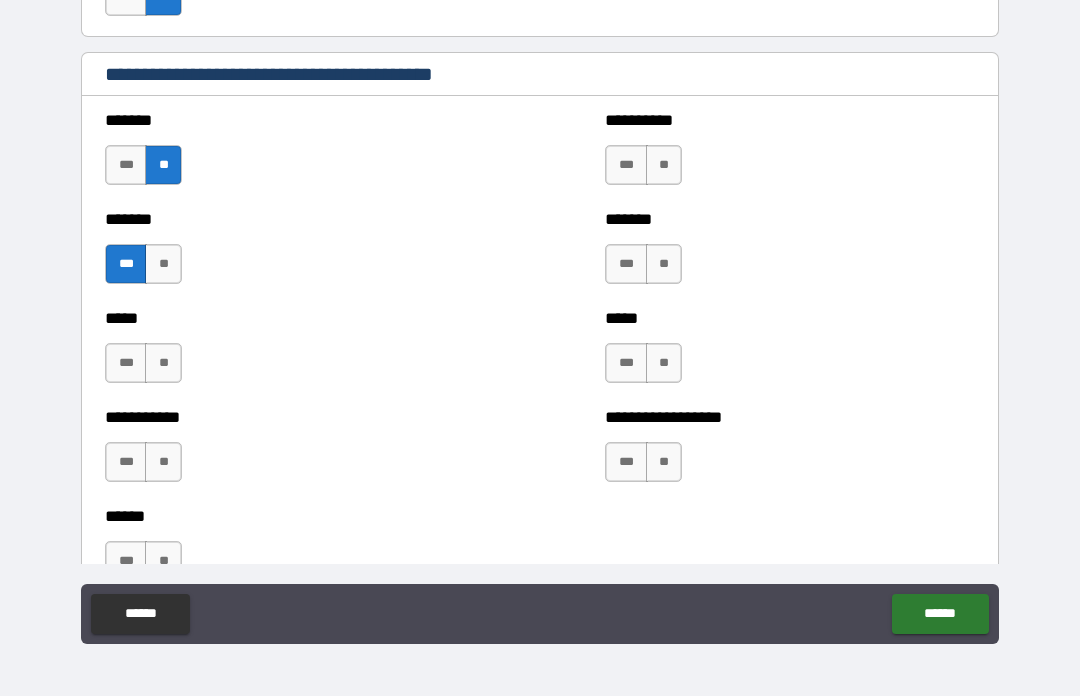 scroll, scrollTop: 1650, scrollLeft: 0, axis: vertical 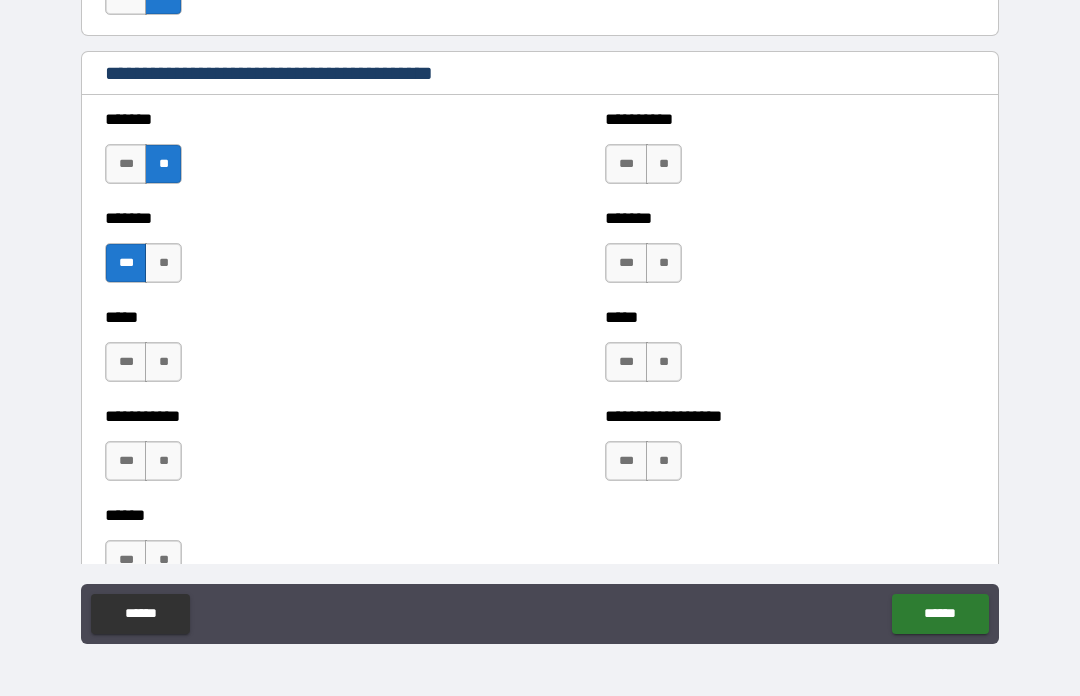 click on "**" at bounding box center (163, 362) 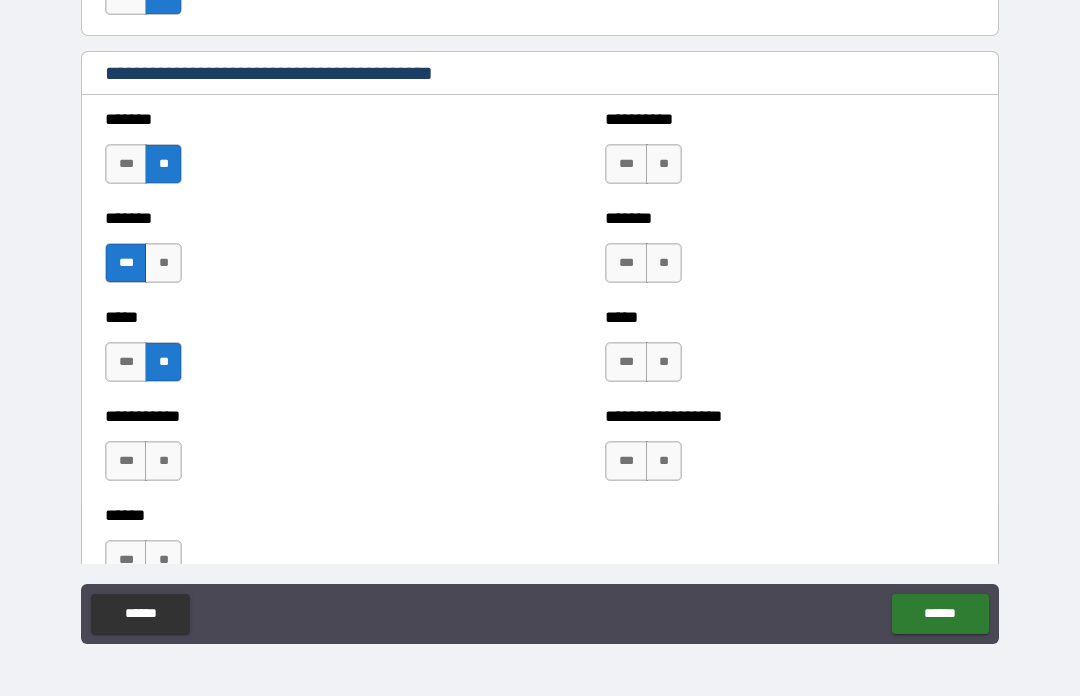 click on "**" at bounding box center [664, 164] 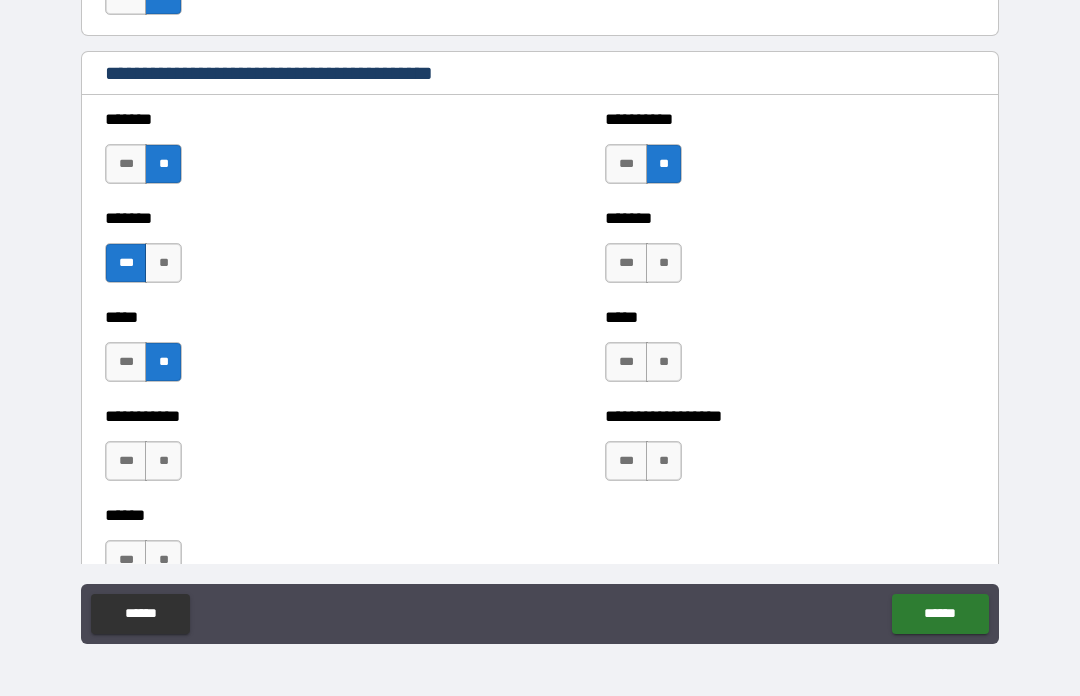 click on "**" at bounding box center (664, 263) 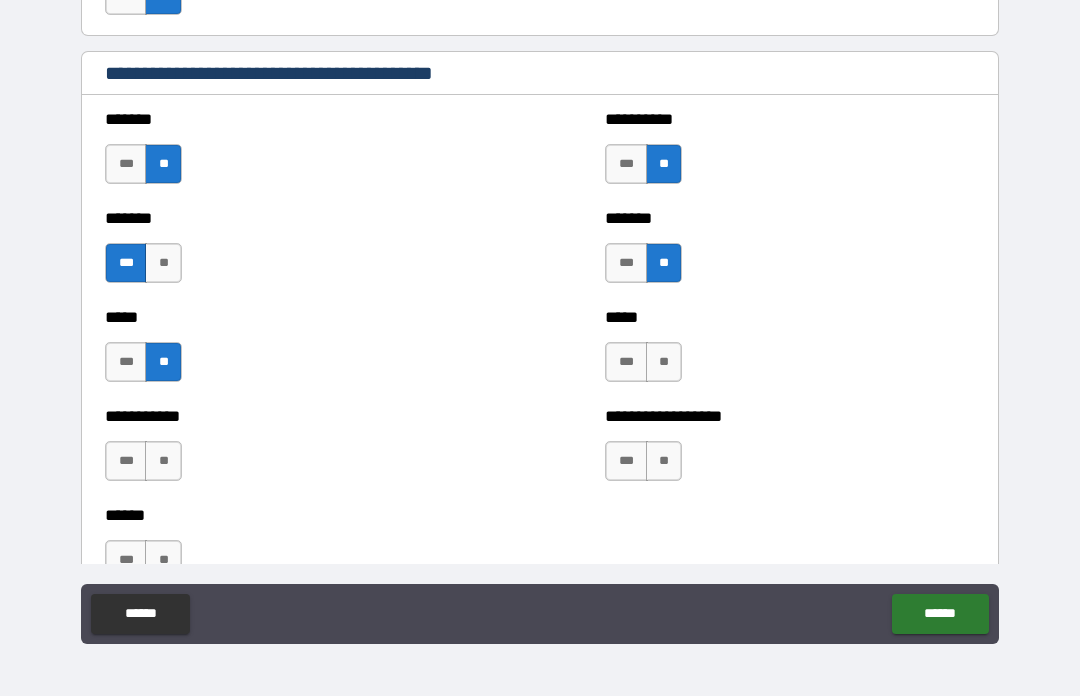 click on "**" at bounding box center [664, 362] 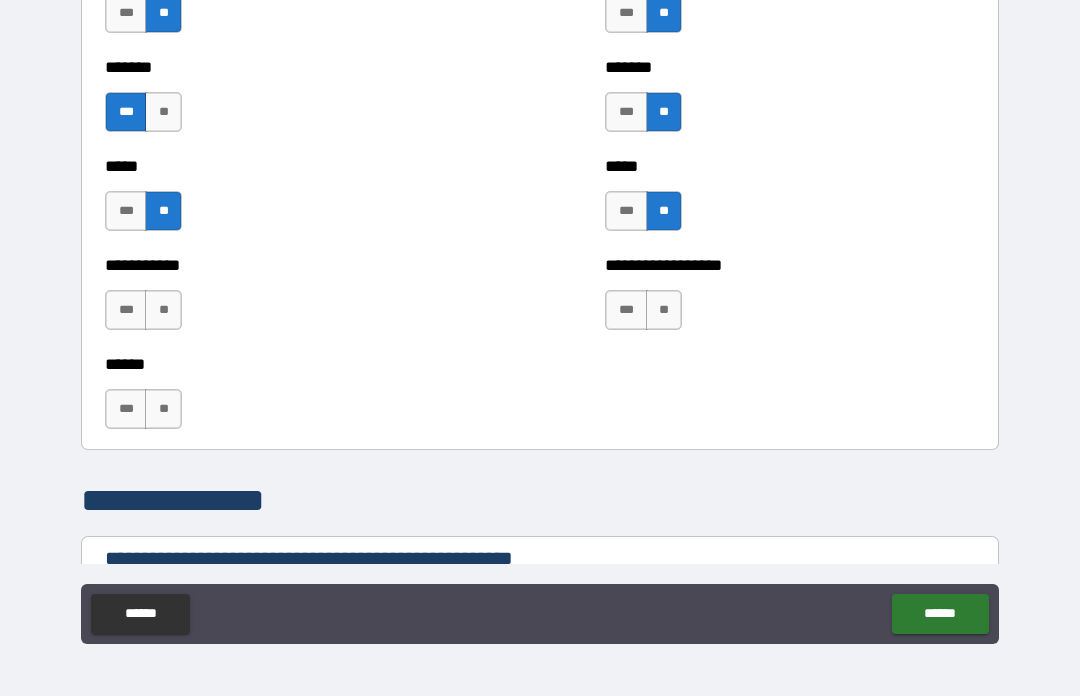 scroll, scrollTop: 1801, scrollLeft: 0, axis: vertical 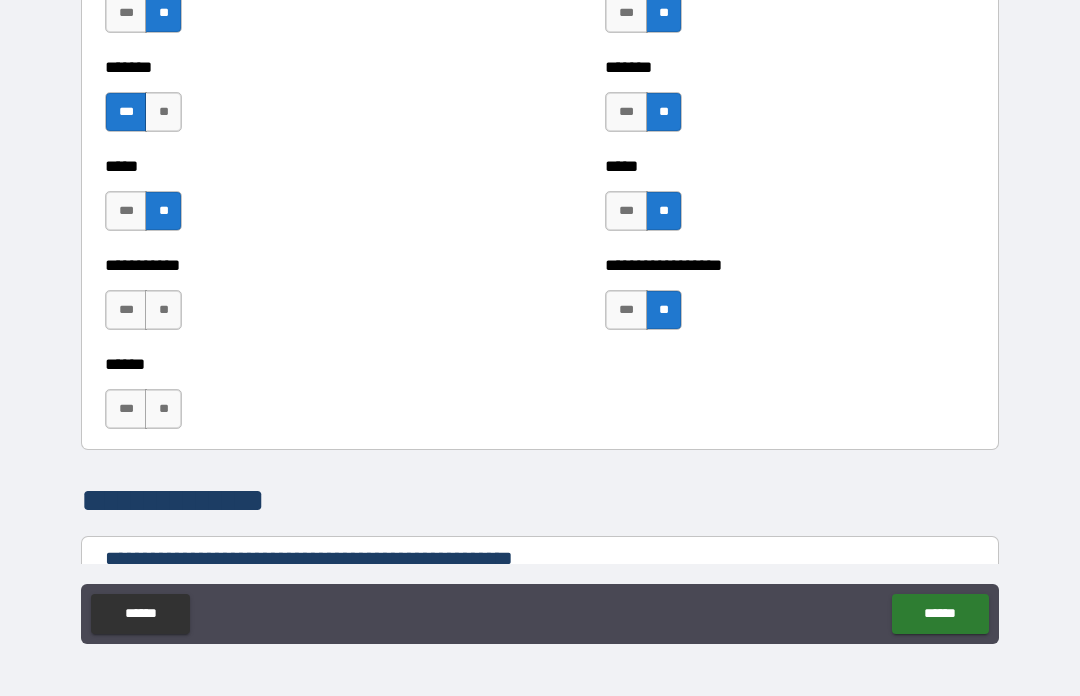 click on "**" at bounding box center [163, 310] 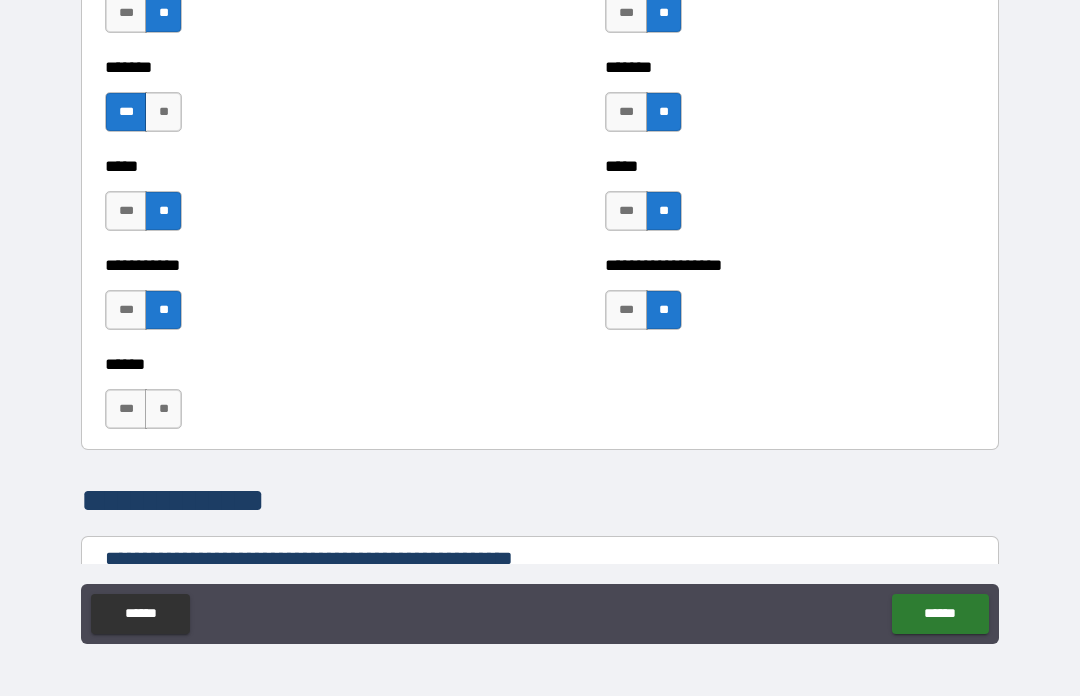 click on "**" at bounding box center [163, 409] 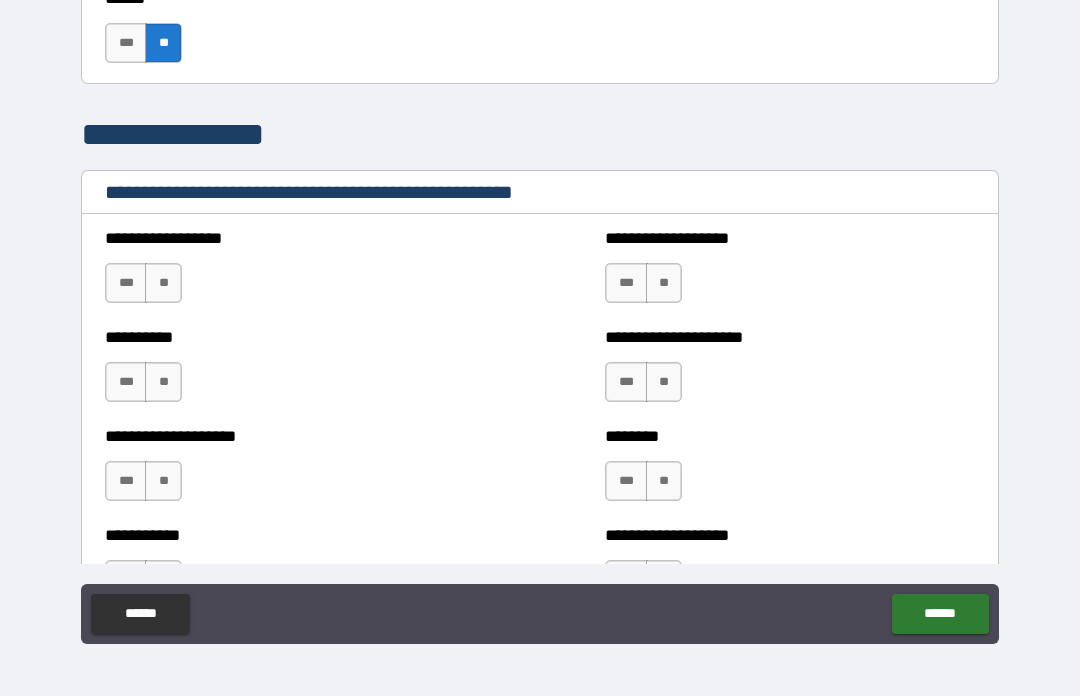 scroll, scrollTop: 2168, scrollLeft: 0, axis: vertical 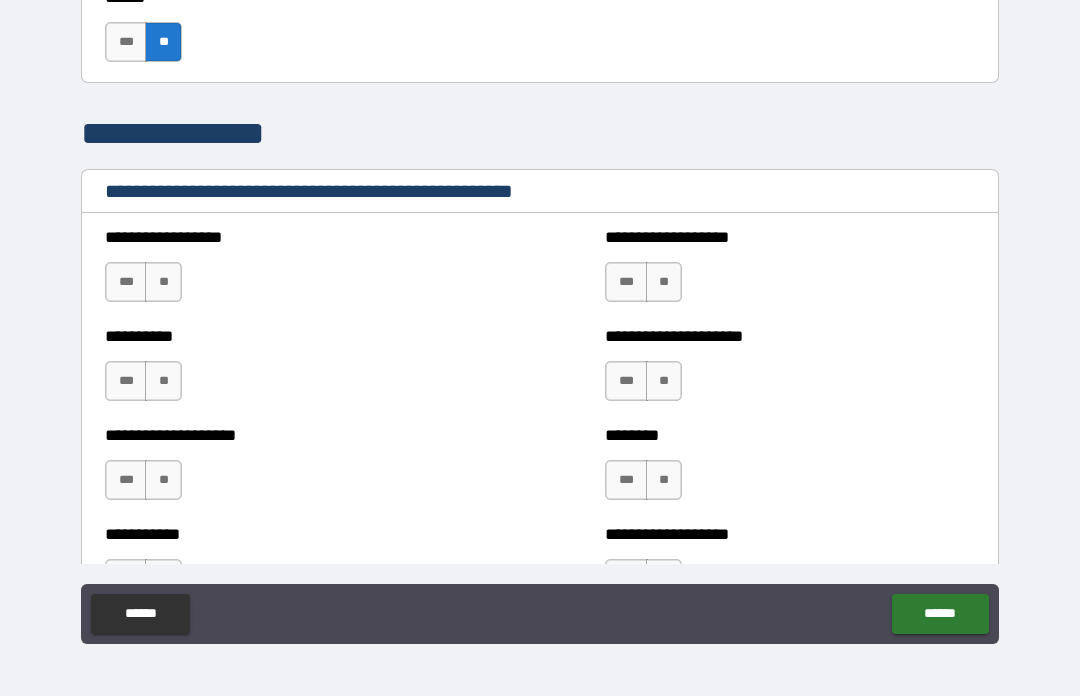 click on "**" at bounding box center (163, 282) 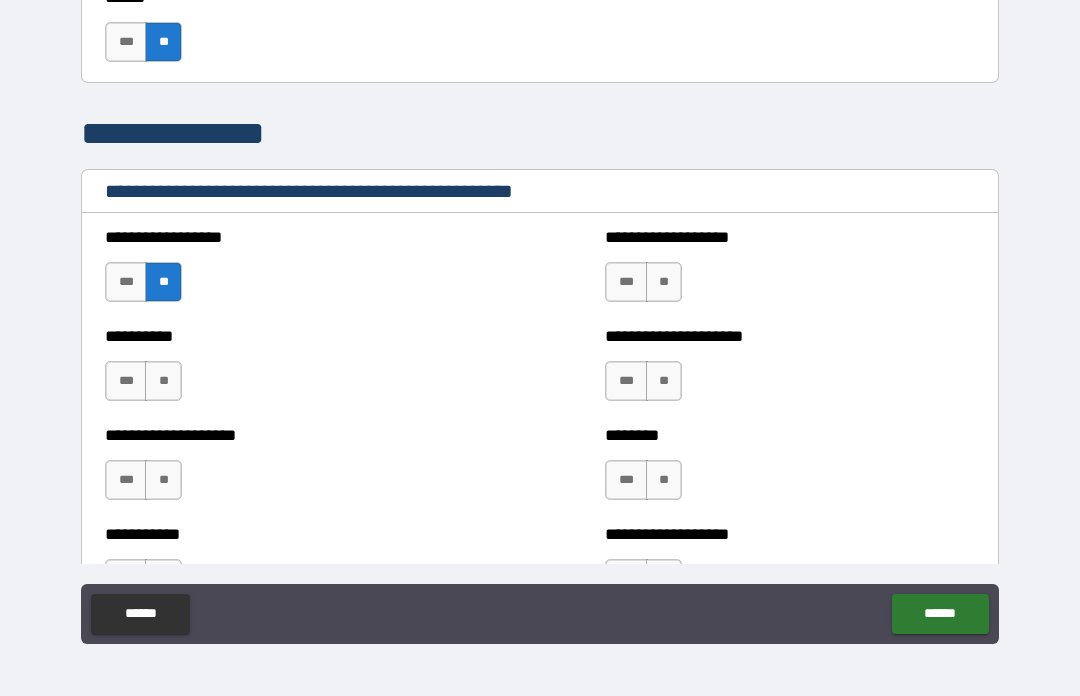 click on "**" at bounding box center [163, 381] 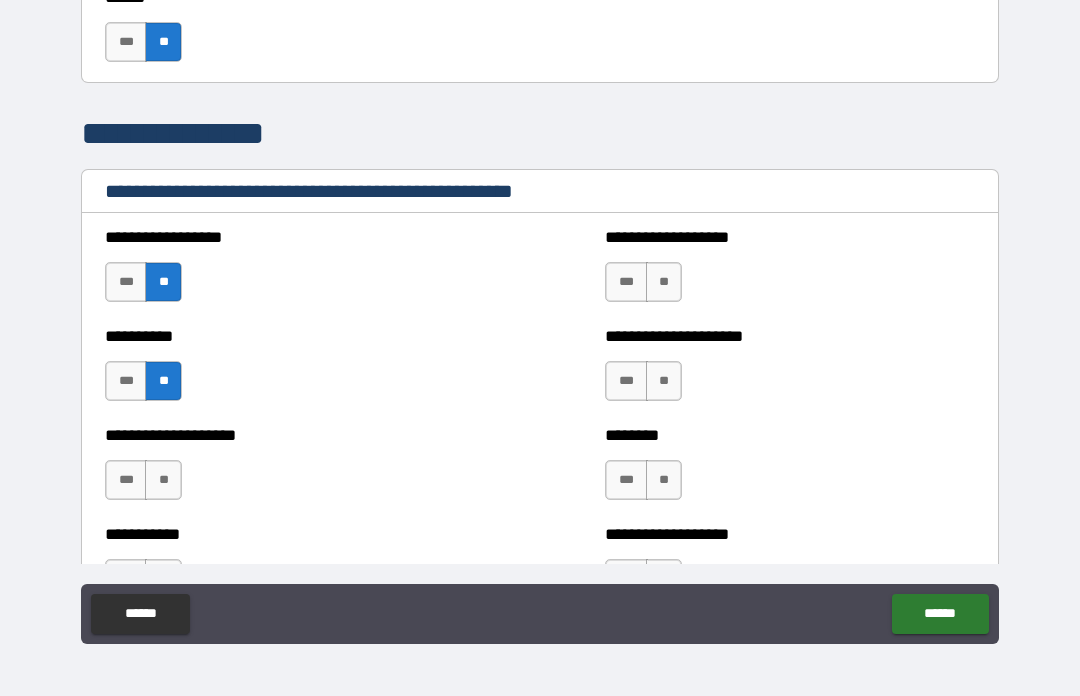 click on "**" at bounding box center [664, 282] 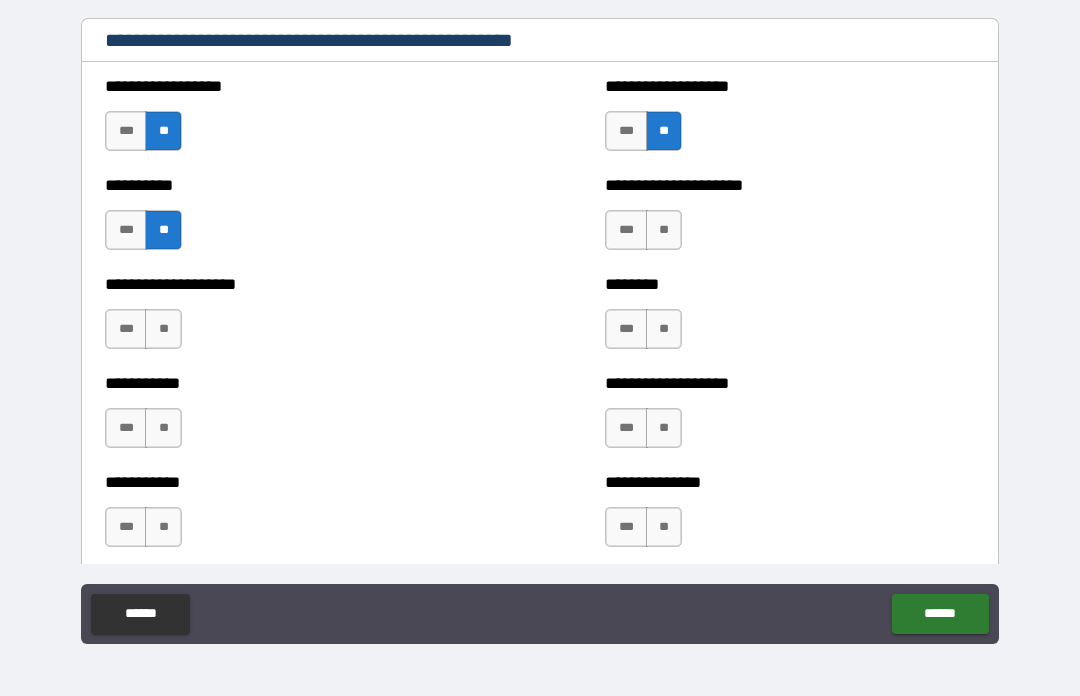scroll, scrollTop: 2319, scrollLeft: 0, axis: vertical 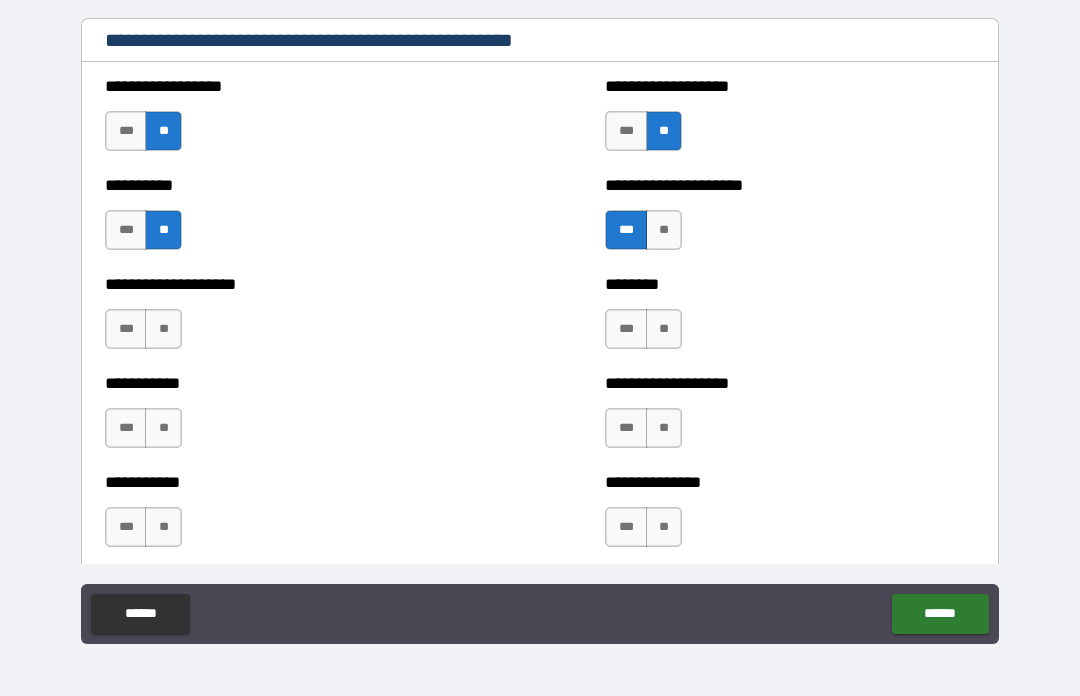 click on "**" at bounding box center [664, 329] 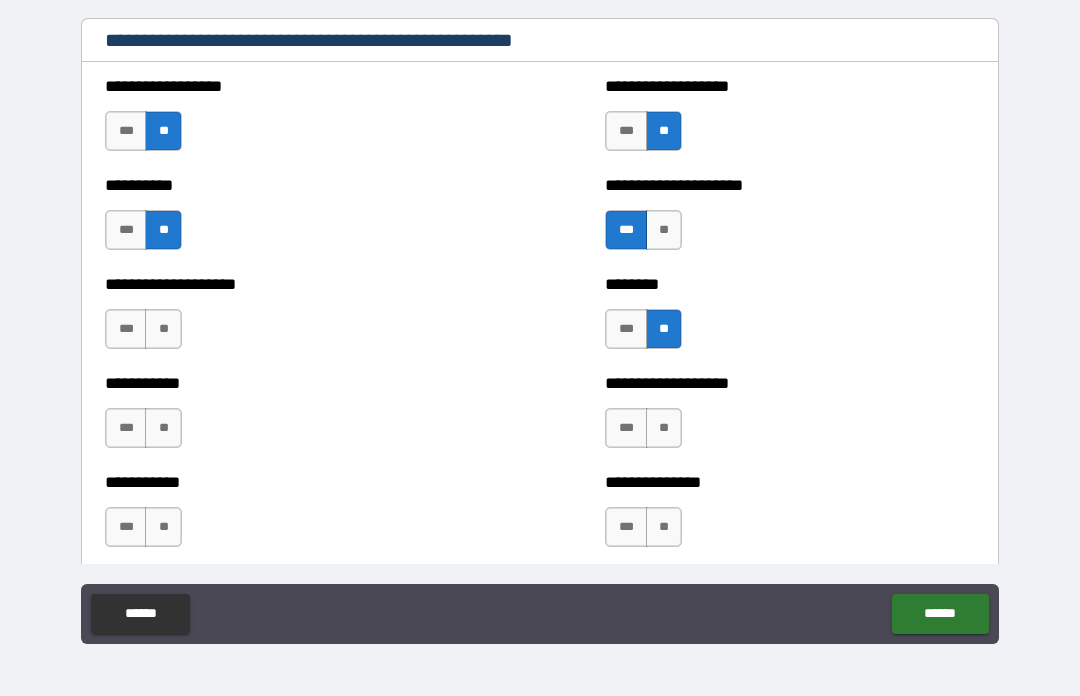 click on "**" at bounding box center [664, 428] 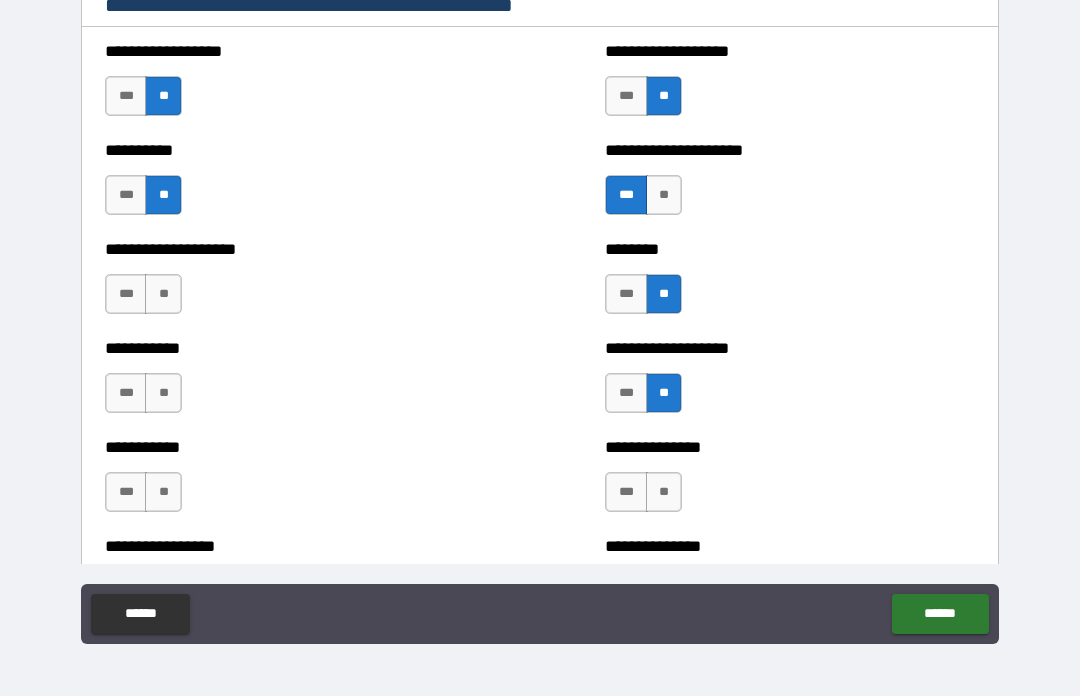 scroll, scrollTop: 2353, scrollLeft: 0, axis: vertical 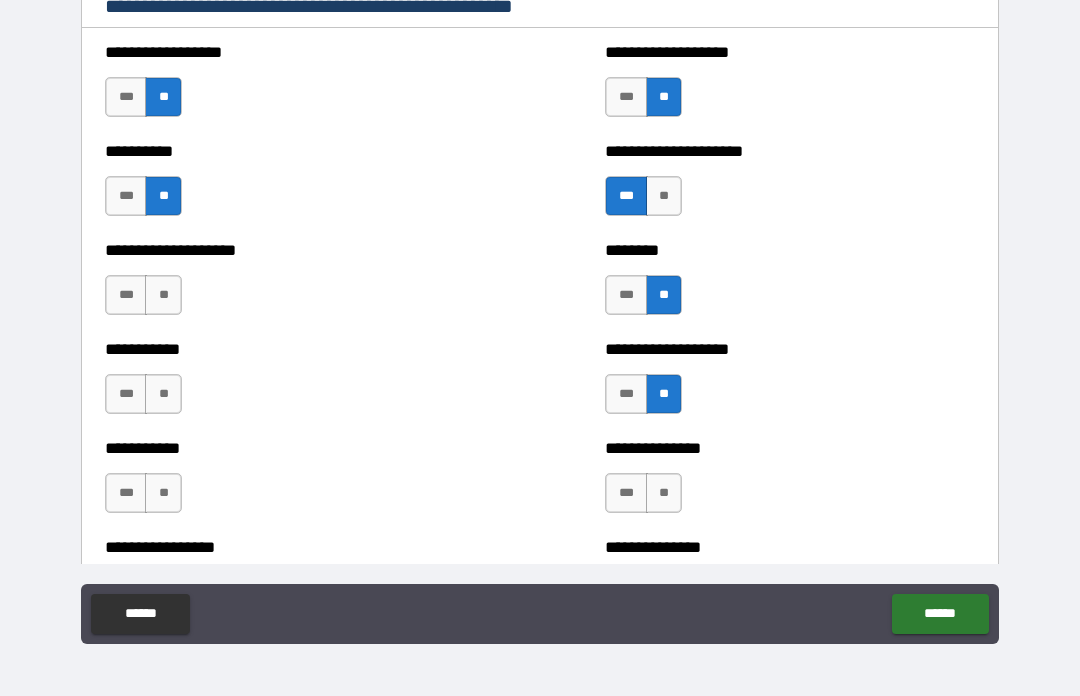 click on "**" at bounding box center (664, 493) 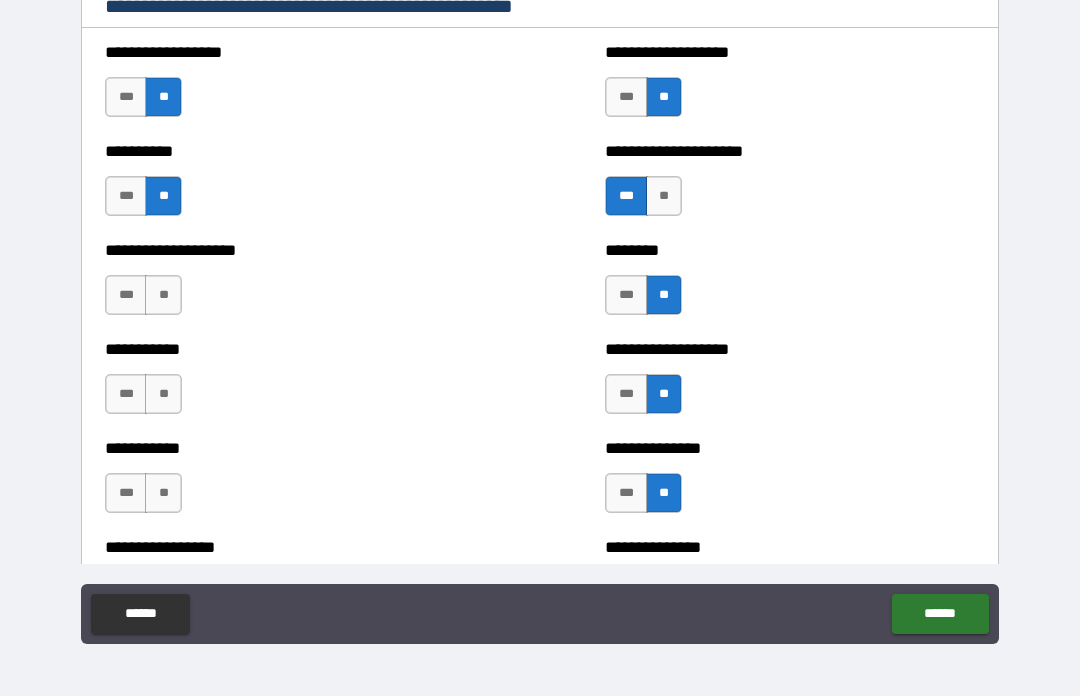 click on "**" at bounding box center [163, 295] 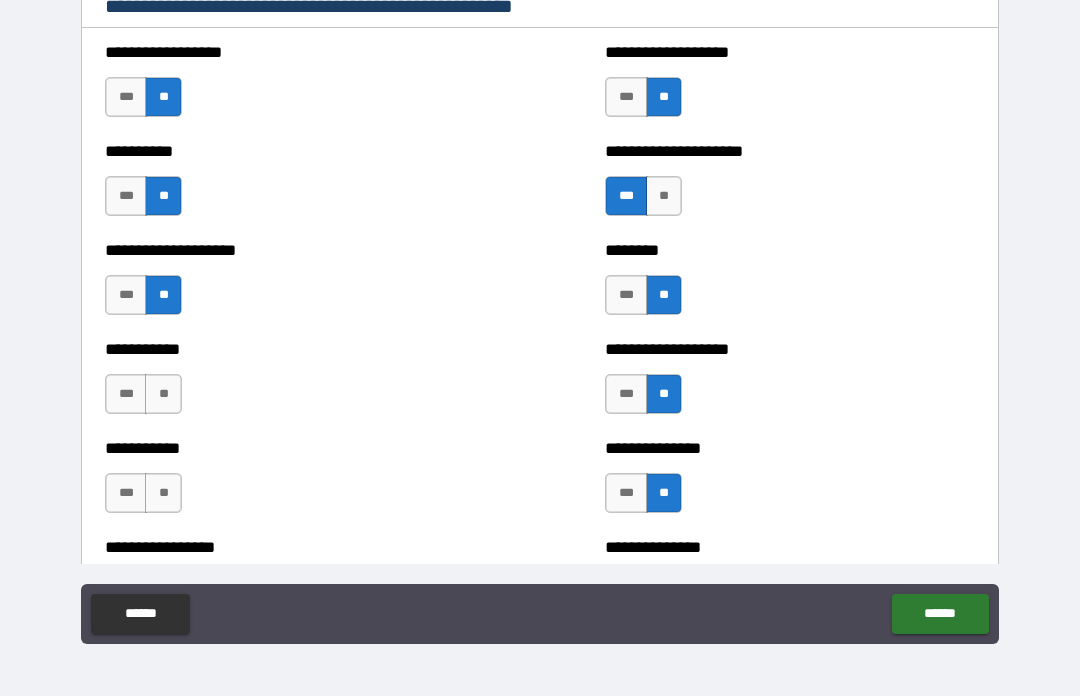 click on "**" at bounding box center [163, 394] 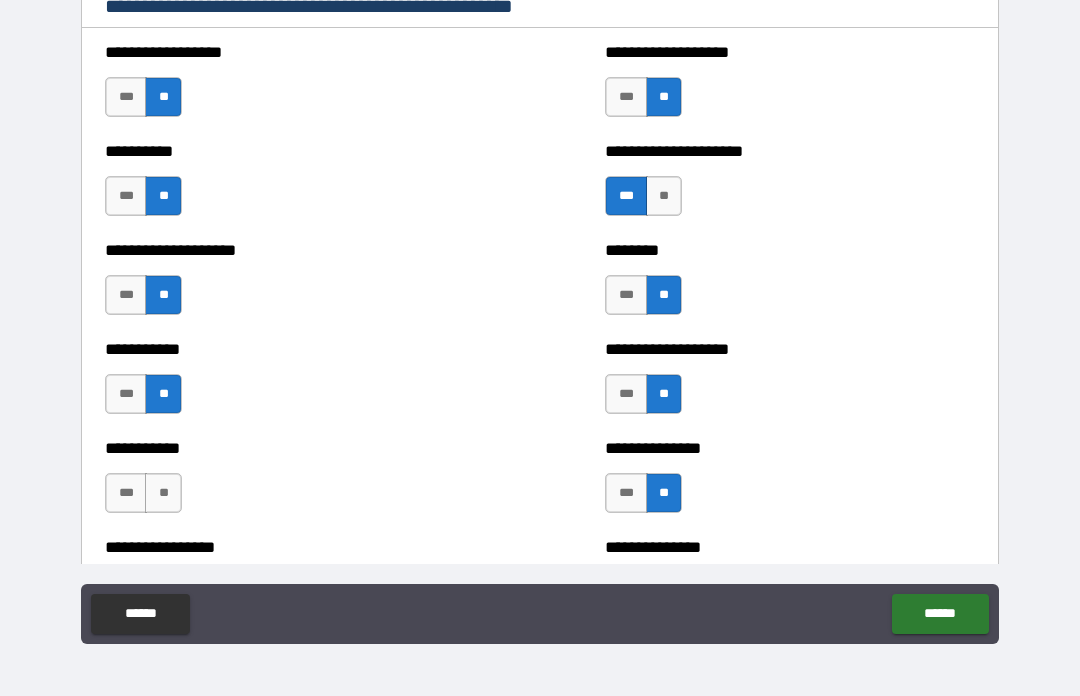 click on "**" at bounding box center [163, 493] 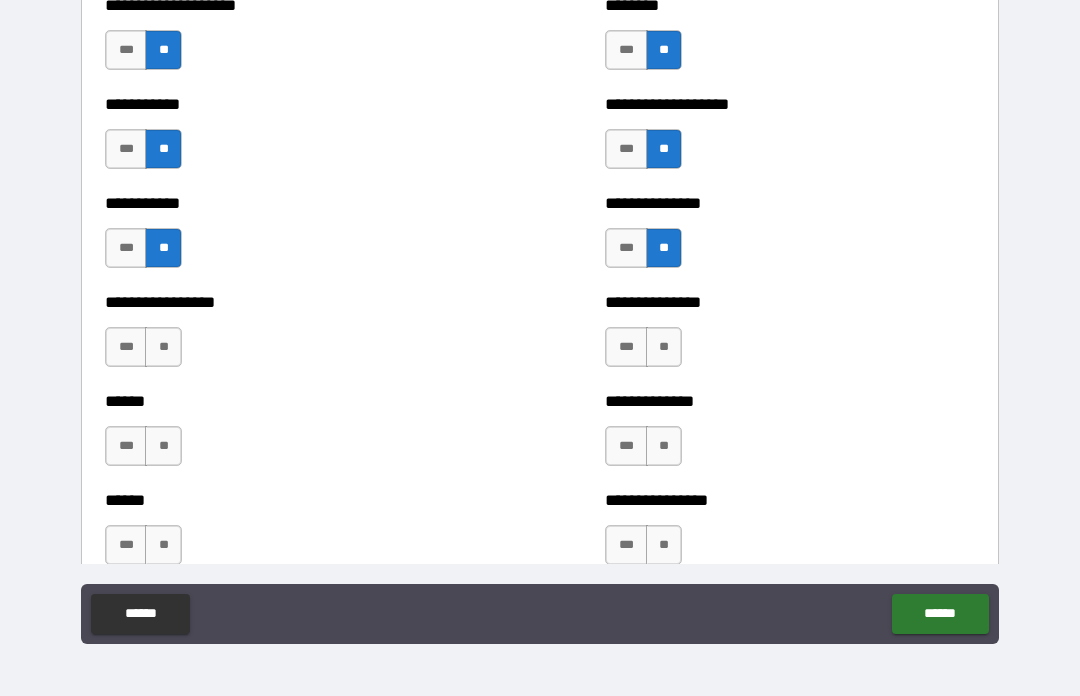 scroll, scrollTop: 2599, scrollLeft: 0, axis: vertical 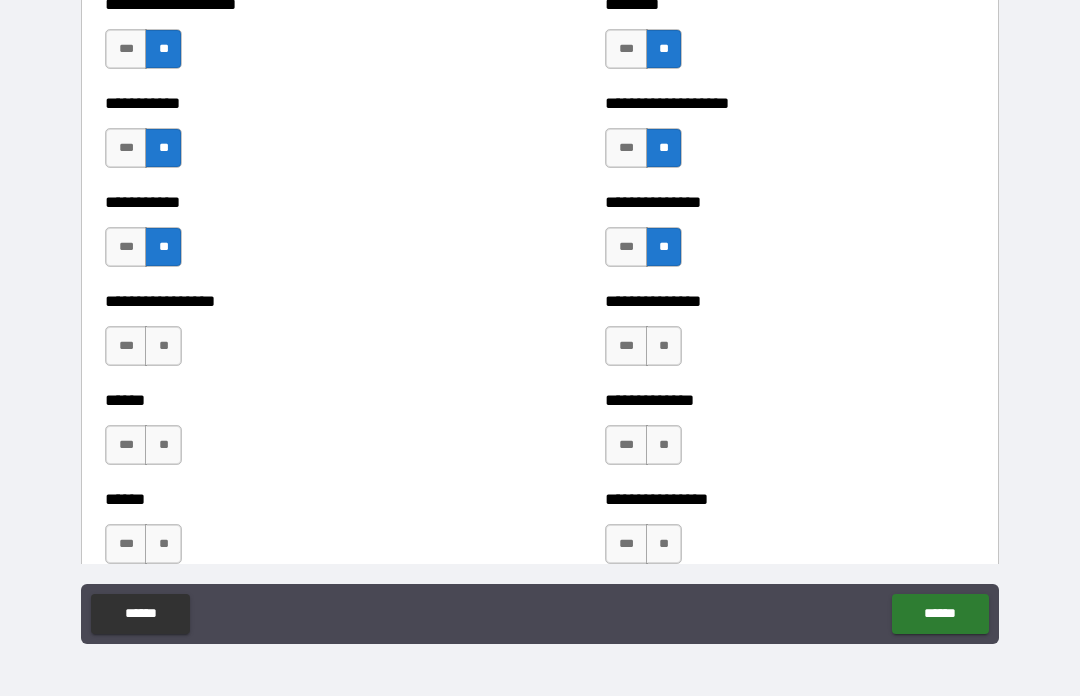 click on "**" at bounding box center [163, 346] 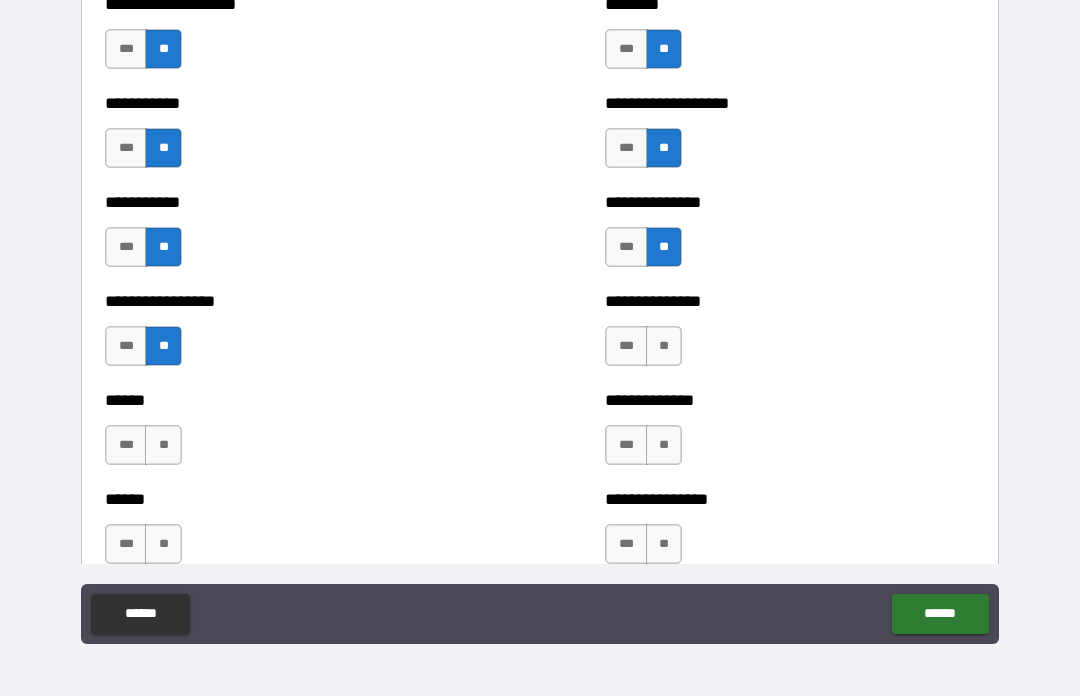 click on "**" at bounding box center (163, 445) 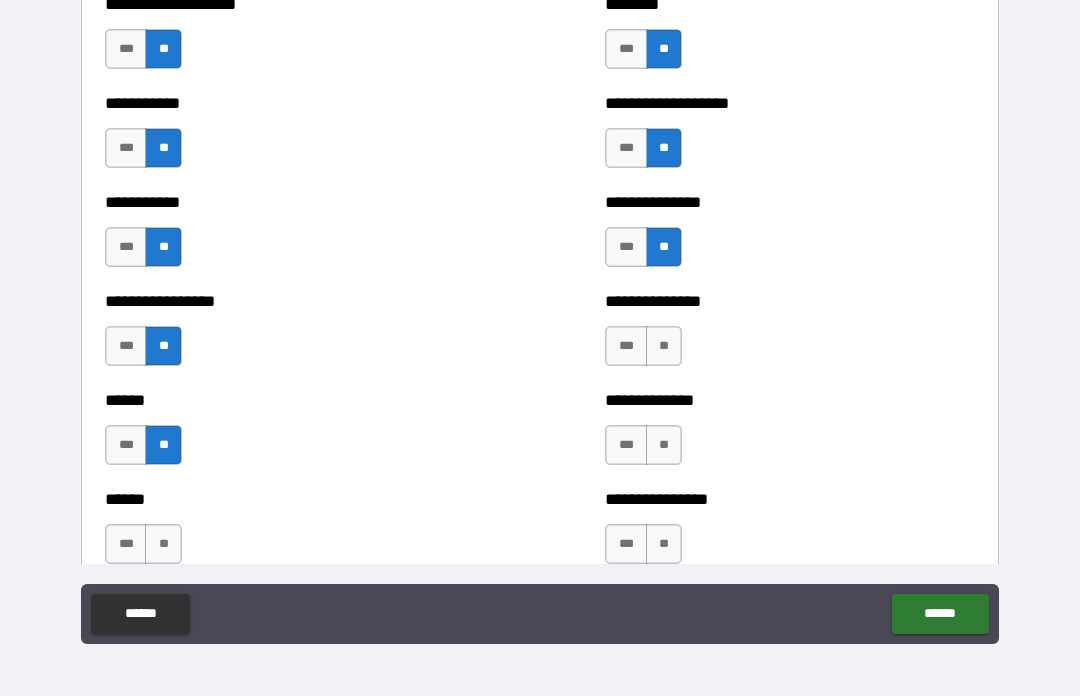 click on "**" at bounding box center [664, 346] 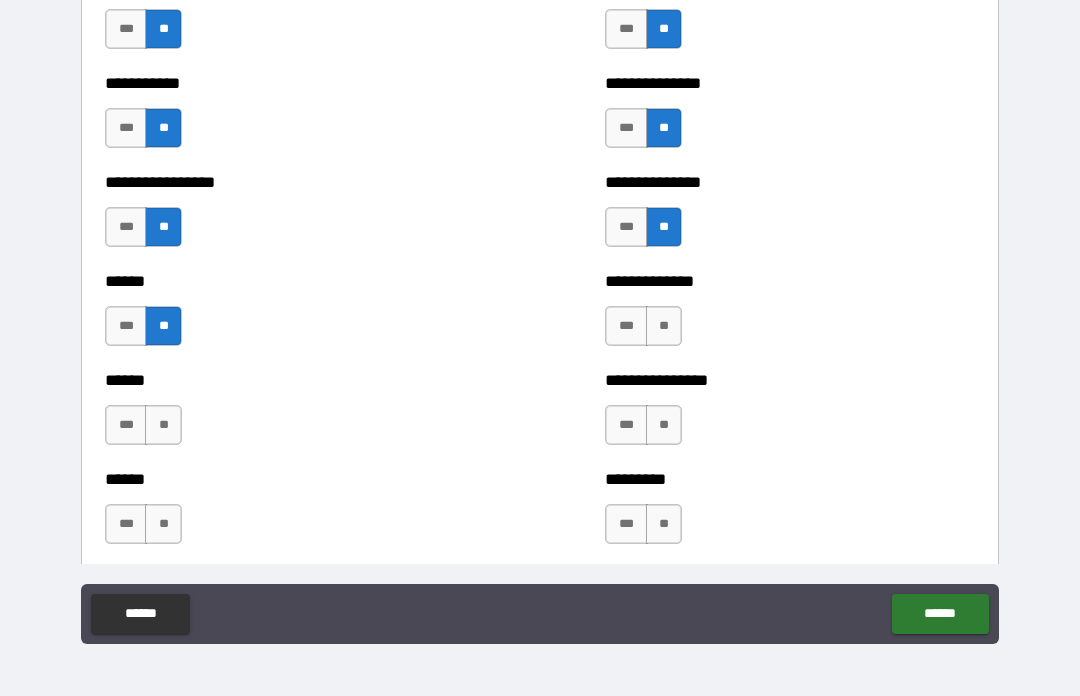 scroll, scrollTop: 2731, scrollLeft: 0, axis: vertical 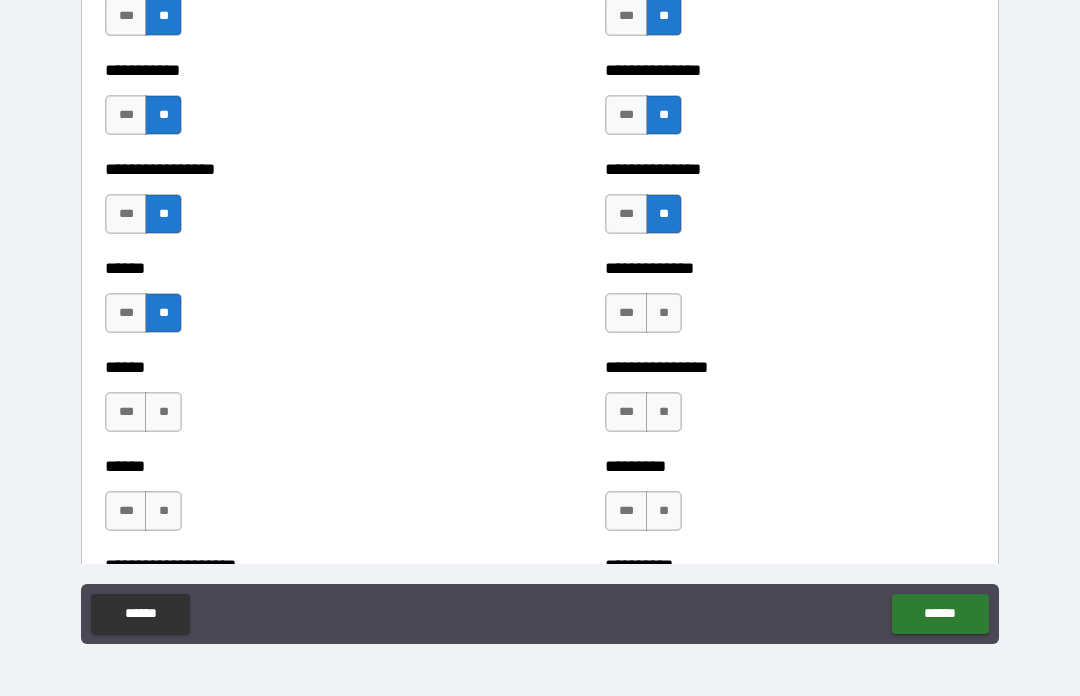 click on "**" at bounding box center [664, 313] 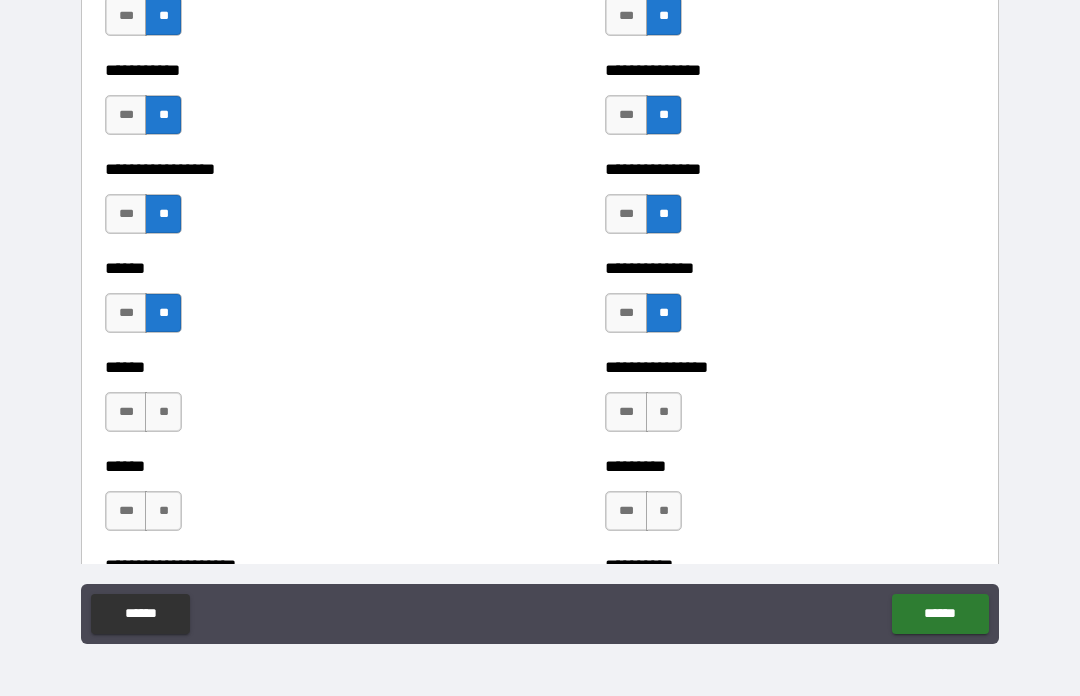 click on "**" at bounding box center (664, 412) 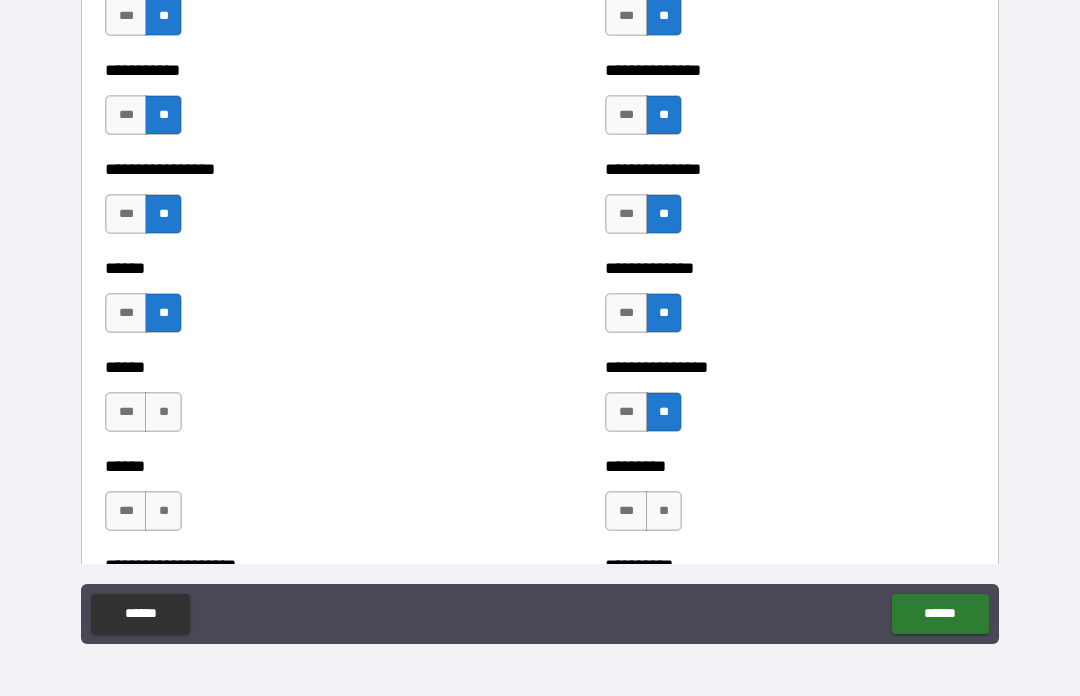 click on "**" at bounding box center [664, 511] 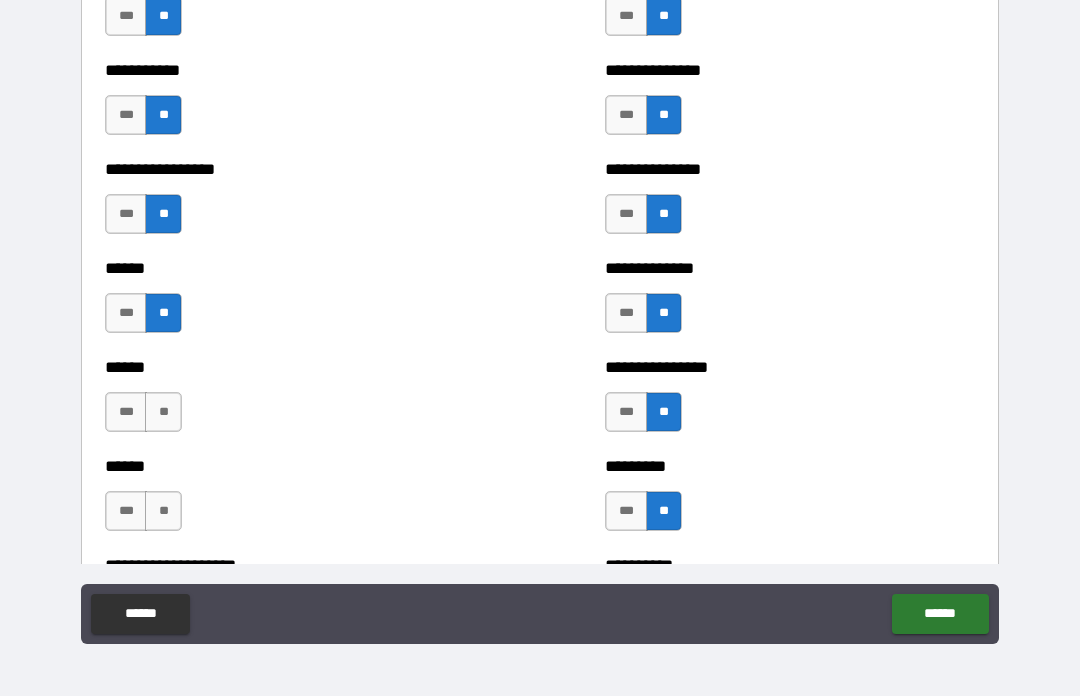 click on "**" at bounding box center (163, 511) 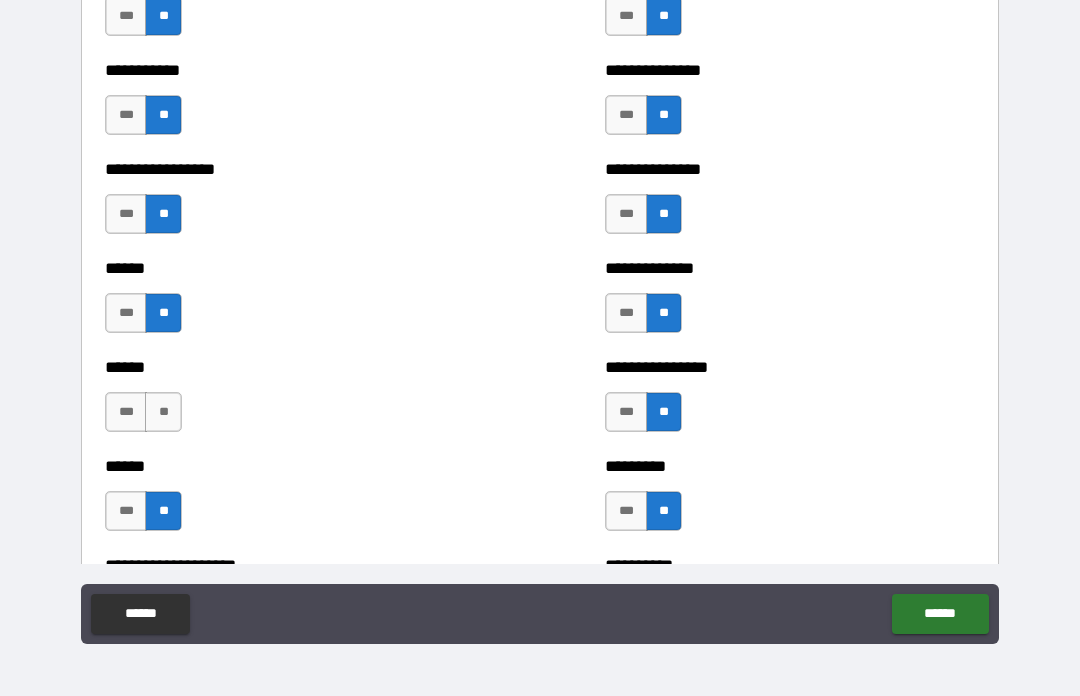 click on "**" at bounding box center [163, 412] 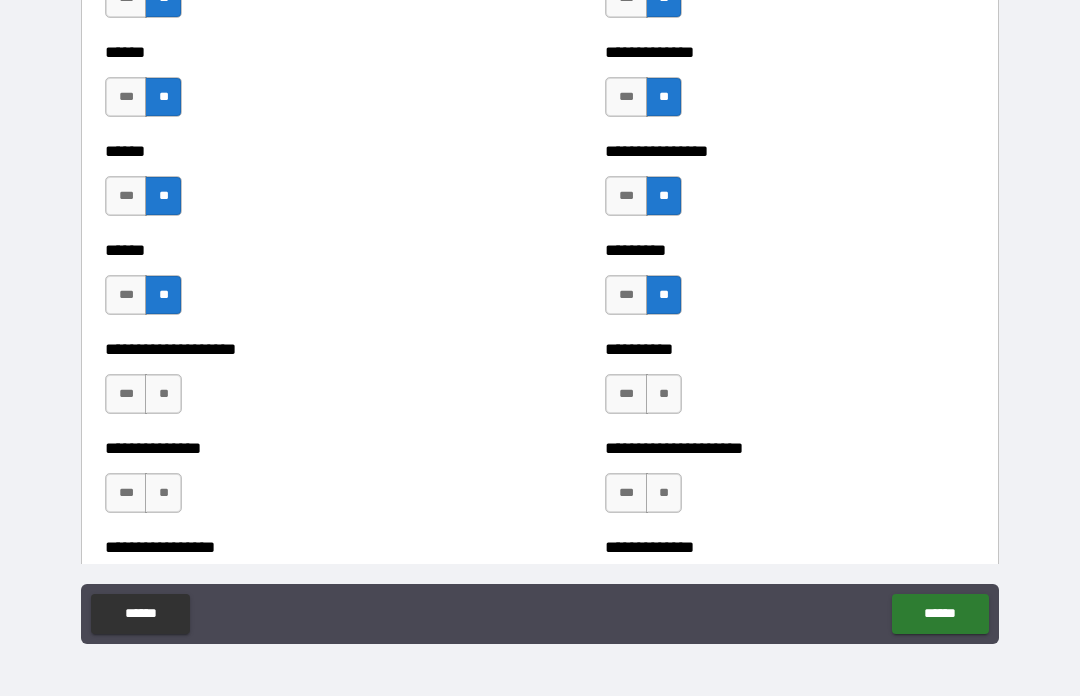 scroll, scrollTop: 2967, scrollLeft: 0, axis: vertical 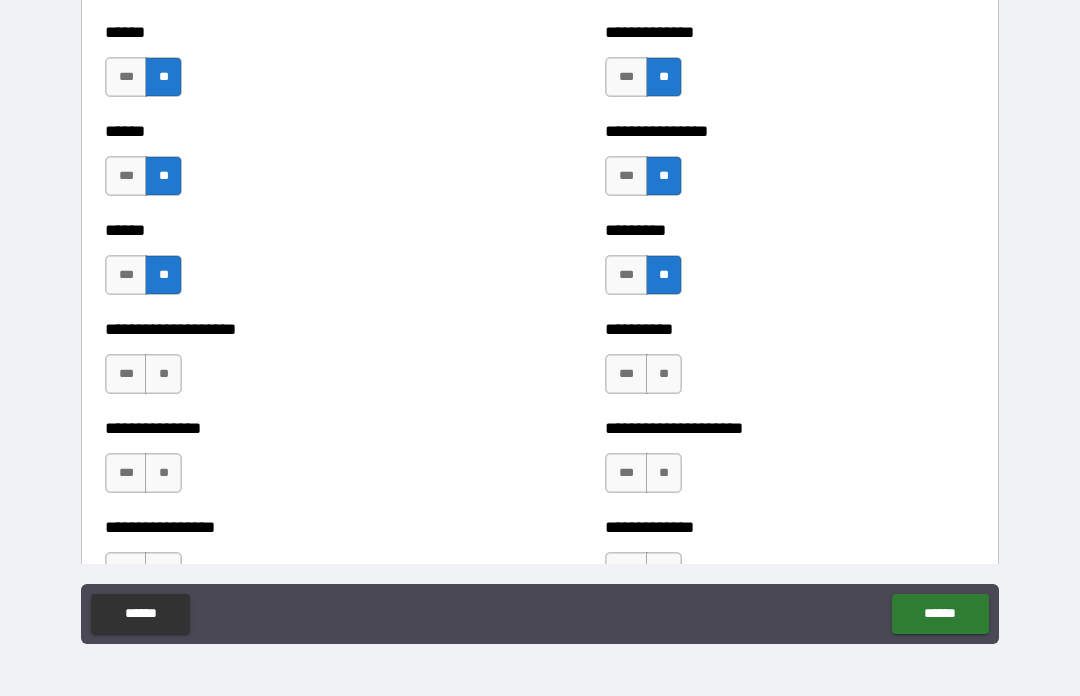 click on "**" at bounding box center [664, 374] 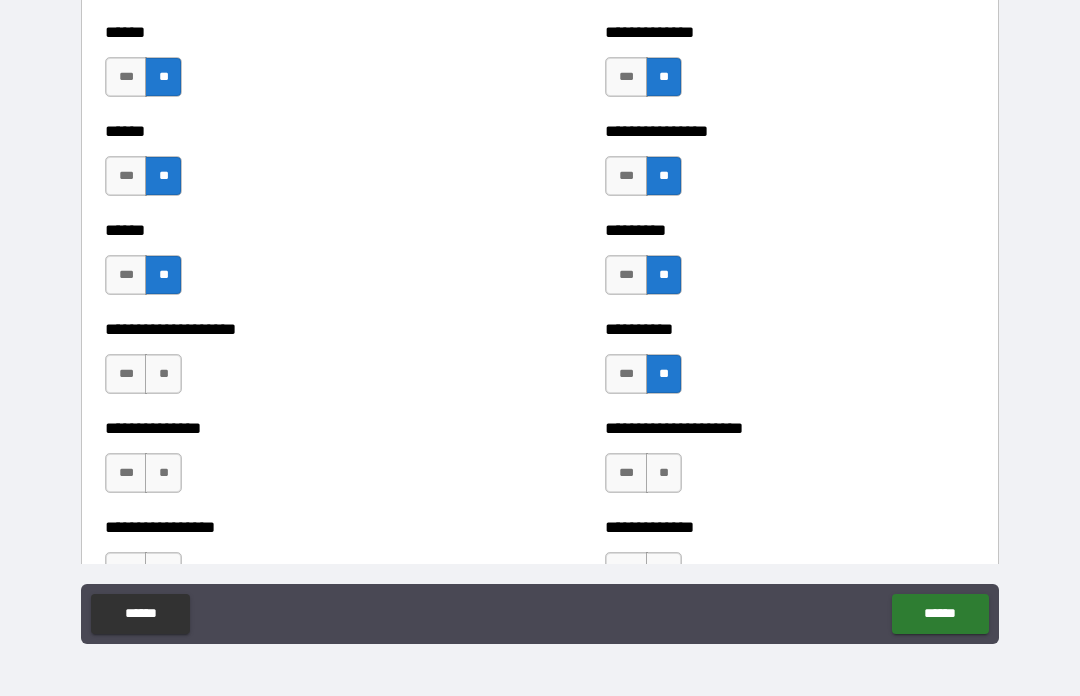 click on "***" at bounding box center [126, 374] 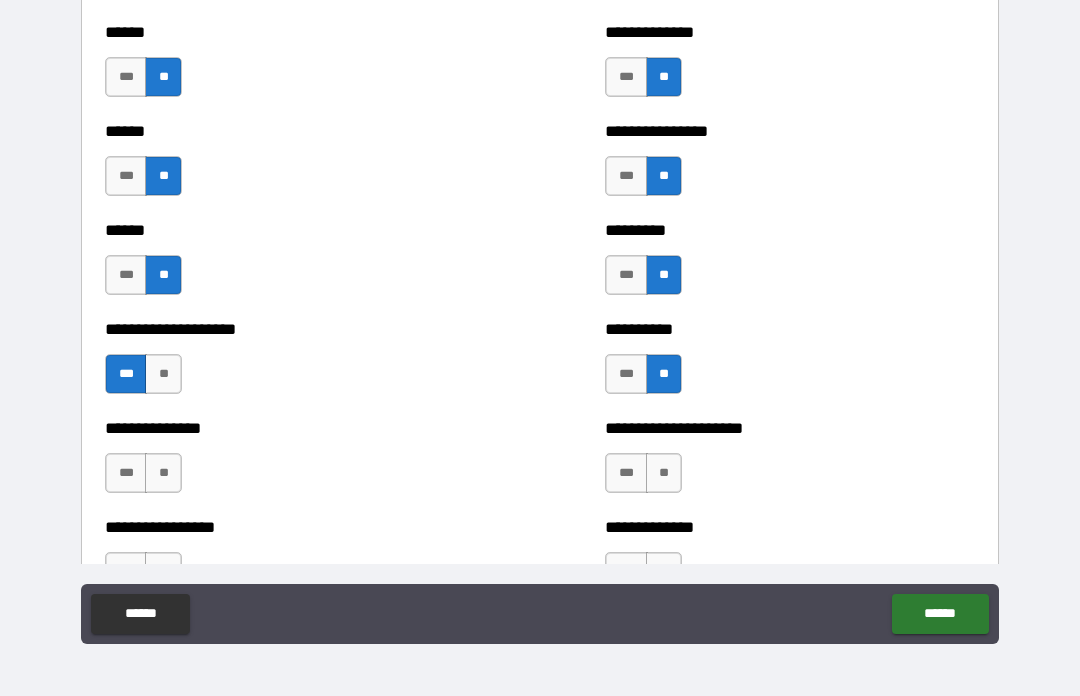 click on "***" at bounding box center [126, 473] 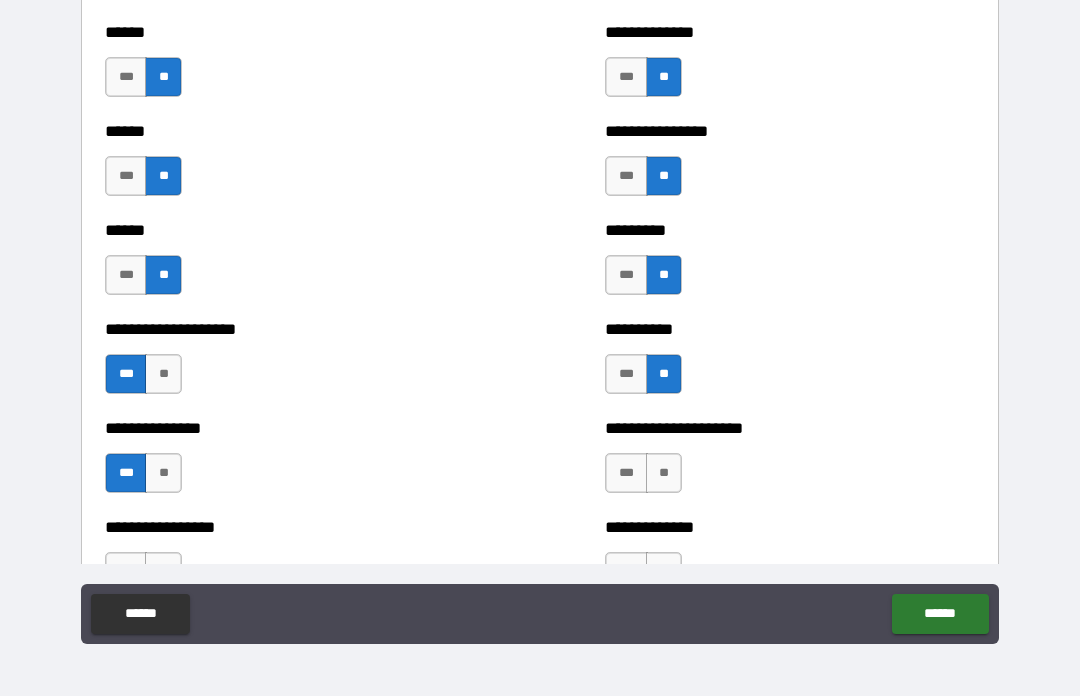 click on "**" at bounding box center [664, 473] 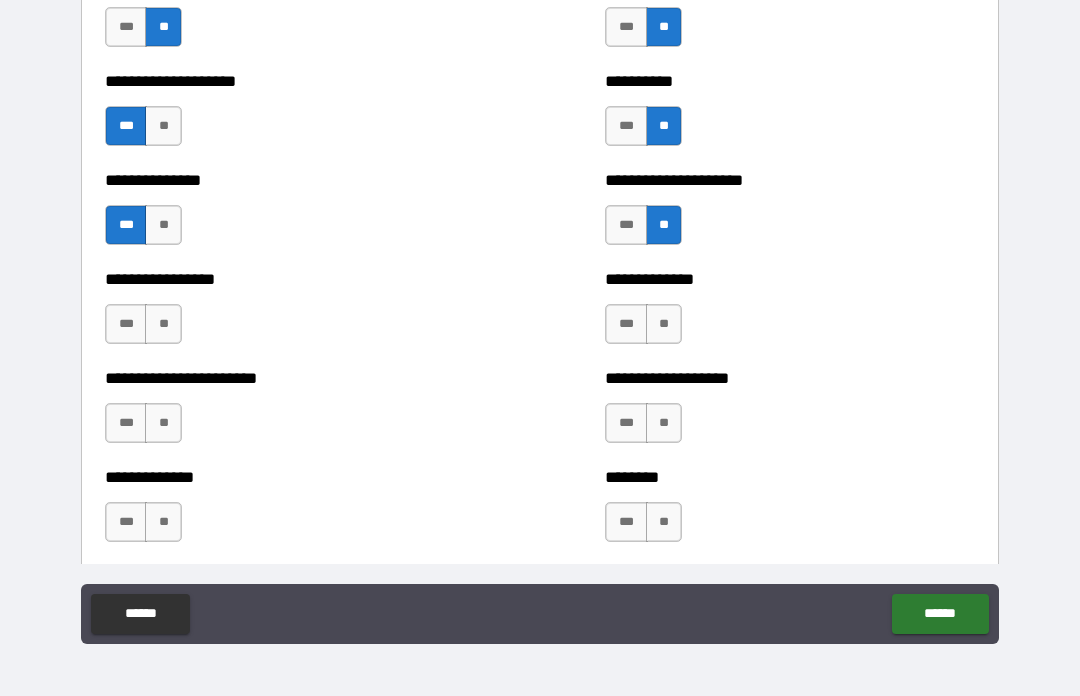 scroll, scrollTop: 3219, scrollLeft: 0, axis: vertical 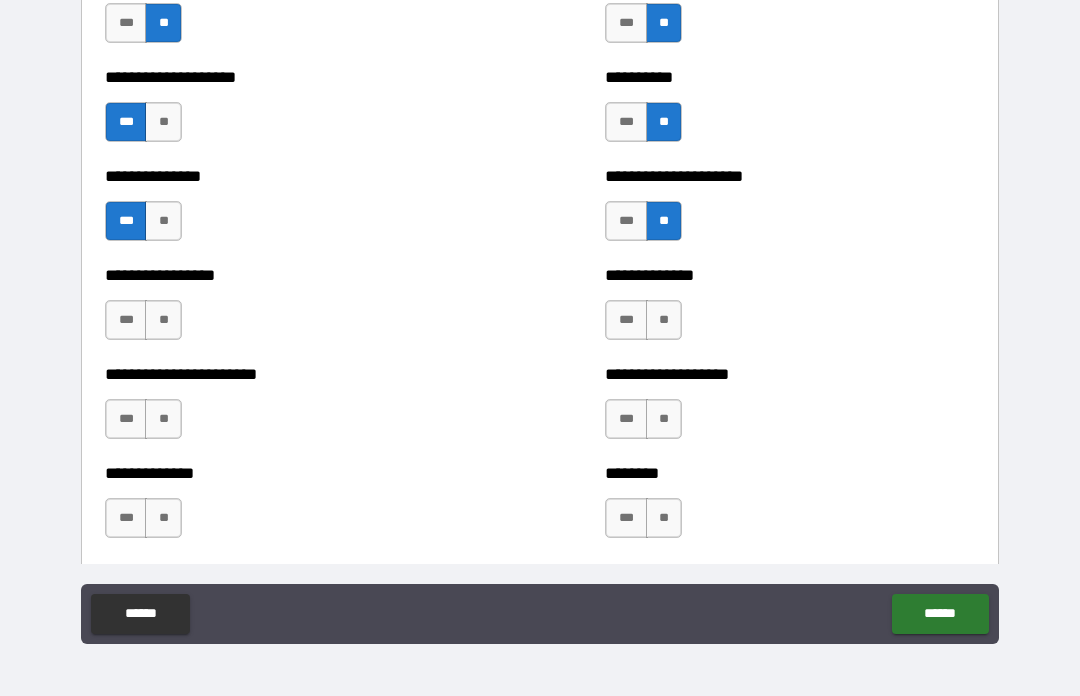 click on "**" at bounding box center [163, 320] 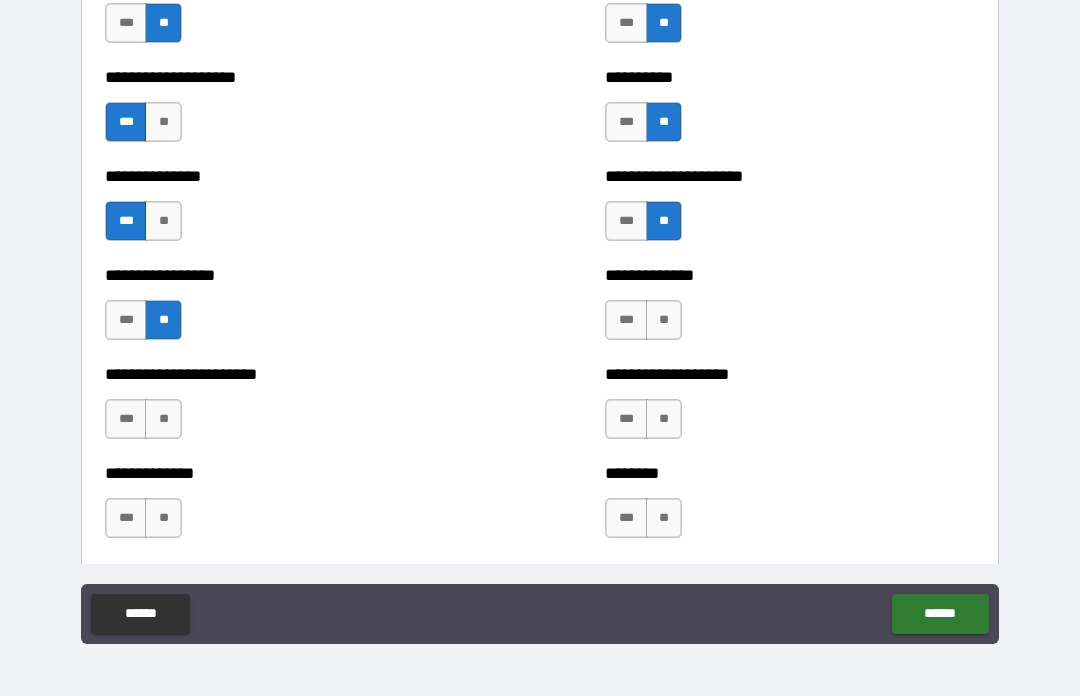 click on "**" at bounding box center (664, 320) 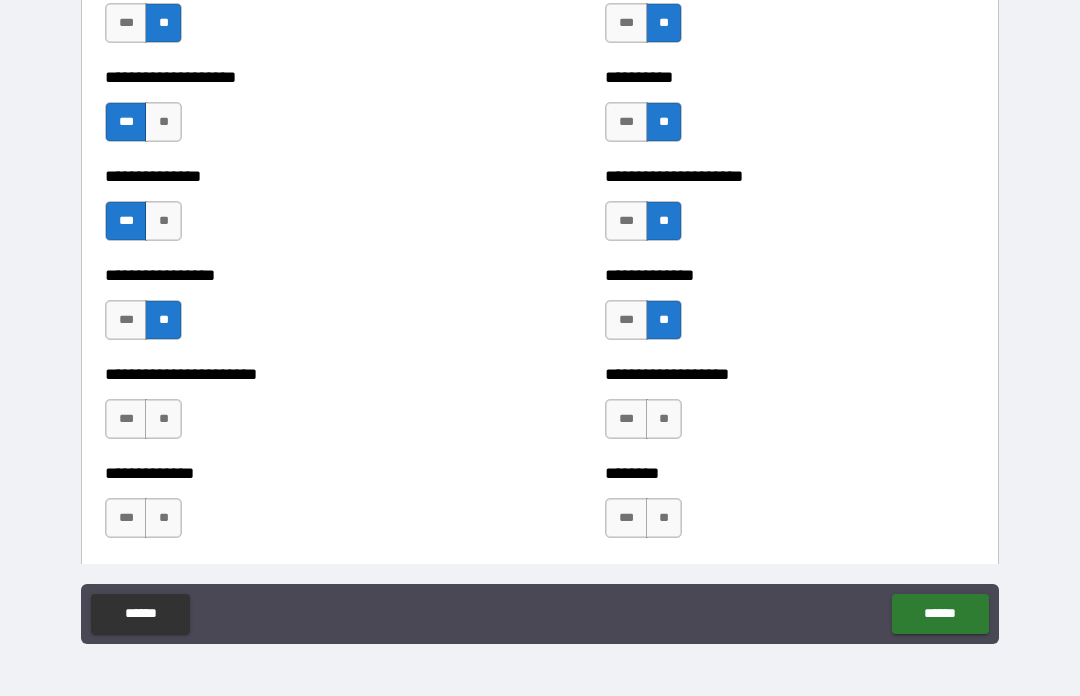 click on "**" at bounding box center [664, 419] 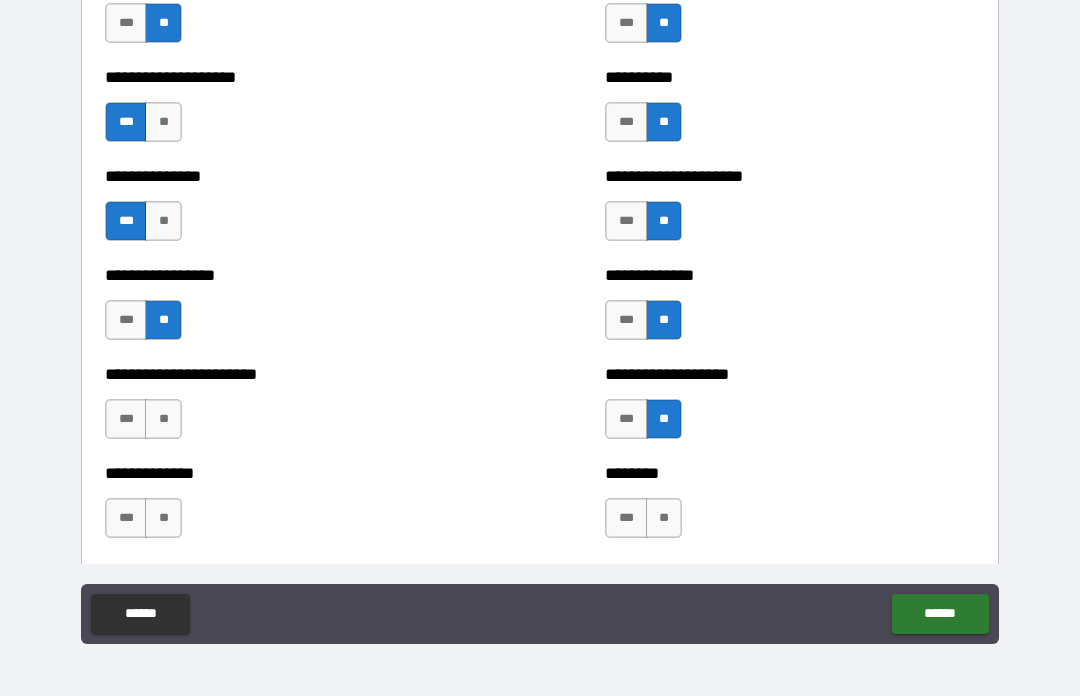 click on "**" at bounding box center (664, 518) 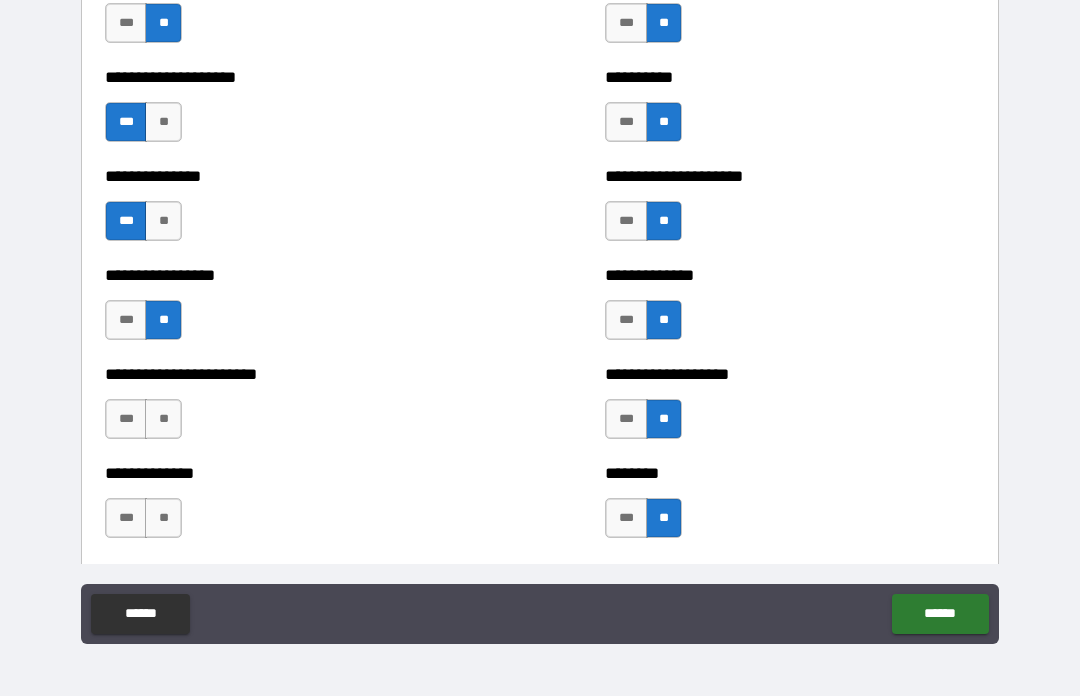 click on "**" at bounding box center (163, 419) 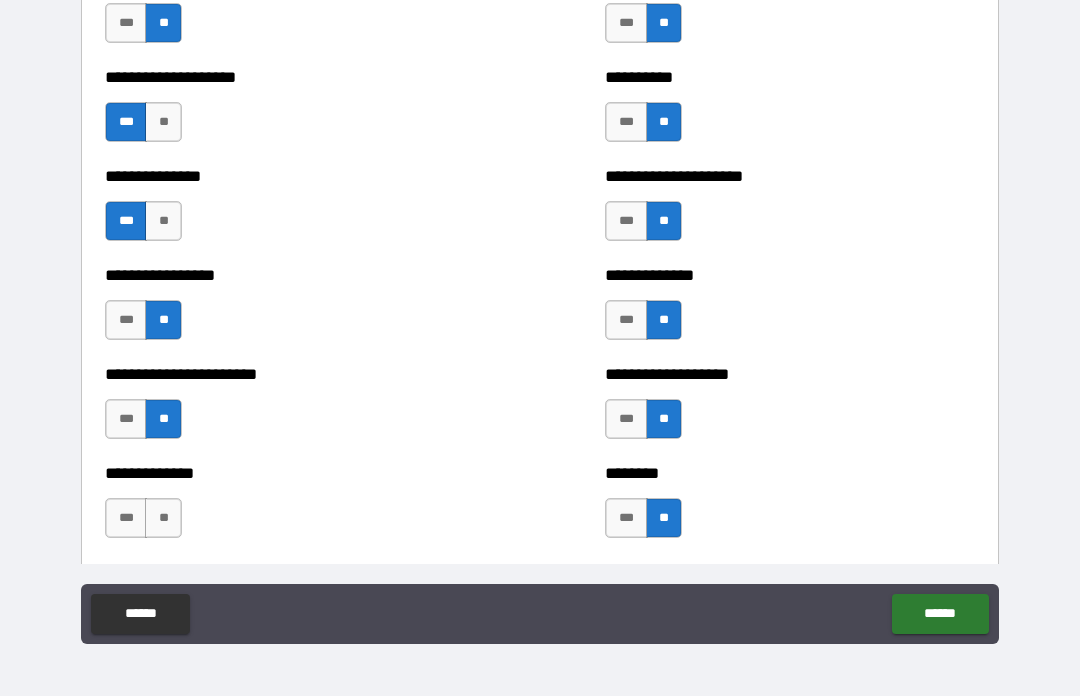 click on "**" at bounding box center (163, 518) 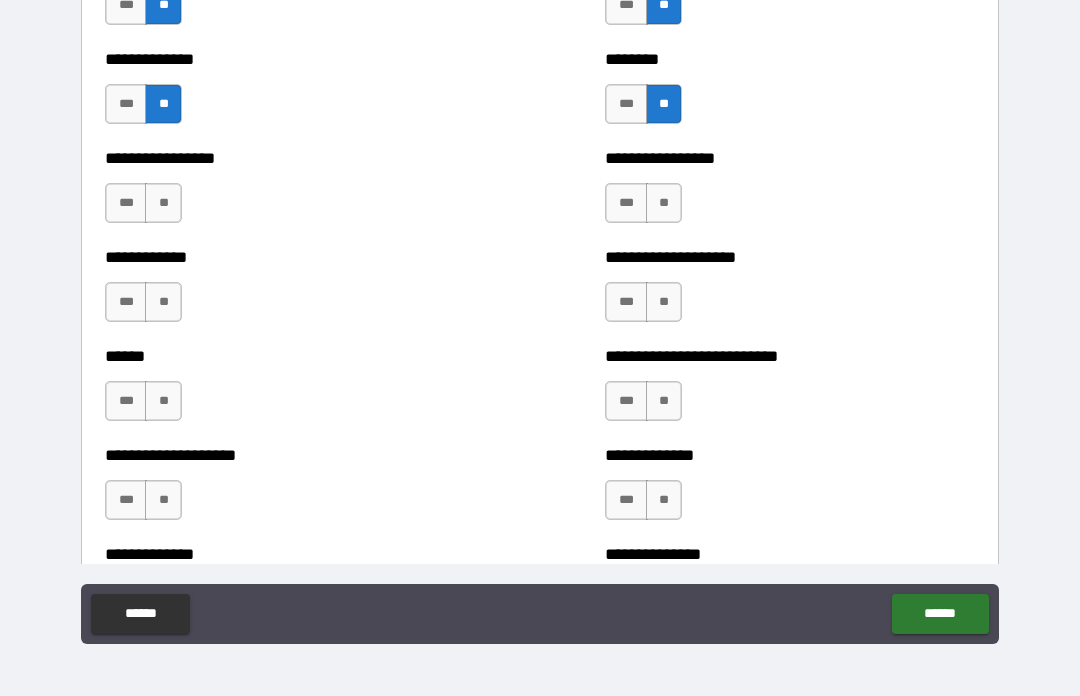 scroll, scrollTop: 3636, scrollLeft: 0, axis: vertical 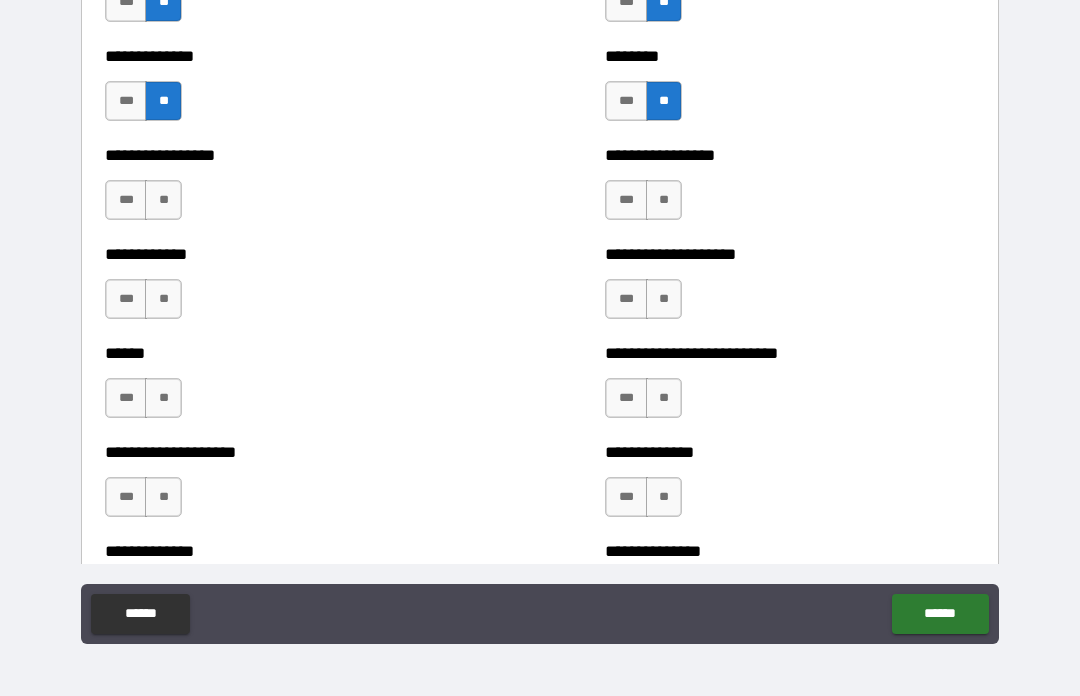 click on "***" at bounding box center [126, 200] 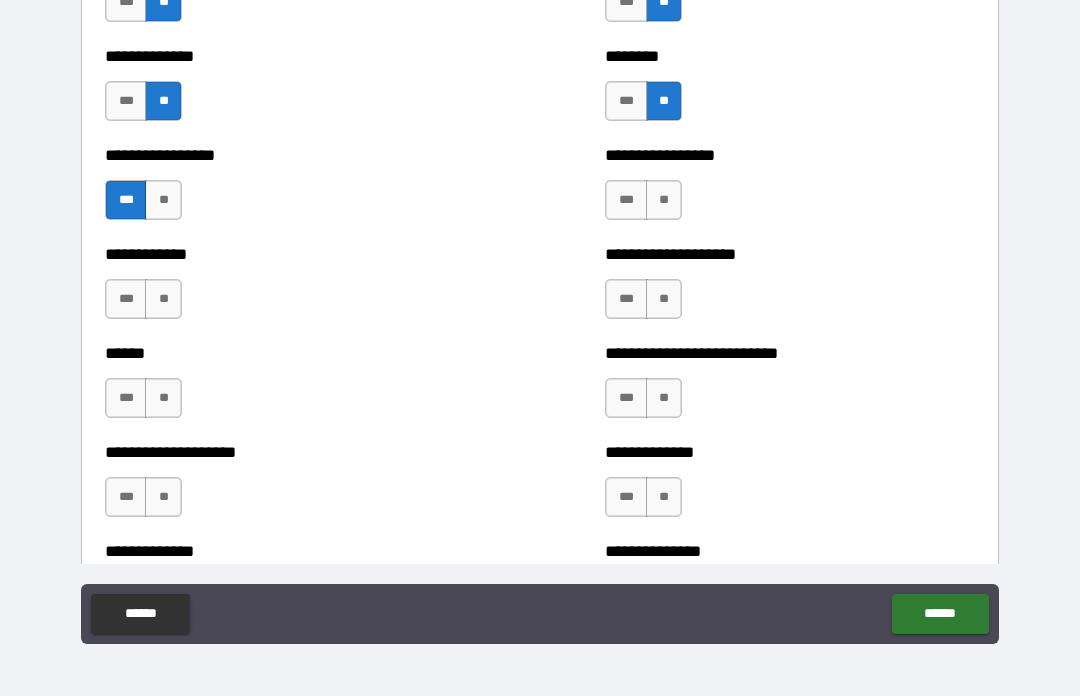 click on "**" at bounding box center [664, 200] 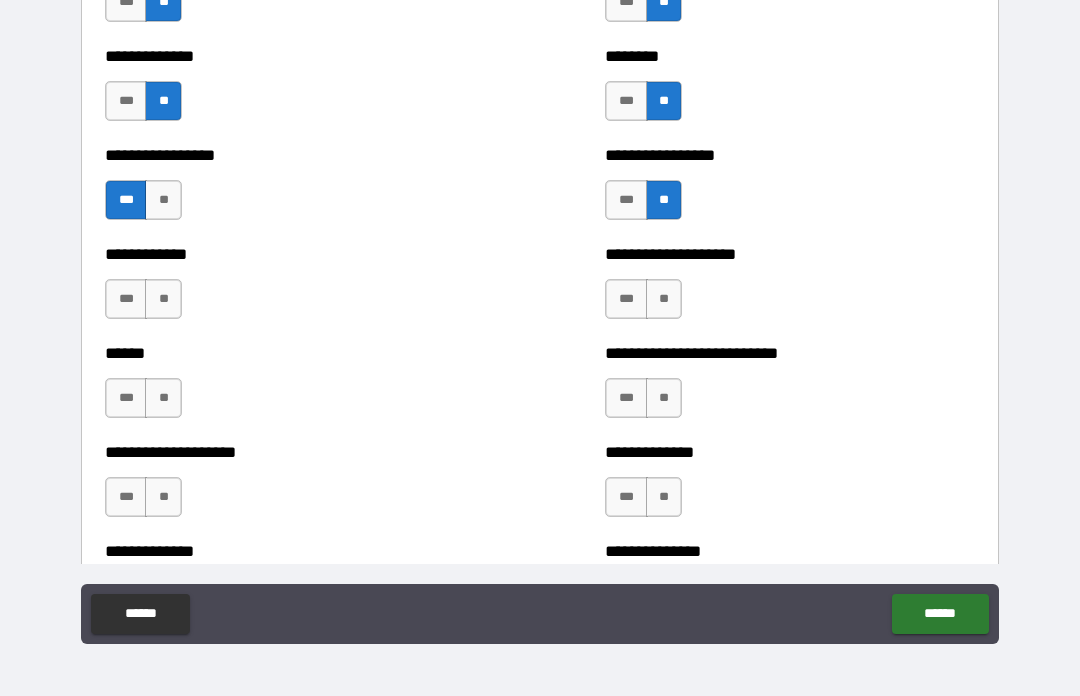 click on "**" at bounding box center (664, 299) 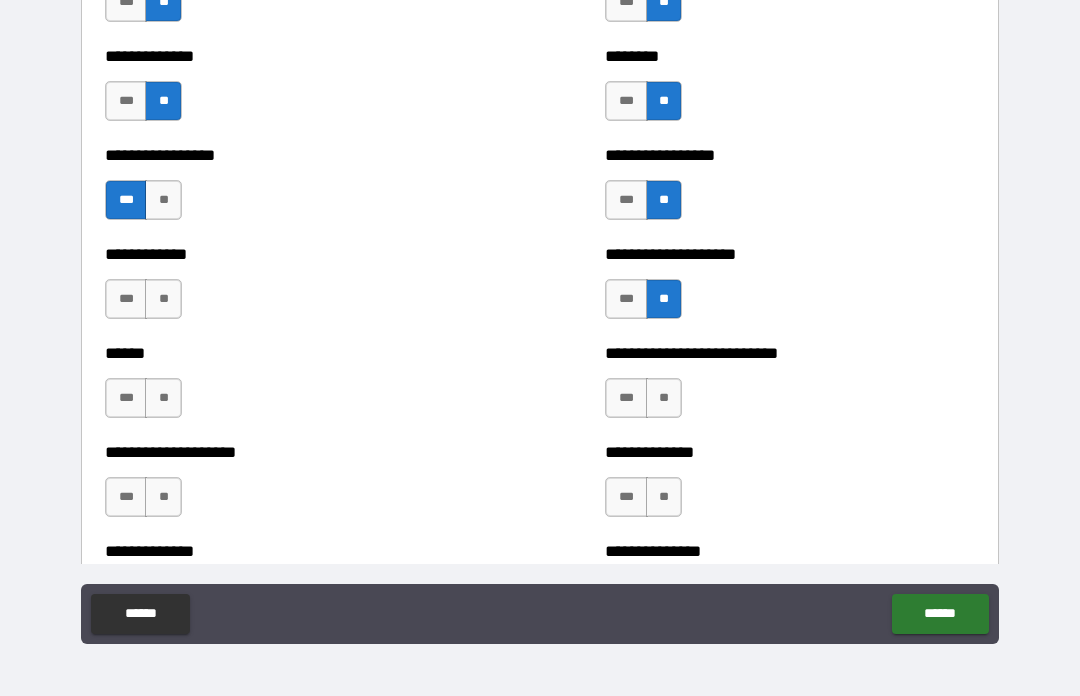 click on "**" at bounding box center (664, 398) 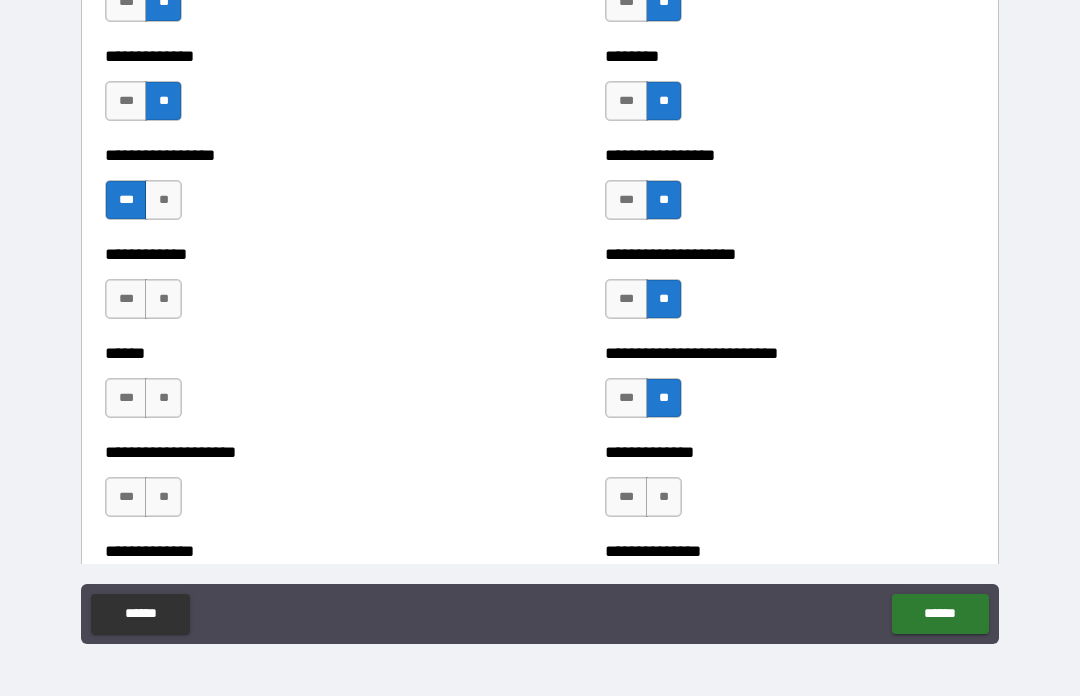 click on "**" at bounding box center [664, 497] 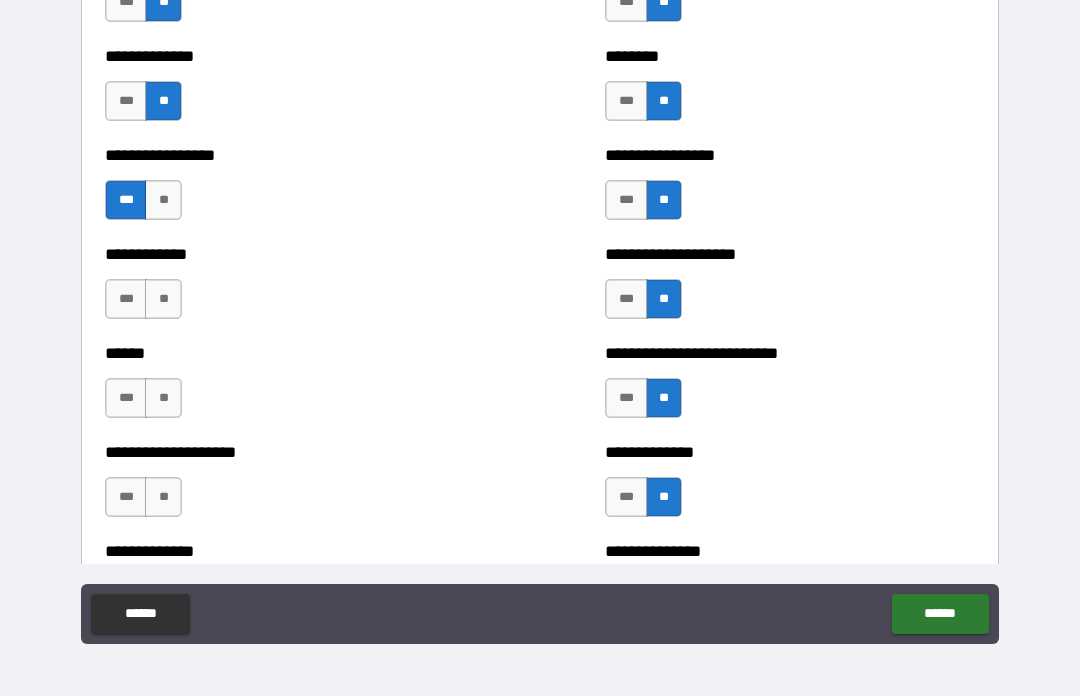 click on "**" at bounding box center (163, 299) 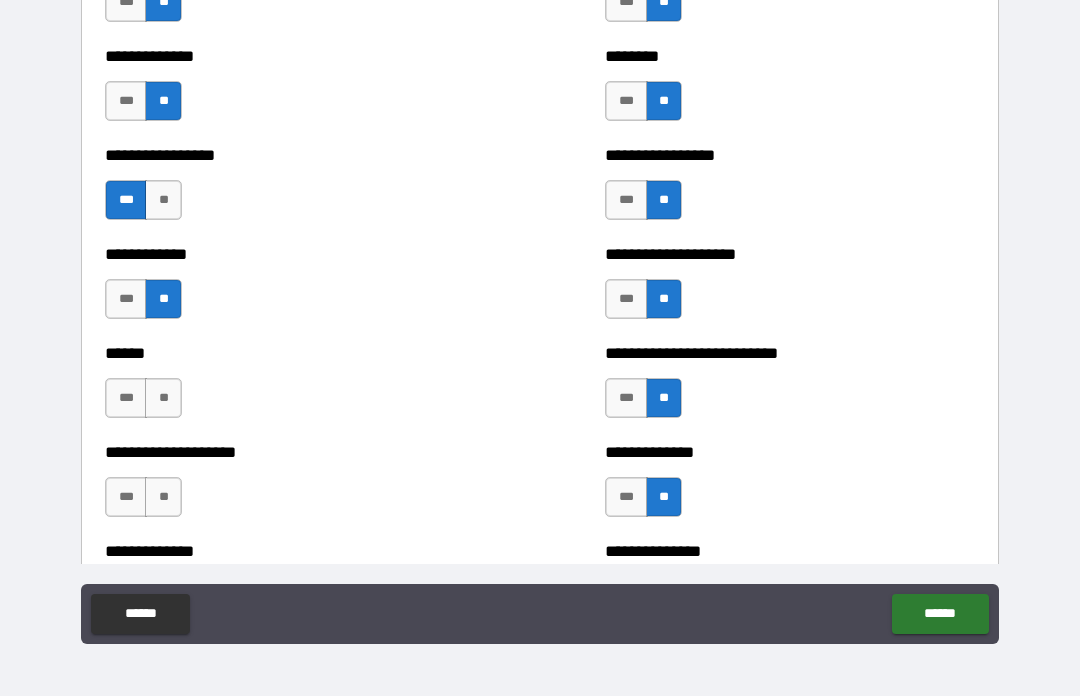 click on "**" at bounding box center [163, 398] 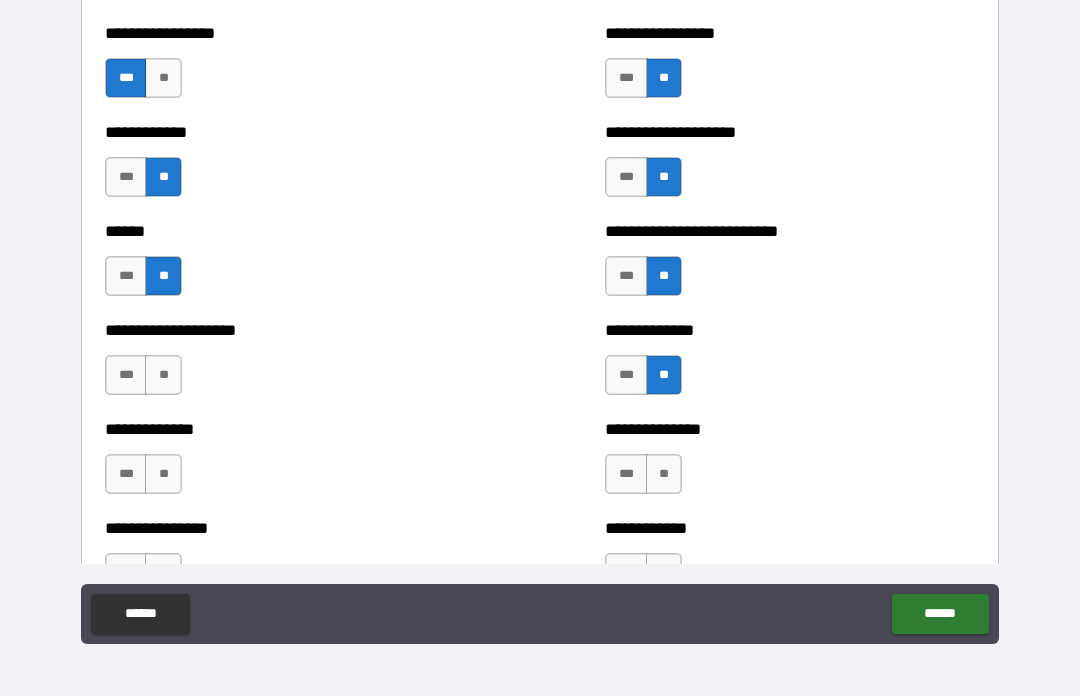 scroll, scrollTop: 3758, scrollLeft: 0, axis: vertical 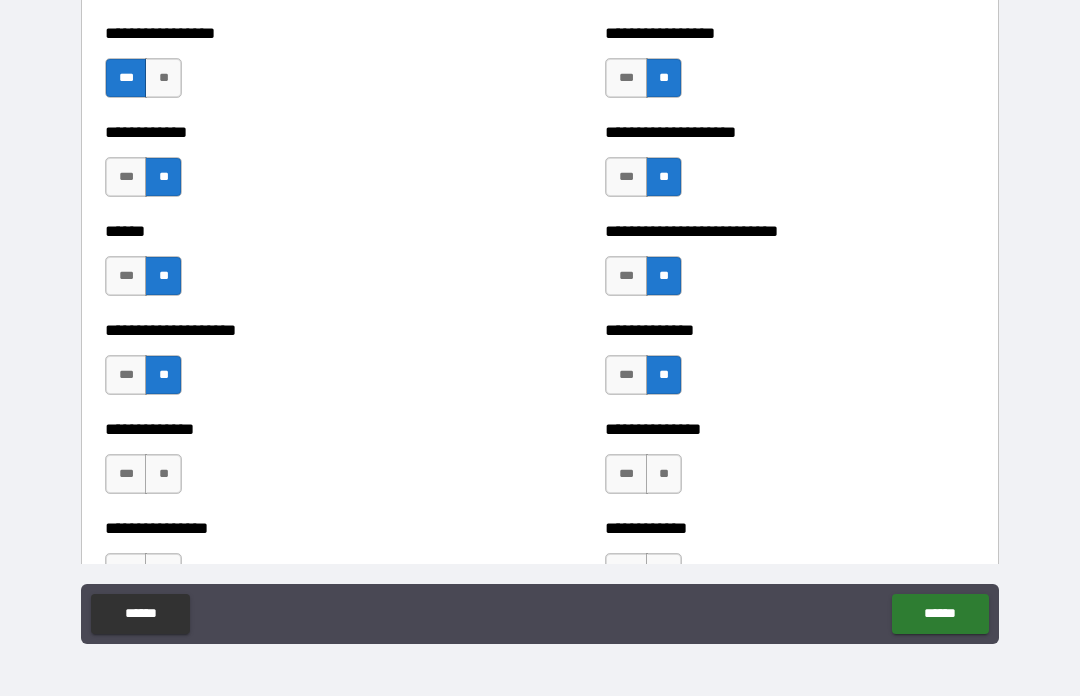 click on "**" at bounding box center [163, 474] 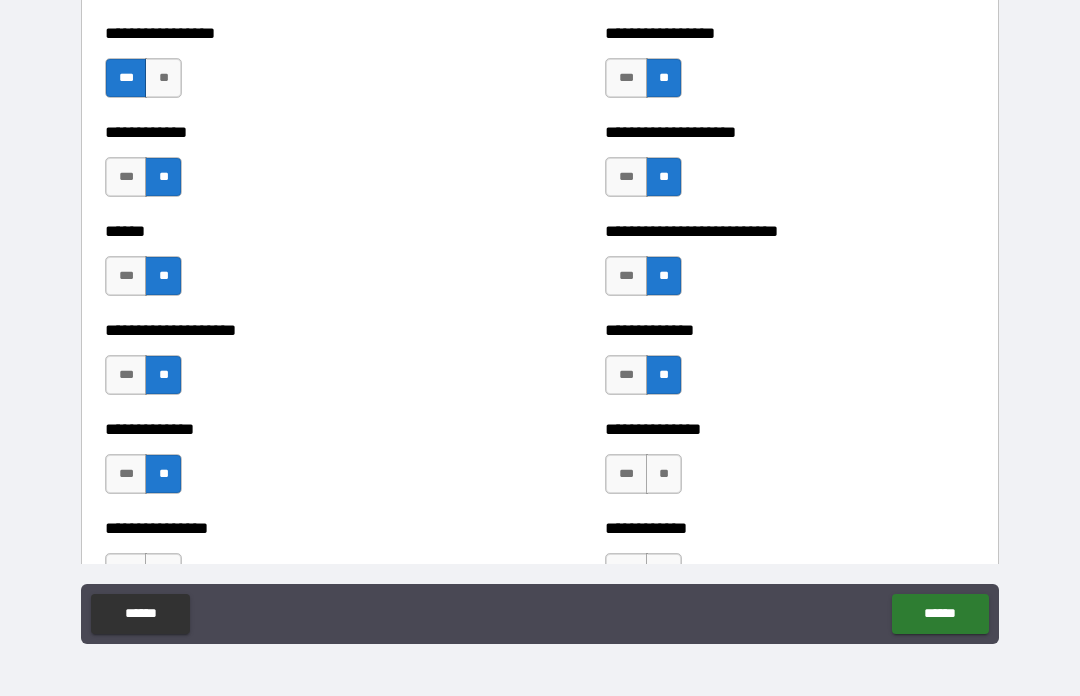 click on "**" at bounding box center (664, 474) 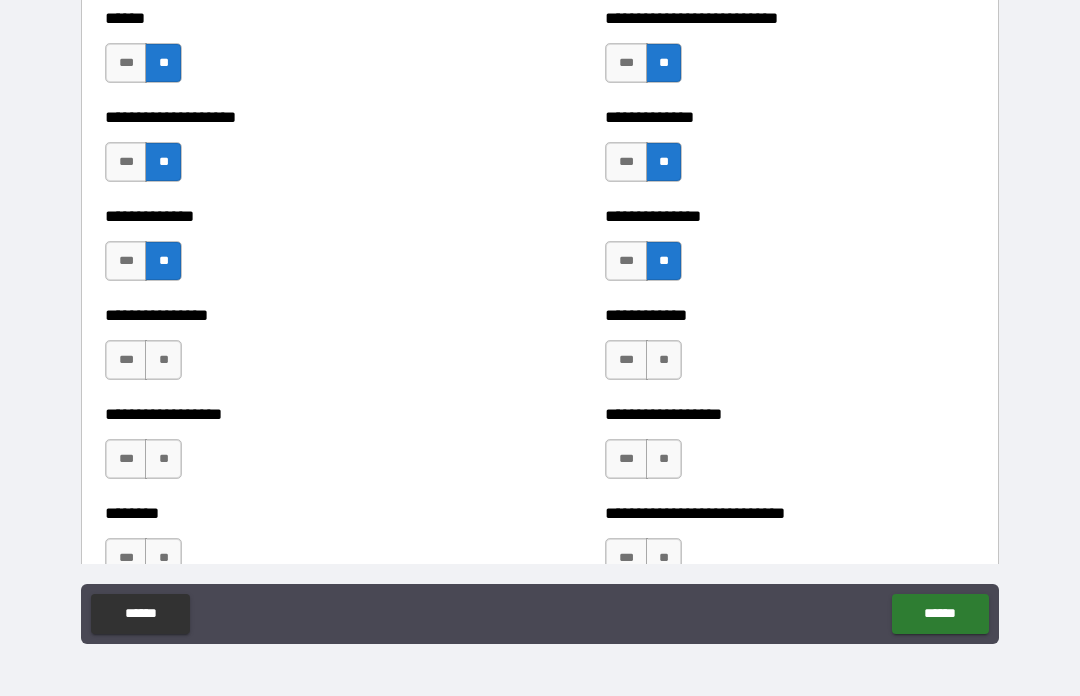 scroll, scrollTop: 3974, scrollLeft: 0, axis: vertical 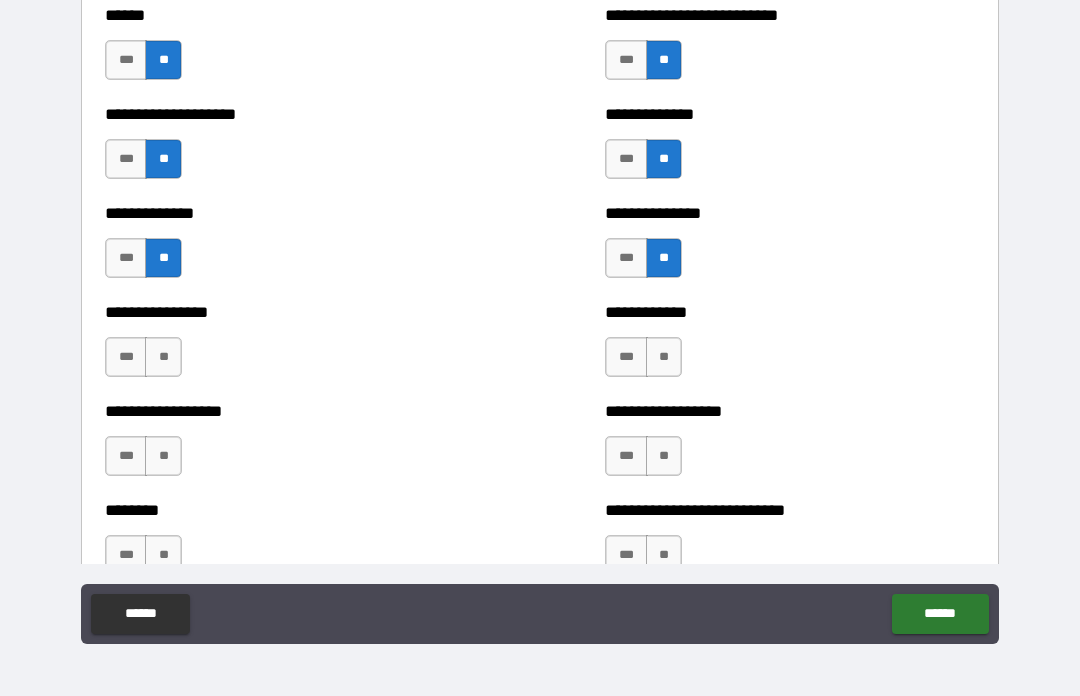 click on "**" at bounding box center [664, 357] 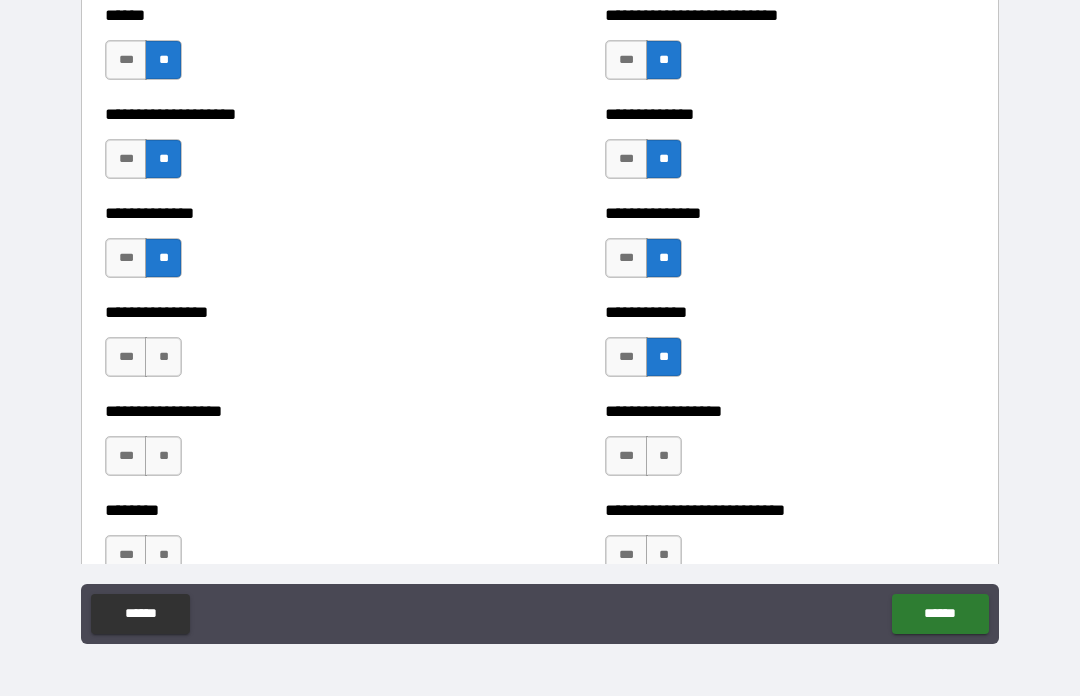 click on "**" at bounding box center (664, 456) 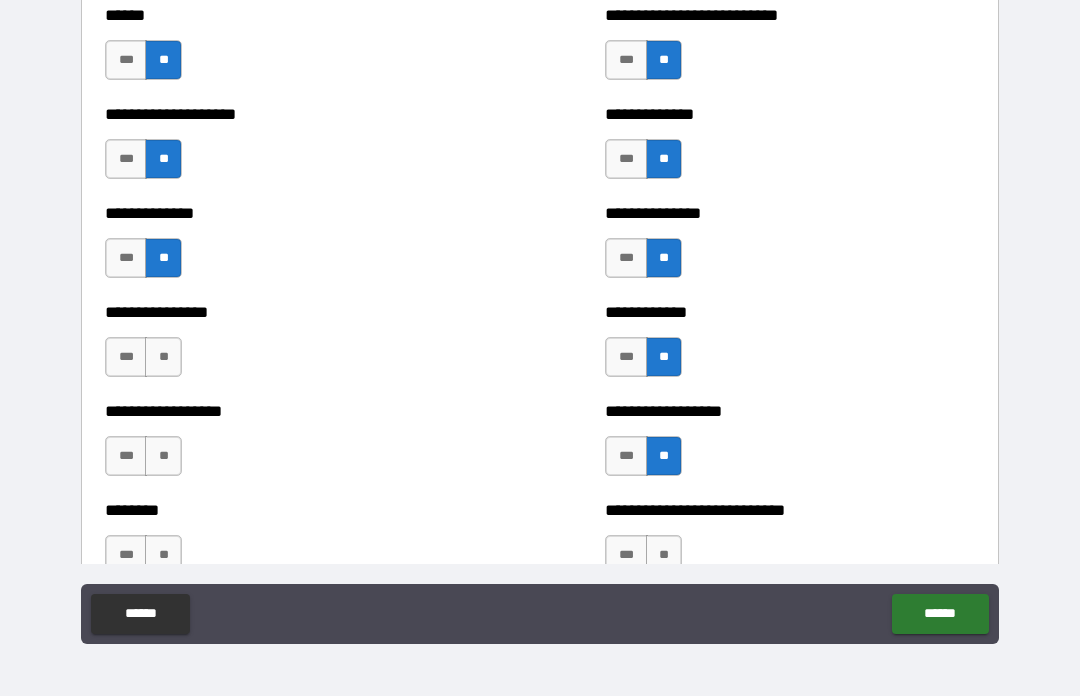 click on "**" at bounding box center (163, 456) 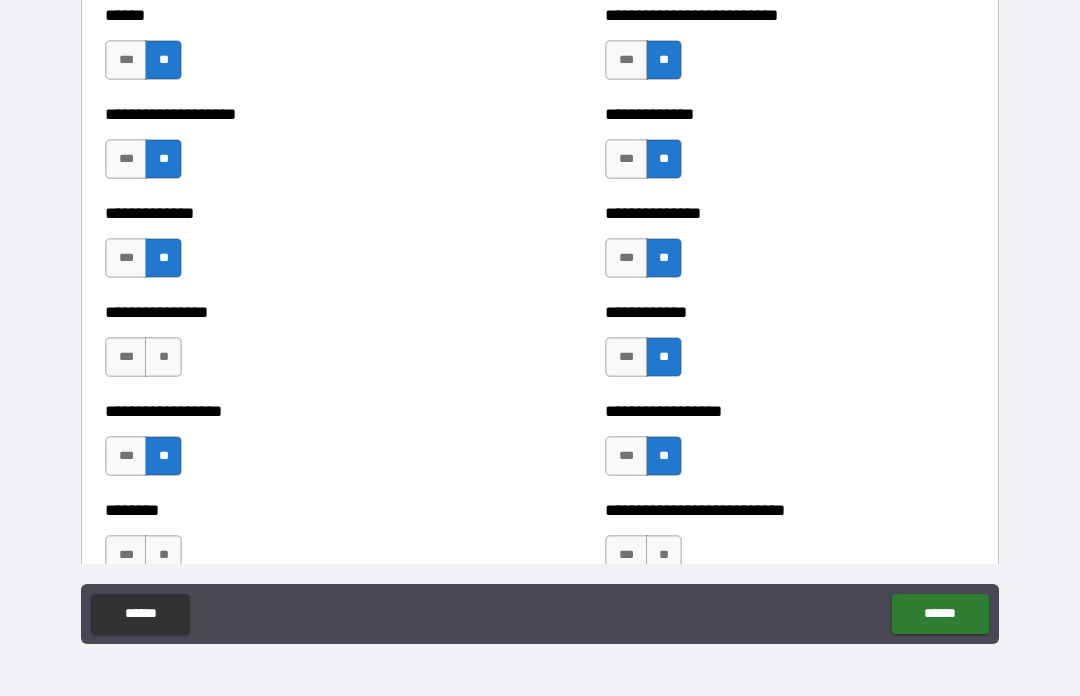 click on "**" at bounding box center (163, 357) 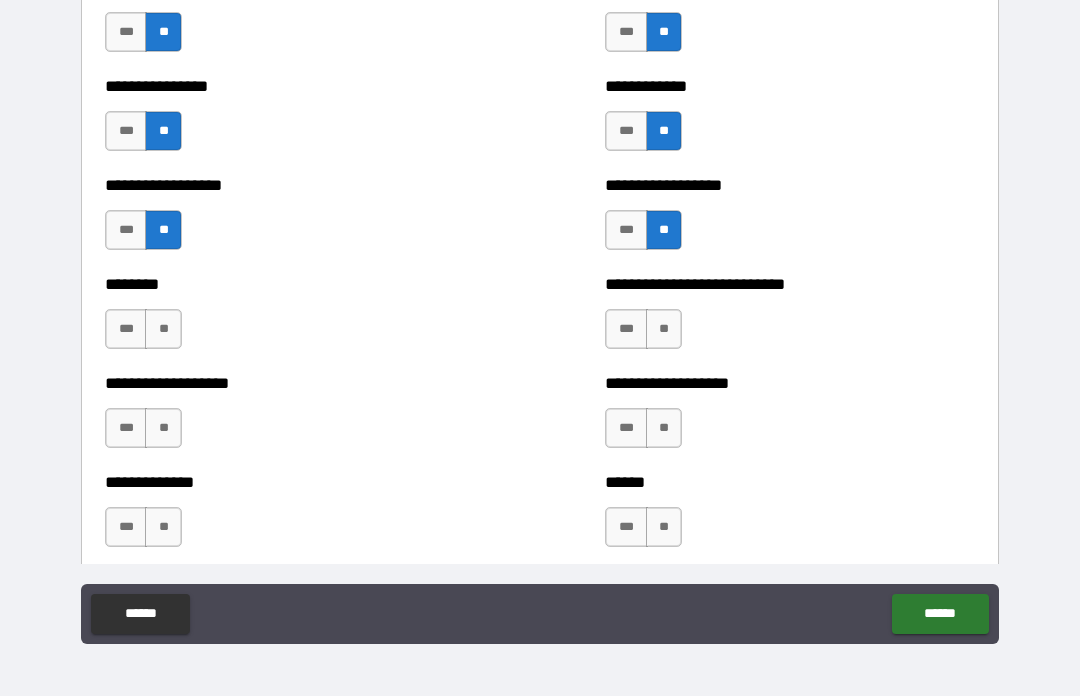 scroll, scrollTop: 4232, scrollLeft: 0, axis: vertical 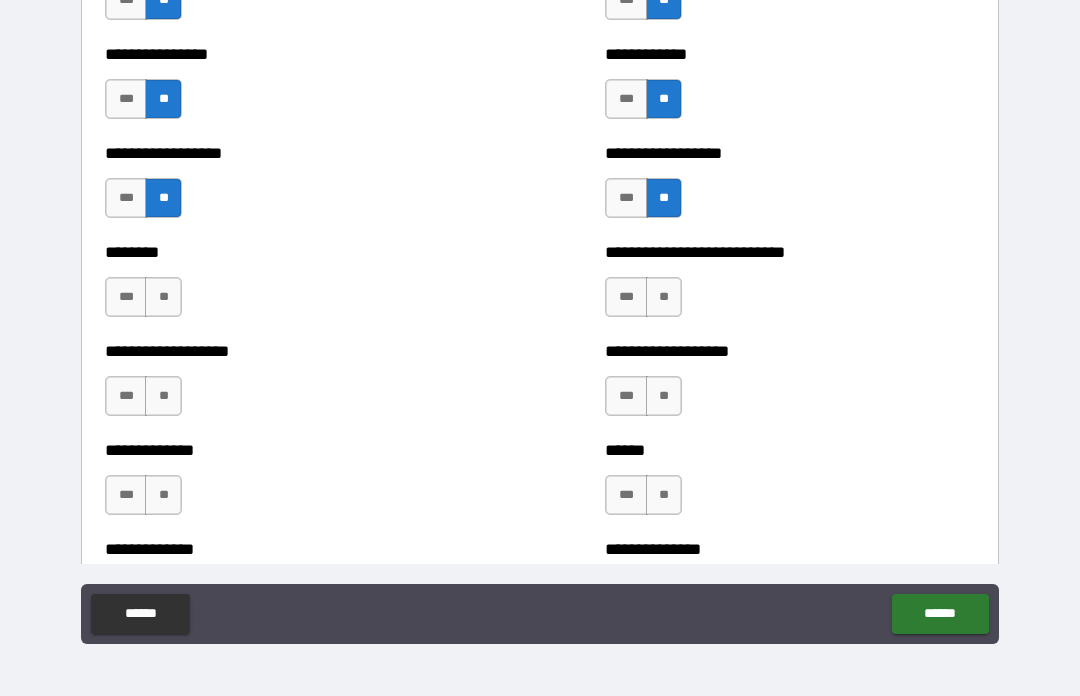 click on "**" at bounding box center (163, 297) 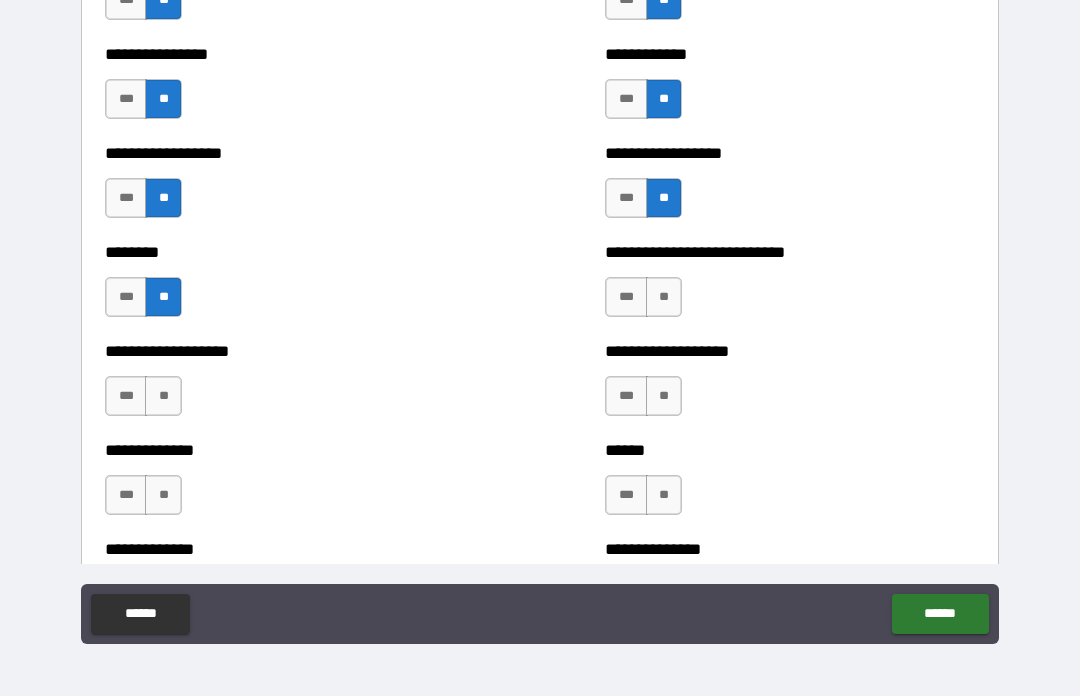 click on "**" at bounding box center (664, 297) 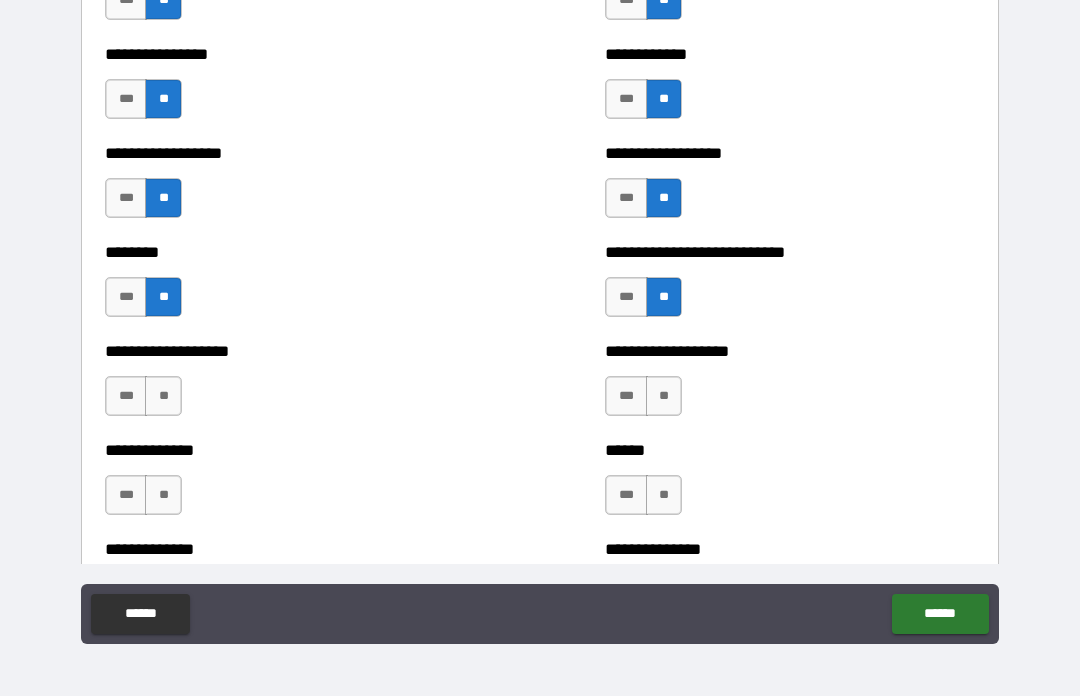 click on "**" at bounding box center (664, 396) 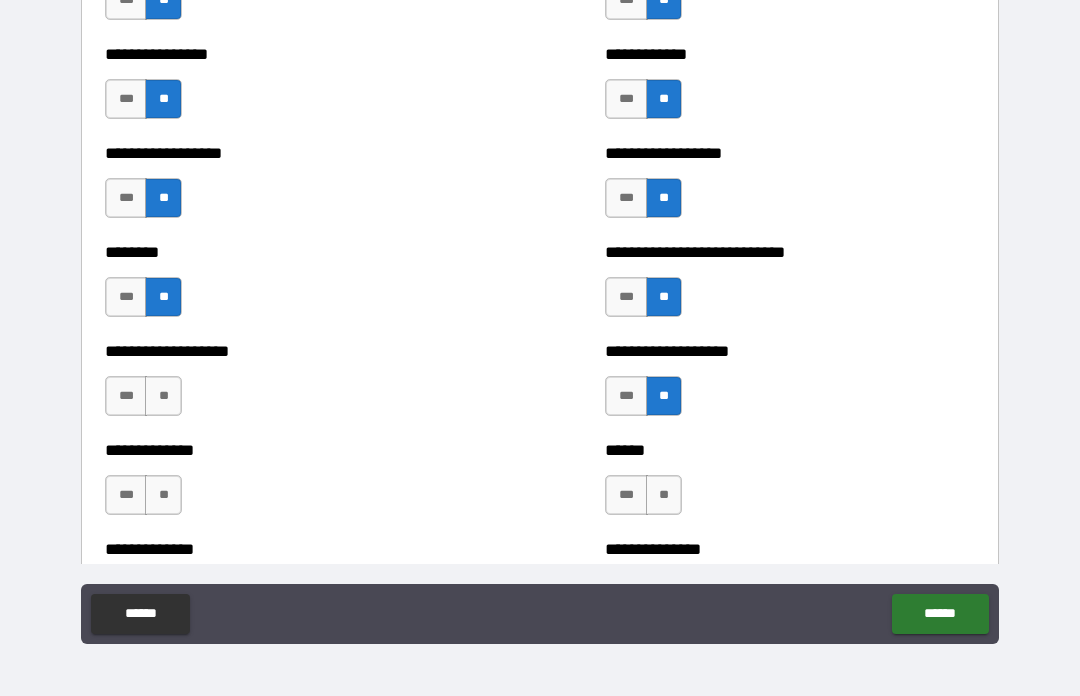 click on "**" at bounding box center [664, 495] 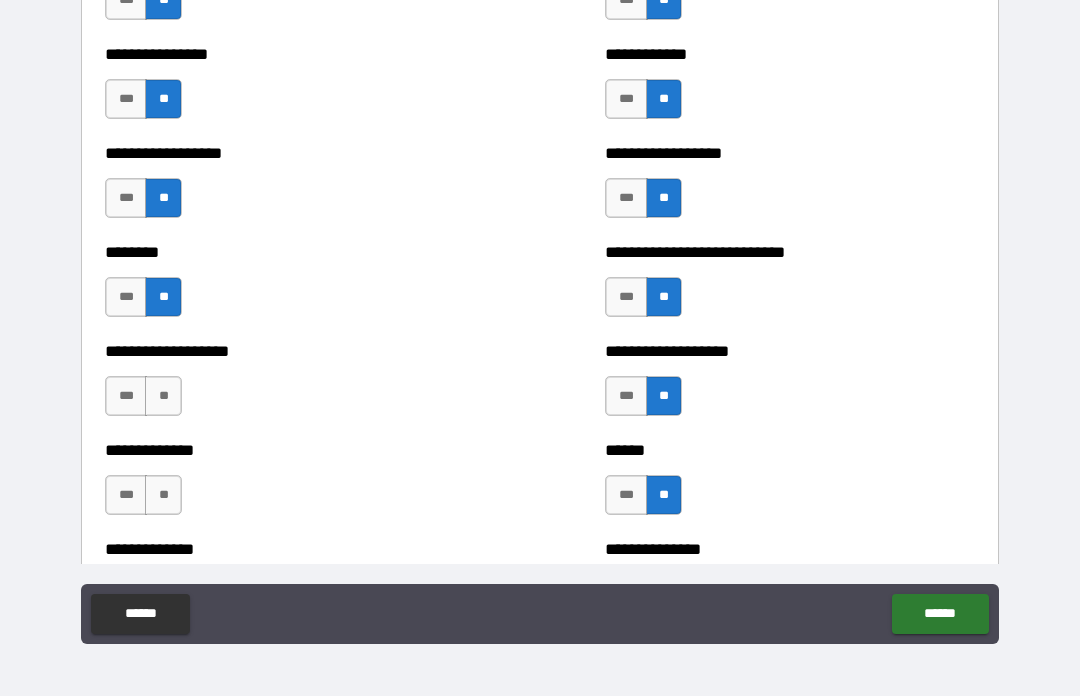 click on "**" at bounding box center [163, 495] 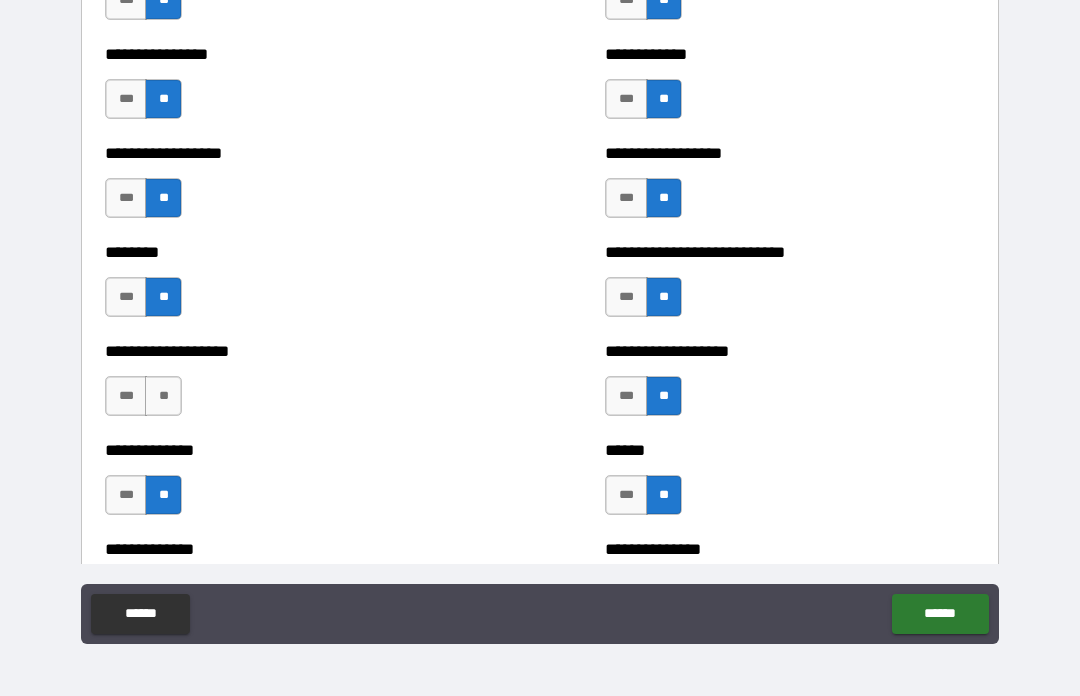 click on "**" at bounding box center [163, 396] 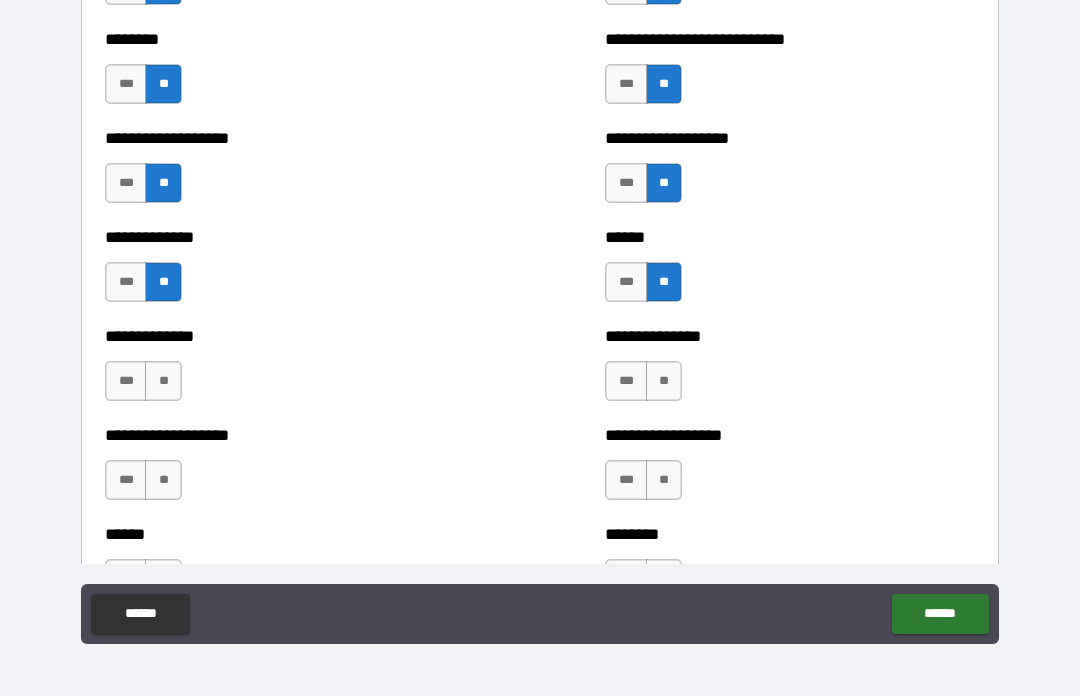scroll, scrollTop: 4456, scrollLeft: 0, axis: vertical 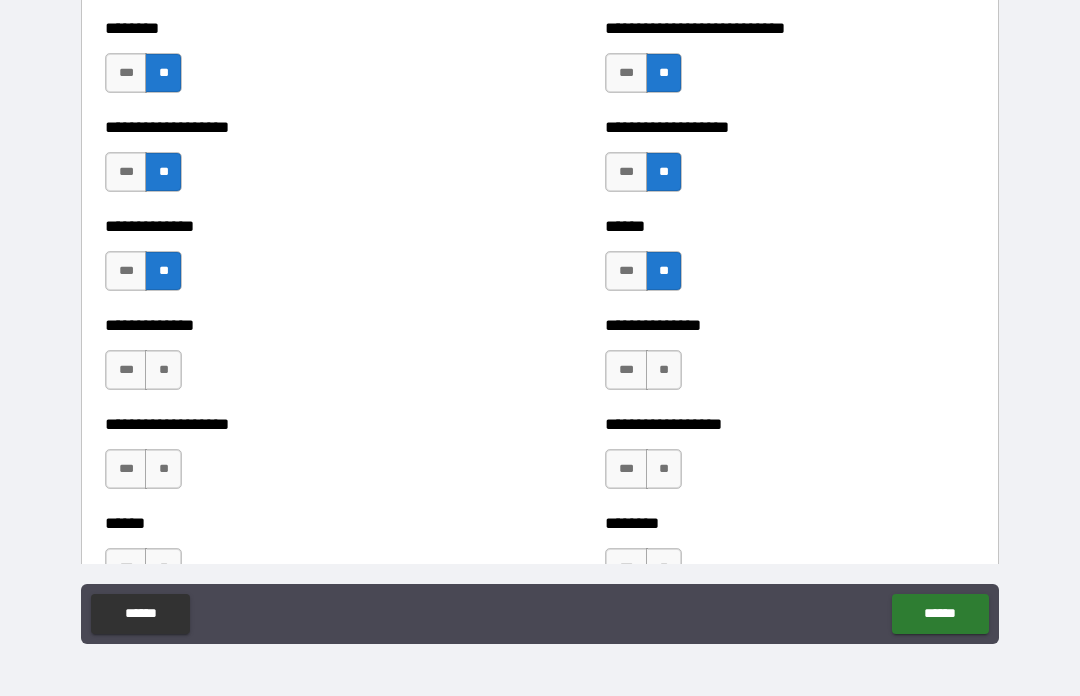 click on "**" at bounding box center [163, 370] 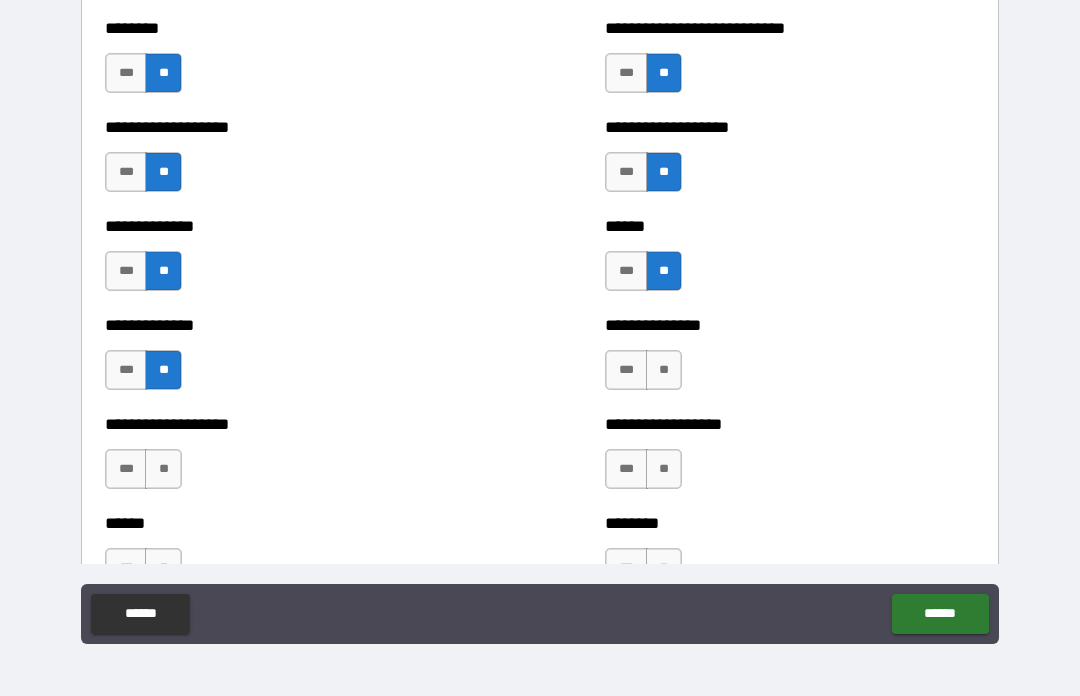 click on "**" at bounding box center [163, 469] 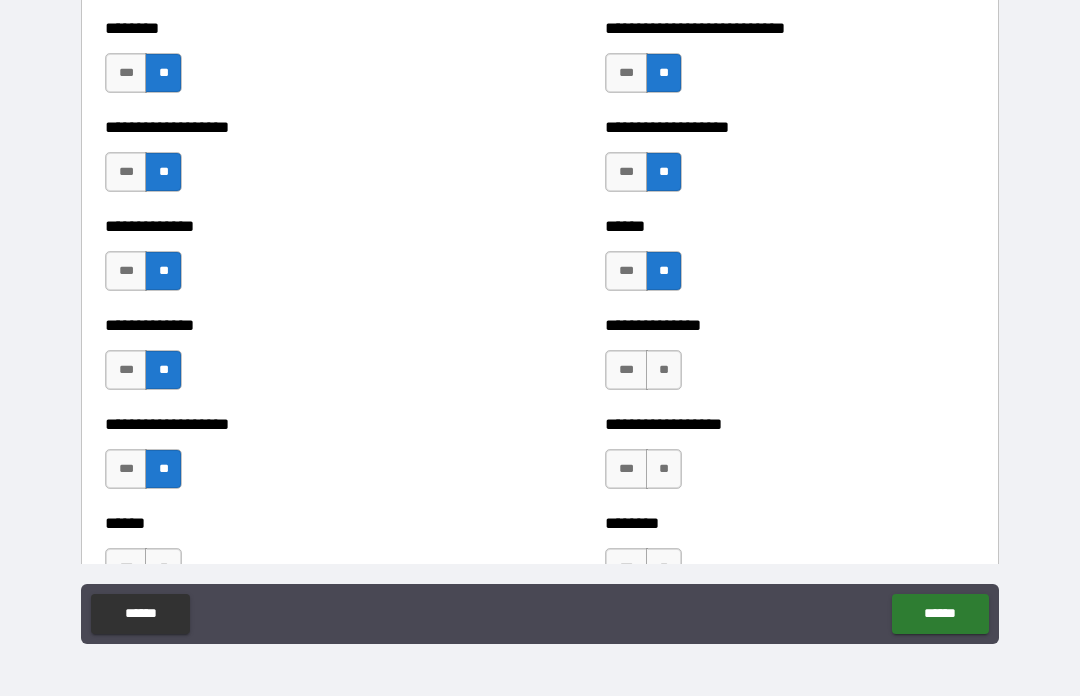 click on "**" at bounding box center [664, 370] 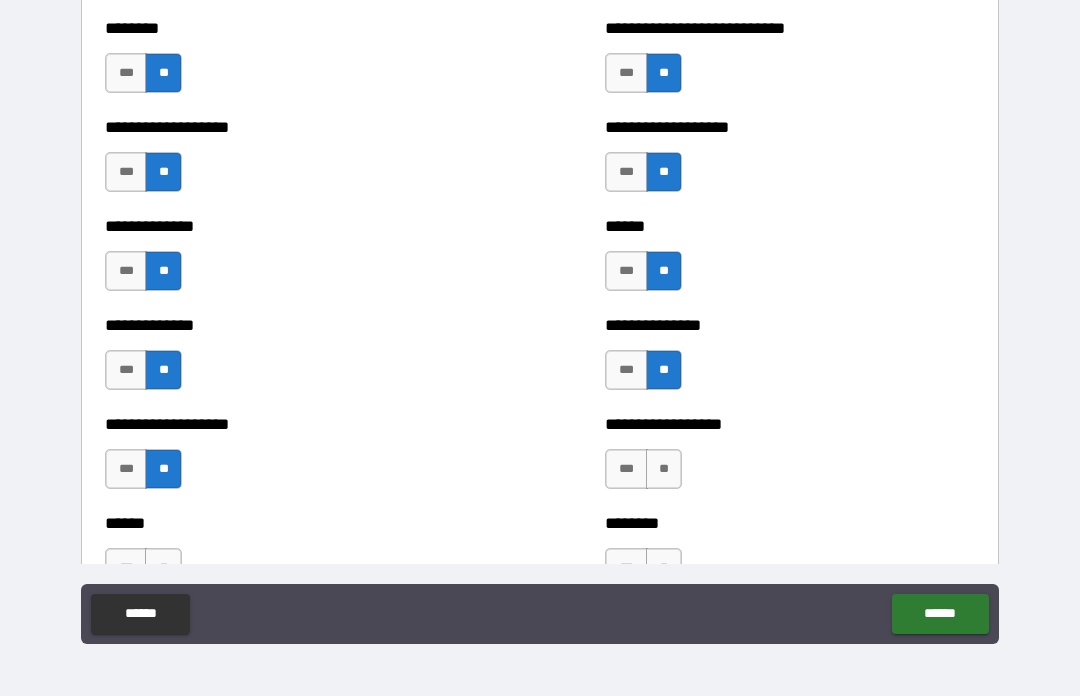 click on "**" at bounding box center [664, 469] 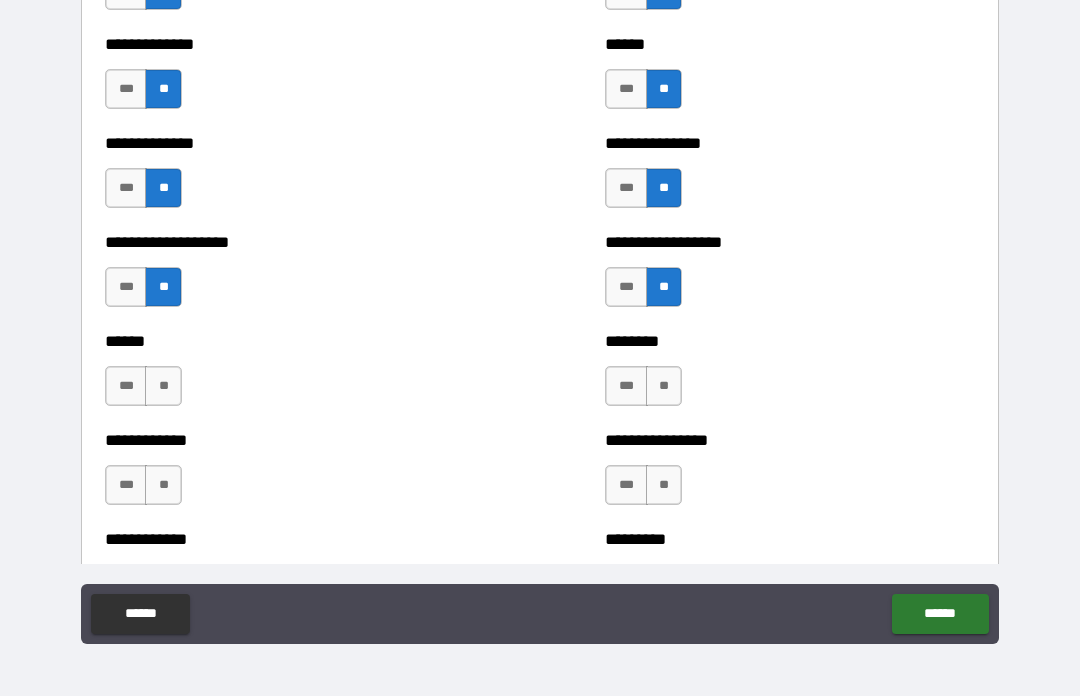 scroll, scrollTop: 4644, scrollLeft: 0, axis: vertical 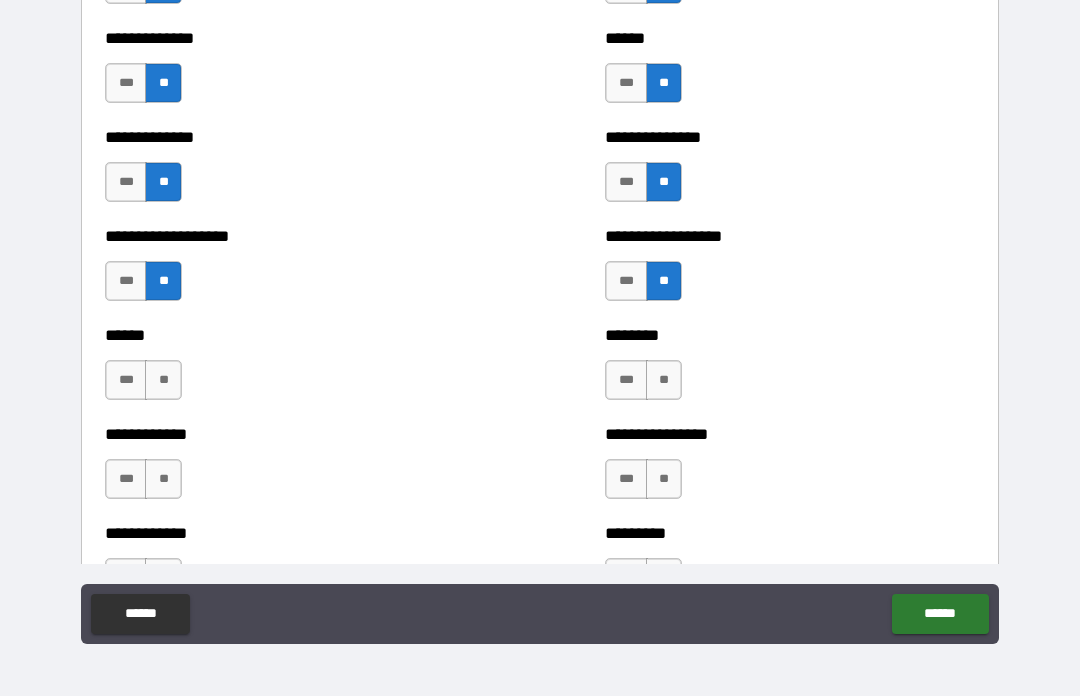 click on "***" at bounding box center [626, 380] 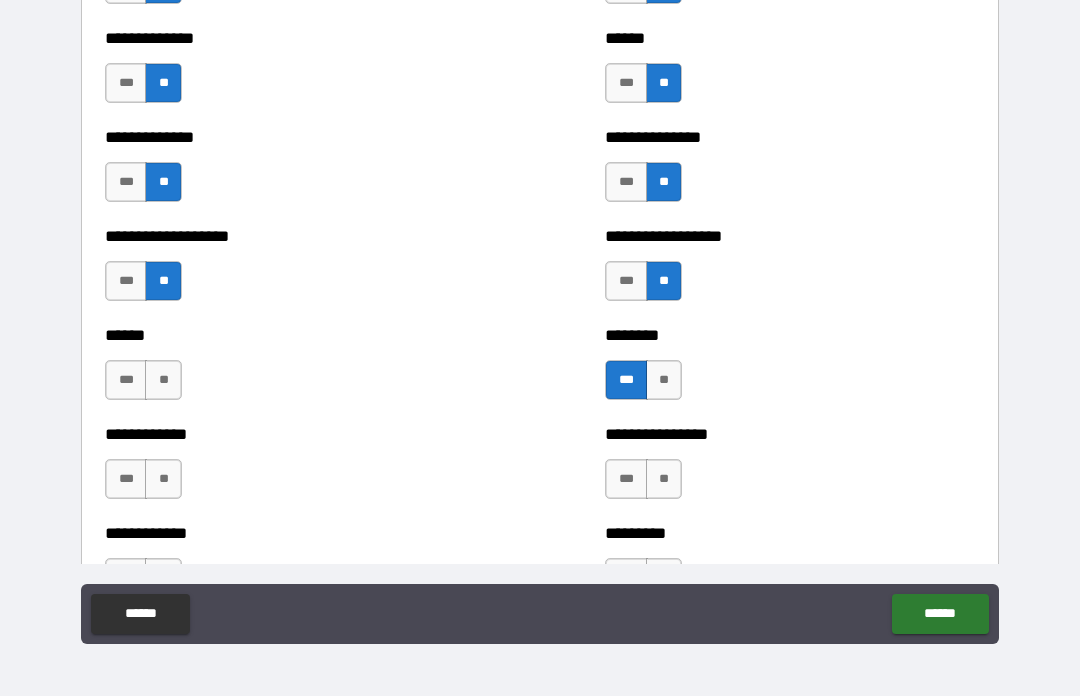 click on "**" at bounding box center (664, 479) 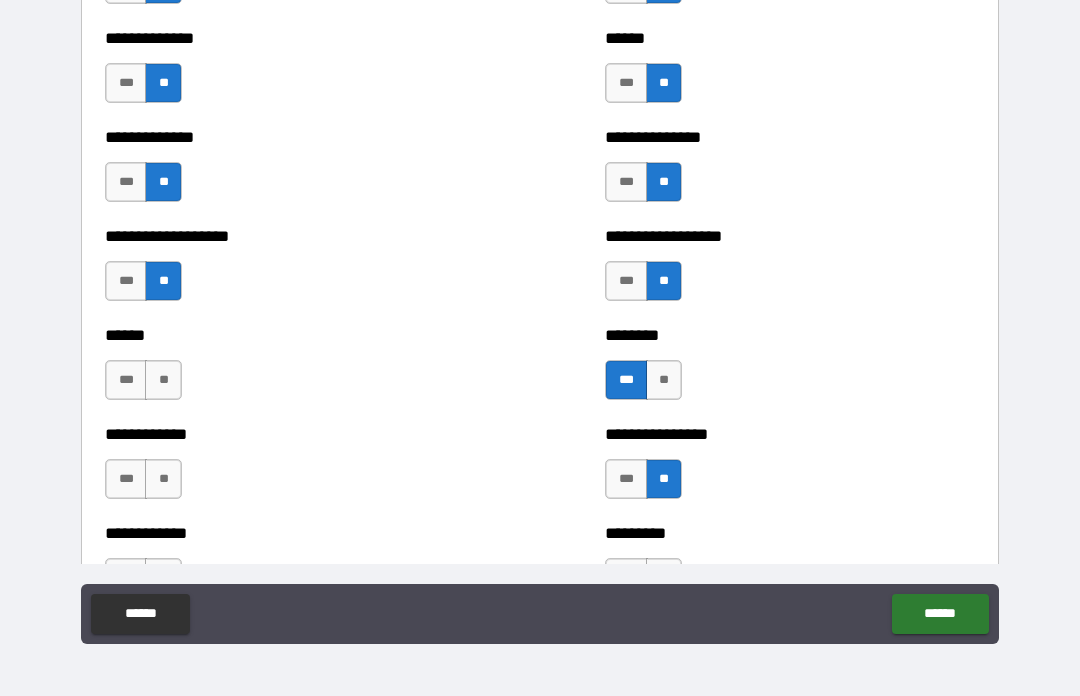 click on "**" at bounding box center (163, 380) 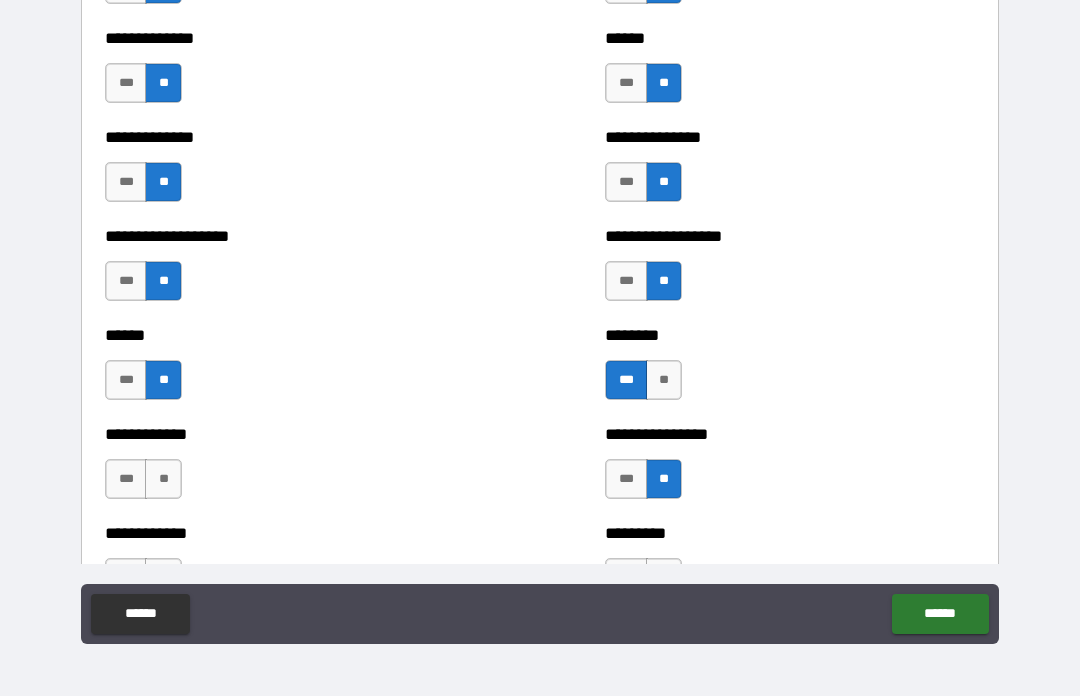 click on "***" at bounding box center [126, 380] 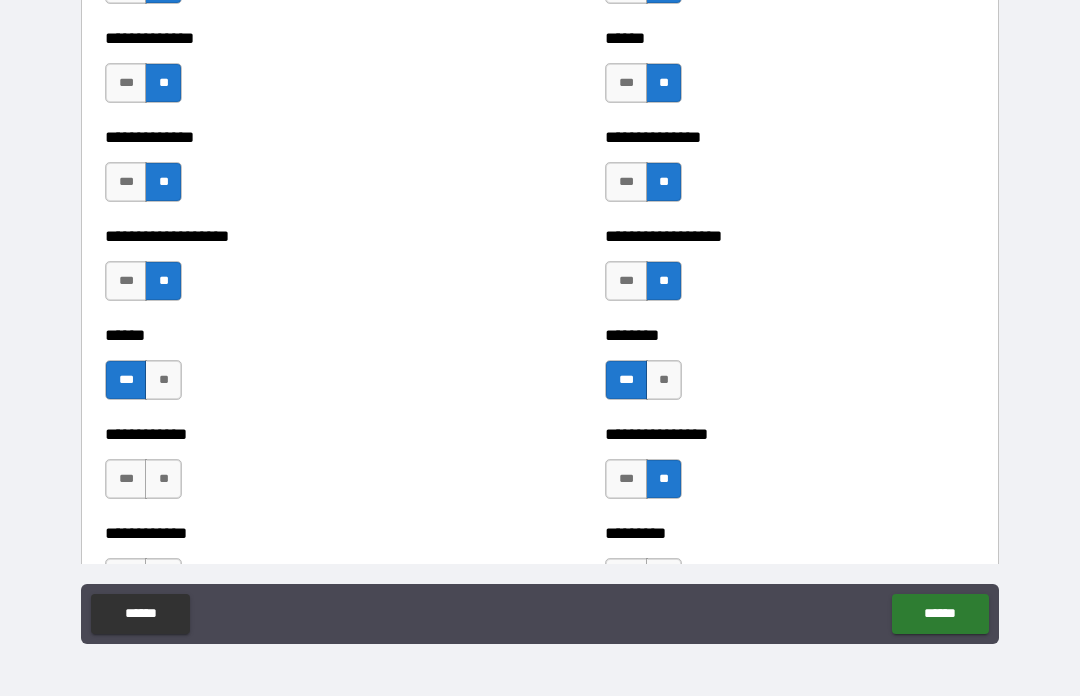 click on "**" at bounding box center (163, 479) 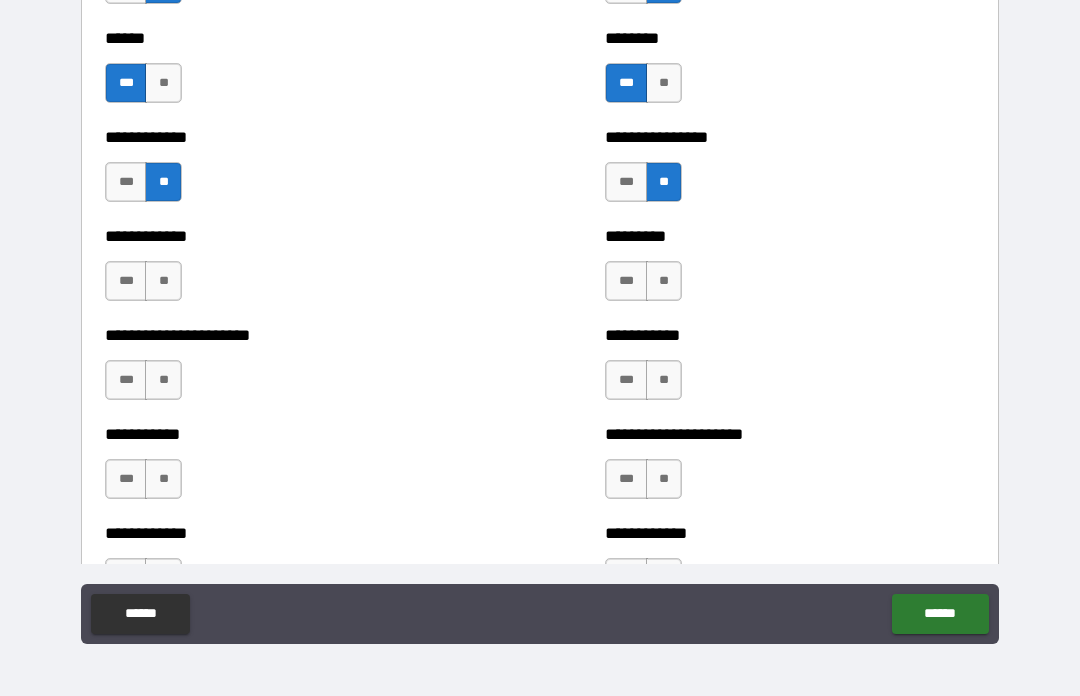 scroll, scrollTop: 4942, scrollLeft: 0, axis: vertical 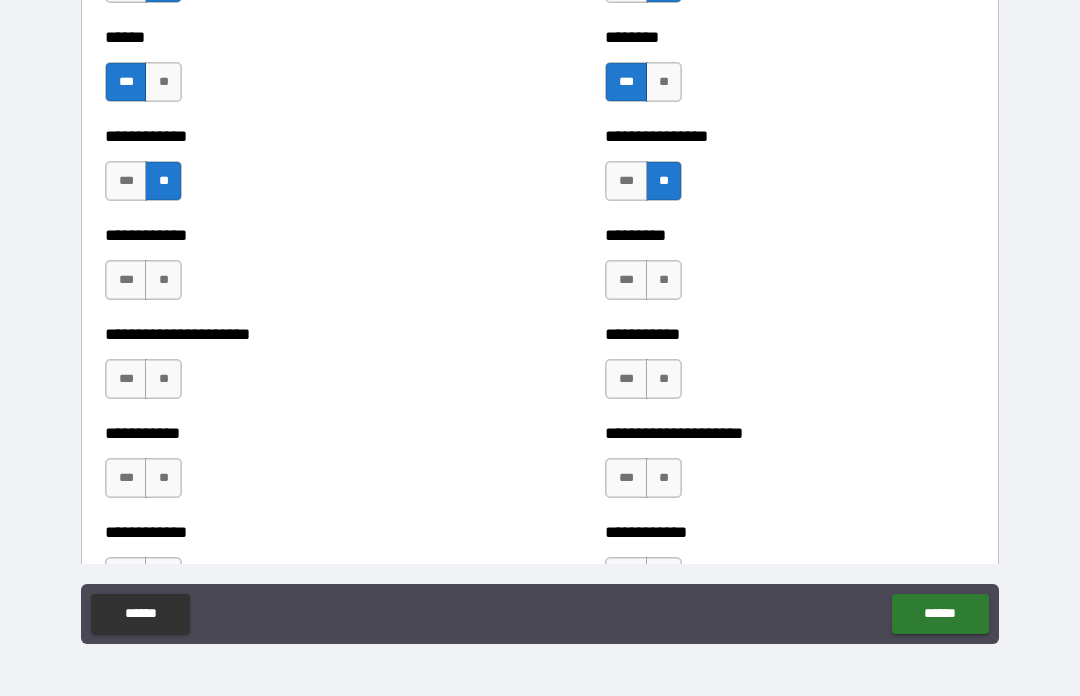 click on "**" at bounding box center [664, 280] 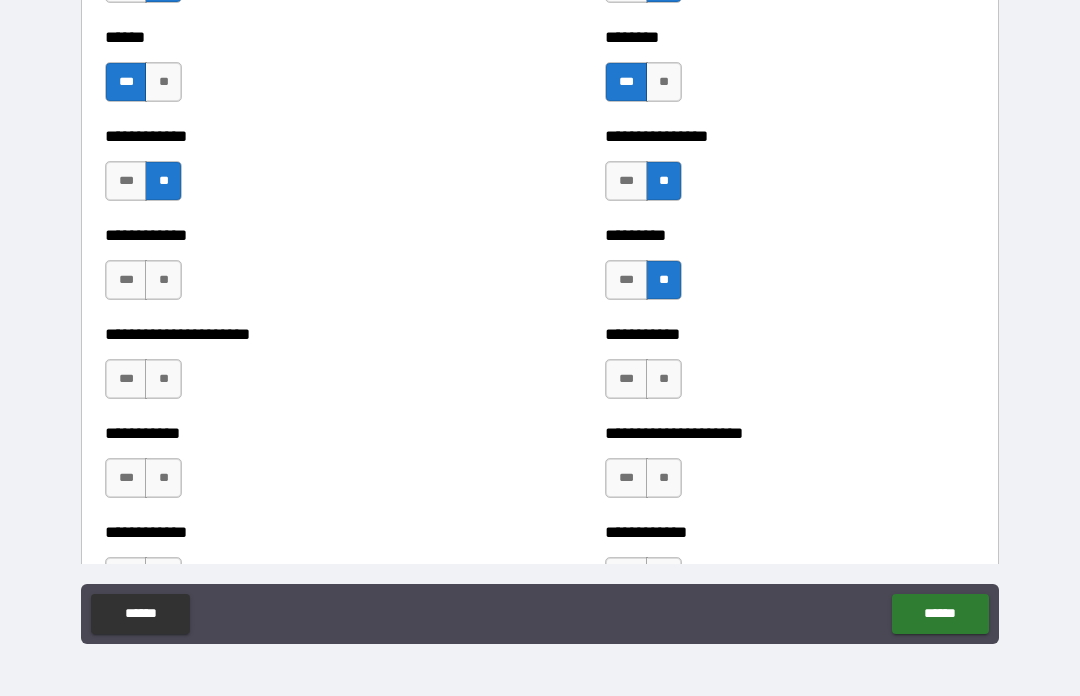 click on "***" at bounding box center [626, 379] 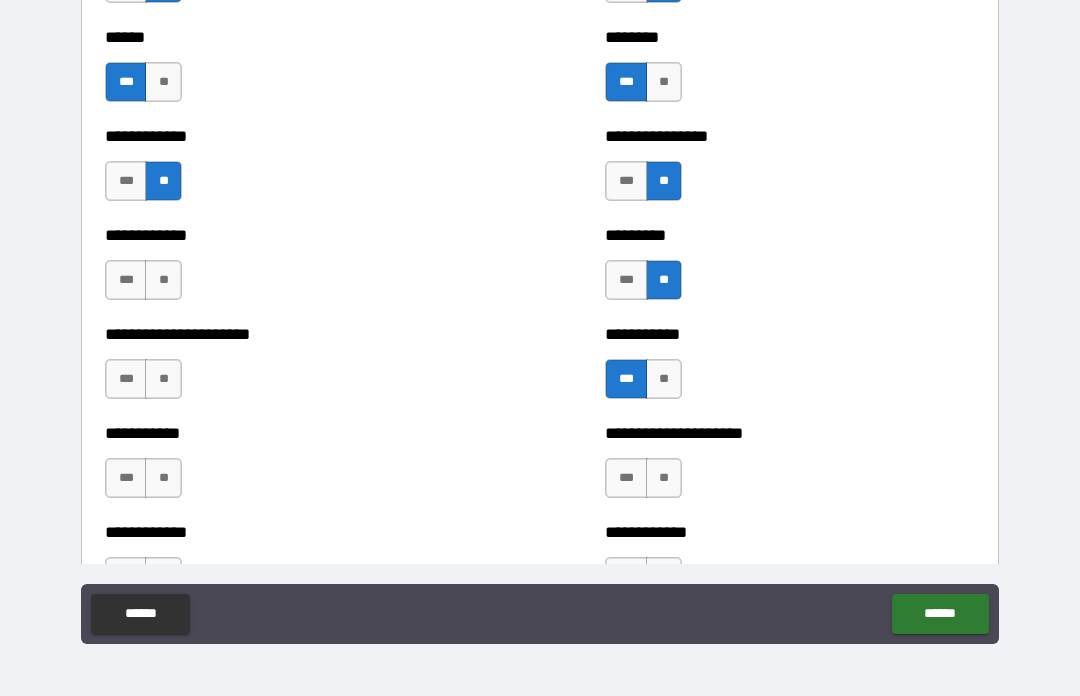 click on "**" at bounding box center [664, 478] 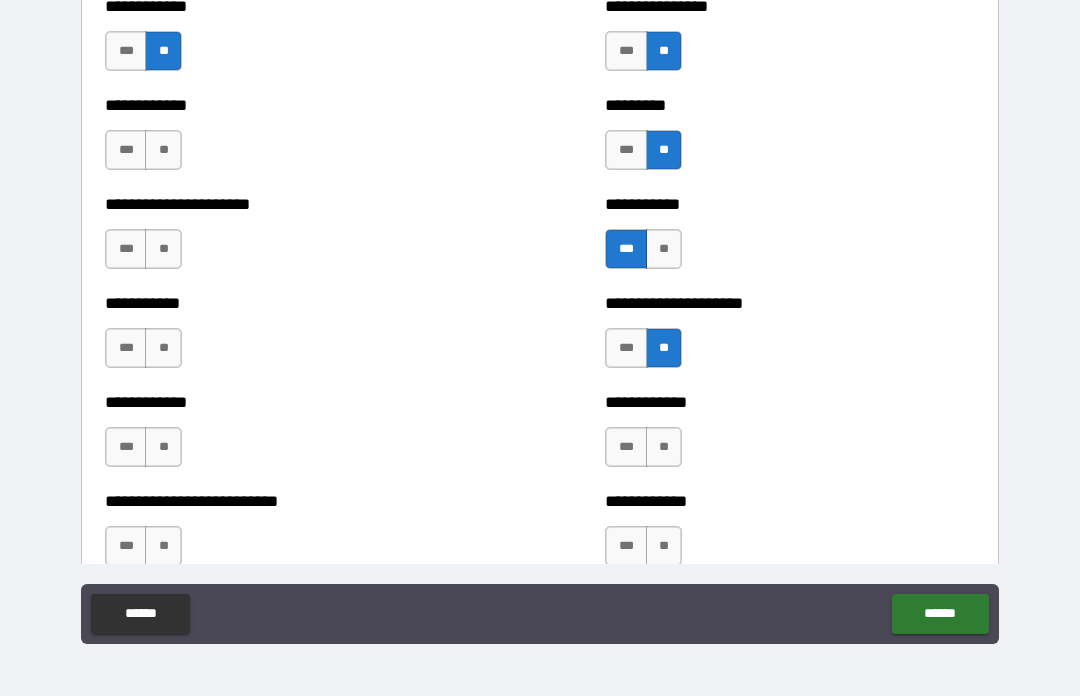 scroll, scrollTop: 5070, scrollLeft: 0, axis: vertical 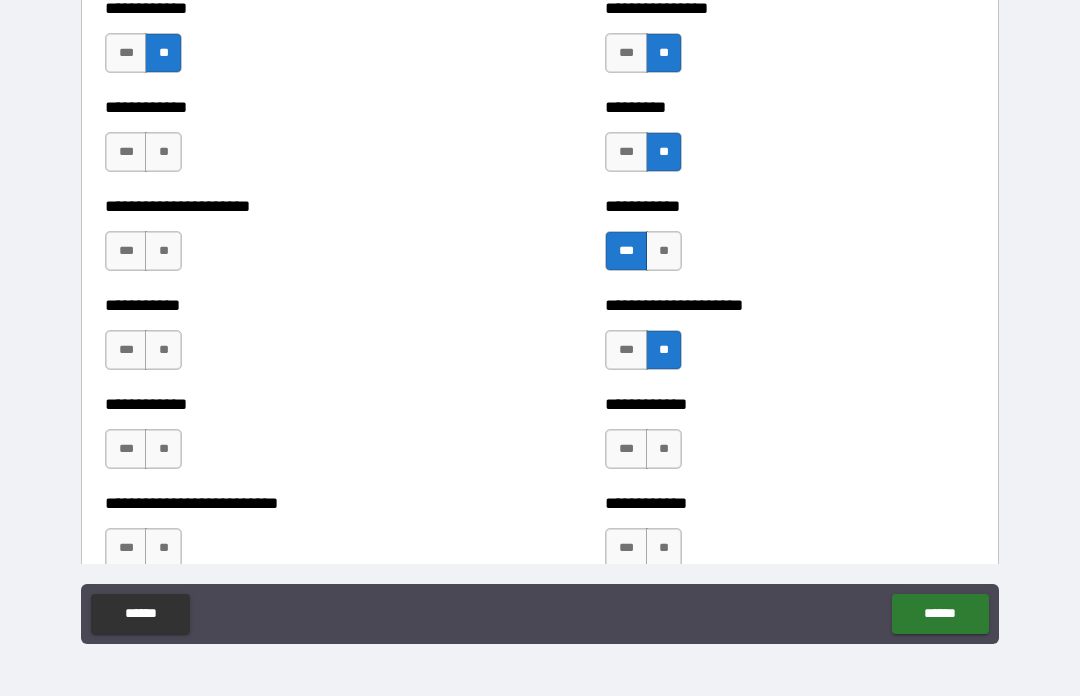 click on "**" at bounding box center (664, 449) 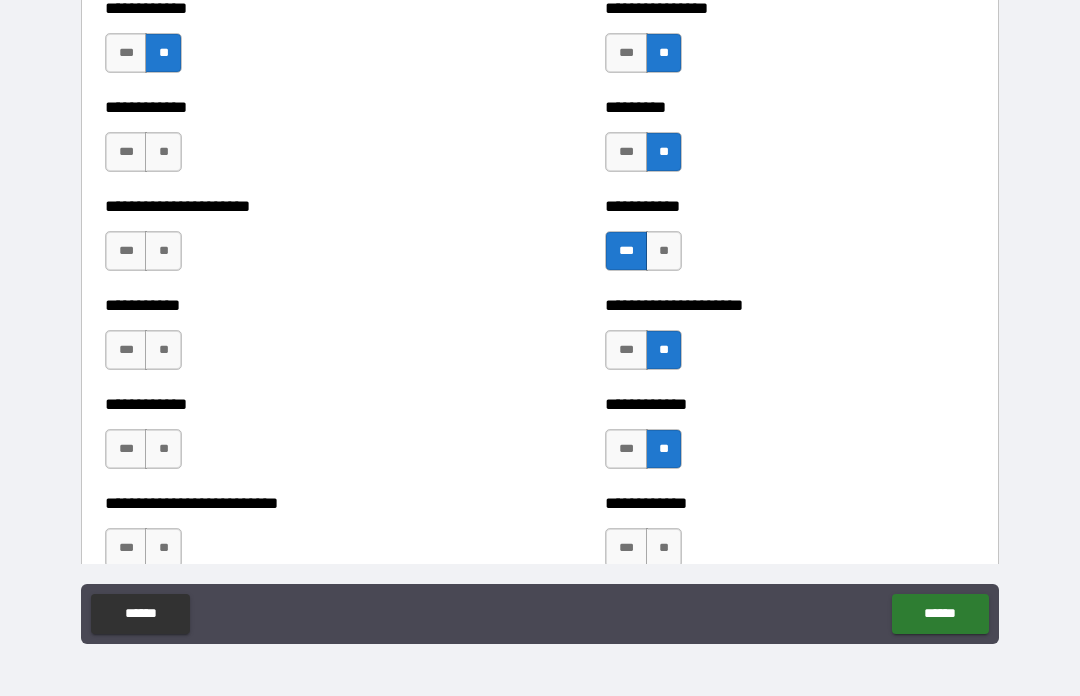 click on "**" at bounding box center [163, 152] 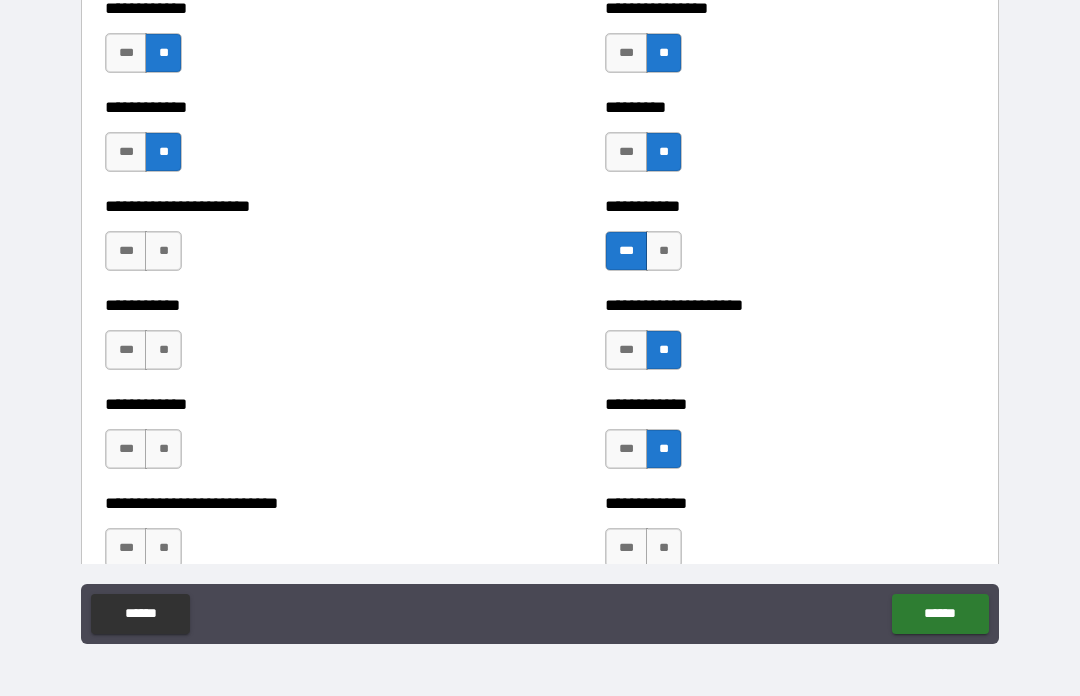 click on "**" at bounding box center [163, 251] 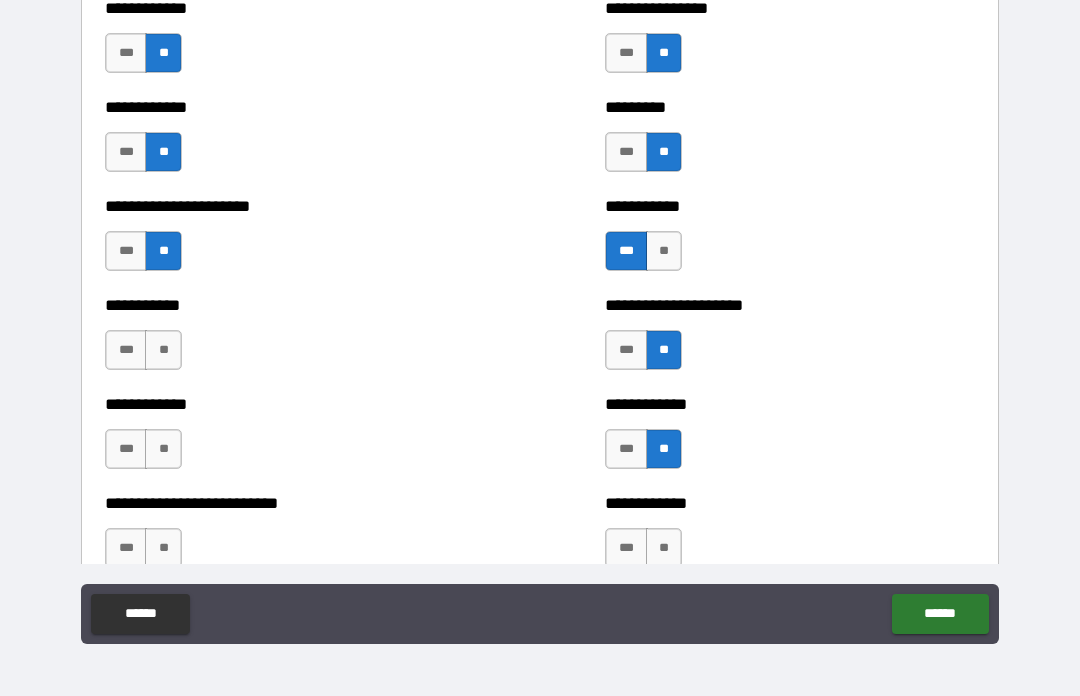 click on "**" at bounding box center (163, 350) 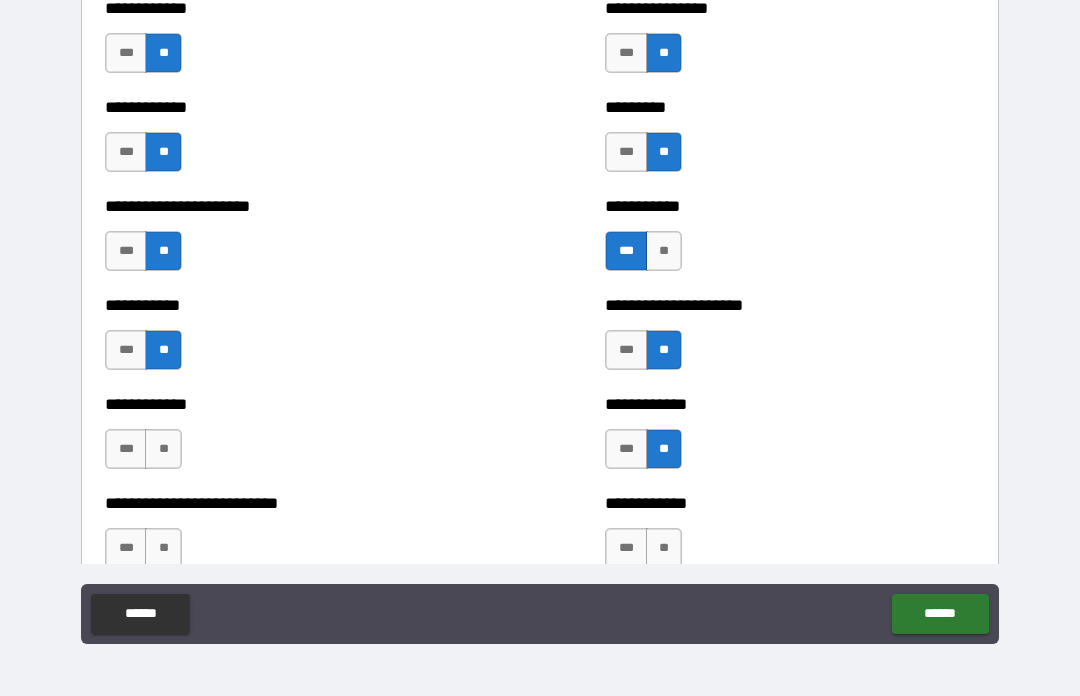 click on "**" at bounding box center (163, 449) 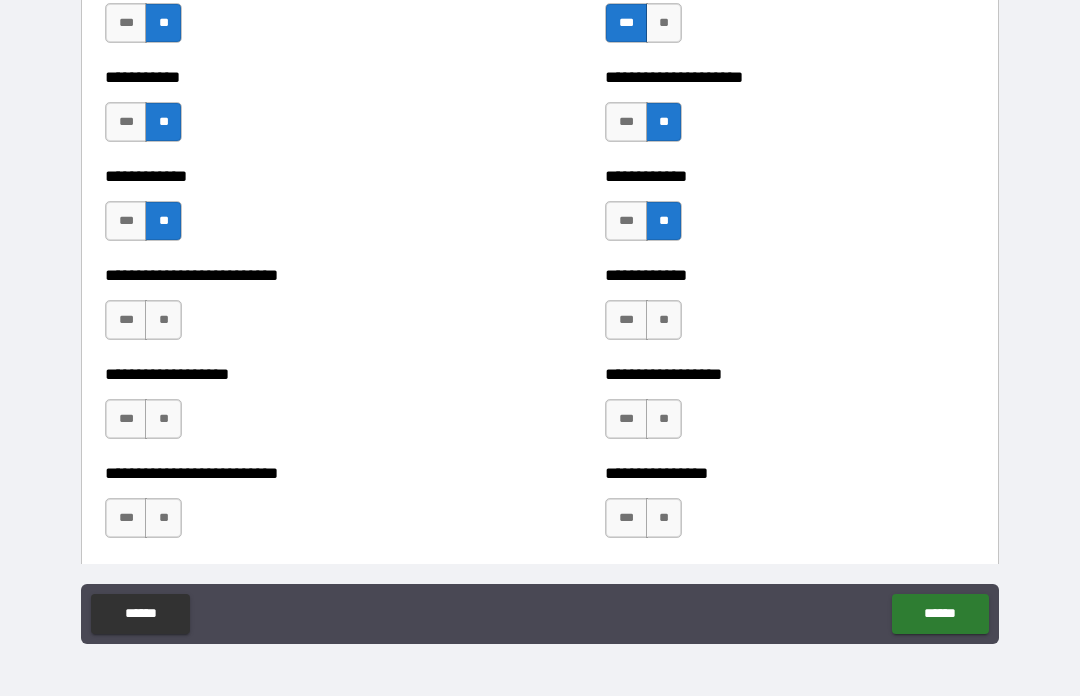 scroll, scrollTop: 5307, scrollLeft: 0, axis: vertical 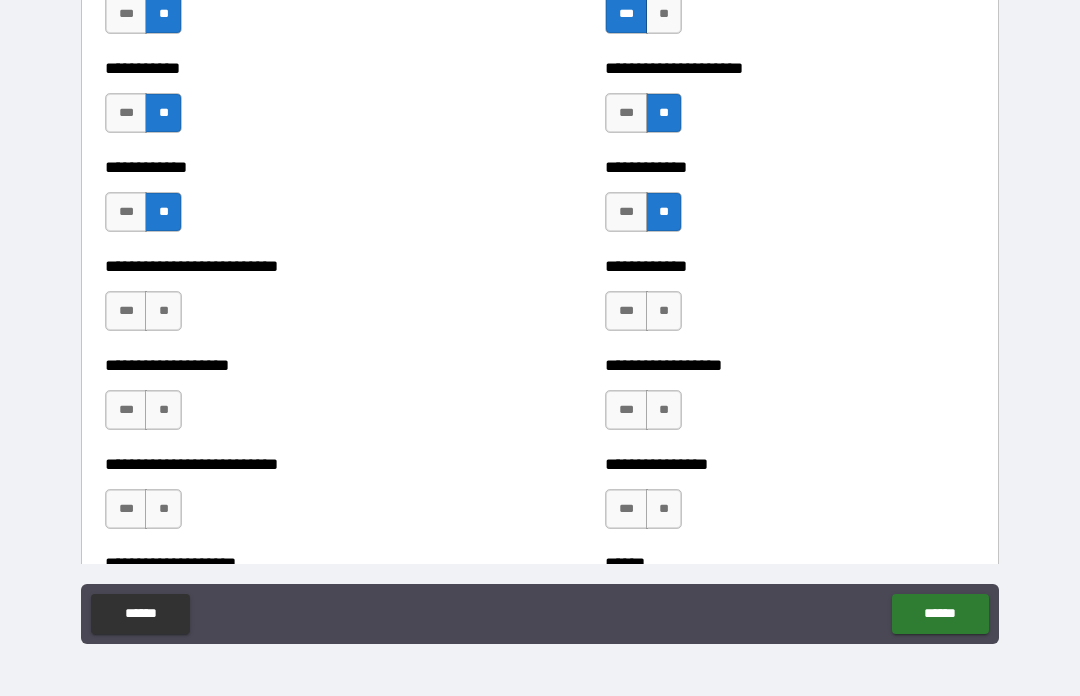 click on "**" at bounding box center (163, 311) 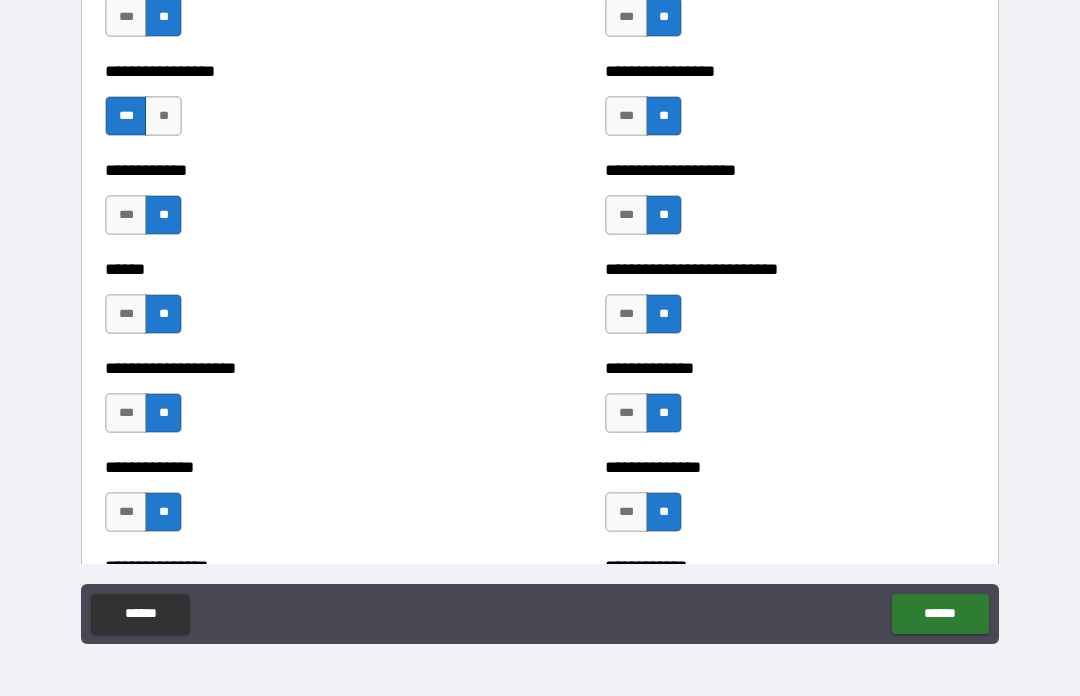 scroll, scrollTop: 3738, scrollLeft: 0, axis: vertical 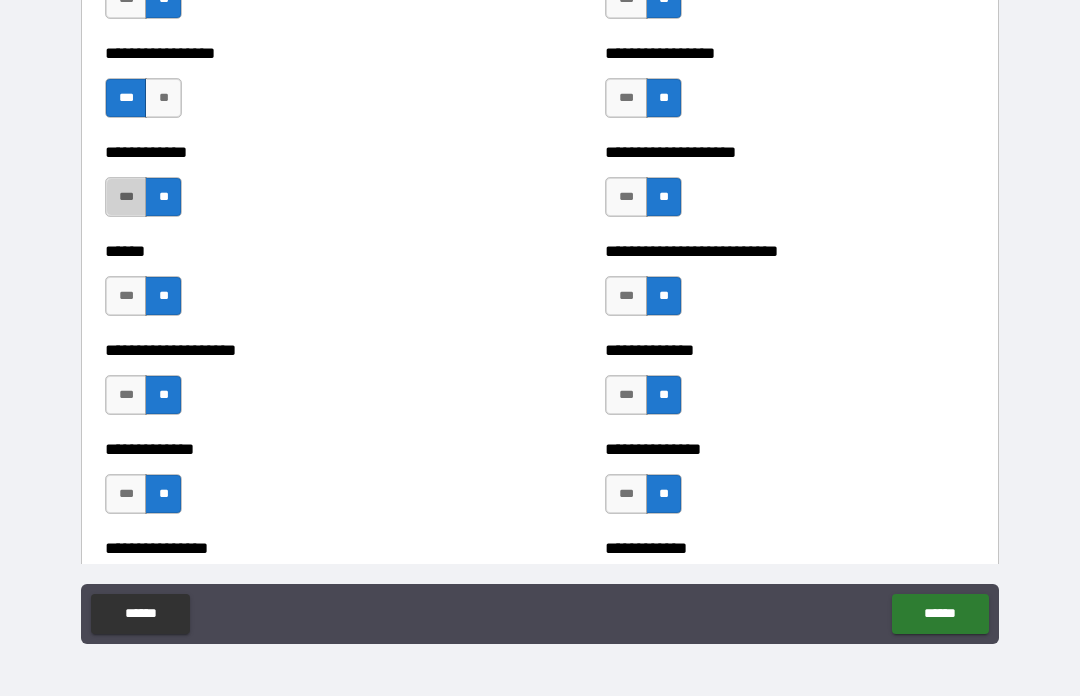 click on "***" at bounding box center (126, 197) 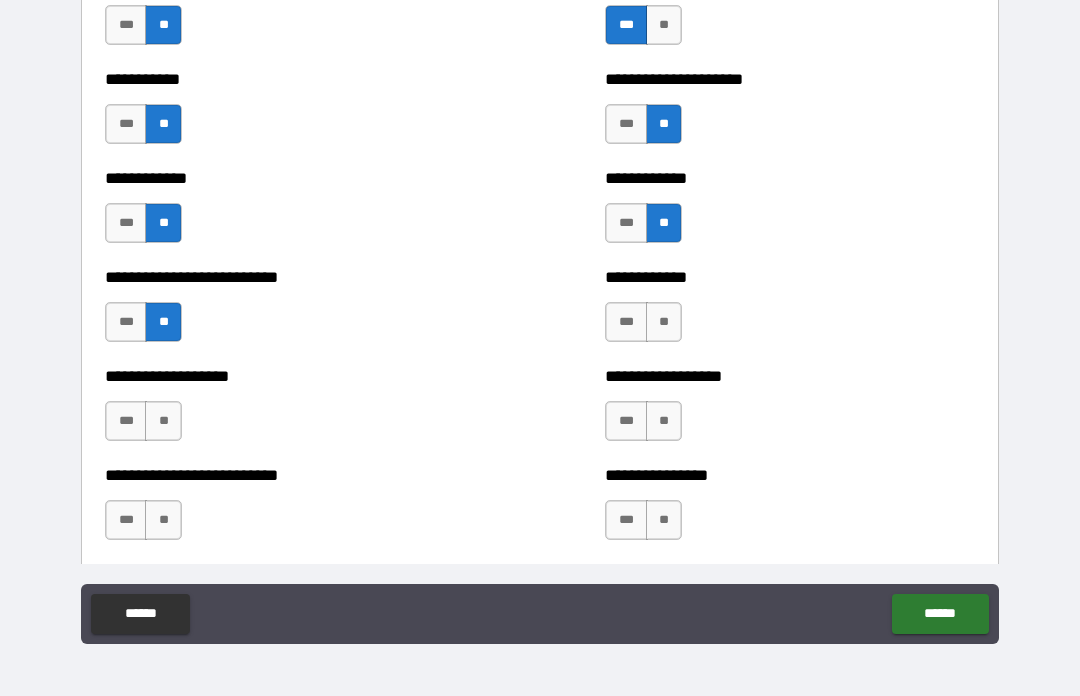 scroll, scrollTop: 5301, scrollLeft: 0, axis: vertical 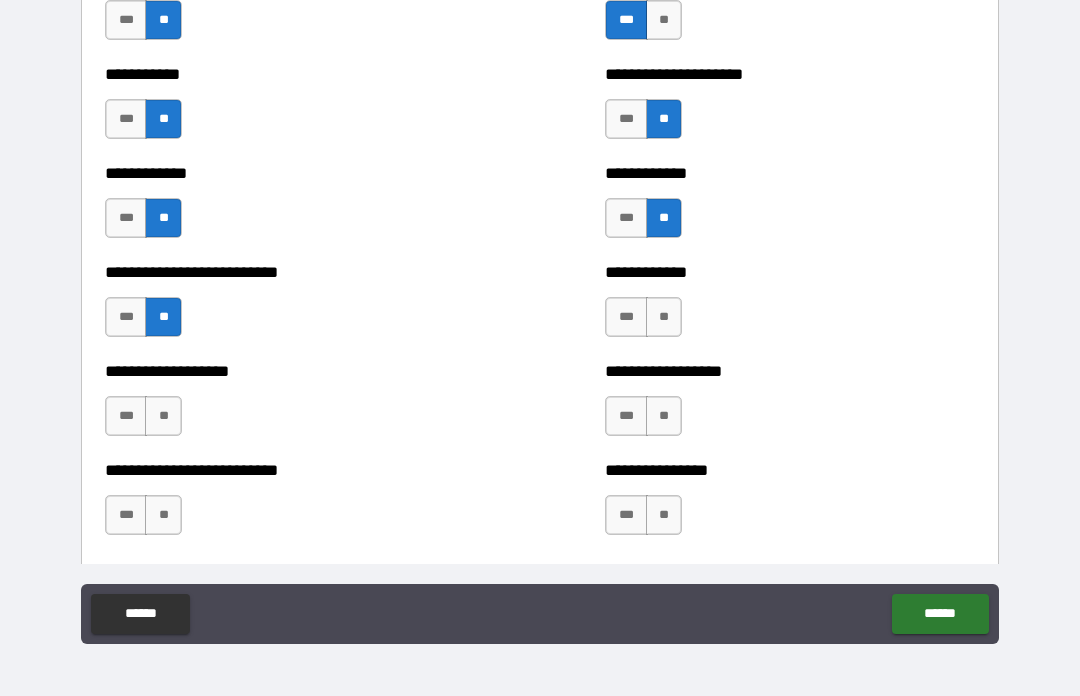 click on "**" at bounding box center [664, 317] 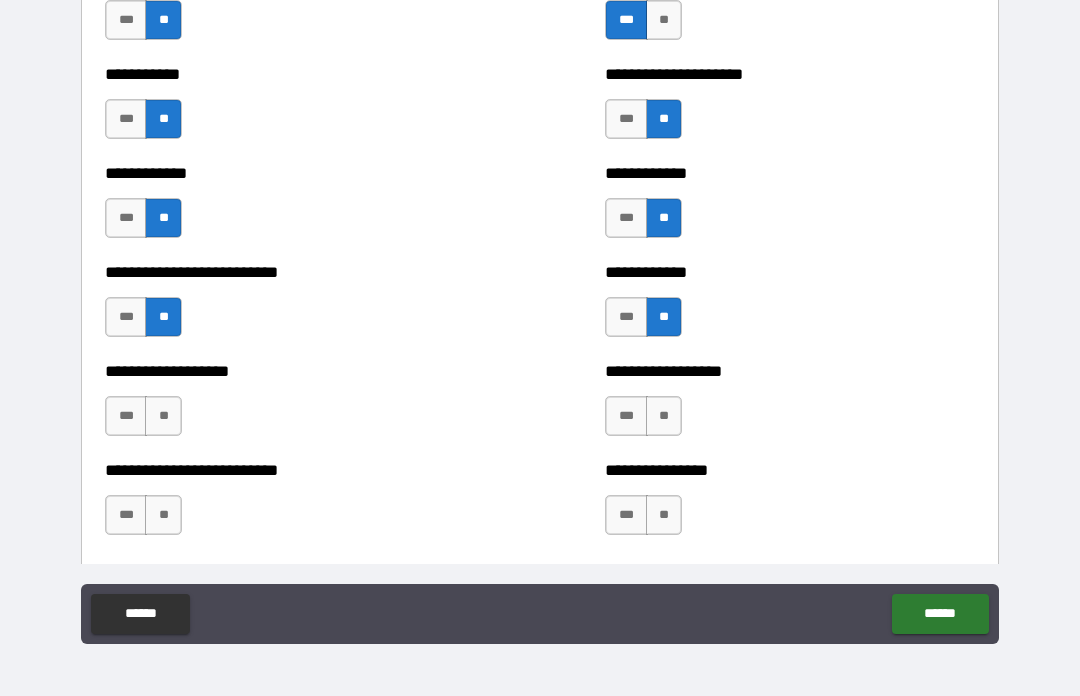 click on "**" at bounding box center (163, 416) 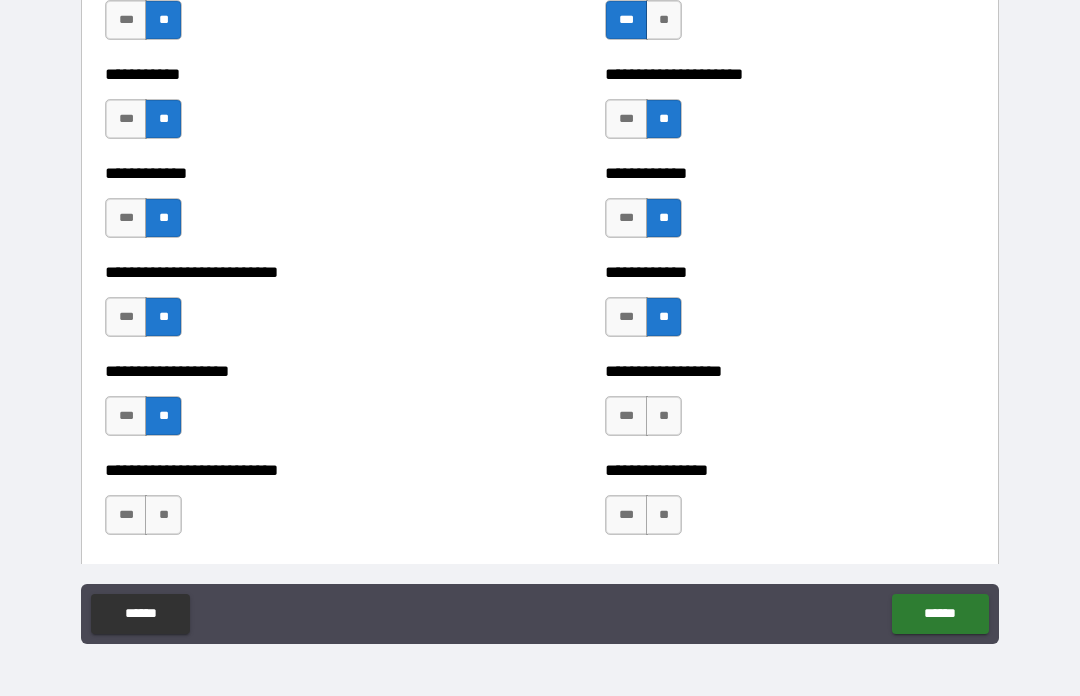 click on "**" at bounding box center (163, 515) 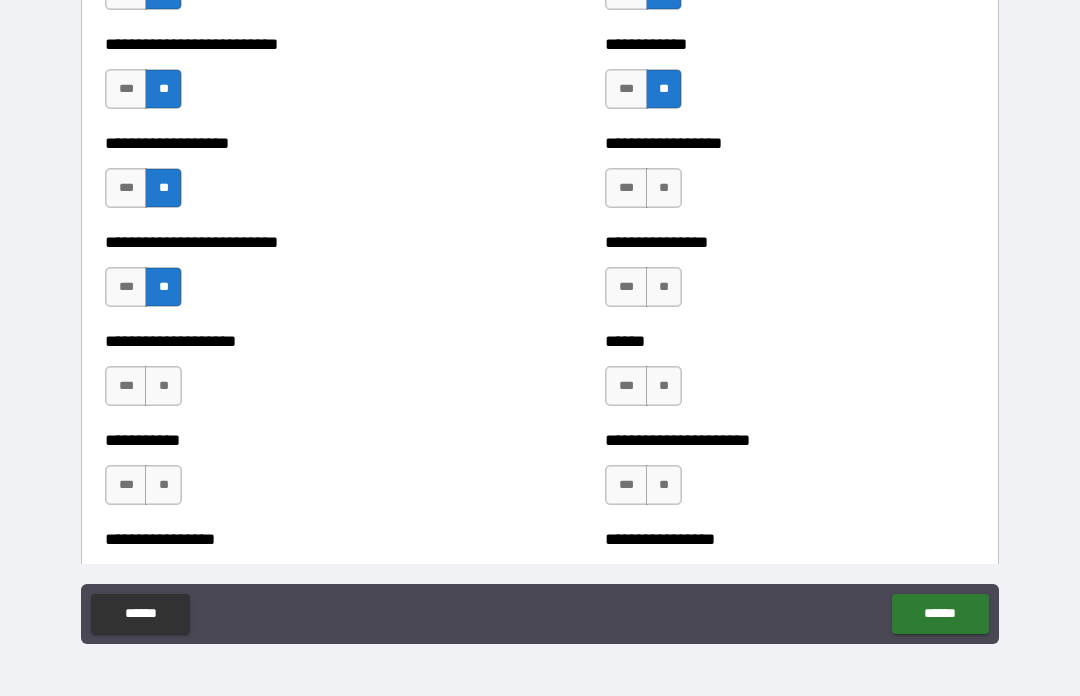 scroll, scrollTop: 5530, scrollLeft: 0, axis: vertical 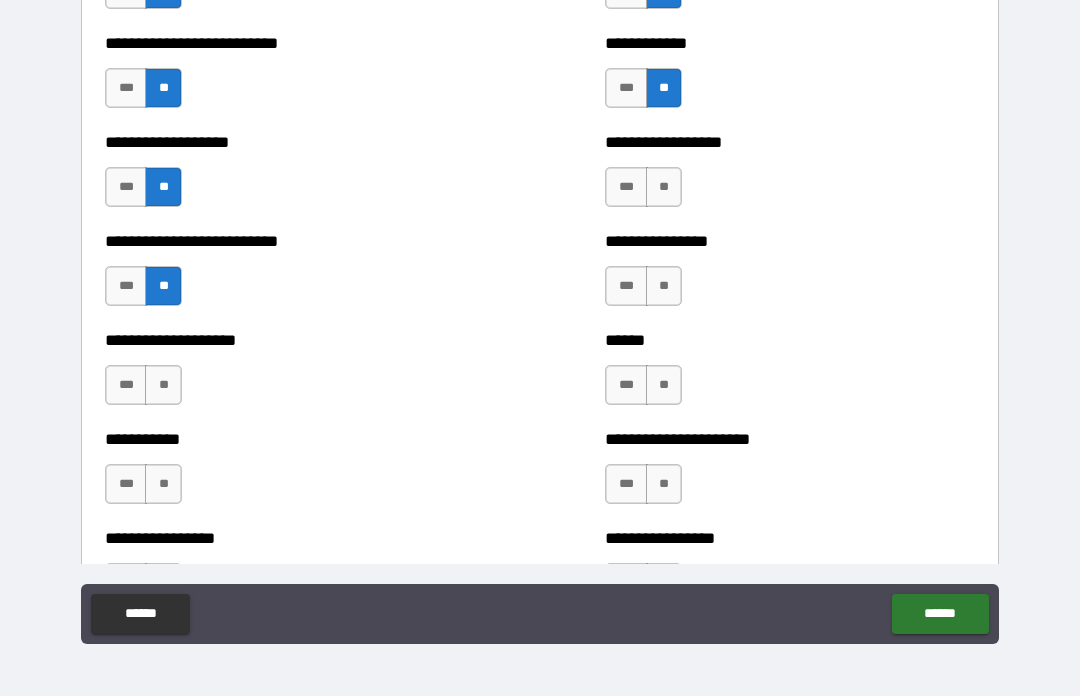 click on "**" at bounding box center (664, 286) 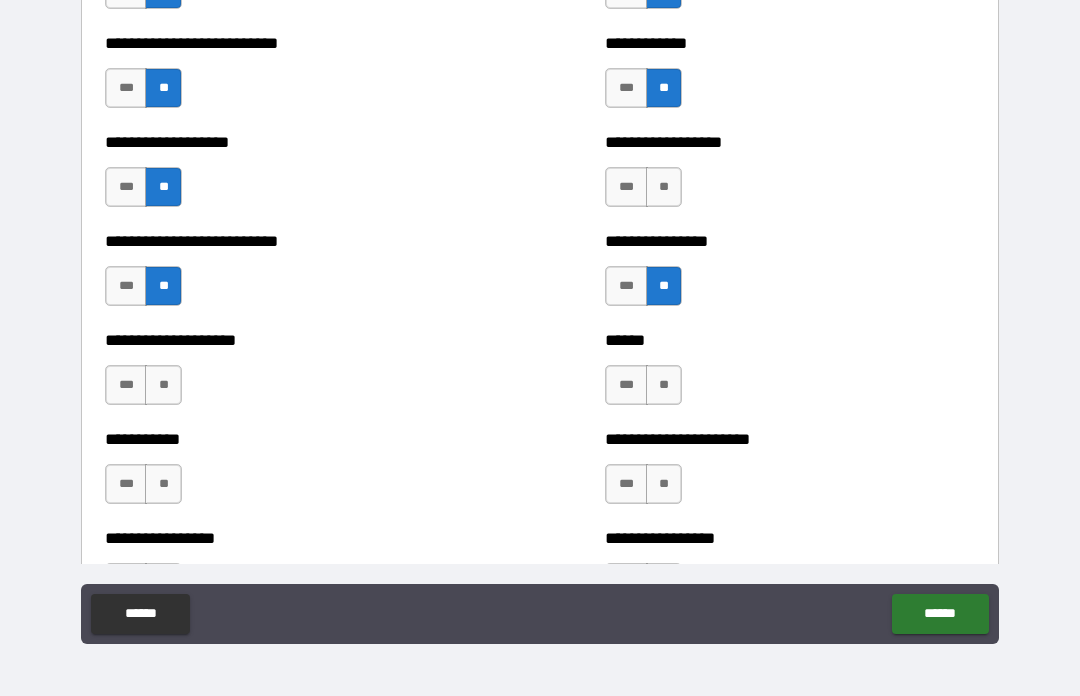 click on "**" at bounding box center [664, 187] 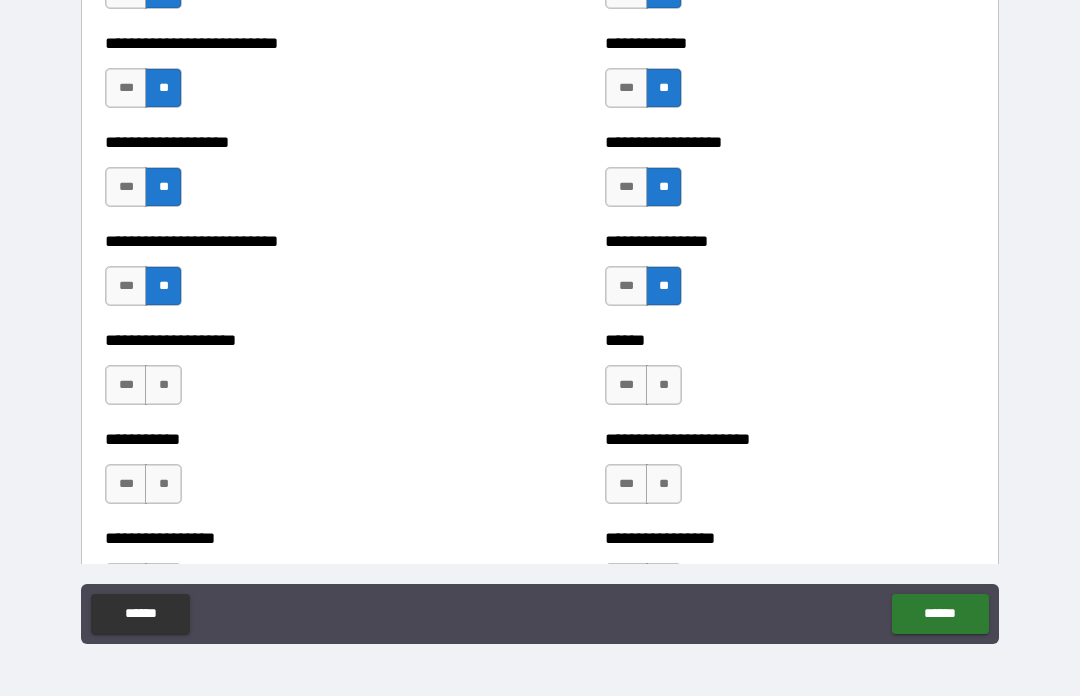 click on "**" at bounding box center (163, 385) 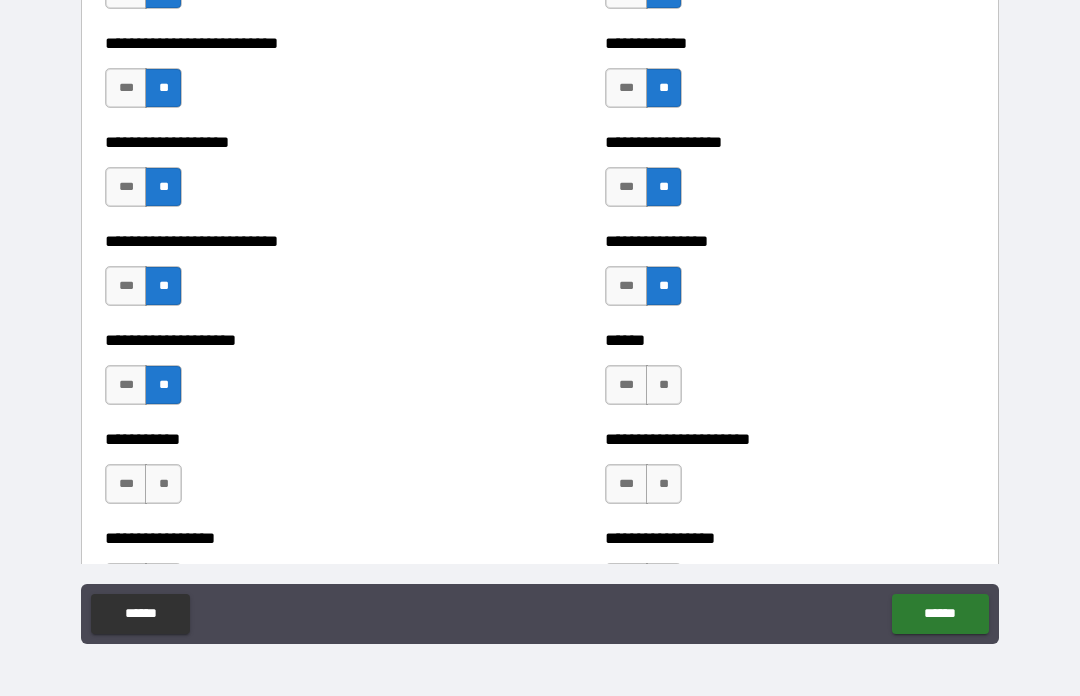 click on "**" at bounding box center [664, 385] 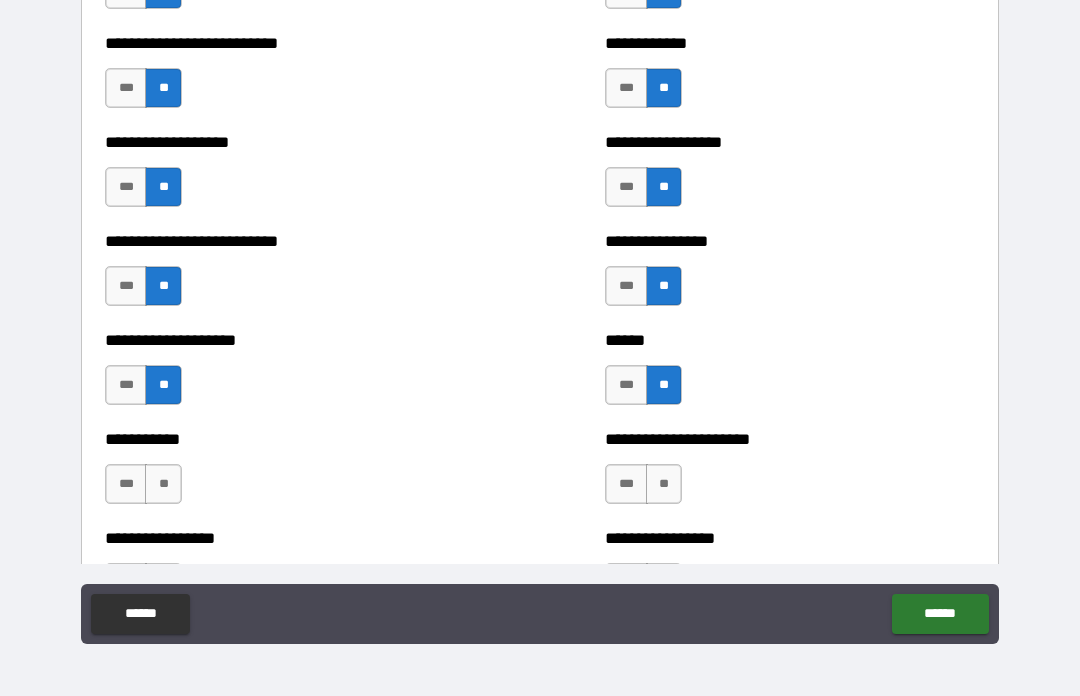 click on "**" at bounding box center [664, 484] 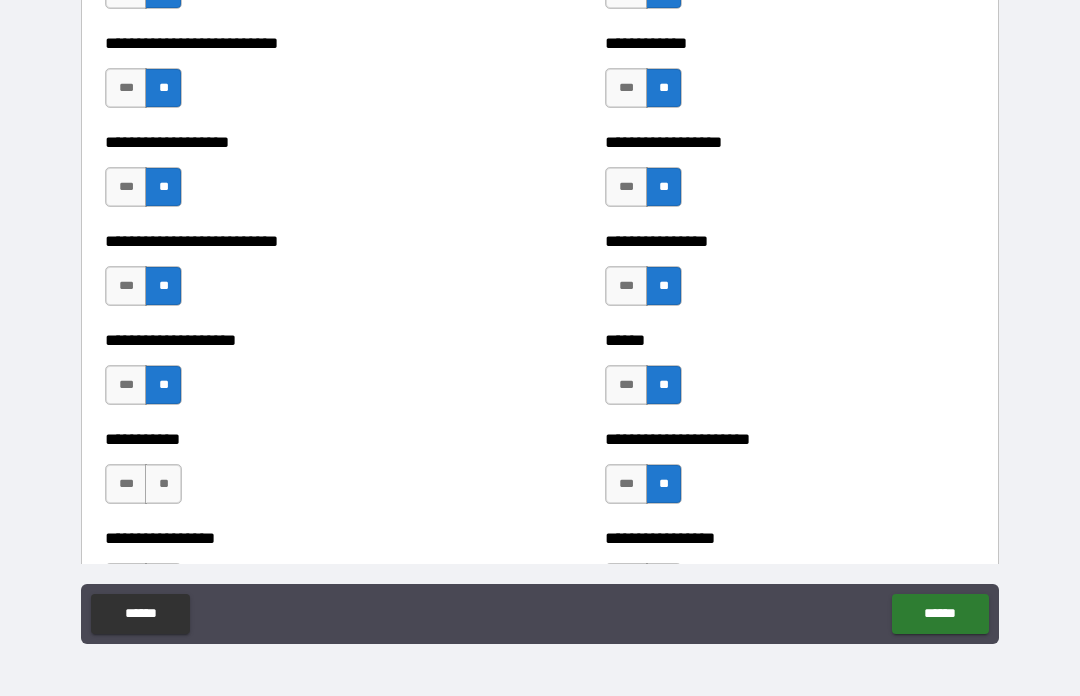 click on "**" at bounding box center [163, 484] 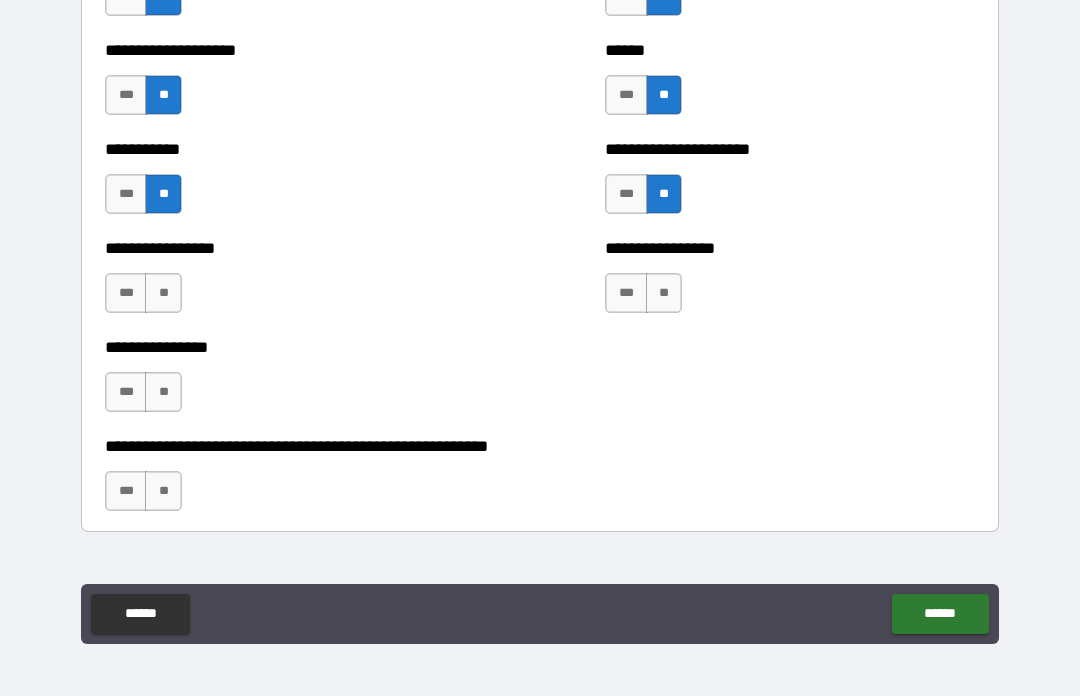 scroll, scrollTop: 5818, scrollLeft: 0, axis: vertical 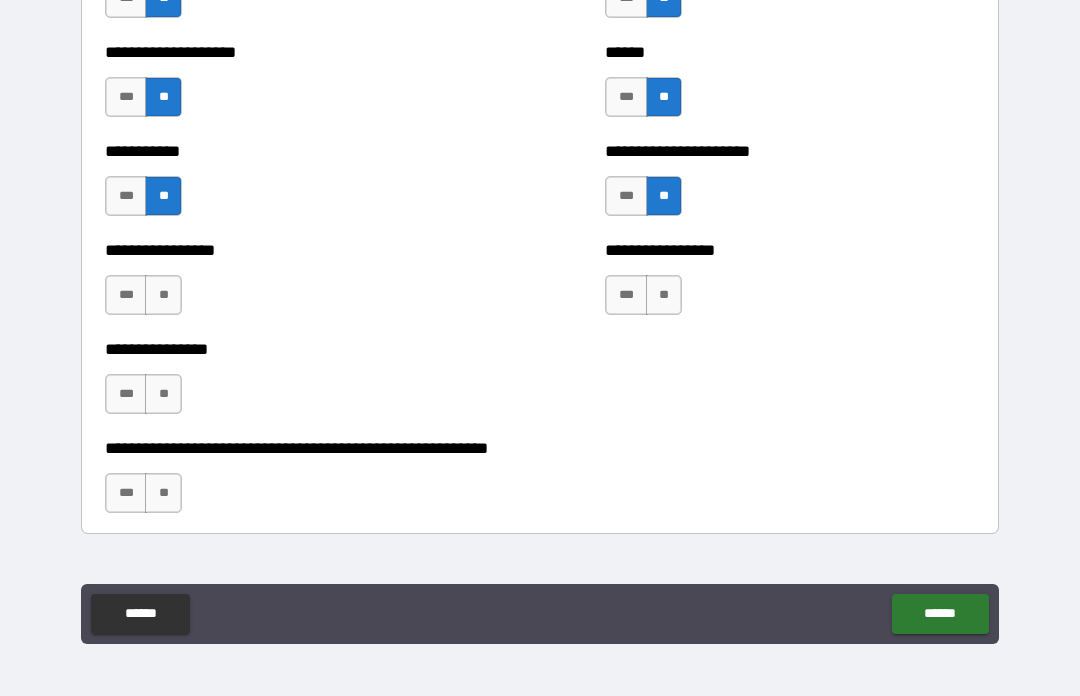 click on "**" at bounding box center (664, 295) 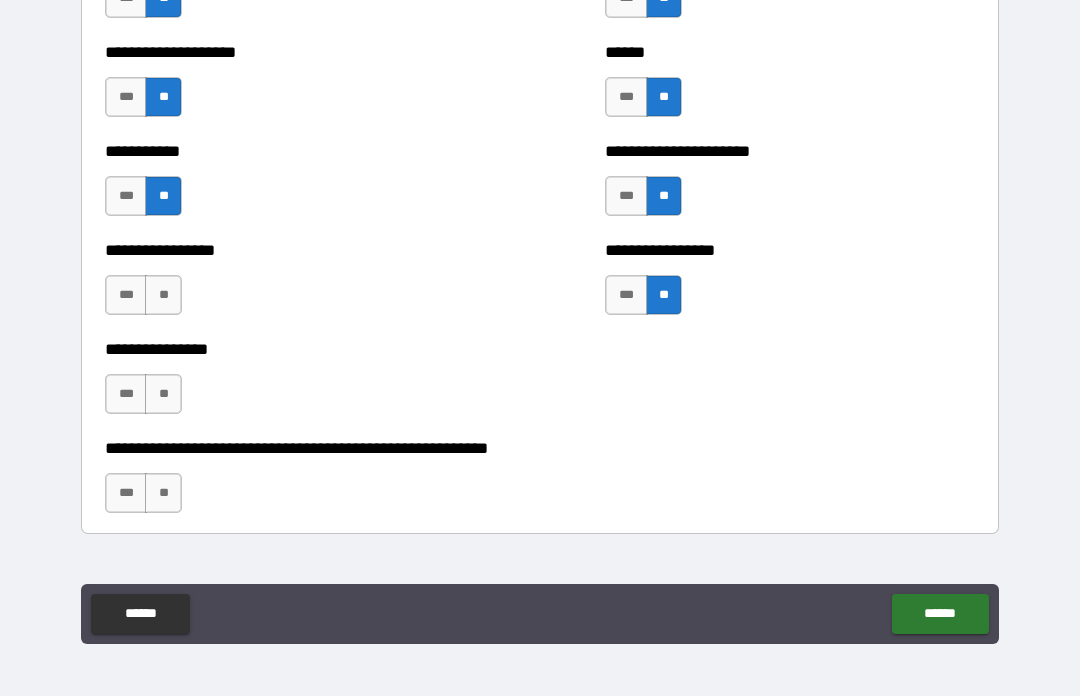 click on "**" at bounding box center (163, 295) 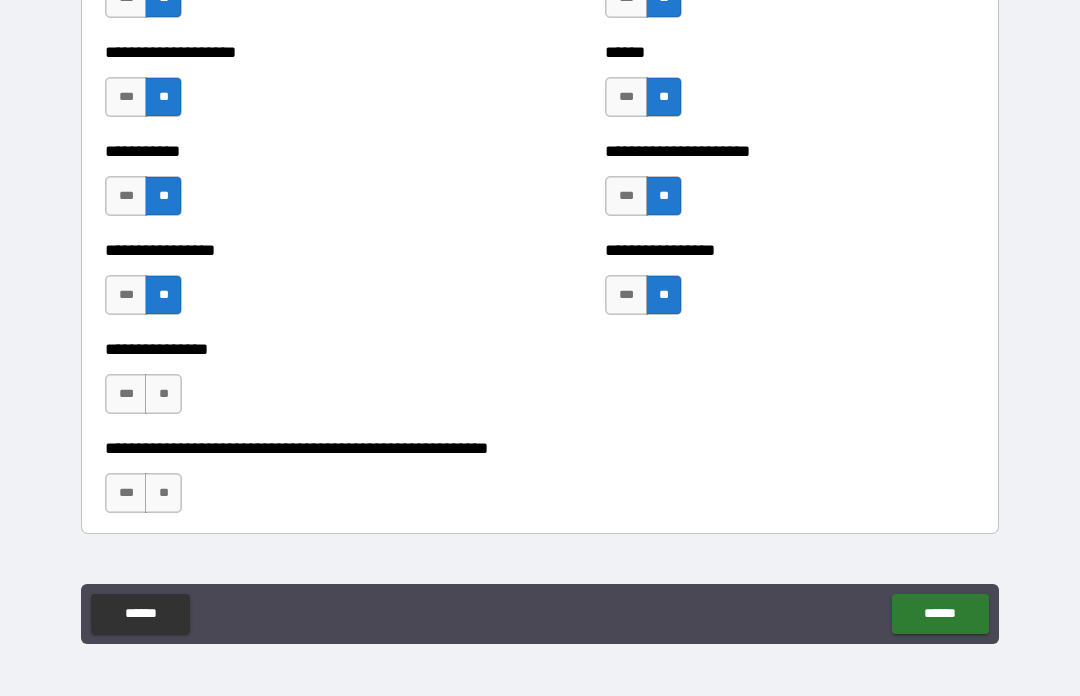 click on "**" at bounding box center [163, 394] 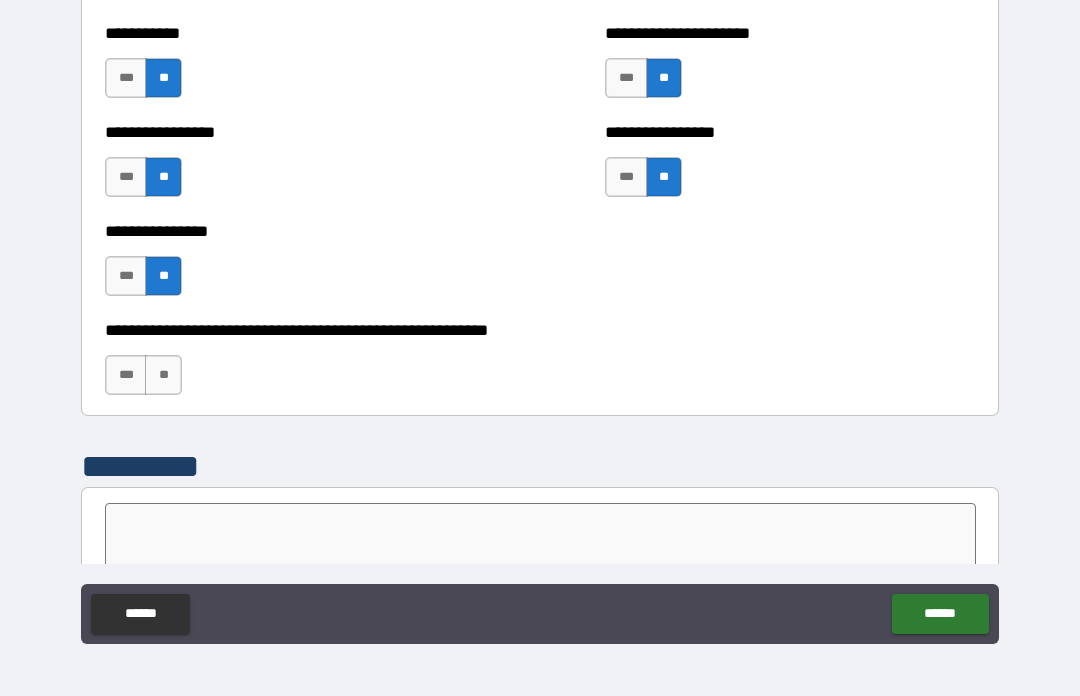 scroll, scrollTop: 5938, scrollLeft: 0, axis: vertical 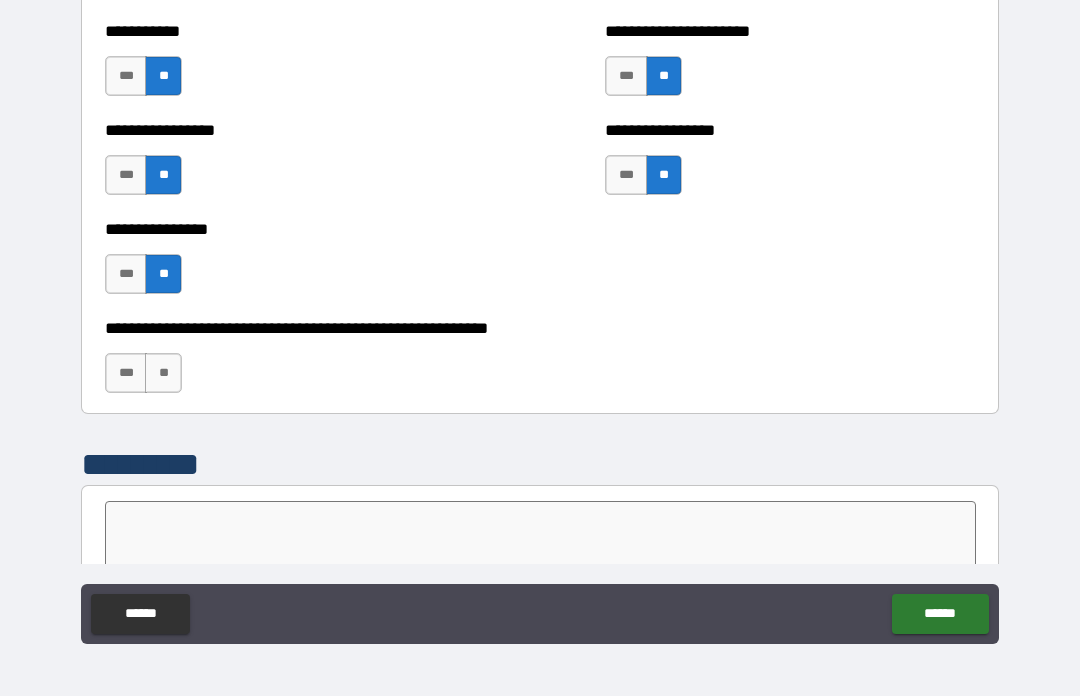 click on "**" at bounding box center (163, 373) 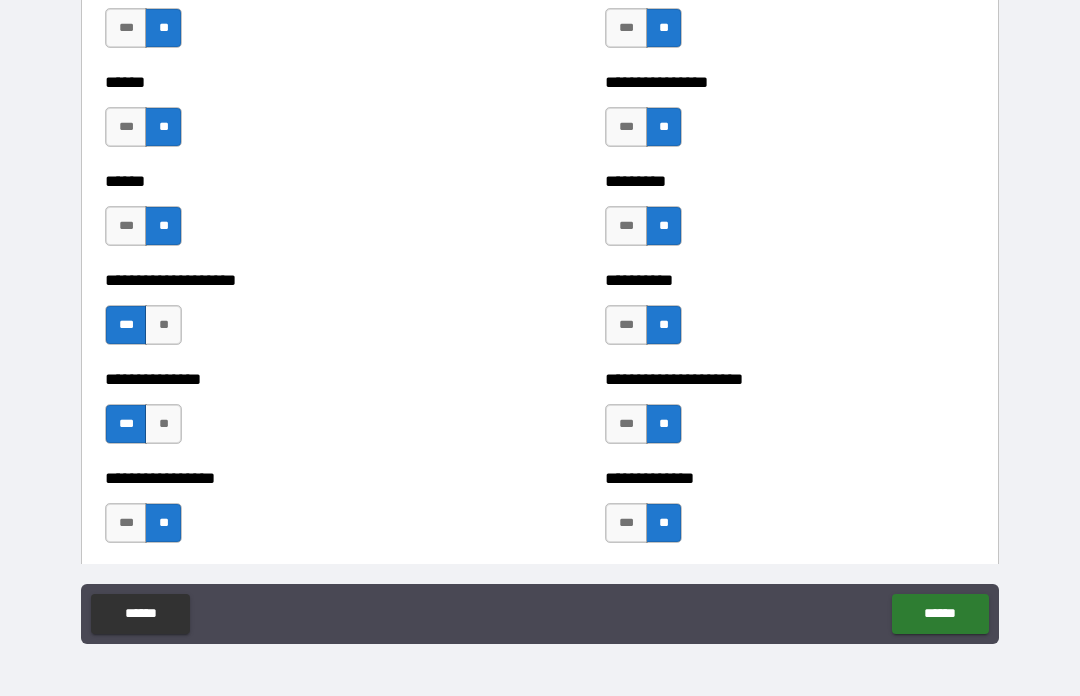 scroll, scrollTop: 2993, scrollLeft: 0, axis: vertical 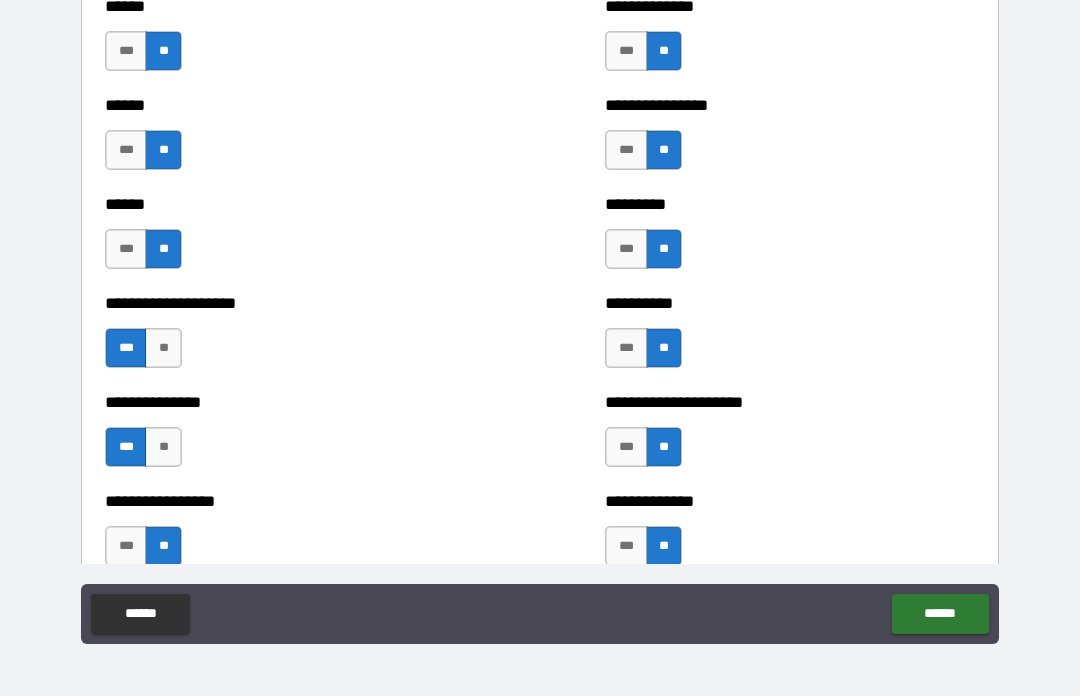 click on "***" at bounding box center [626, 348] 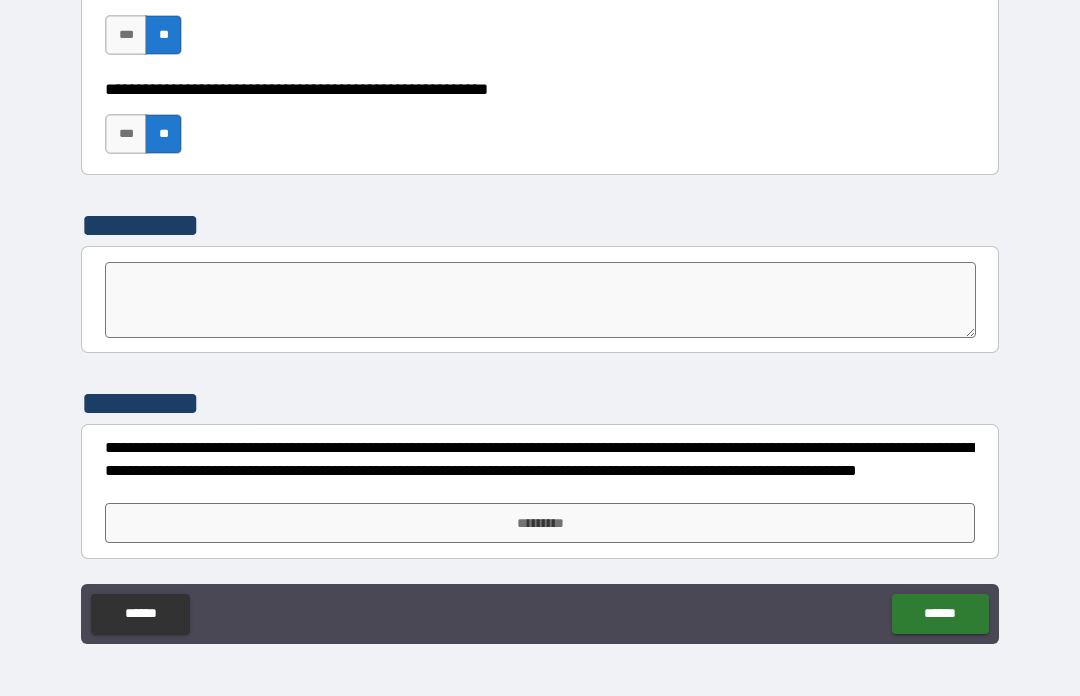 scroll, scrollTop: 6177, scrollLeft: 0, axis: vertical 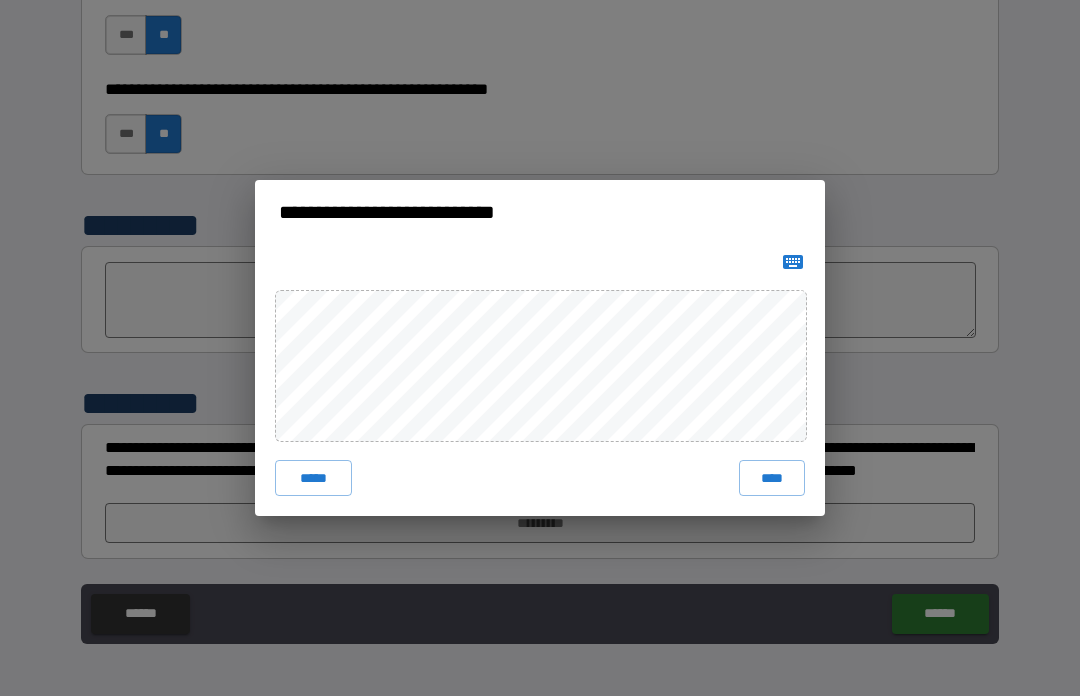click on "*****" at bounding box center (313, 478) 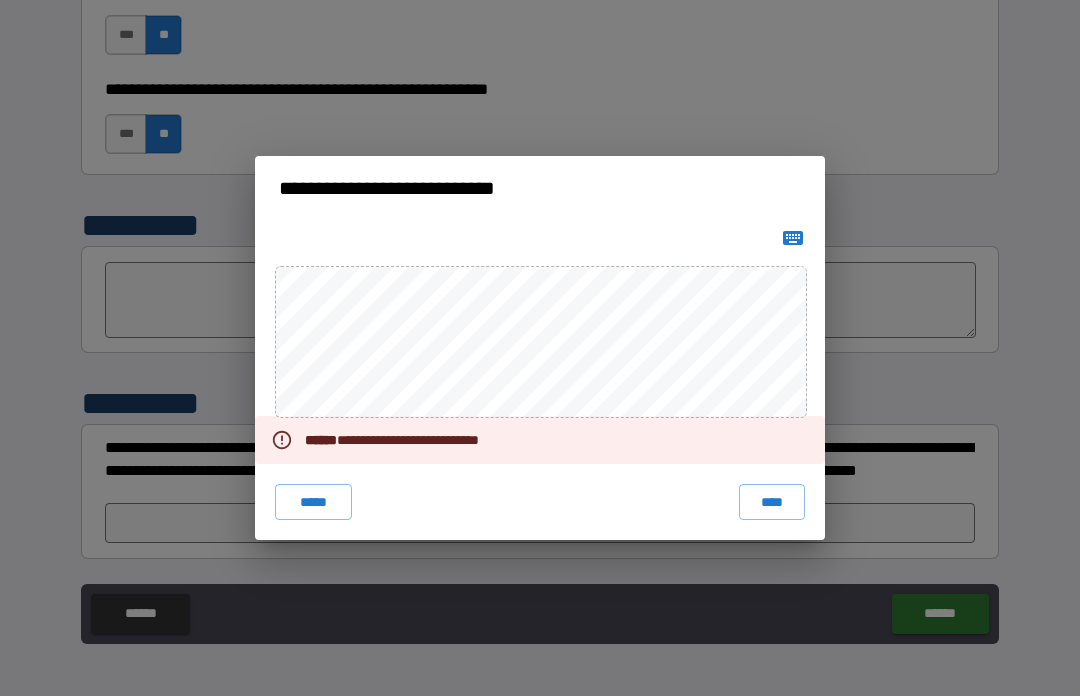 type 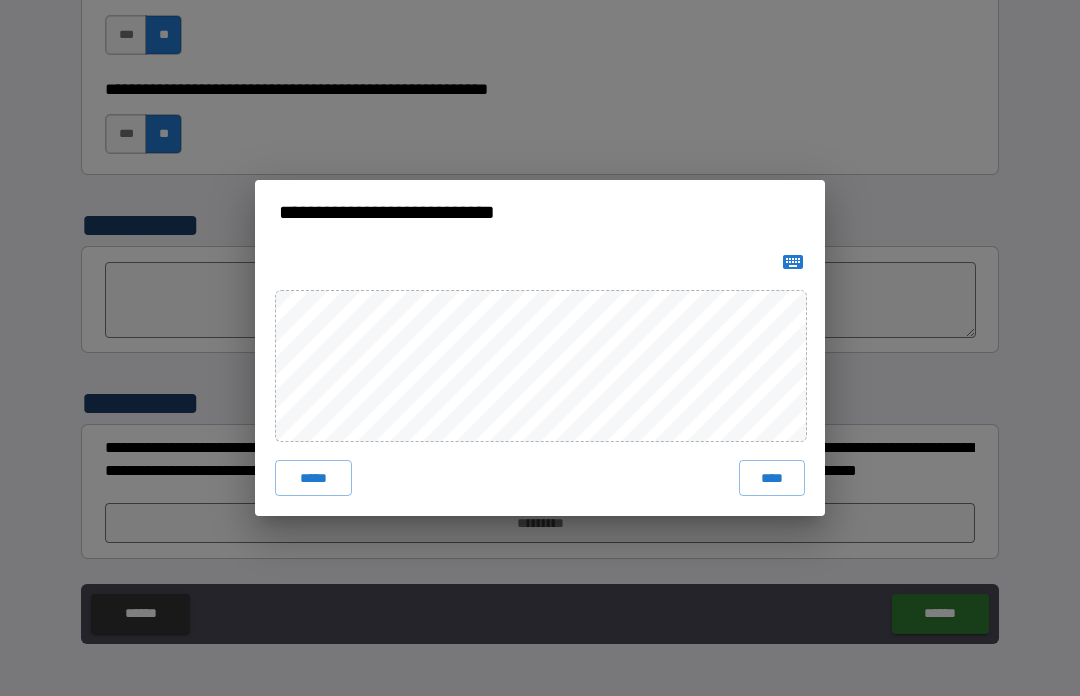 click 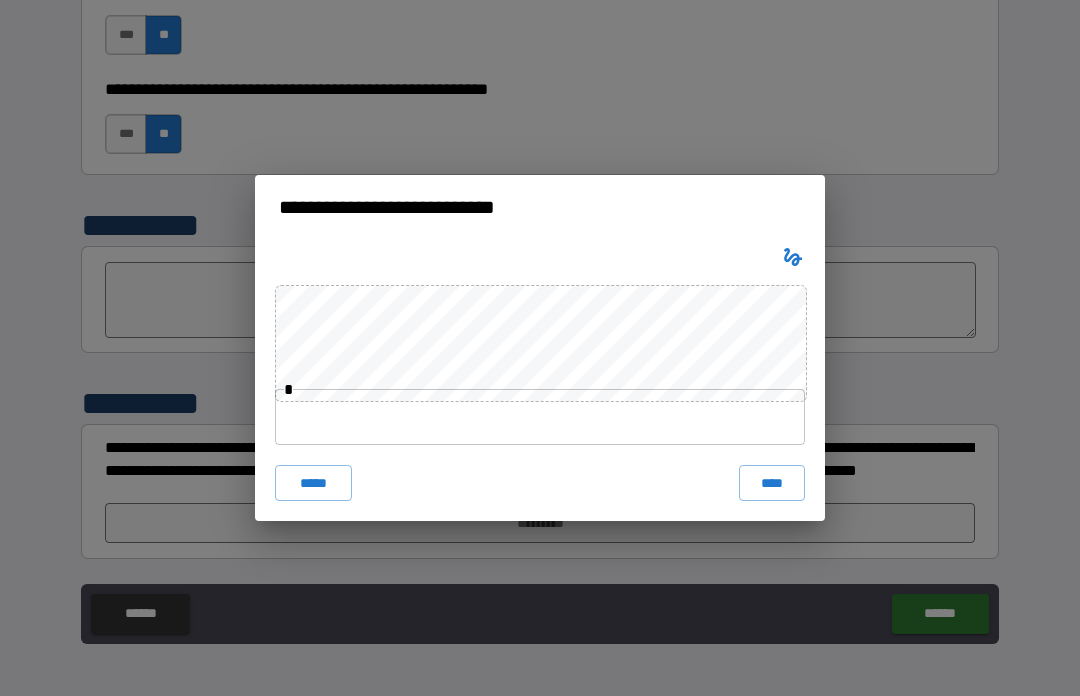 type 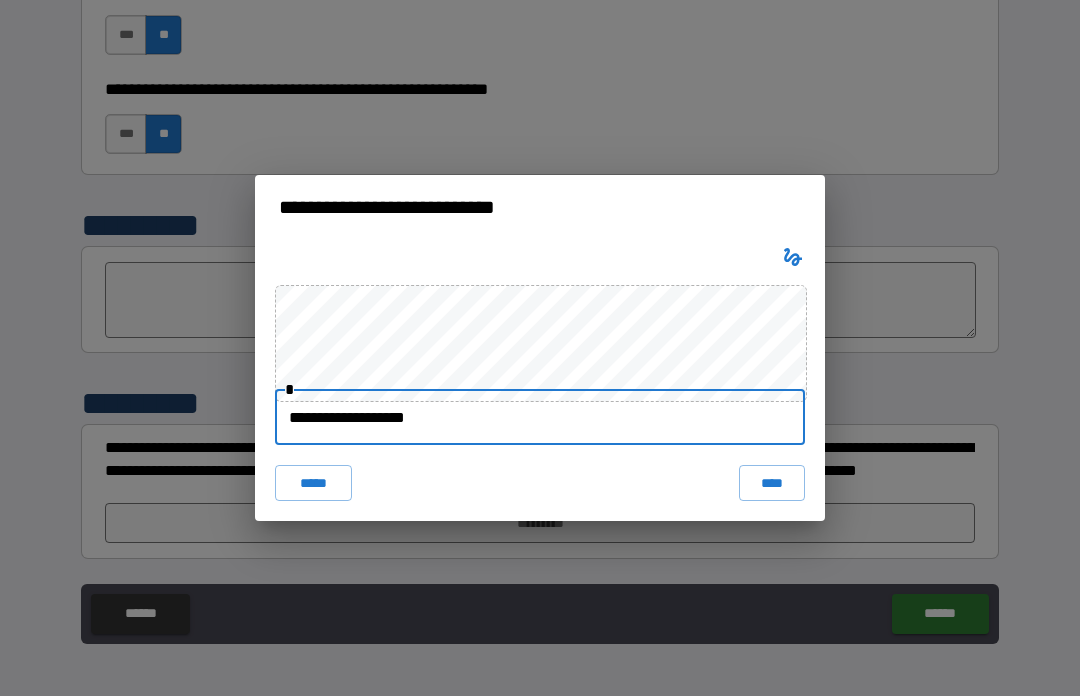 type on "**********" 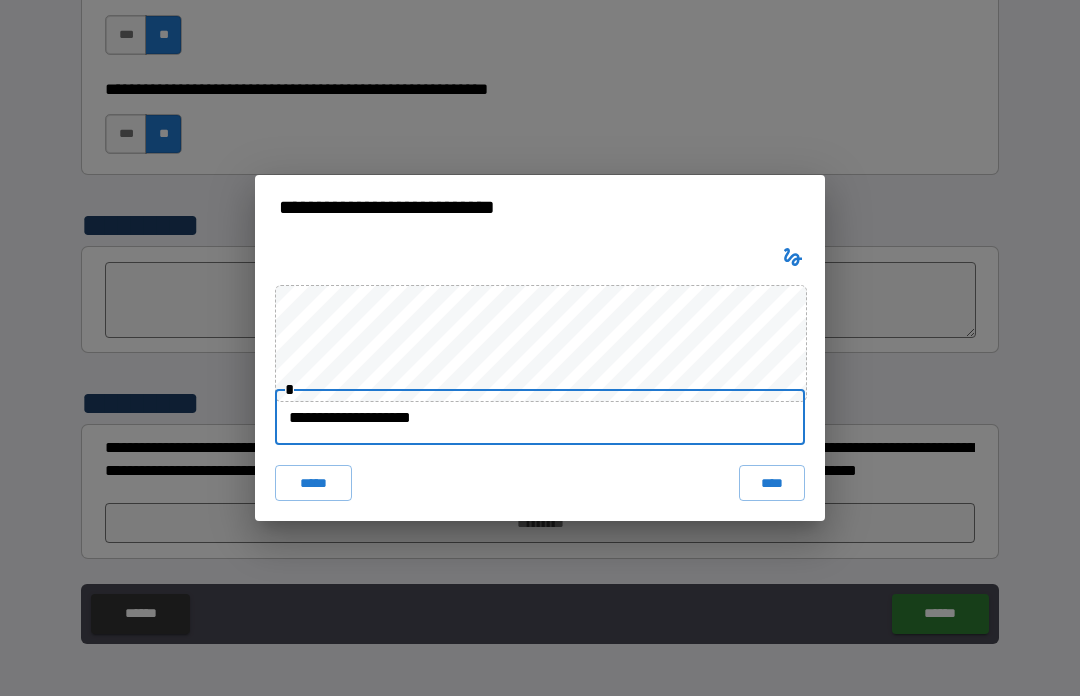 click on "****" at bounding box center (772, 483) 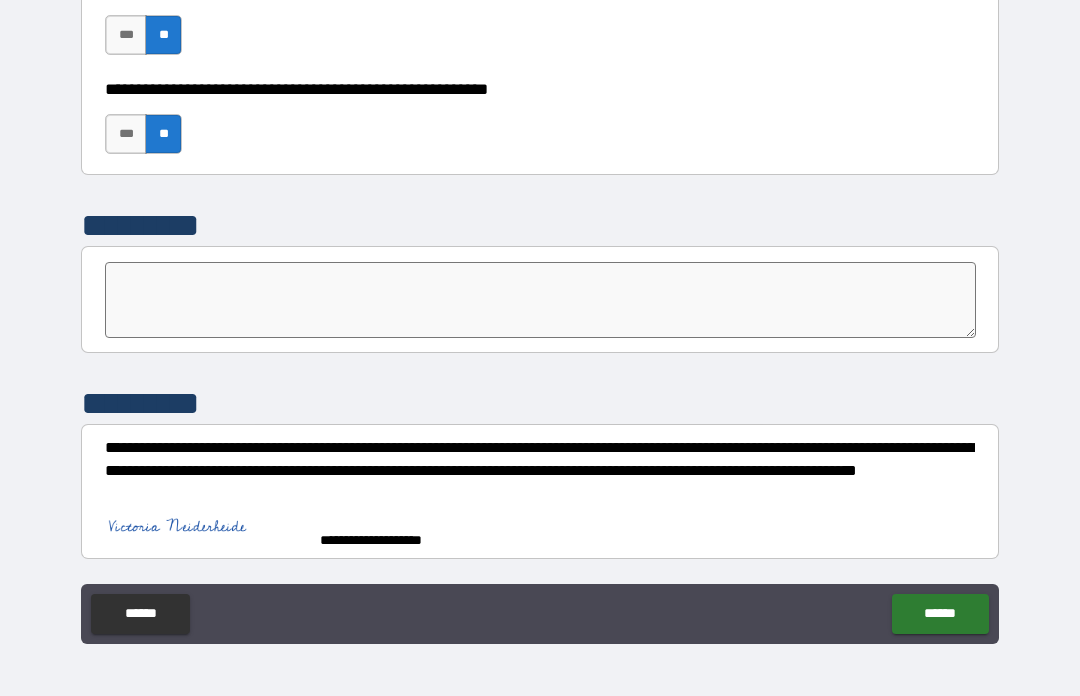 scroll, scrollTop: 6167, scrollLeft: 0, axis: vertical 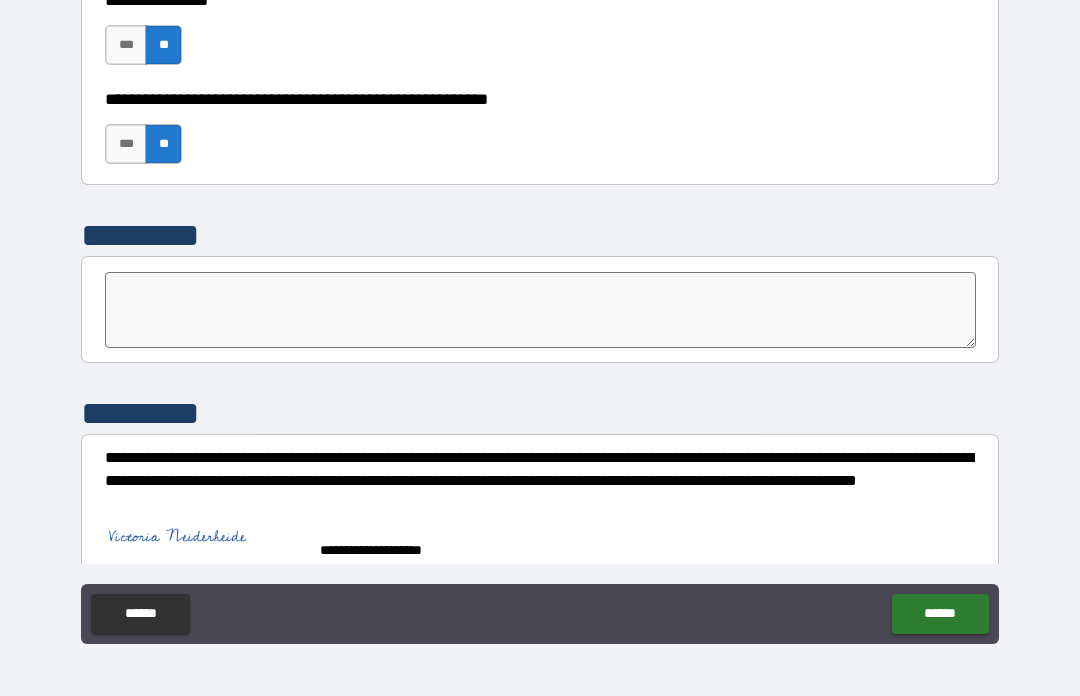 click on "******" at bounding box center [940, 614] 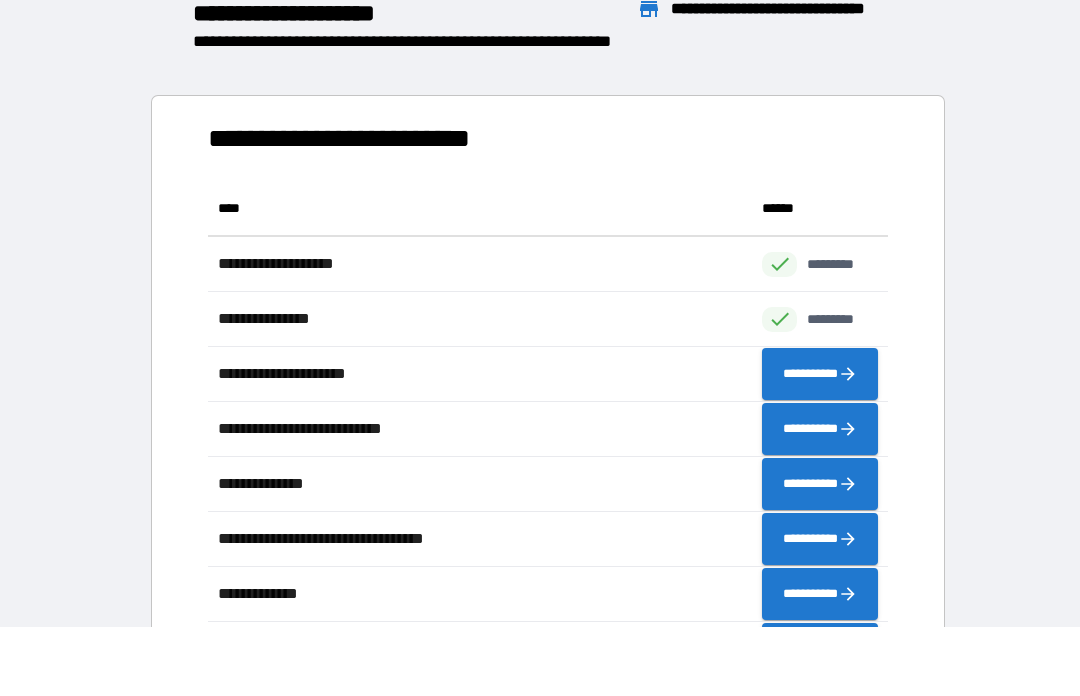scroll, scrollTop: 1, scrollLeft: 1, axis: both 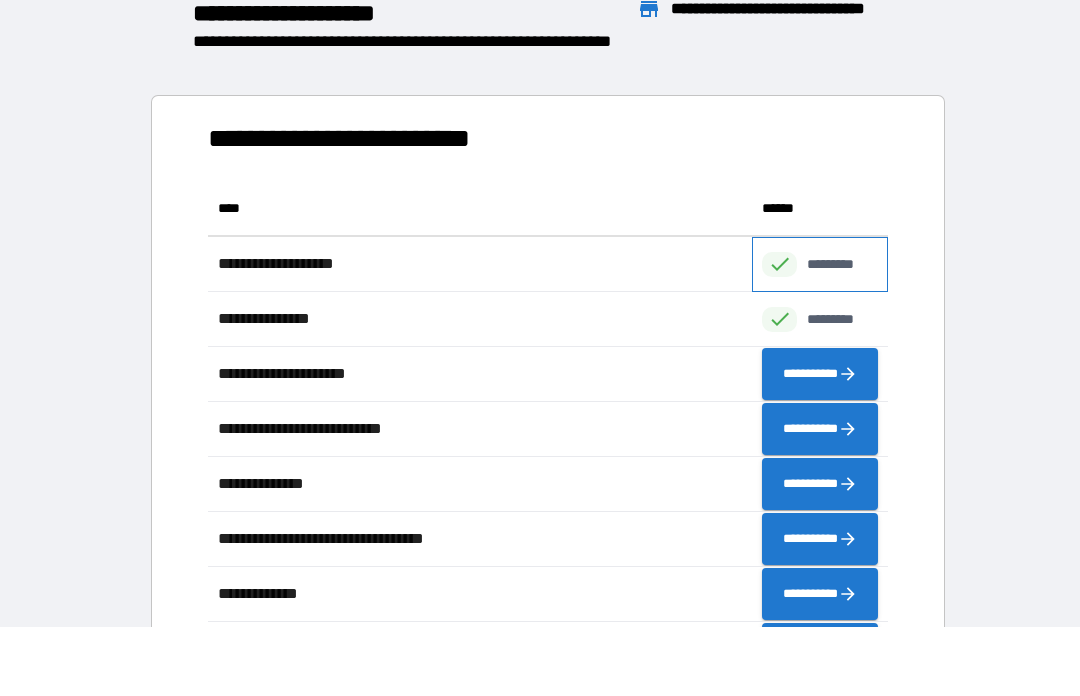 click on "*********" at bounding box center (841, 264) 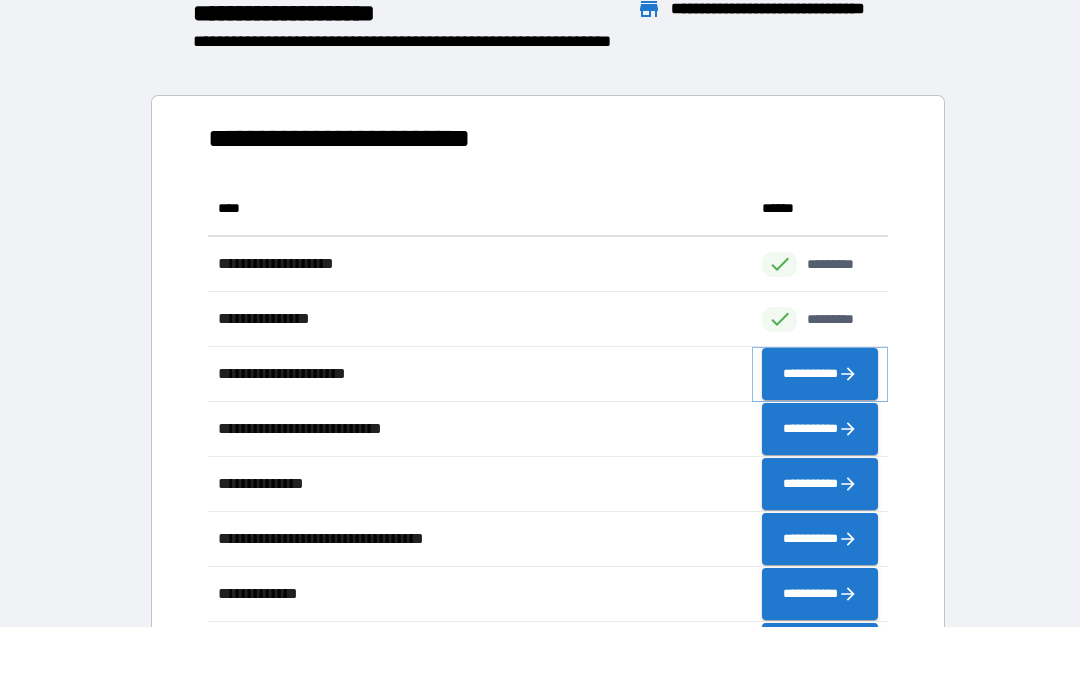 click on "**********" at bounding box center [820, 374] 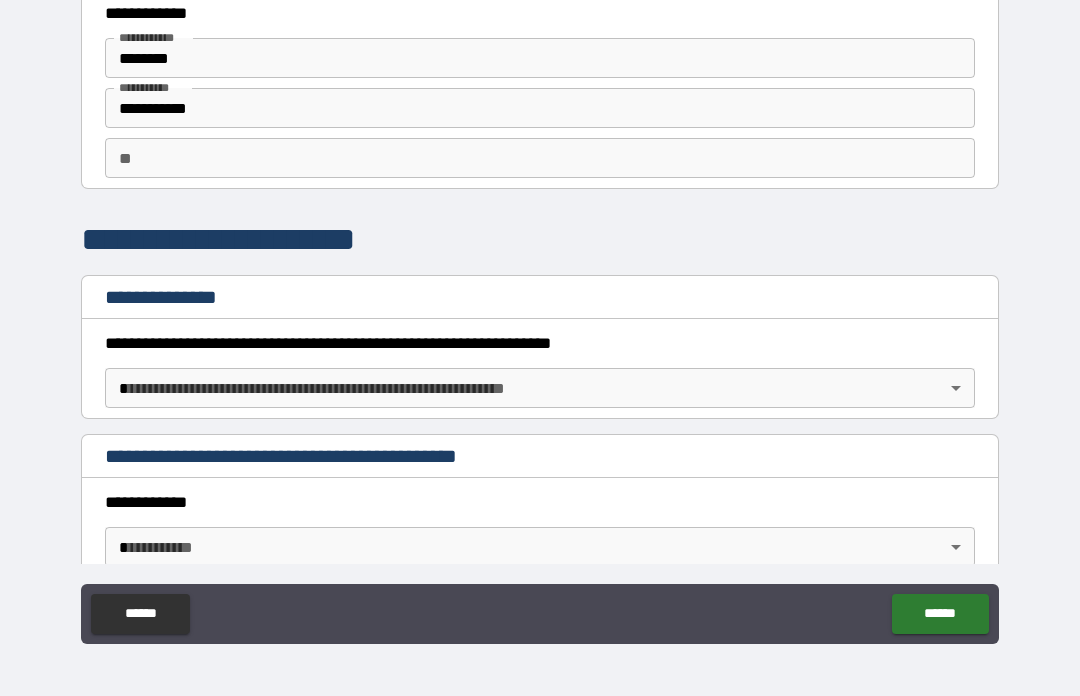 scroll, scrollTop: 39, scrollLeft: 0, axis: vertical 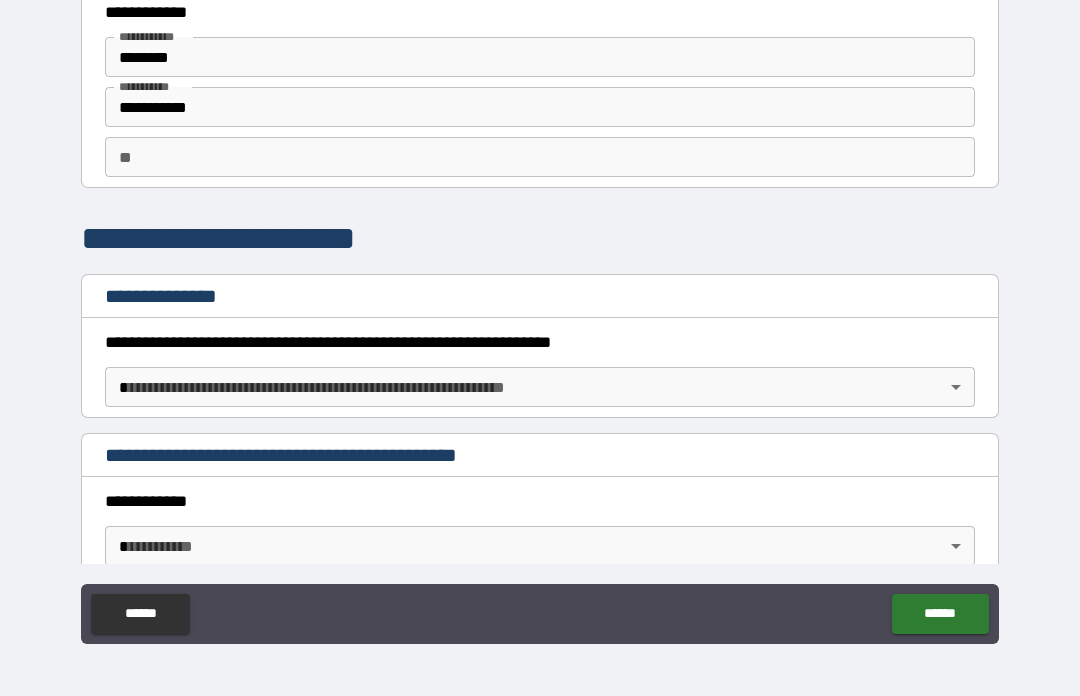 click on "**********" at bounding box center [540, 313] 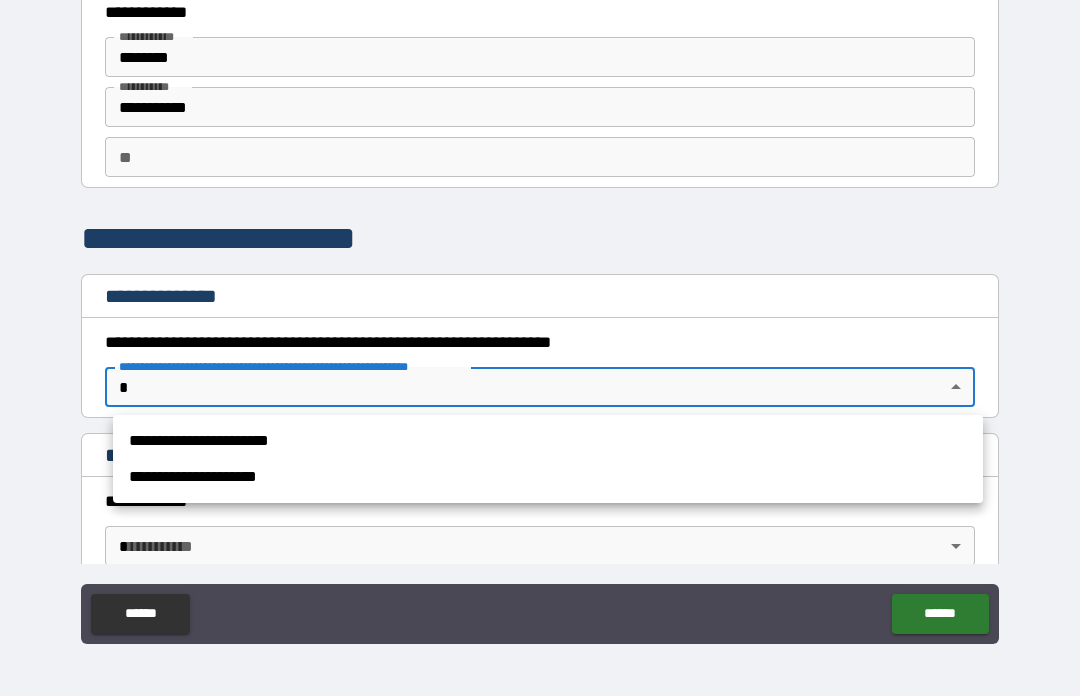 click on "**********" at bounding box center [548, 441] 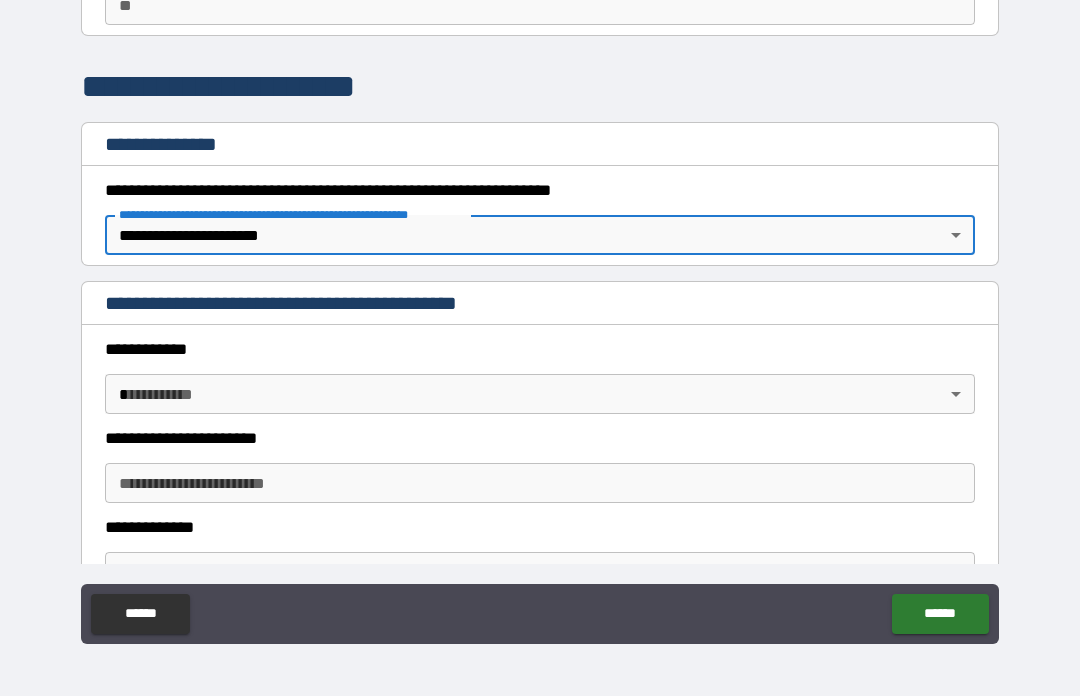 scroll, scrollTop: 192, scrollLeft: 0, axis: vertical 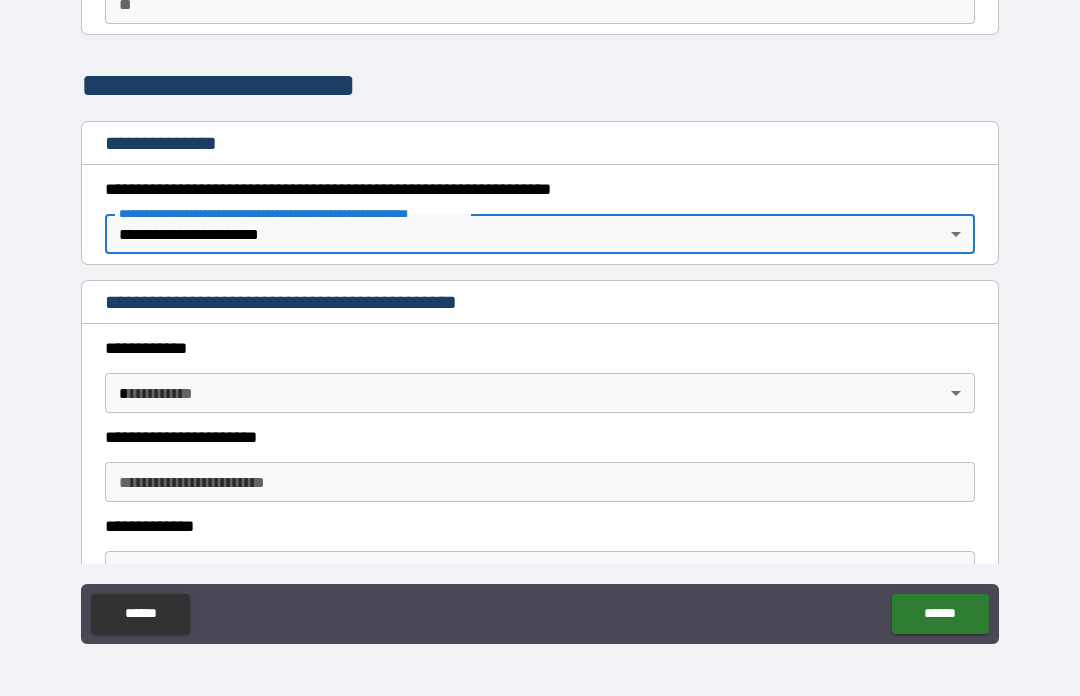 click on "**********" at bounding box center [540, 313] 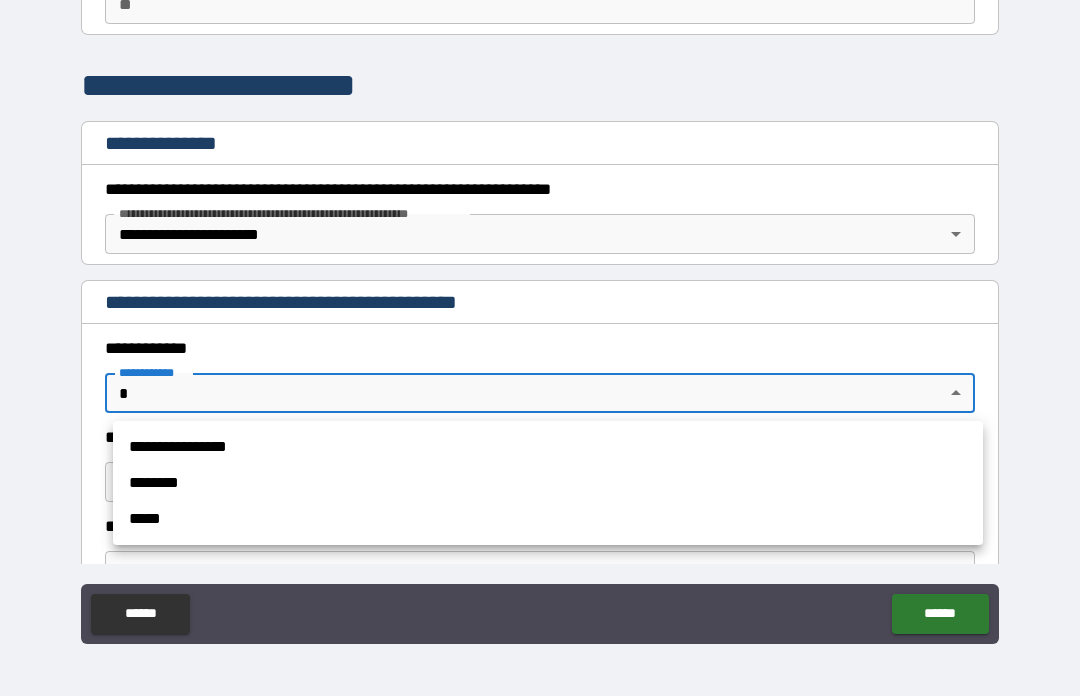 click on "**********" at bounding box center [548, 447] 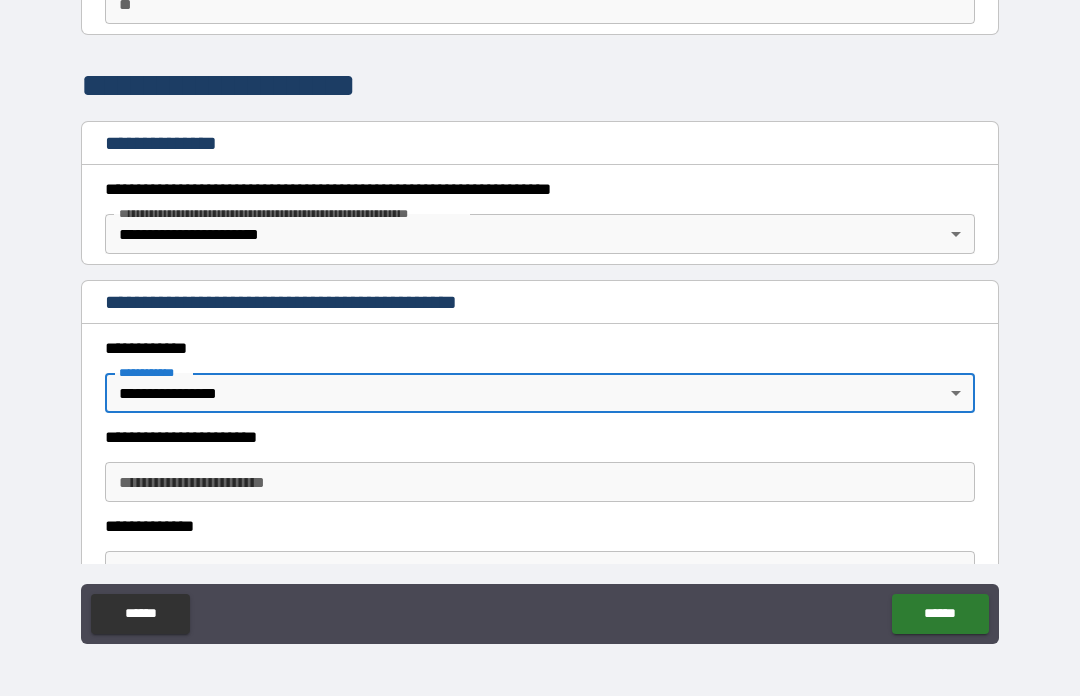 click on "**********" at bounding box center [540, 482] 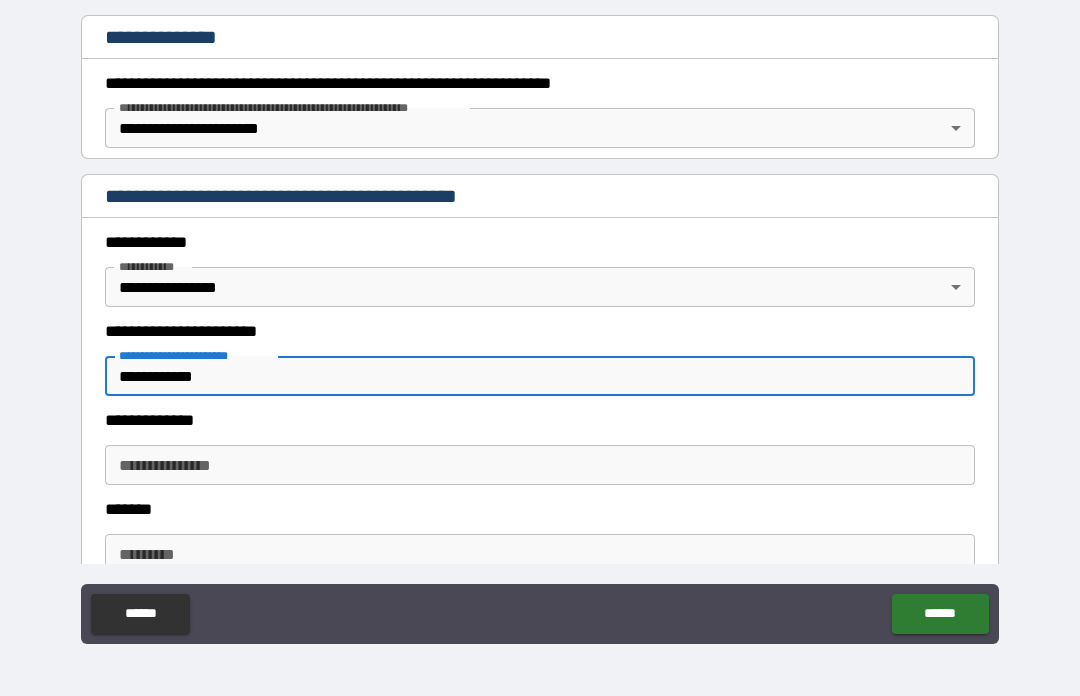 scroll, scrollTop: 333, scrollLeft: 0, axis: vertical 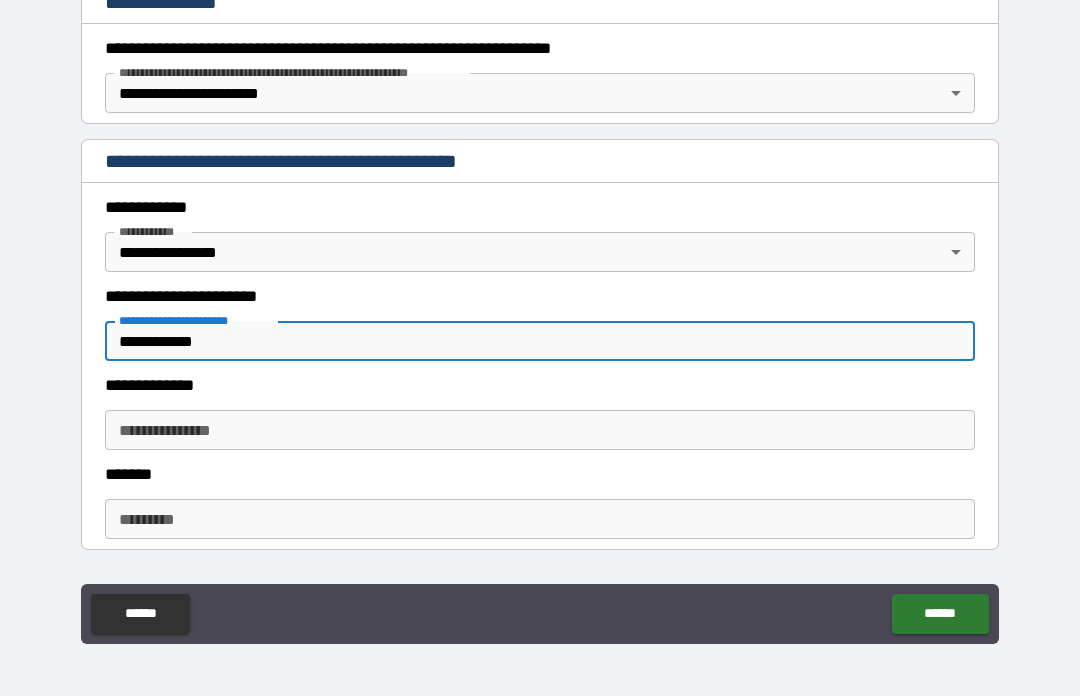 click on "**********" at bounding box center [540, 313] 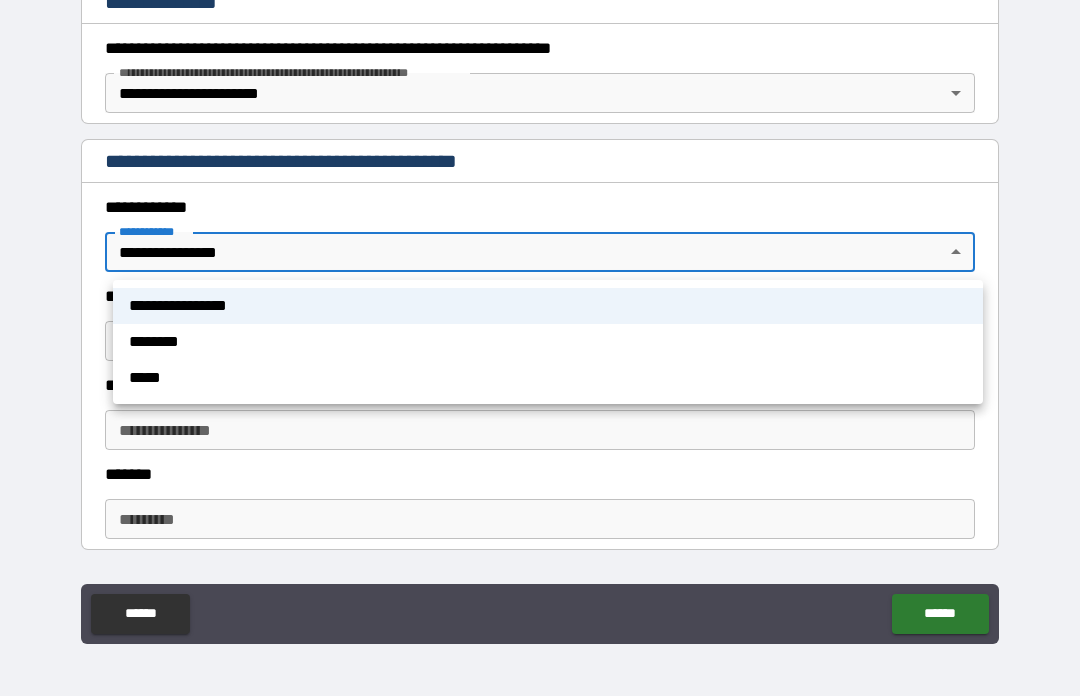 click at bounding box center [540, 348] 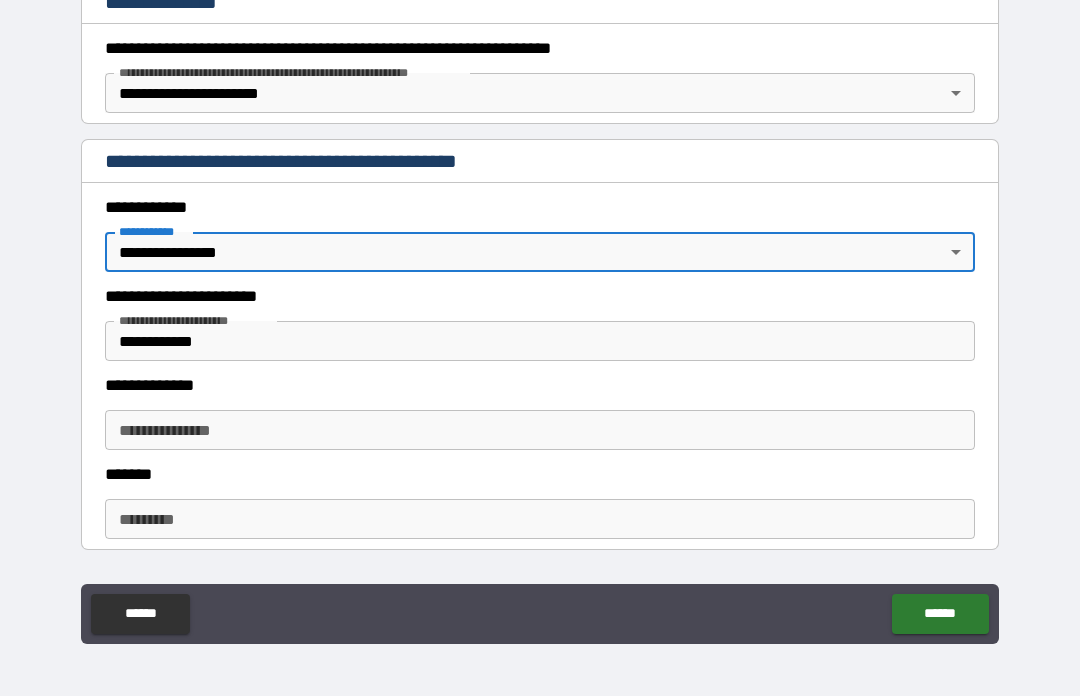 click on "**********" at bounding box center [540, 341] 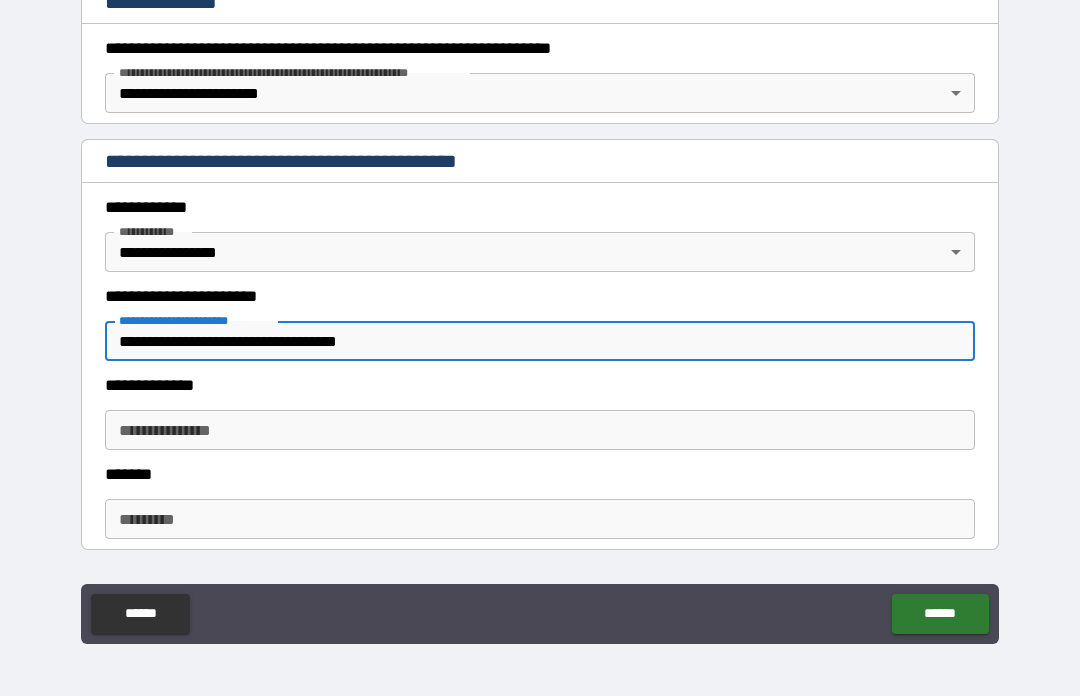 type on "**********" 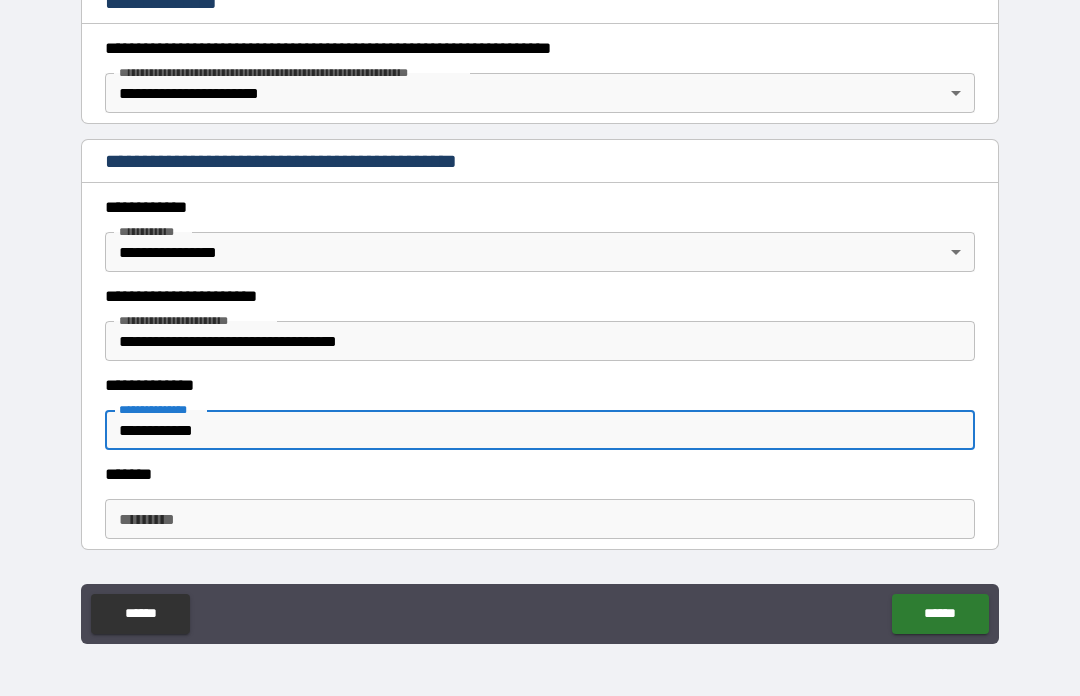 type on "**********" 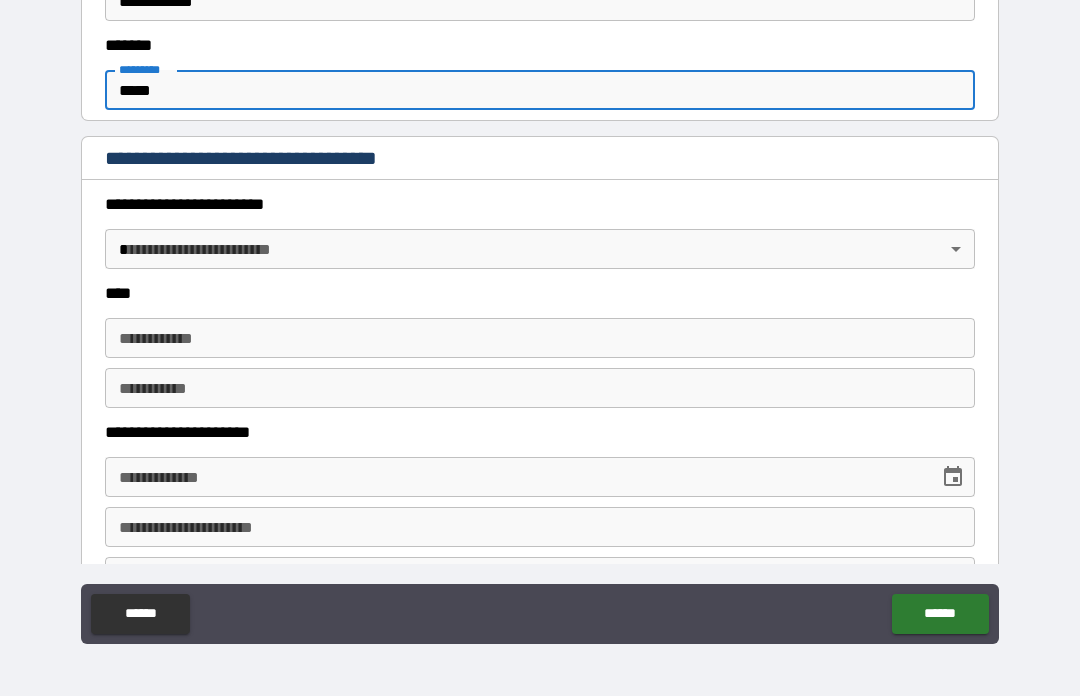 scroll, scrollTop: 763, scrollLeft: 0, axis: vertical 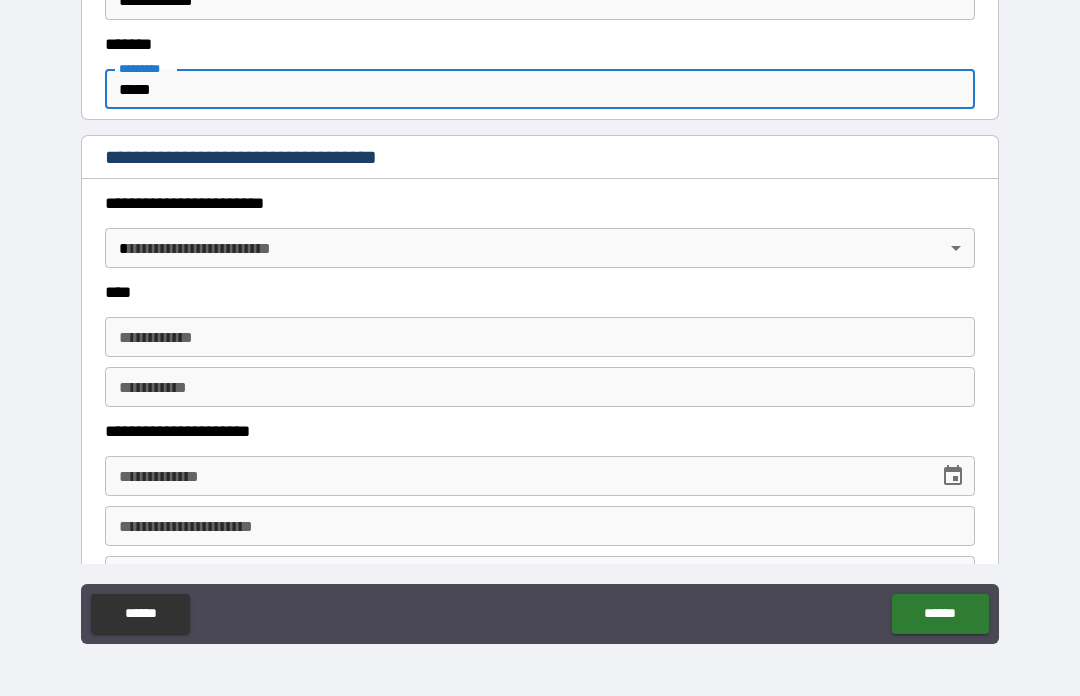 type on "*****" 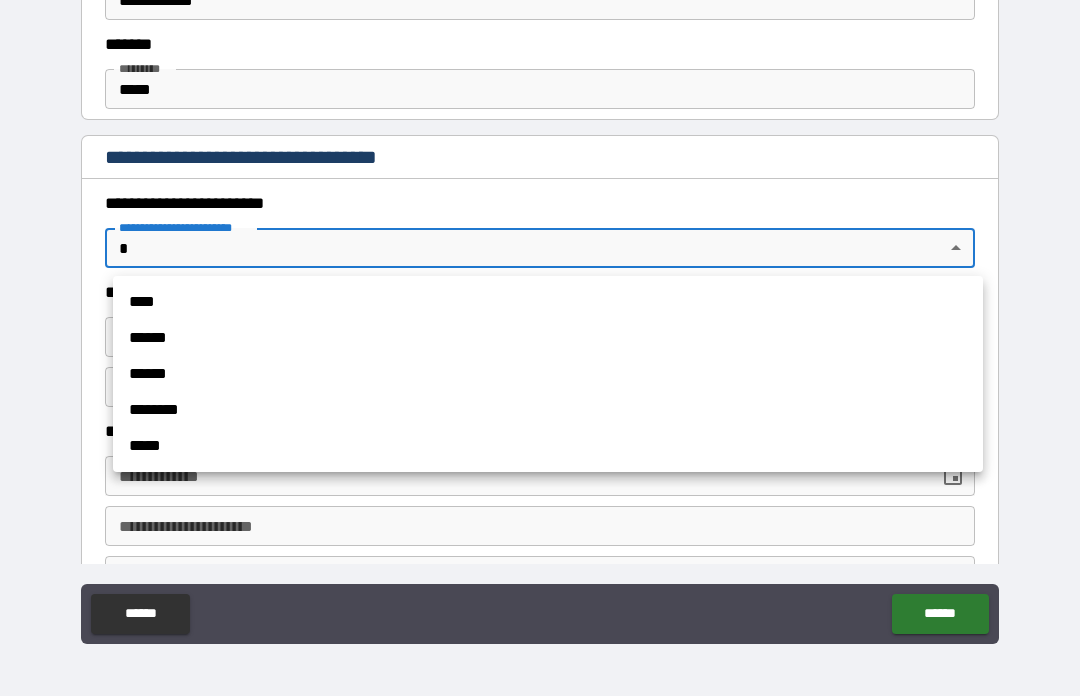 click on "****" at bounding box center [548, 302] 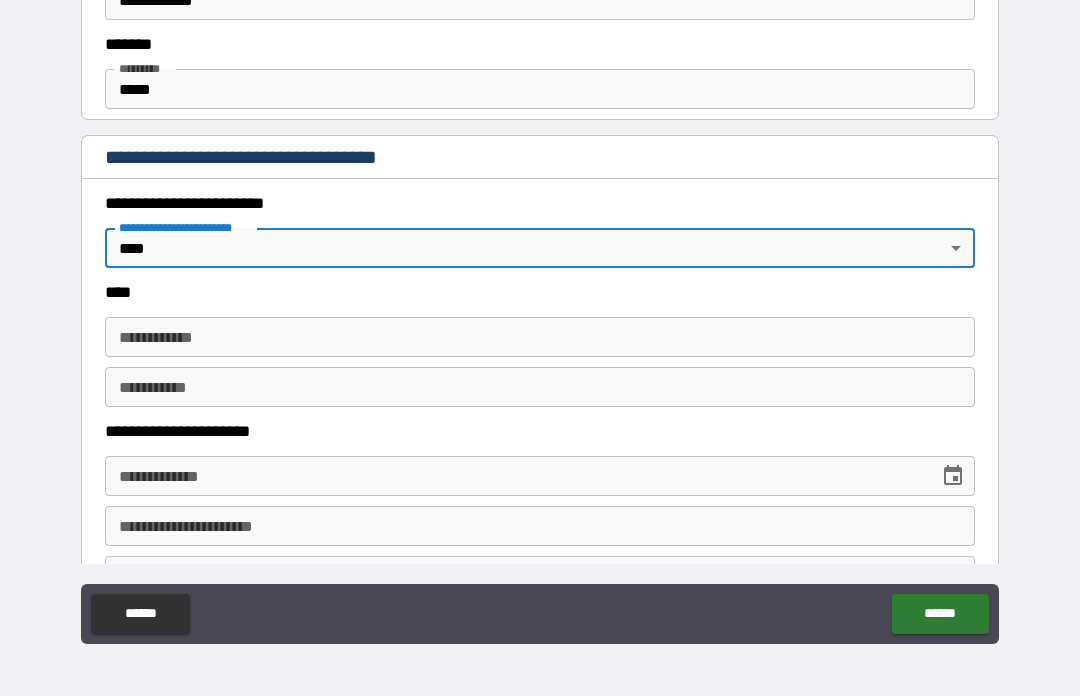 click on "**********" at bounding box center (540, 337) 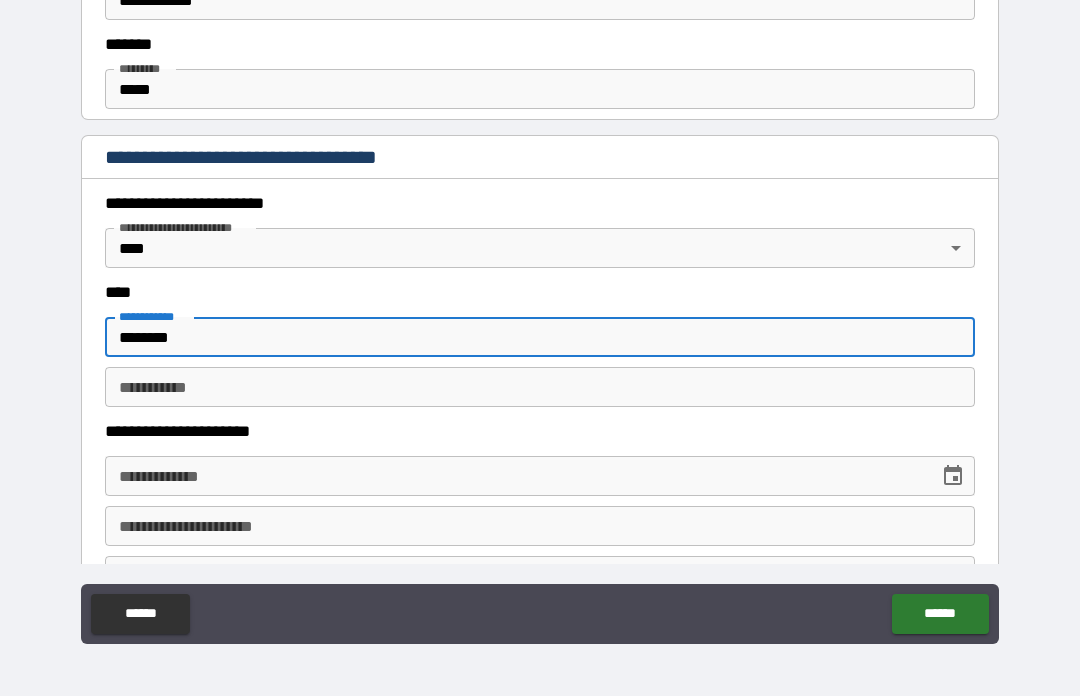type on "********" 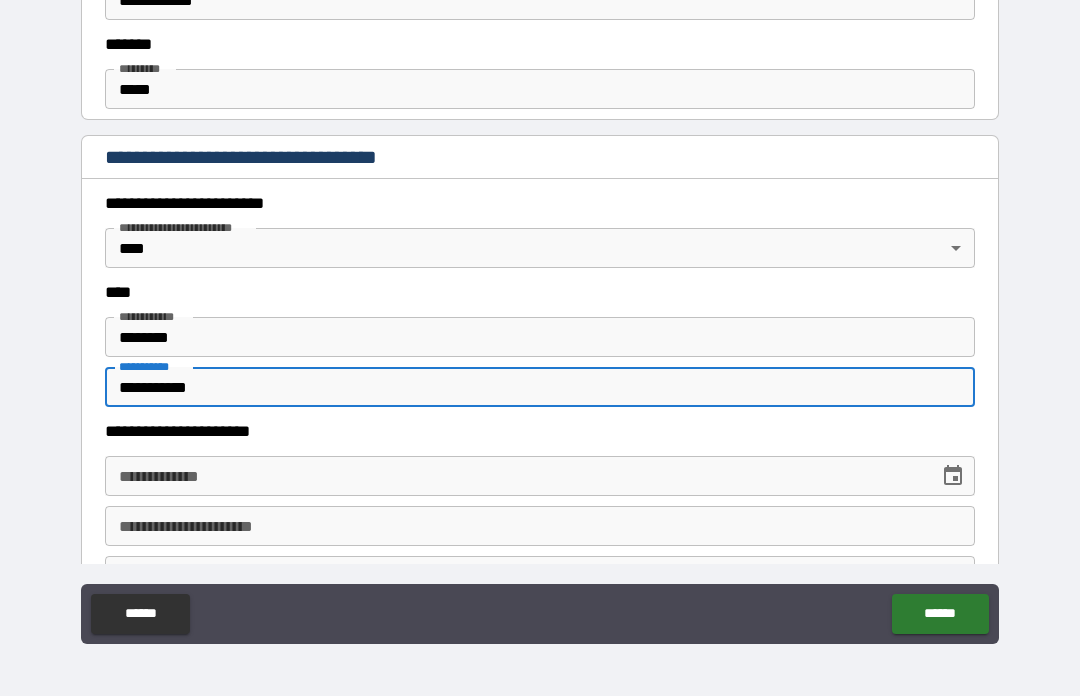 type on "**********" 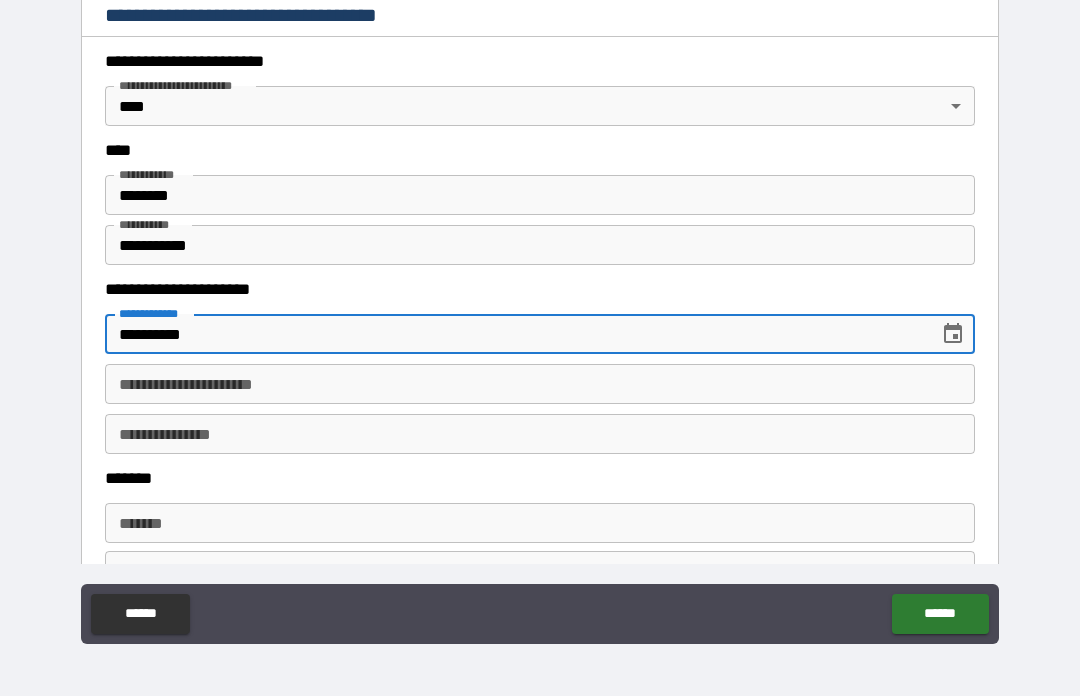 scroll, scrollTop: 908, scrollLeft: 0, axis: vertical 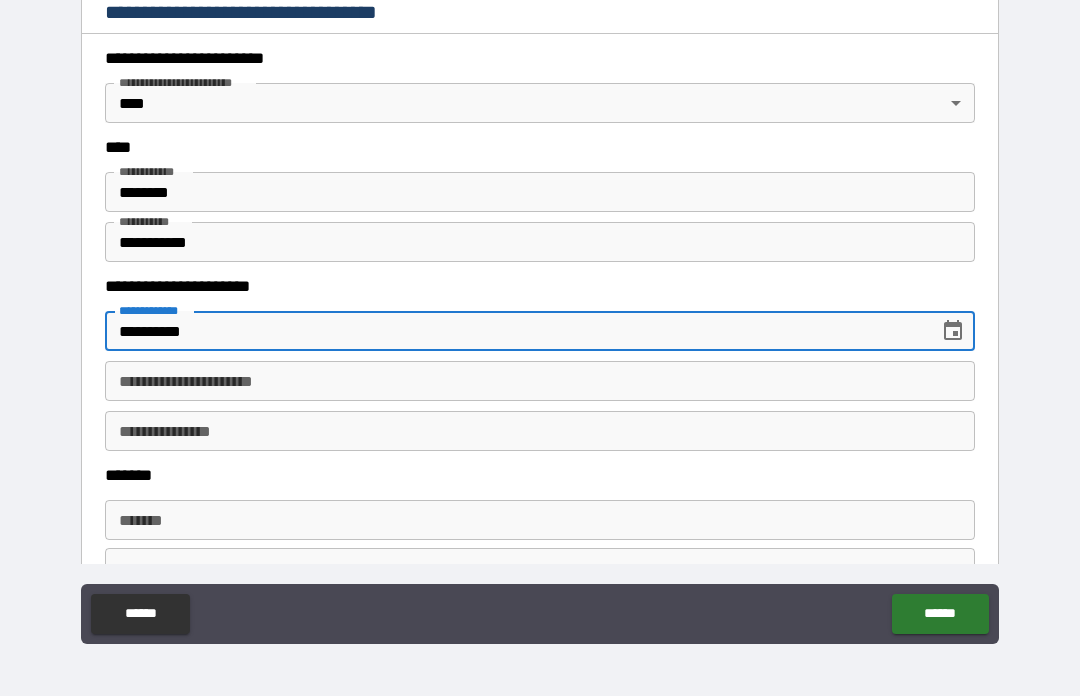 type on "**********" 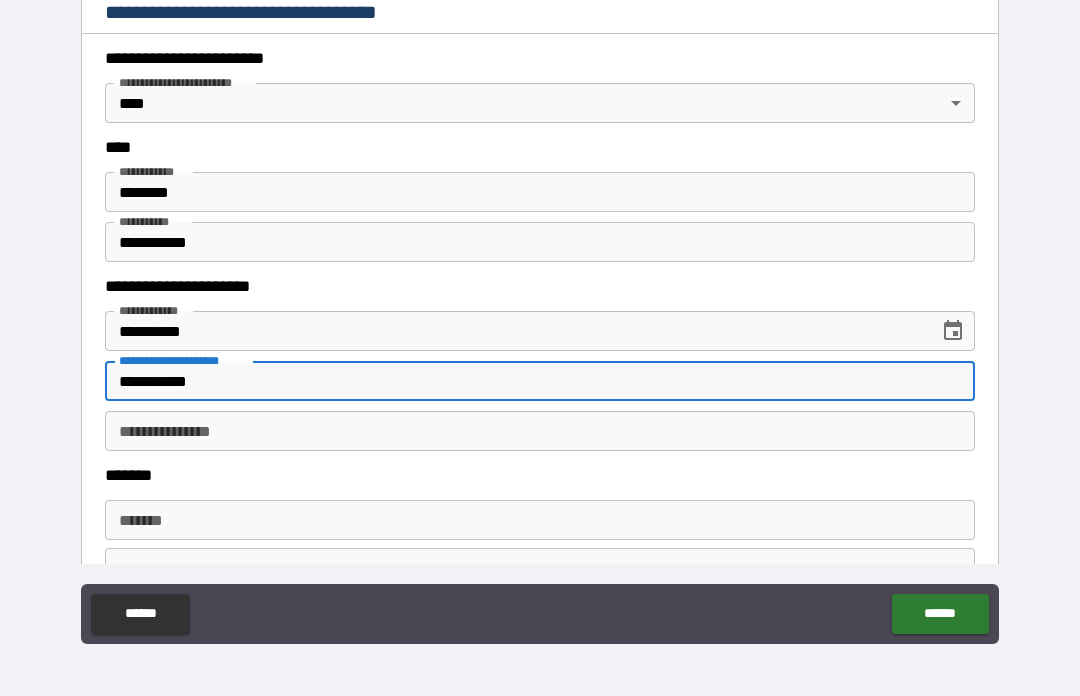 type on "**********" 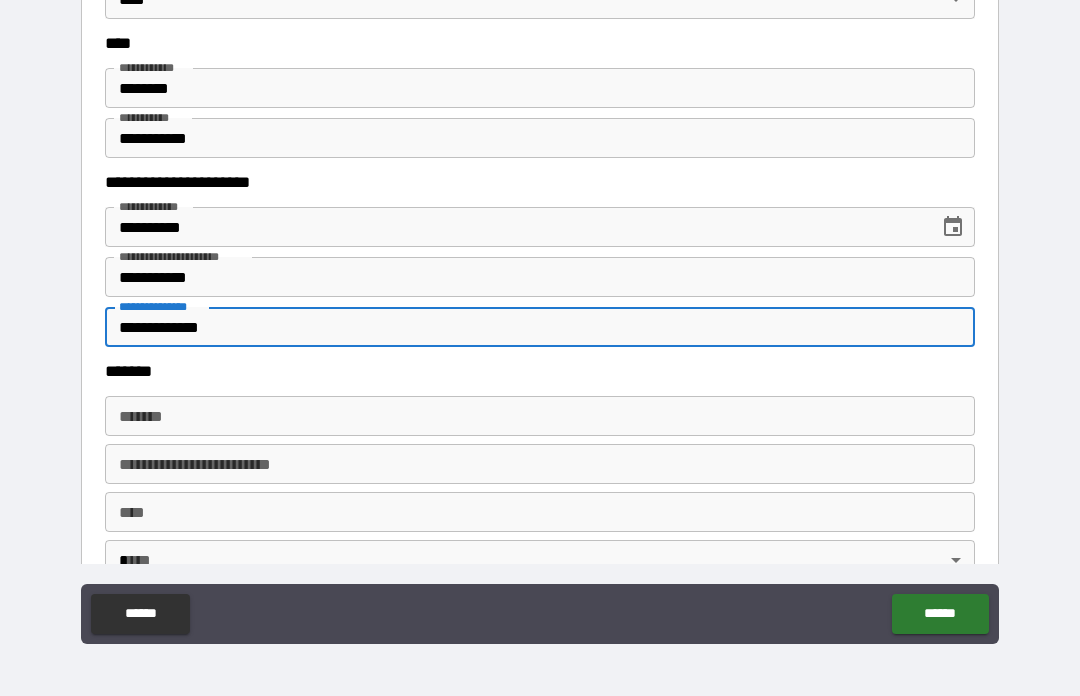 scroll, scrollTop: 1056, scrollLeft: 0, axis: vertical 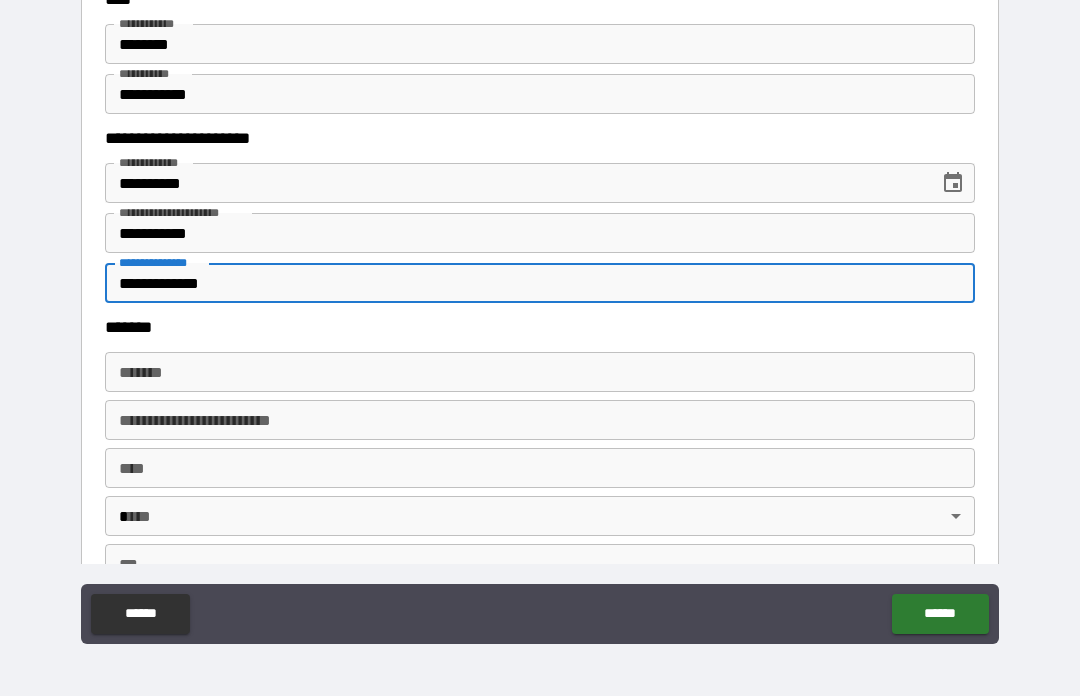 type on "**********" 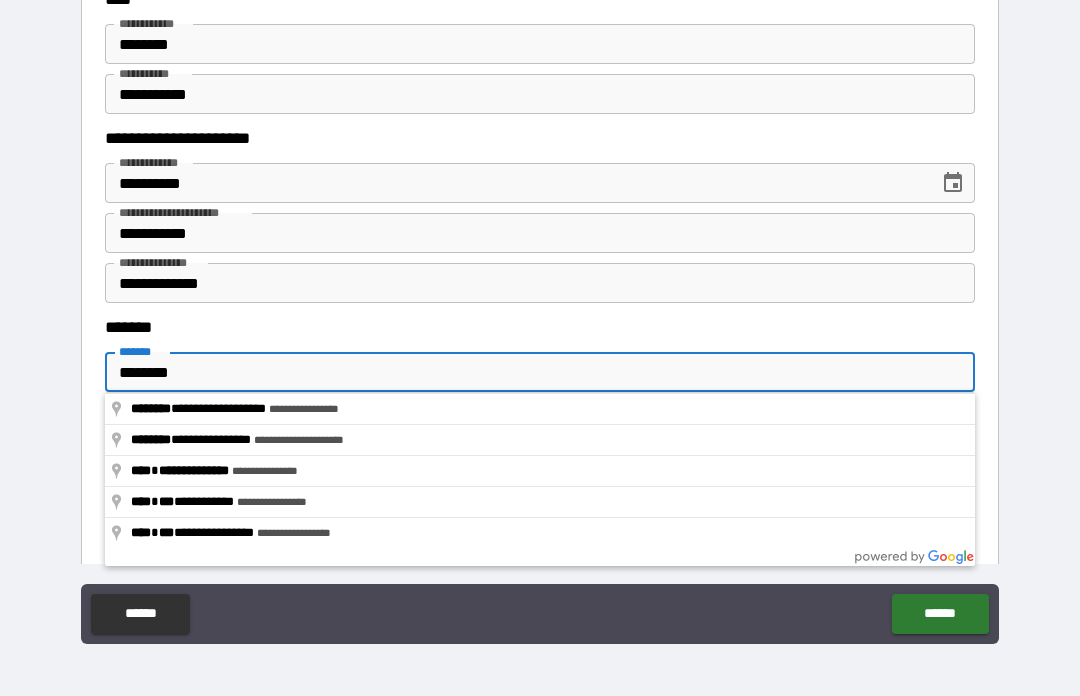 type on "**********" 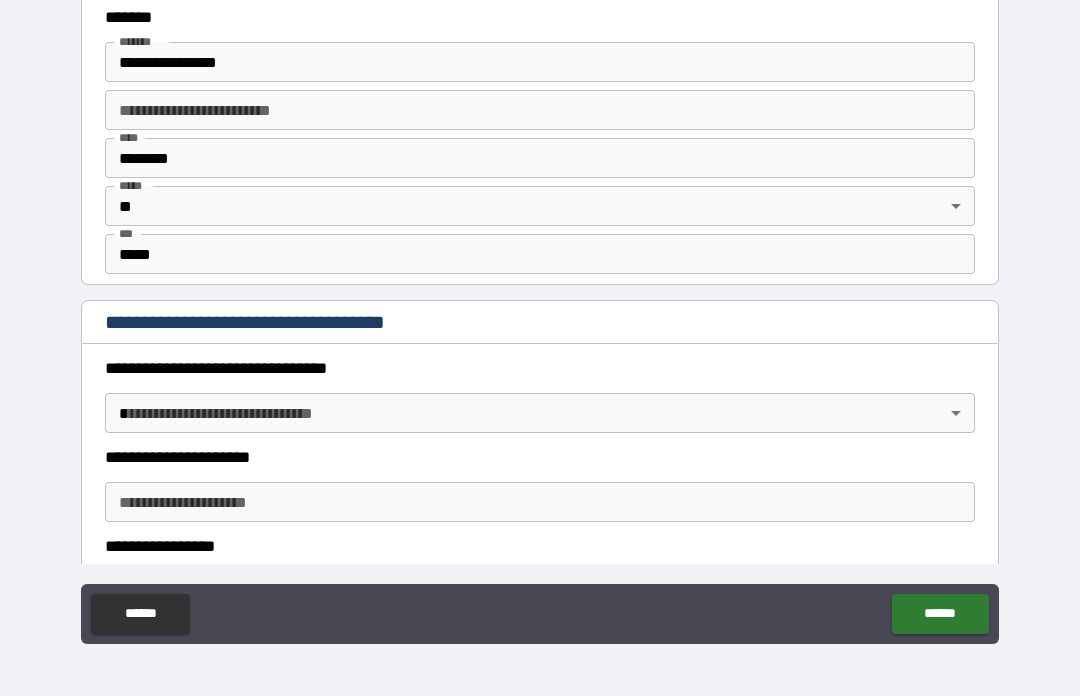 scroll, scrollTop: 1403, scrollLeft: 0, axis: vertical 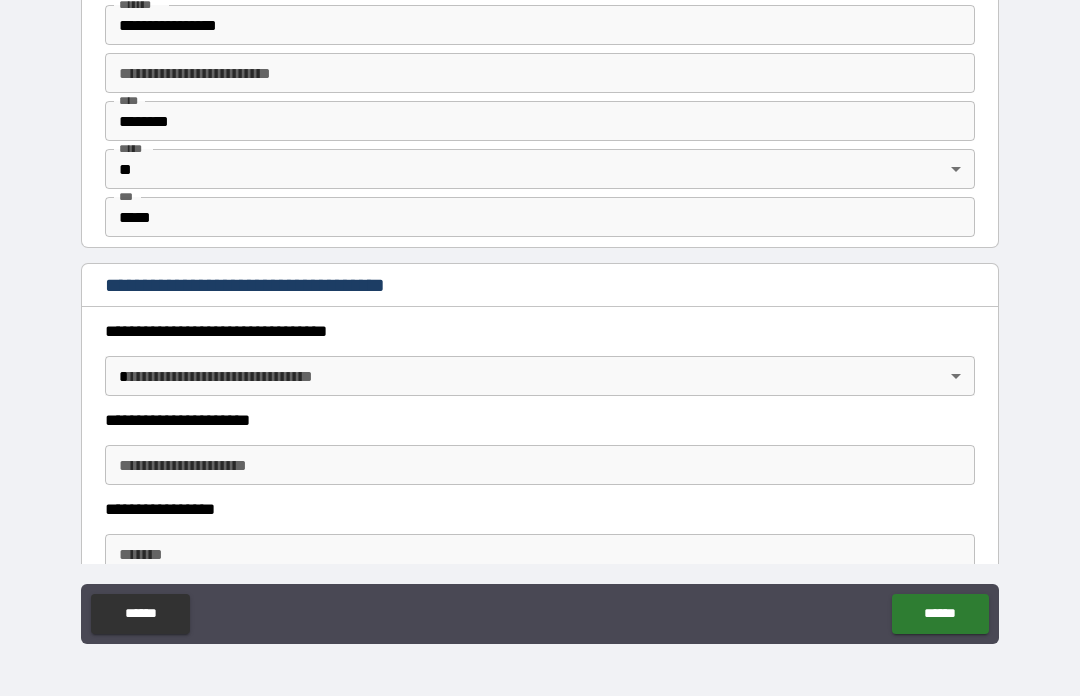 click on "**********" at bounding box center [540, 313] 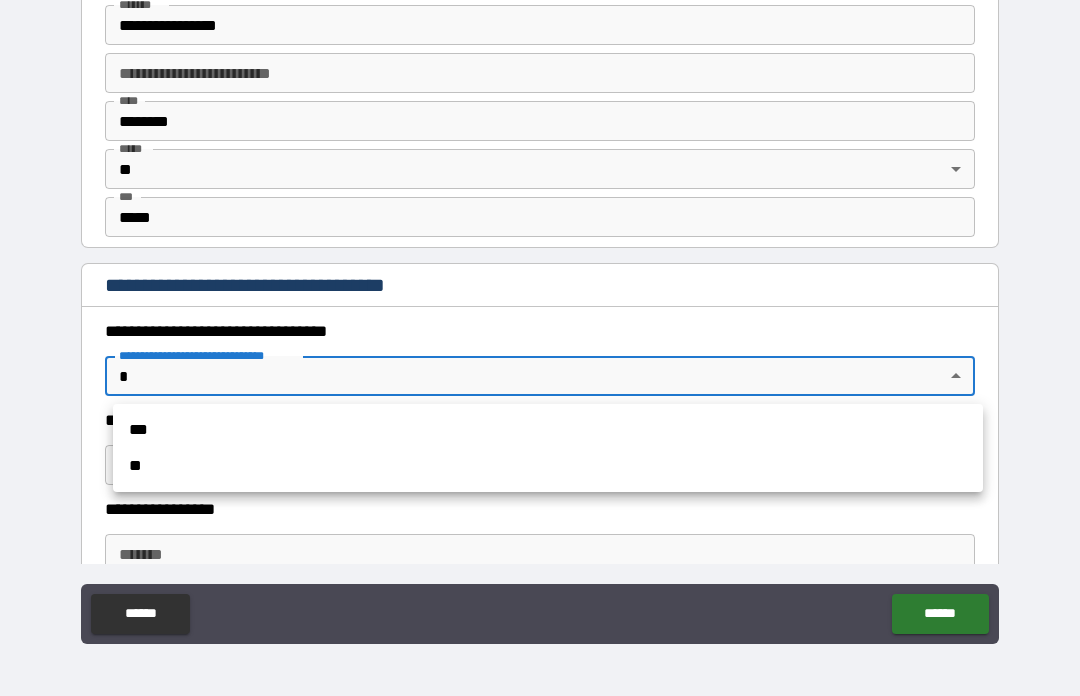 click on "**" at bounding box center [548, 466] 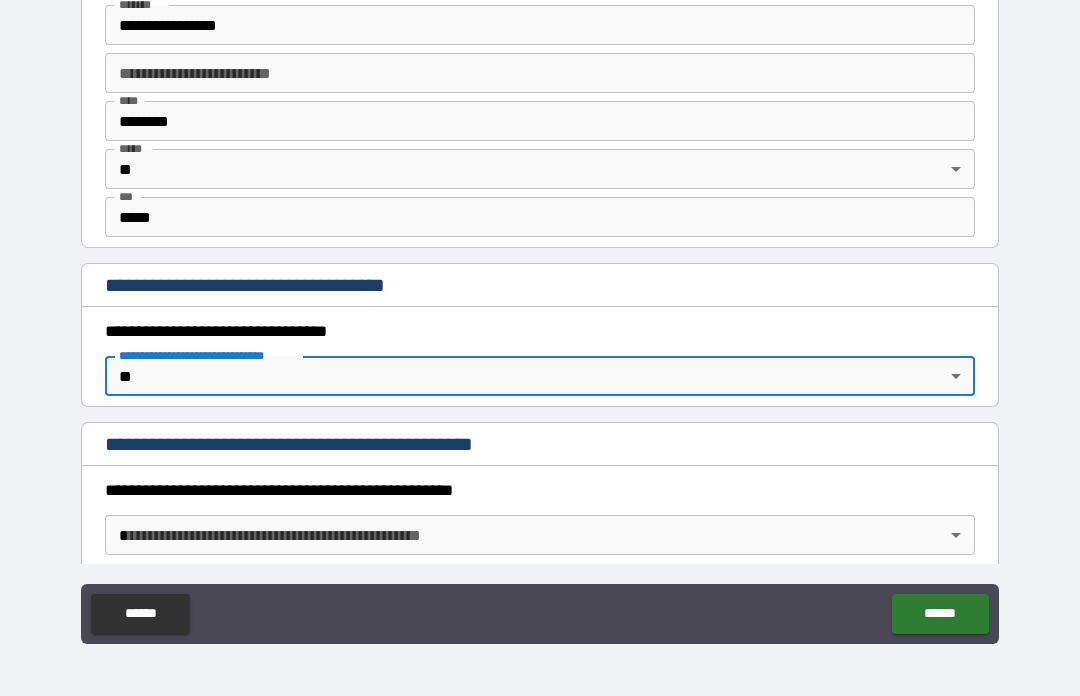 click on "**********" at bounding box center [540, 316] 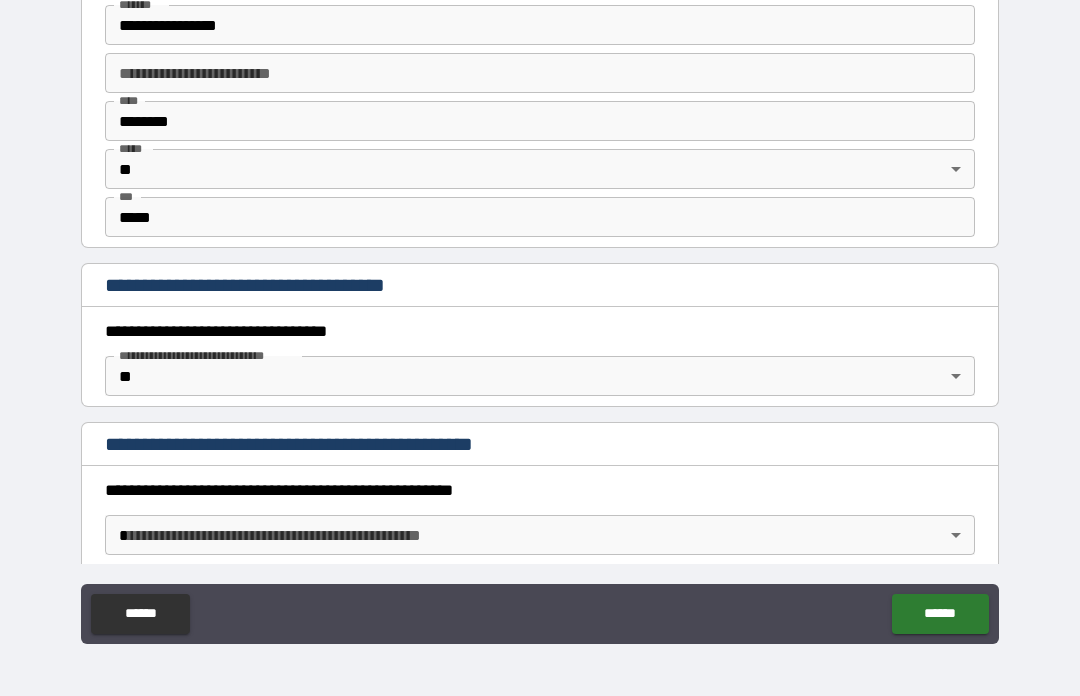 click on "**********" at bounding box center [540, 313] 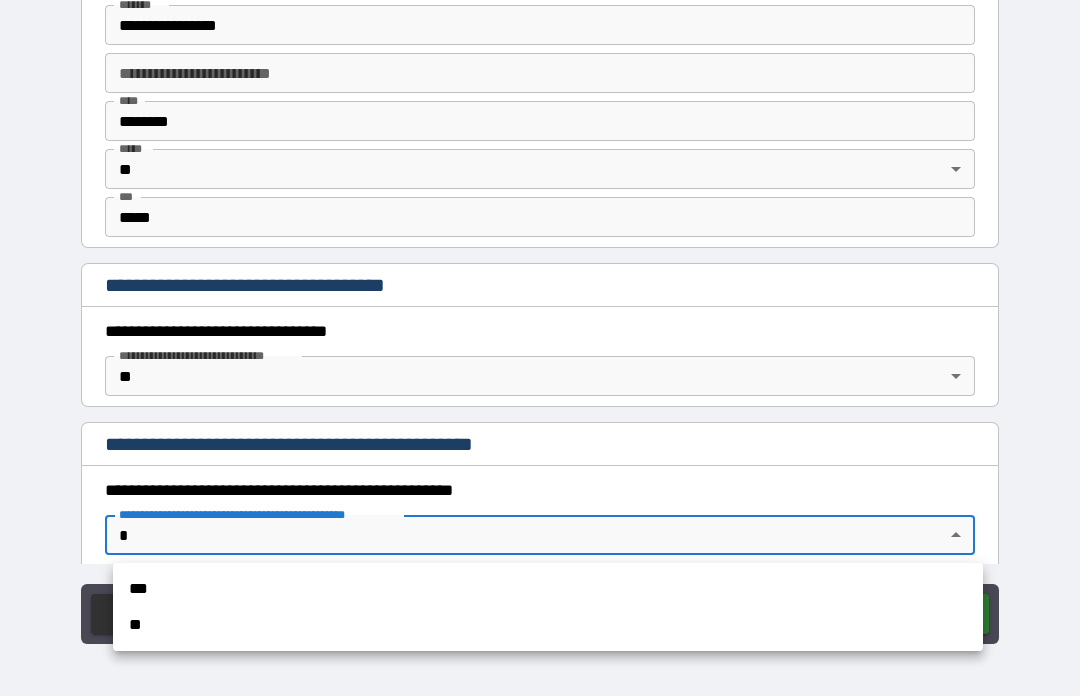 click on "**" at bounding box center [548, 625] 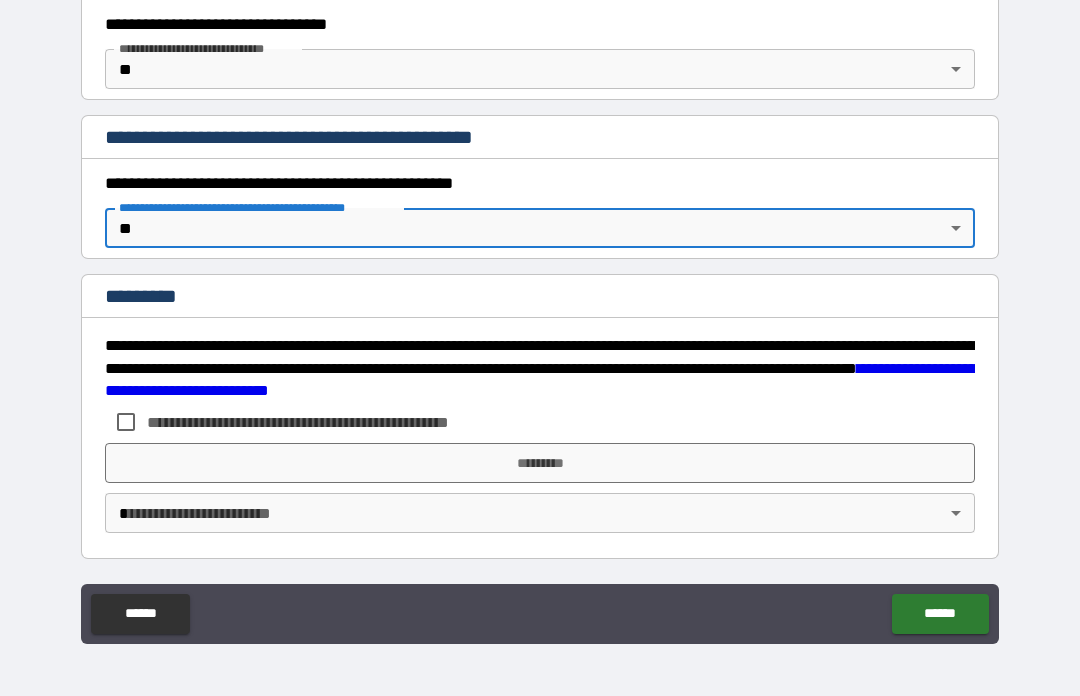 scroll, scrollTop: 1710, scrollLeft: 0, axis: vertical 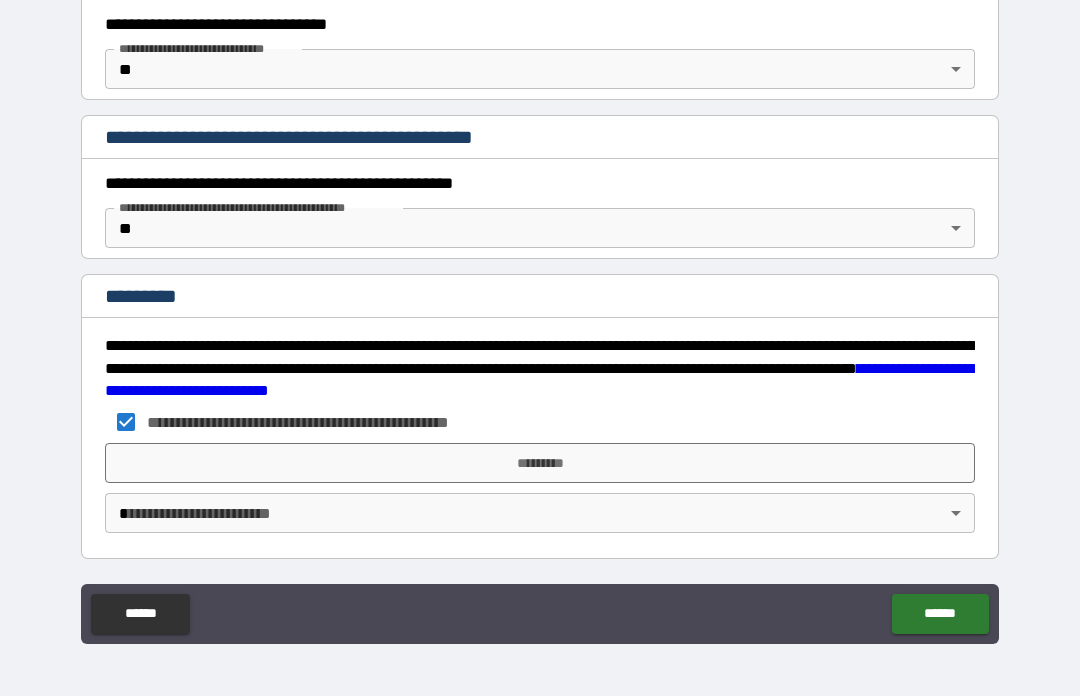 click on "*********" at bounding box center (540, 463) 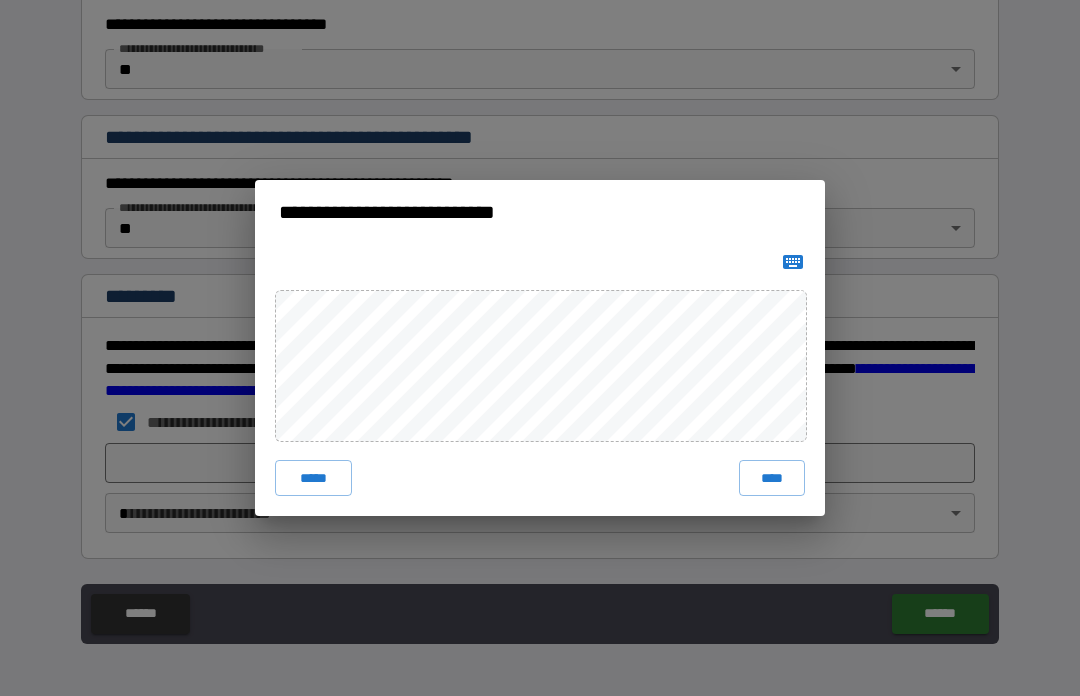click 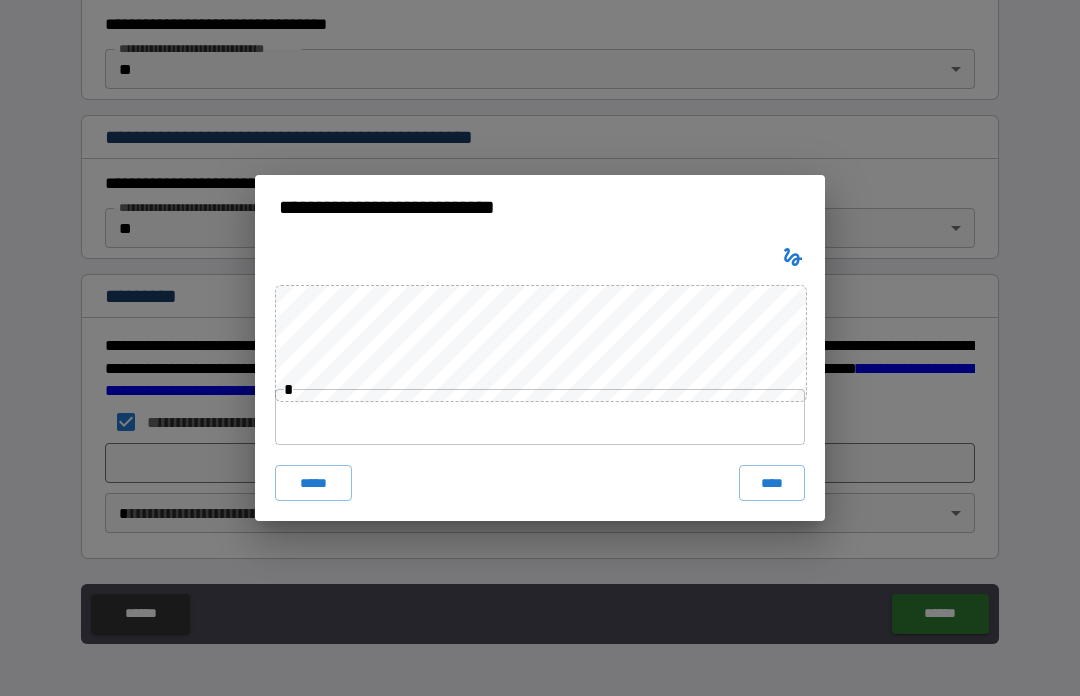 type 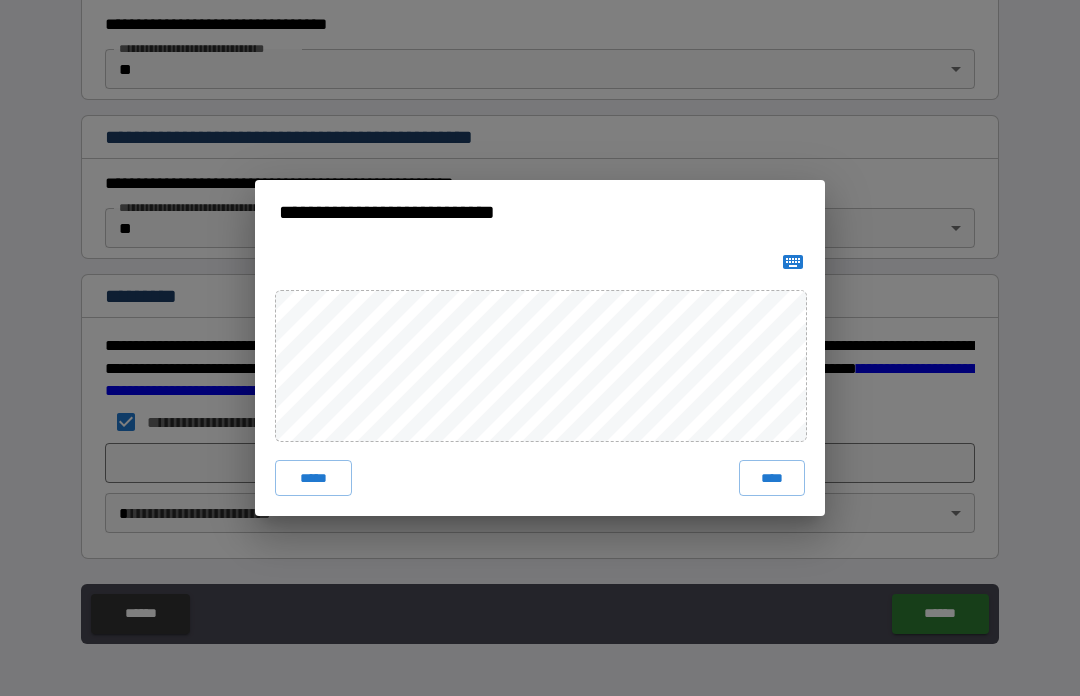 click 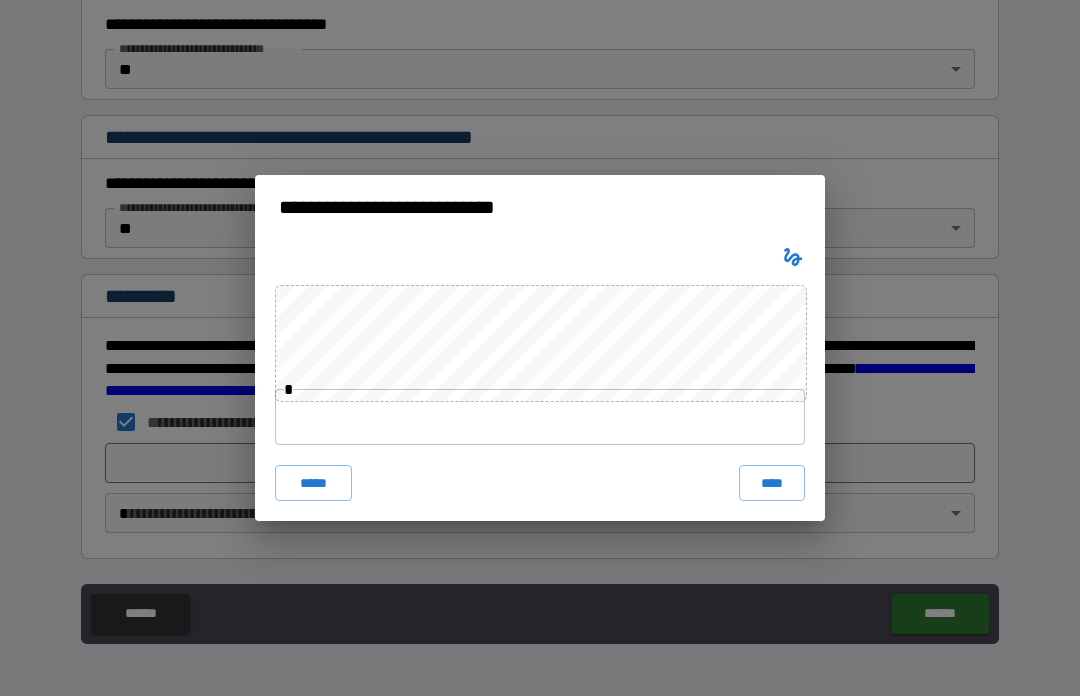 click on "*****" at bounding box center [313, 483] 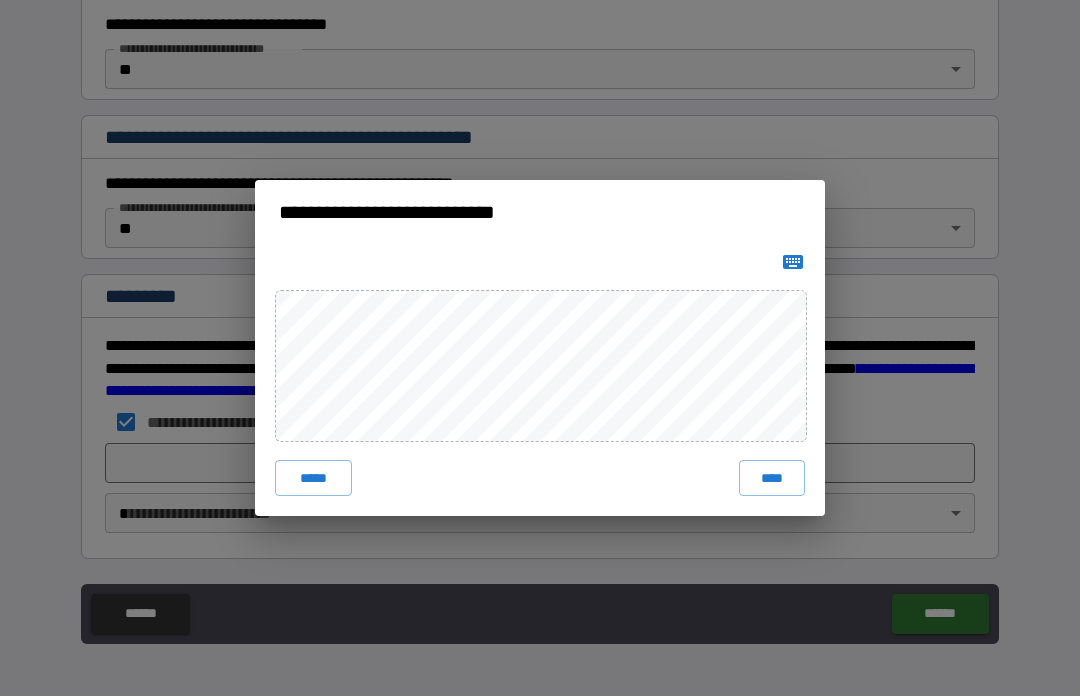 click 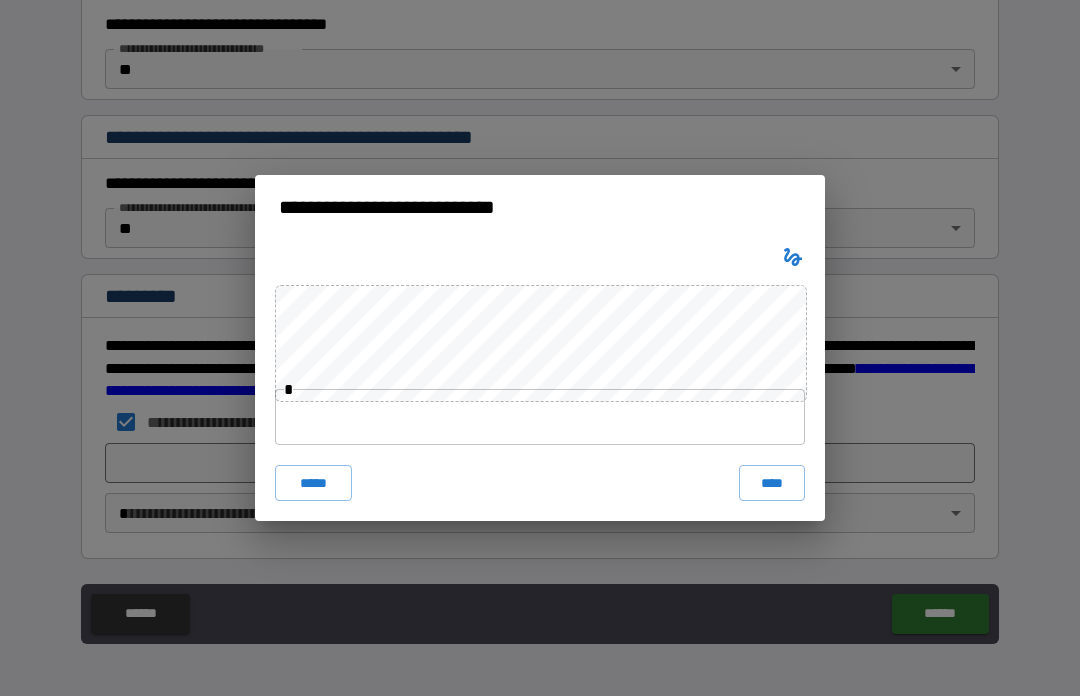 click at bounding box center [540, 417] 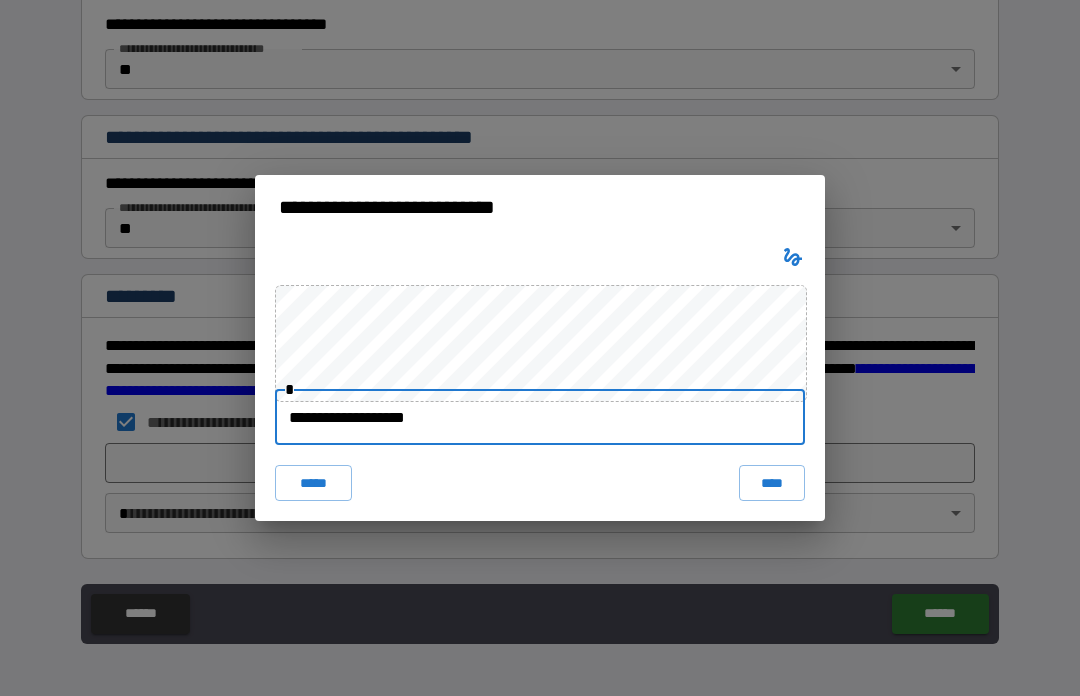 type on "**********" 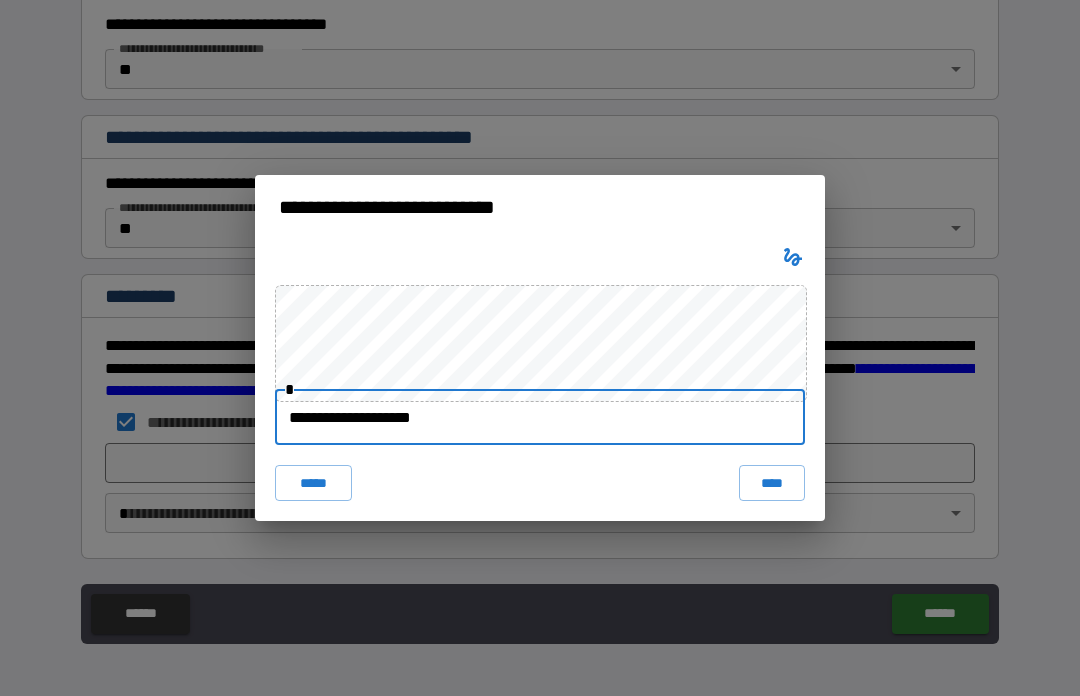 click on "****" at bounding box center [772, 483] 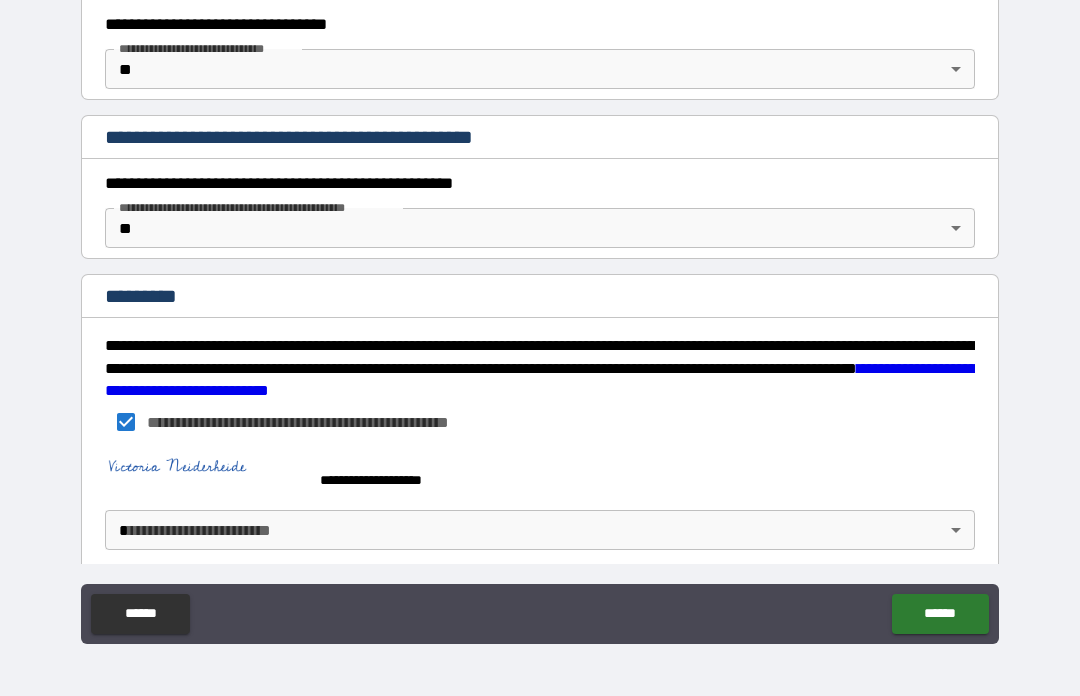 click on "**********" at bounding box center (540, 313) 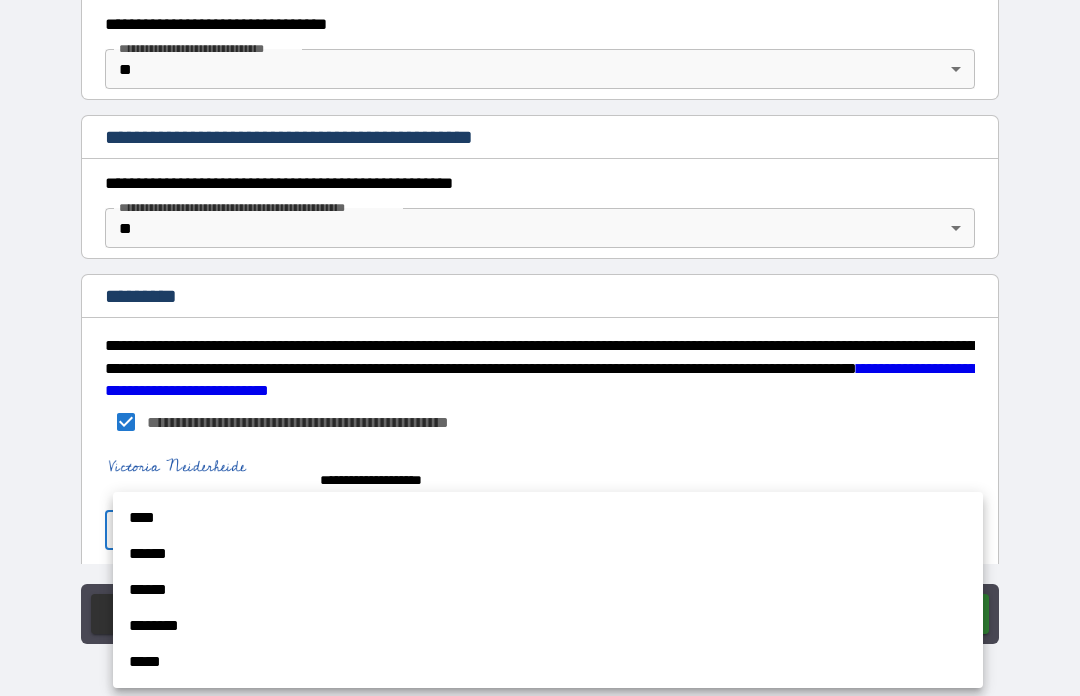 click on "****" at bounding box center (548, 518) 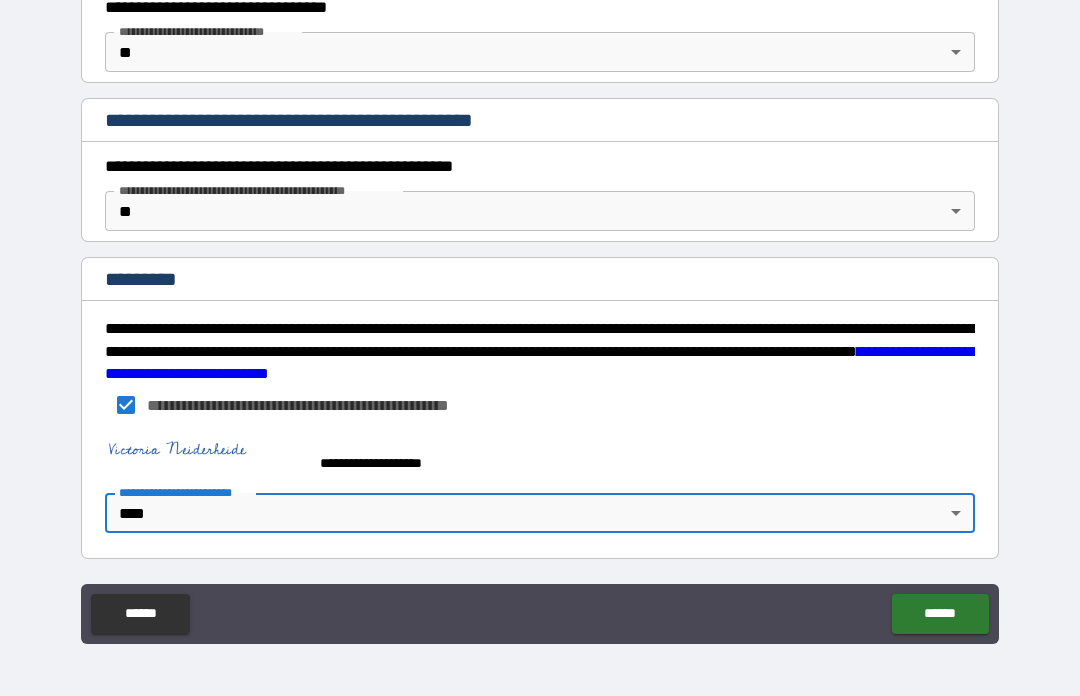 scroll, scrollTop: 1727, scrollLeft: 0, axis: vertical 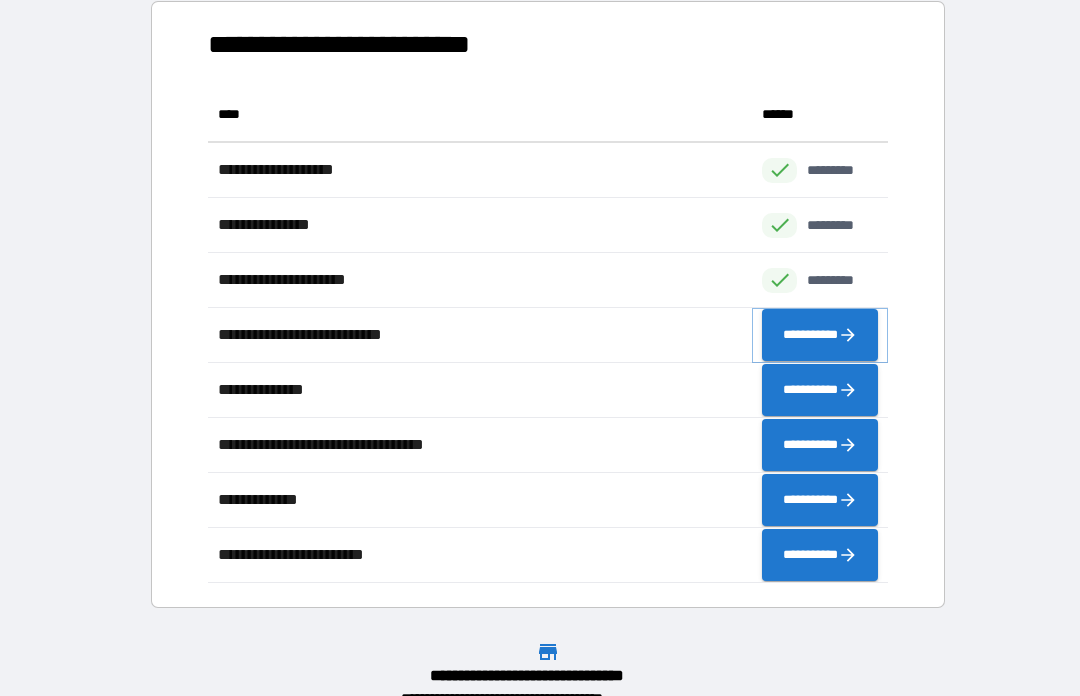 click on "**********" at bounding box center [820, 335] 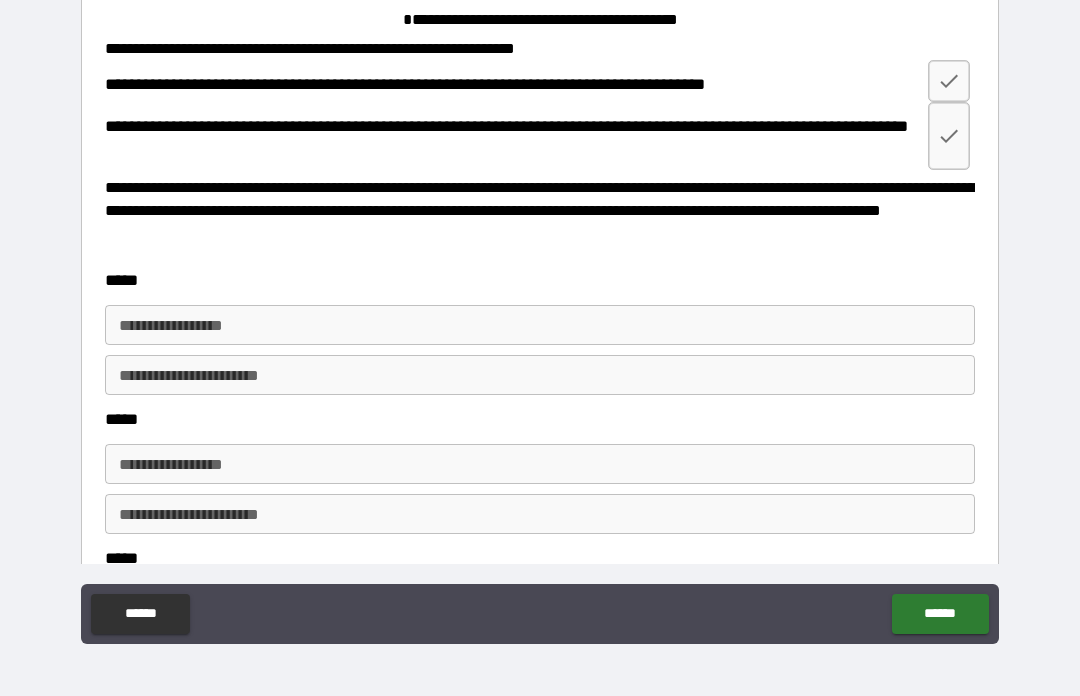 scroll, scrollTop: 36, scrollLeft: 0, axis: vertical 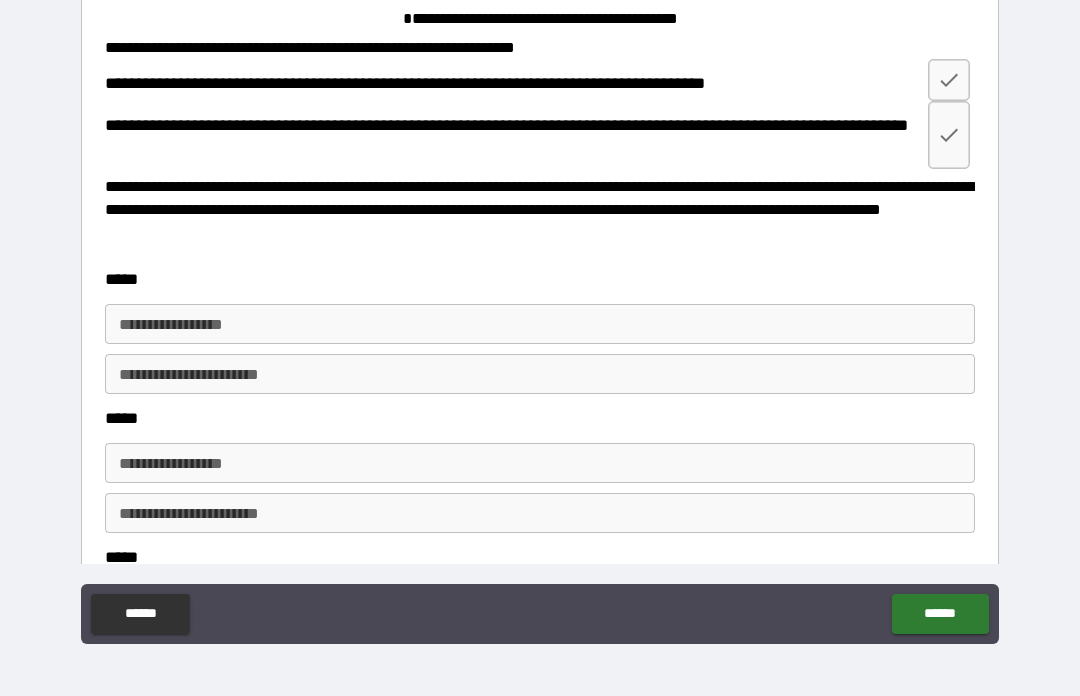 click on "**********" at bounding box center (540, 324) 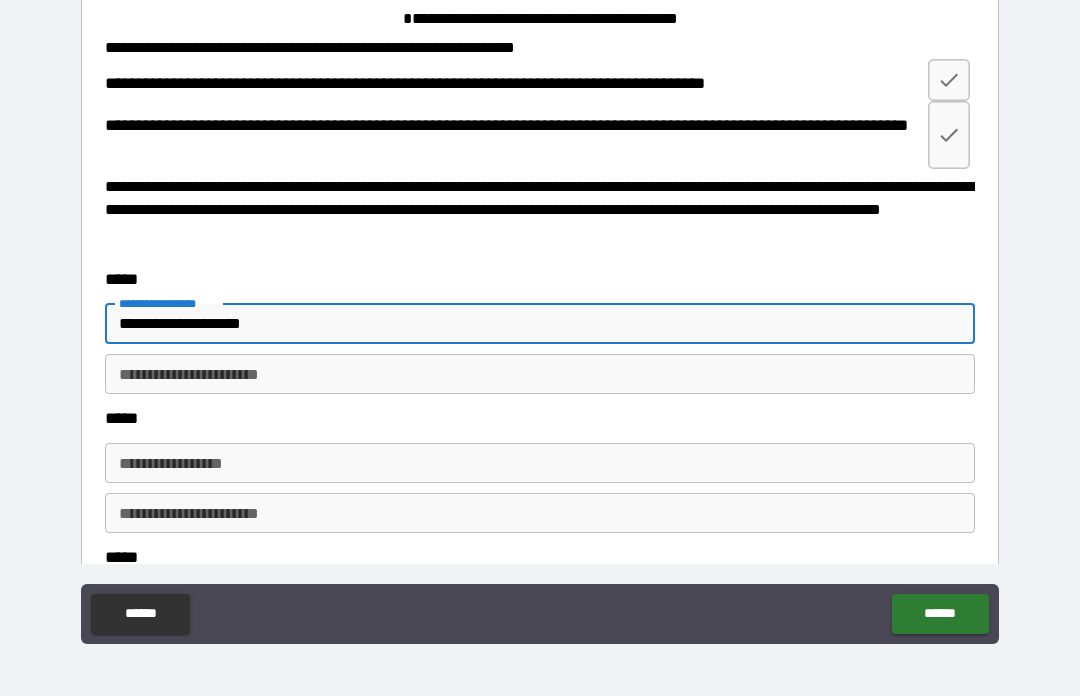 type on "**********" 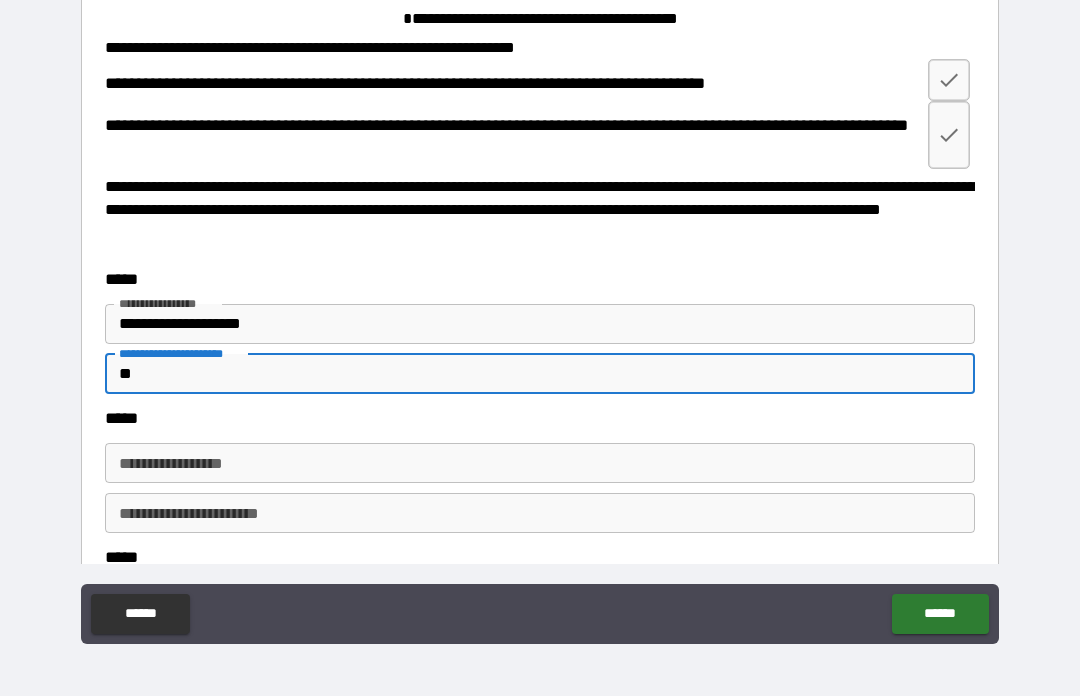 type on "*" 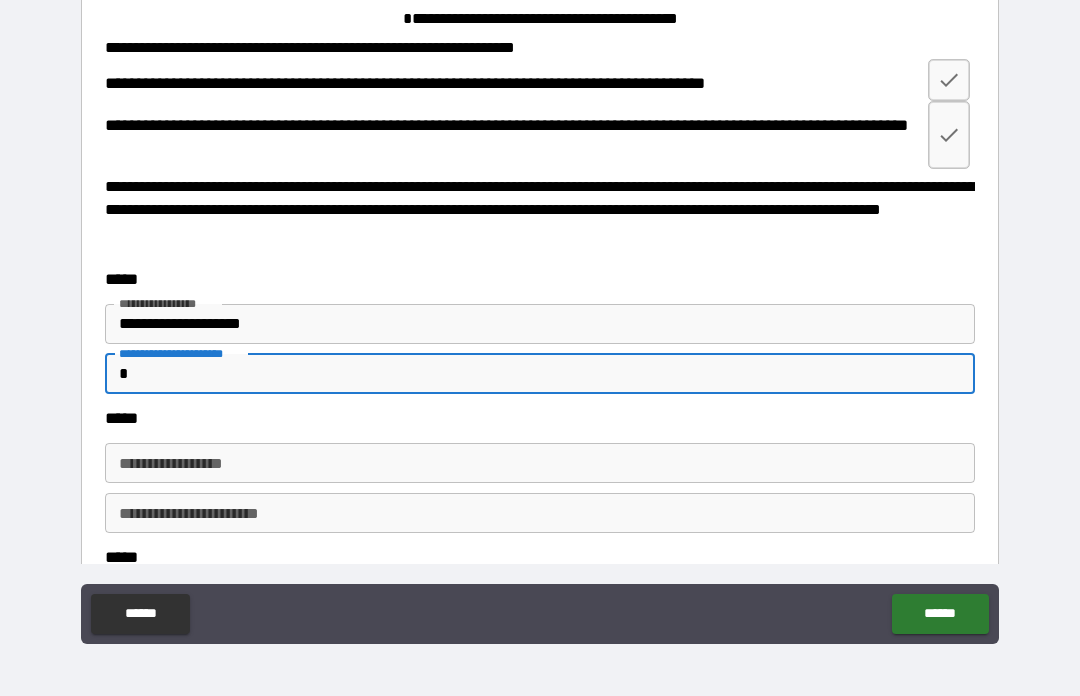 type 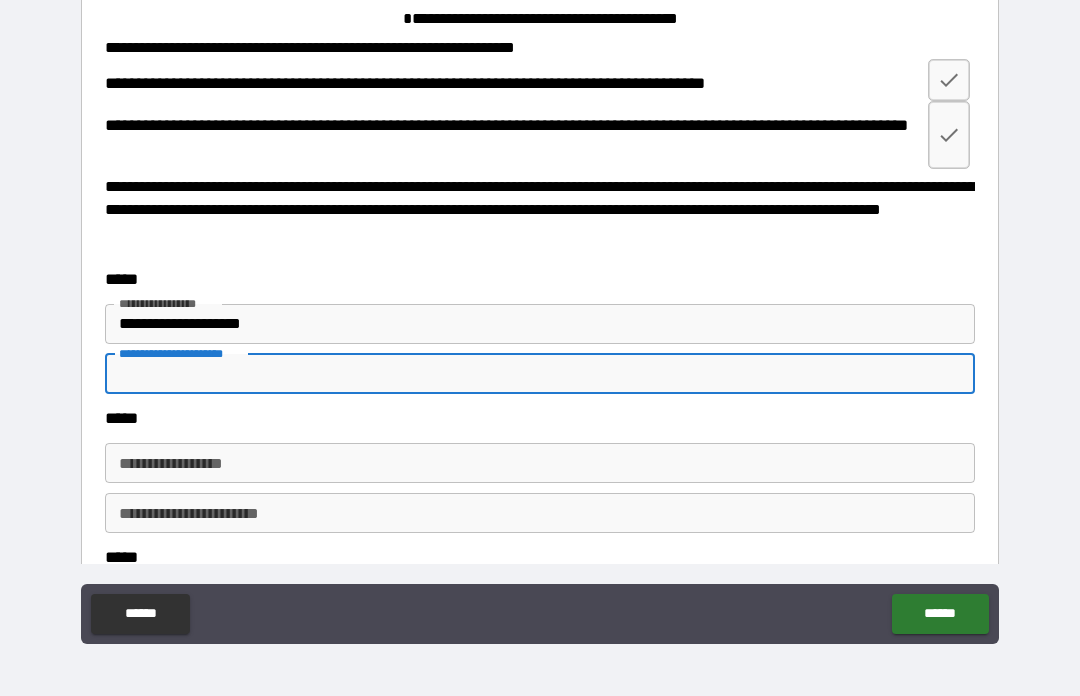 click on "**********" at bounding box center [540, 324] 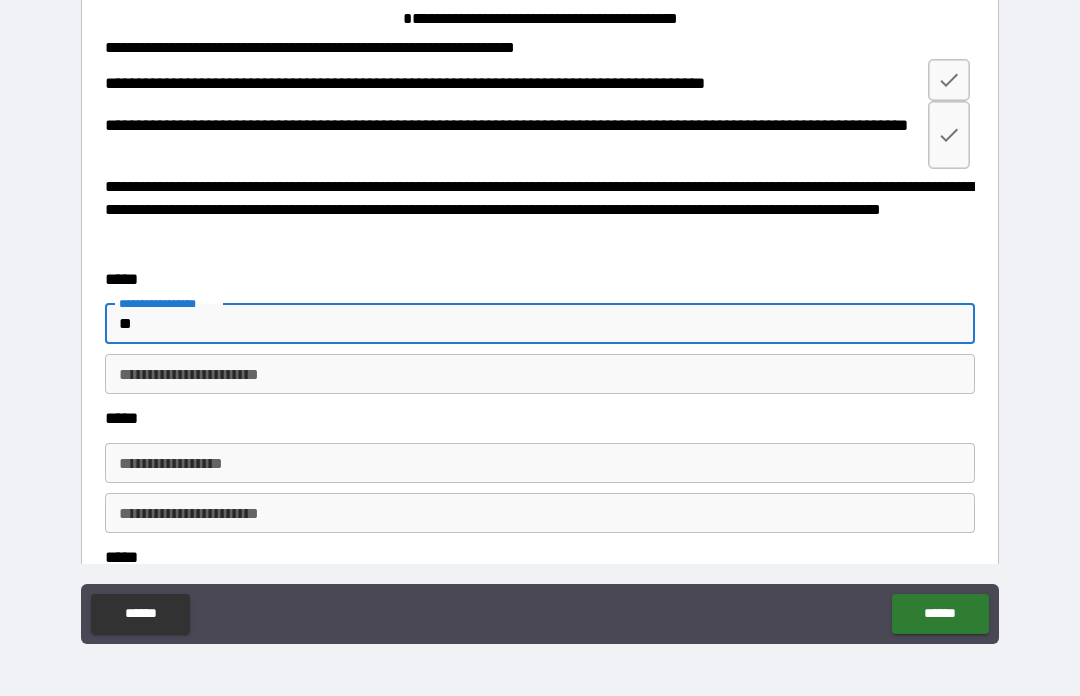 type on "*" 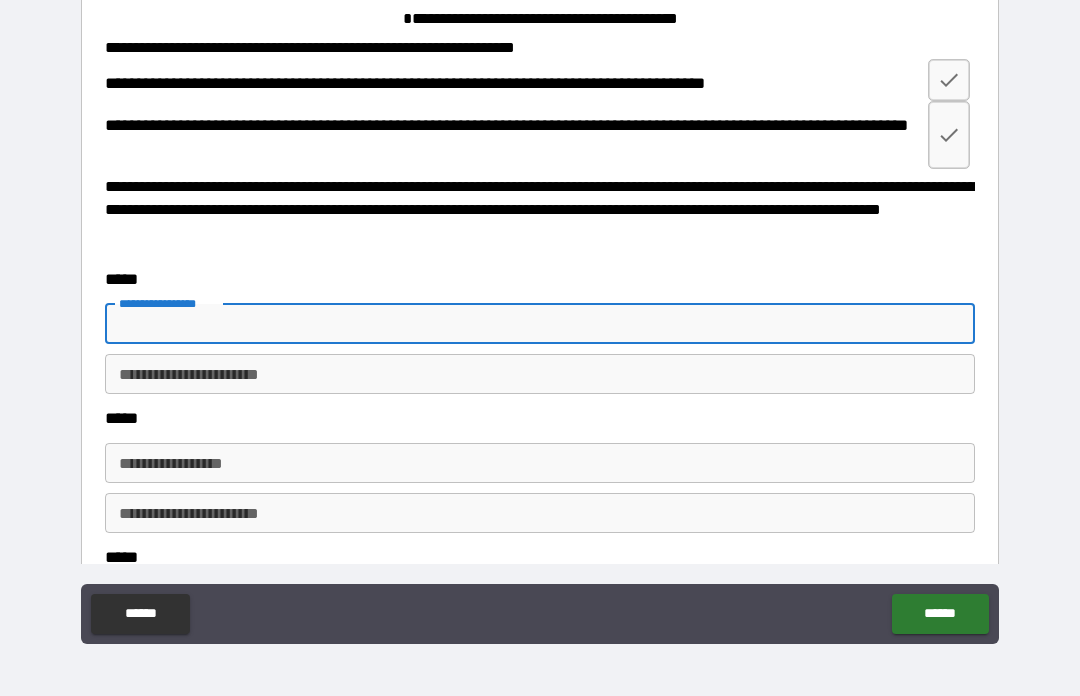 type on "*" 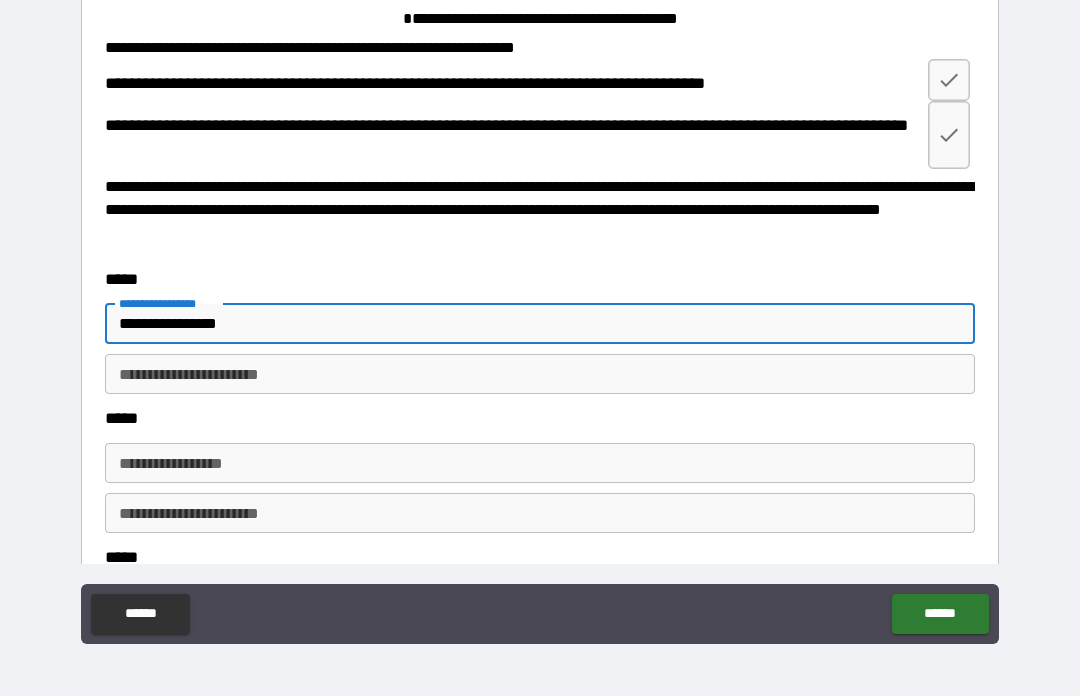 type on "**********" 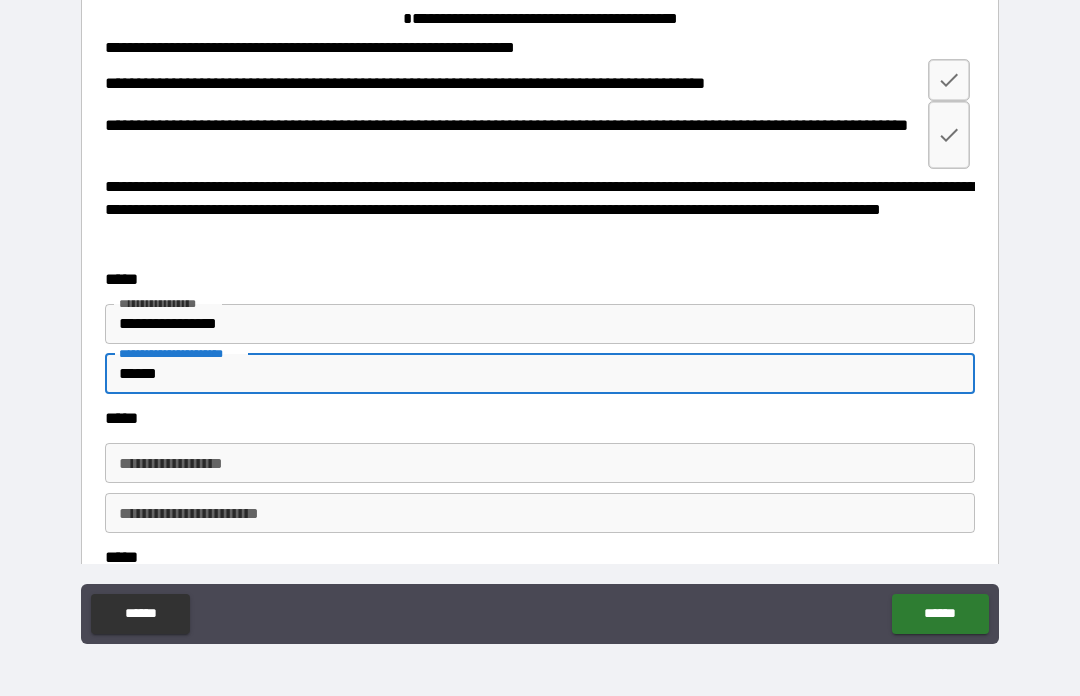 type on "******" 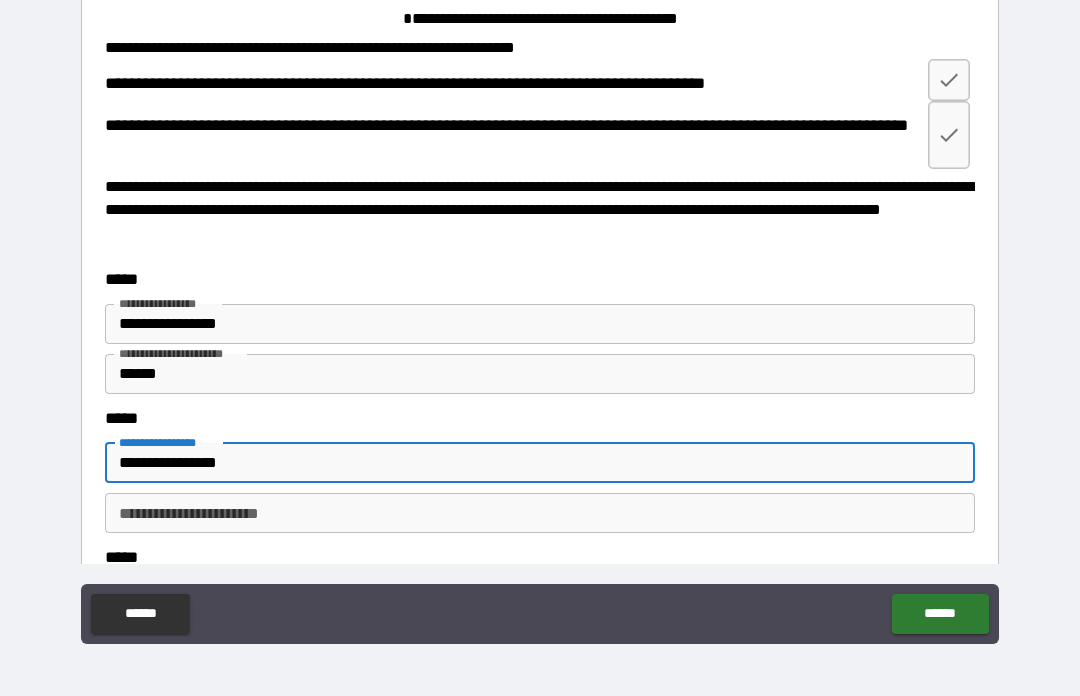 type on "**********" 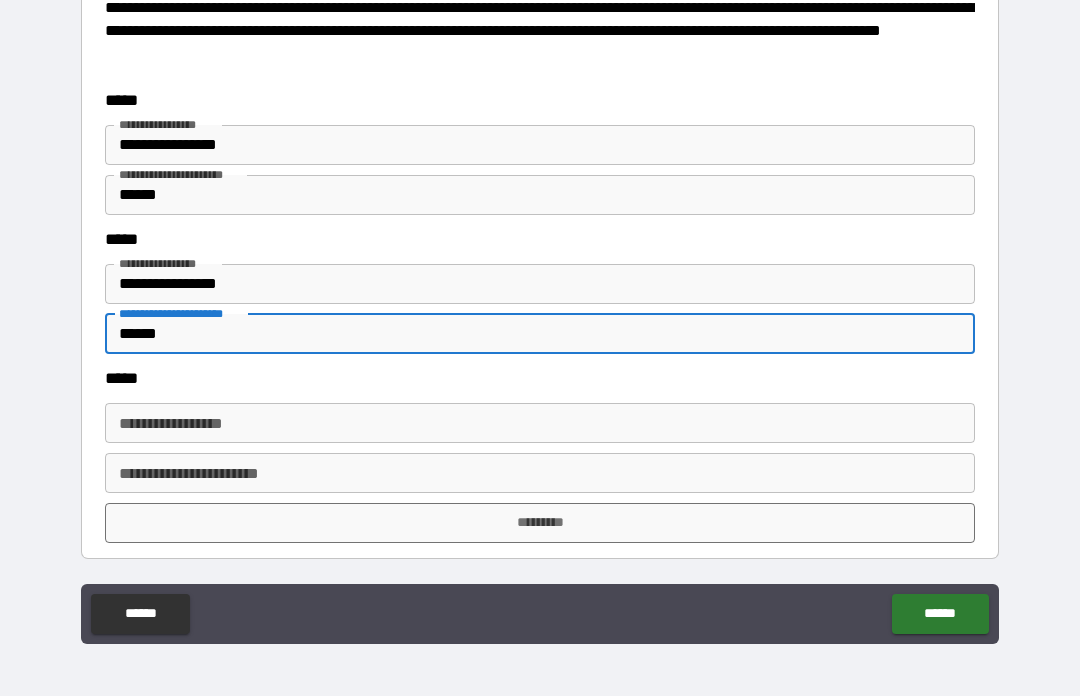 scroll, scrollTop: 214, scrollLeft: 0, axis: vertical 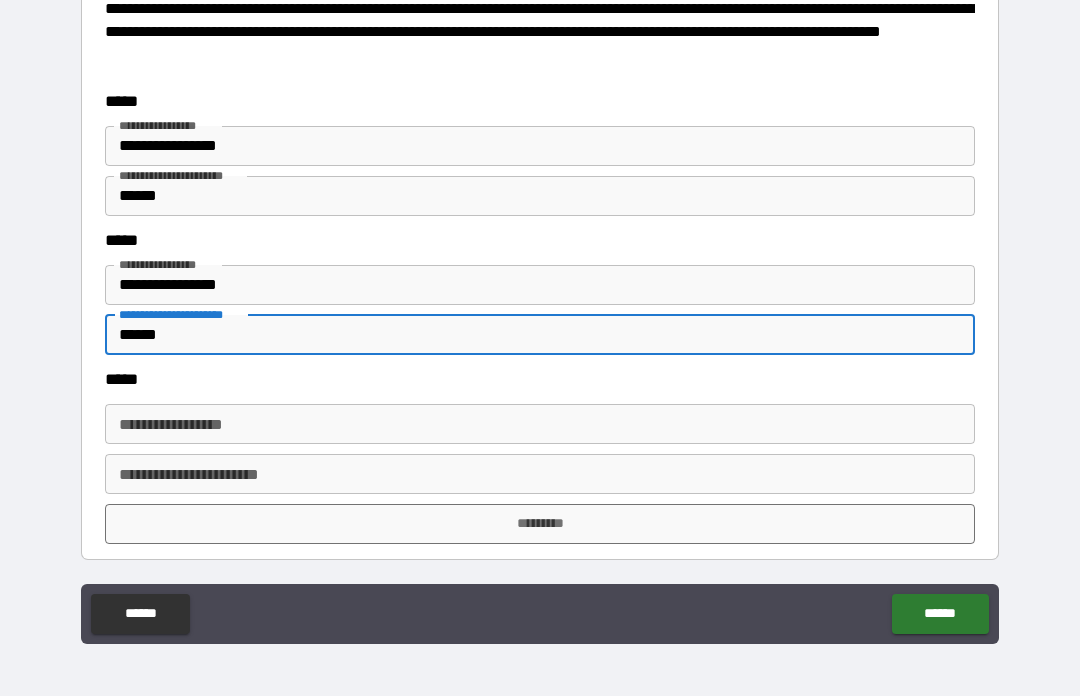 type on "******" 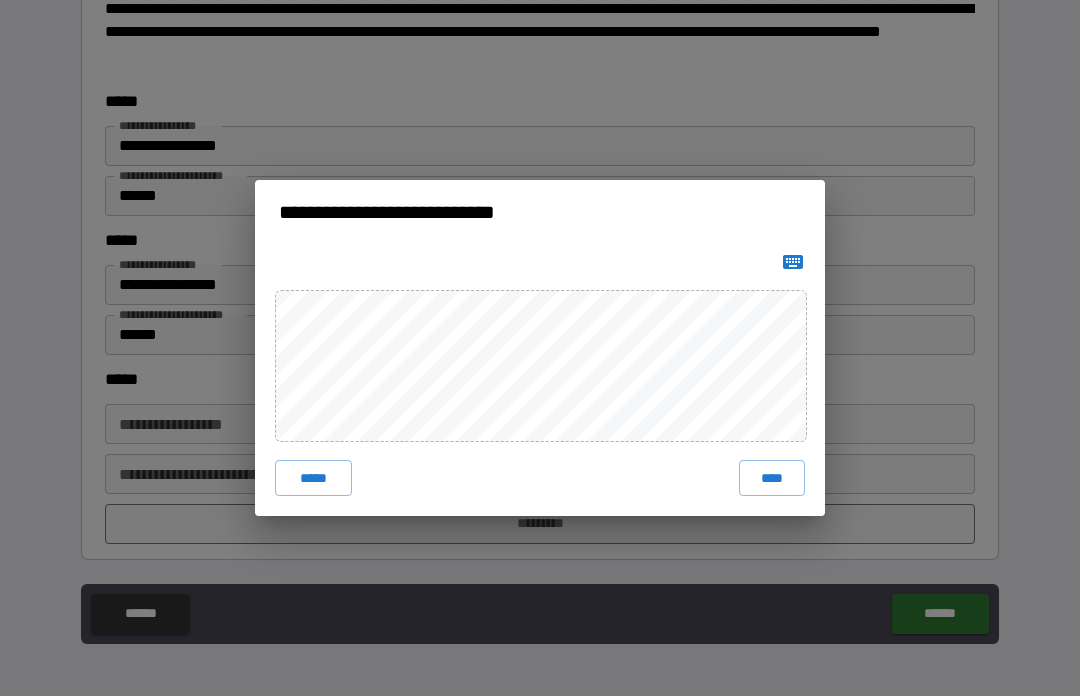 click 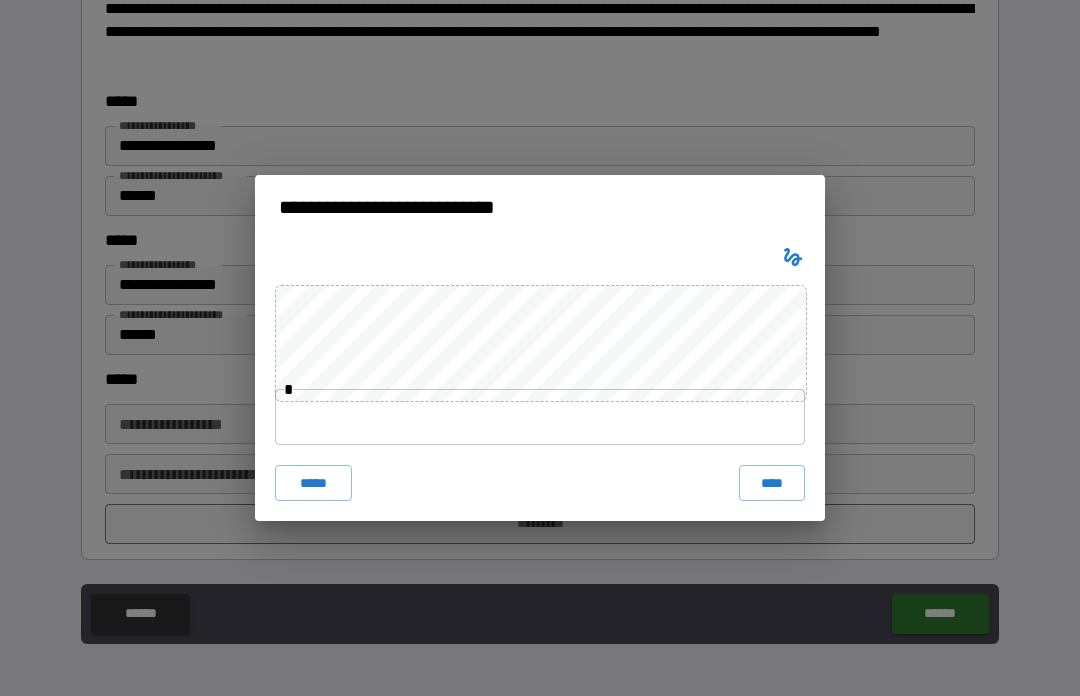click at bounding box center [540, 417] 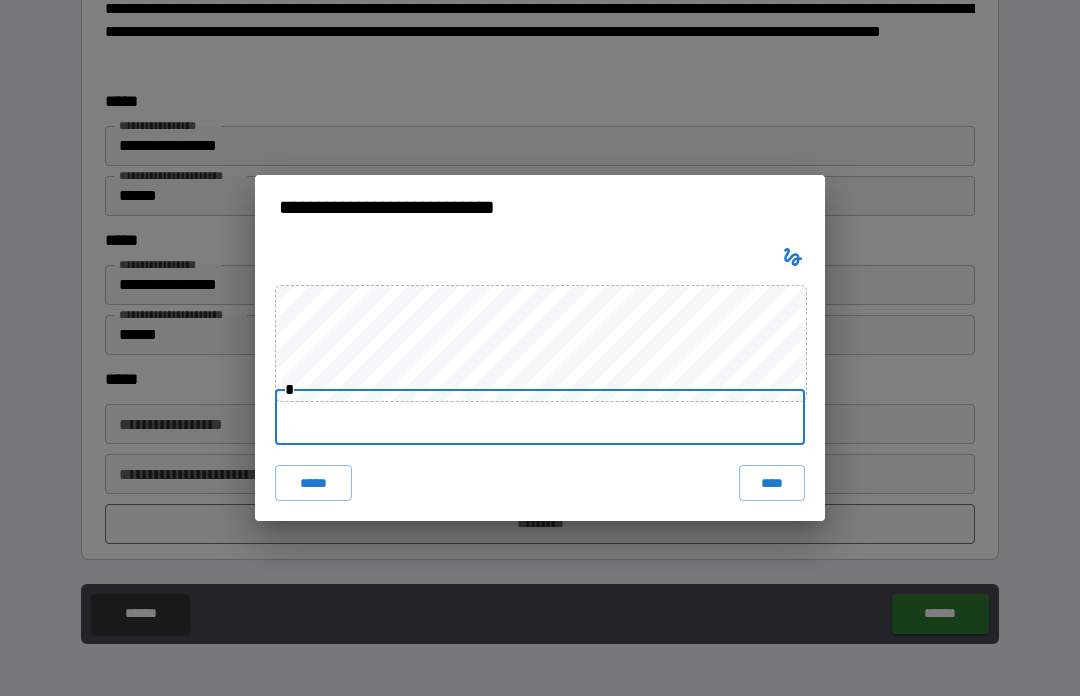 type on "*" 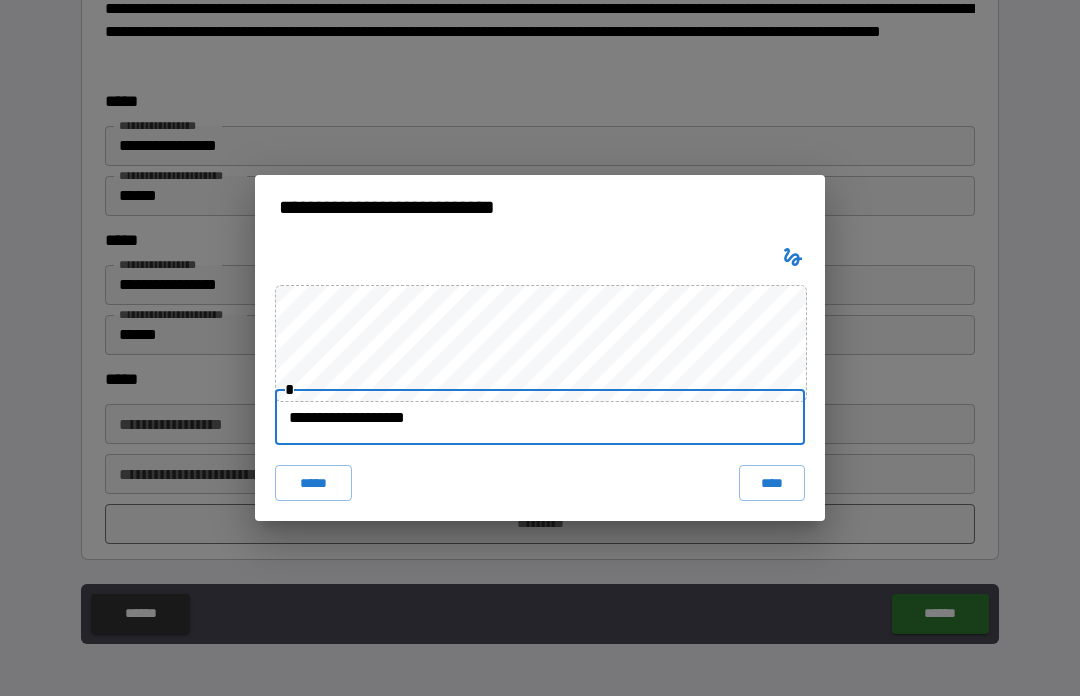 type on "**********" 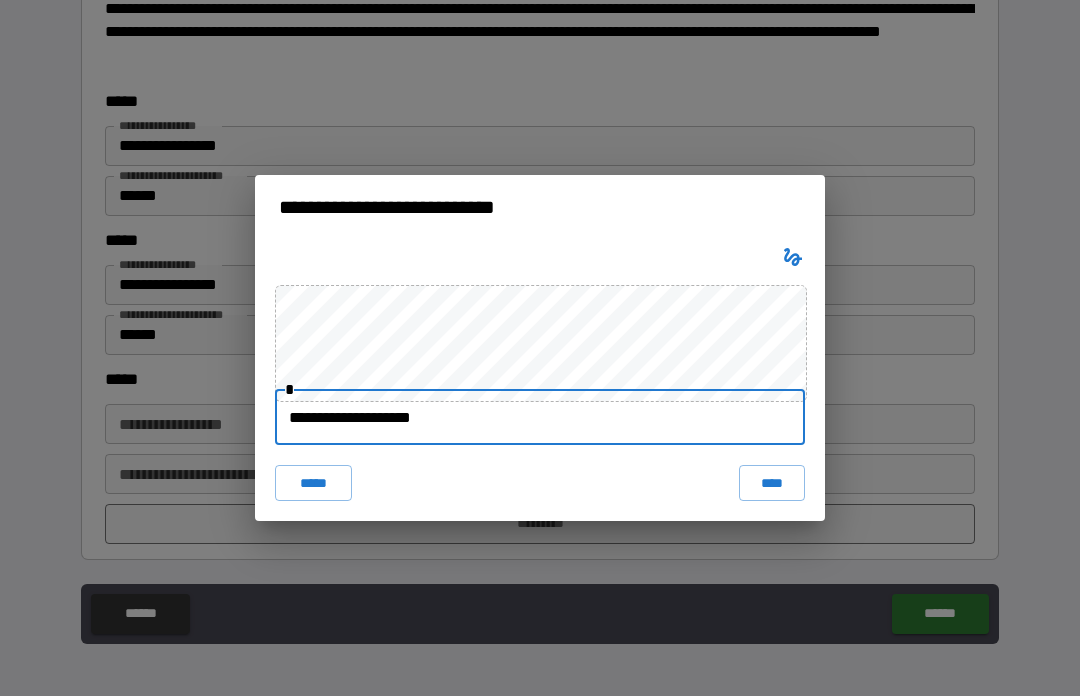 click on "****" at bounding box center [772, 483] 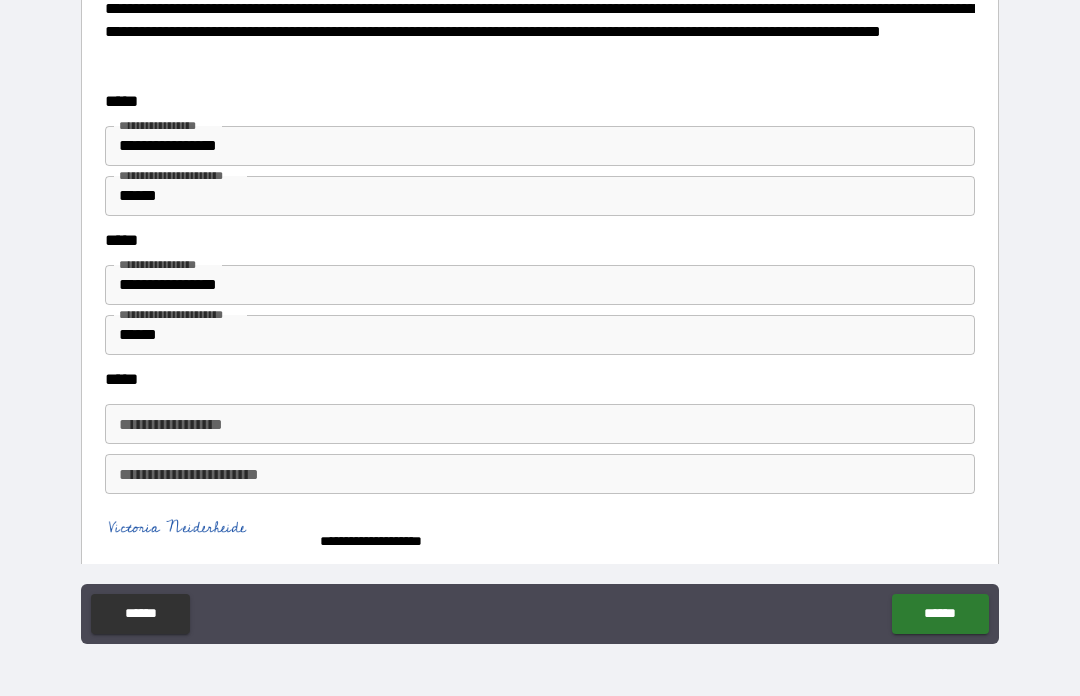 click on "******" at bounding box center (940, 614) 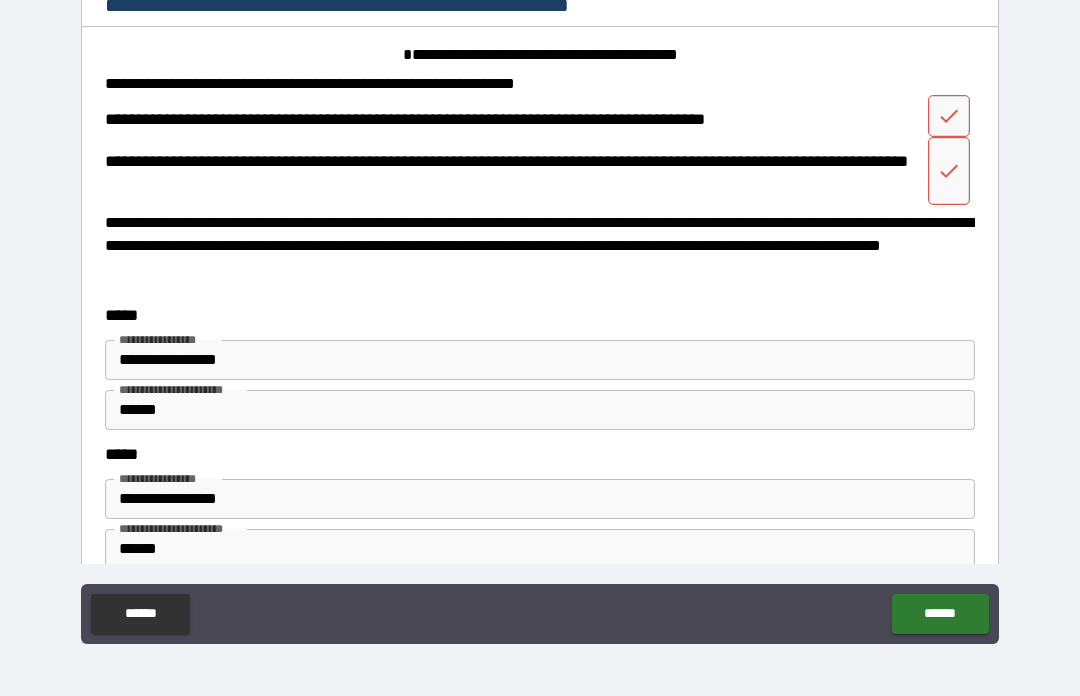 scroll, scrollTop: 0, scrollLeft: 0, axis: both 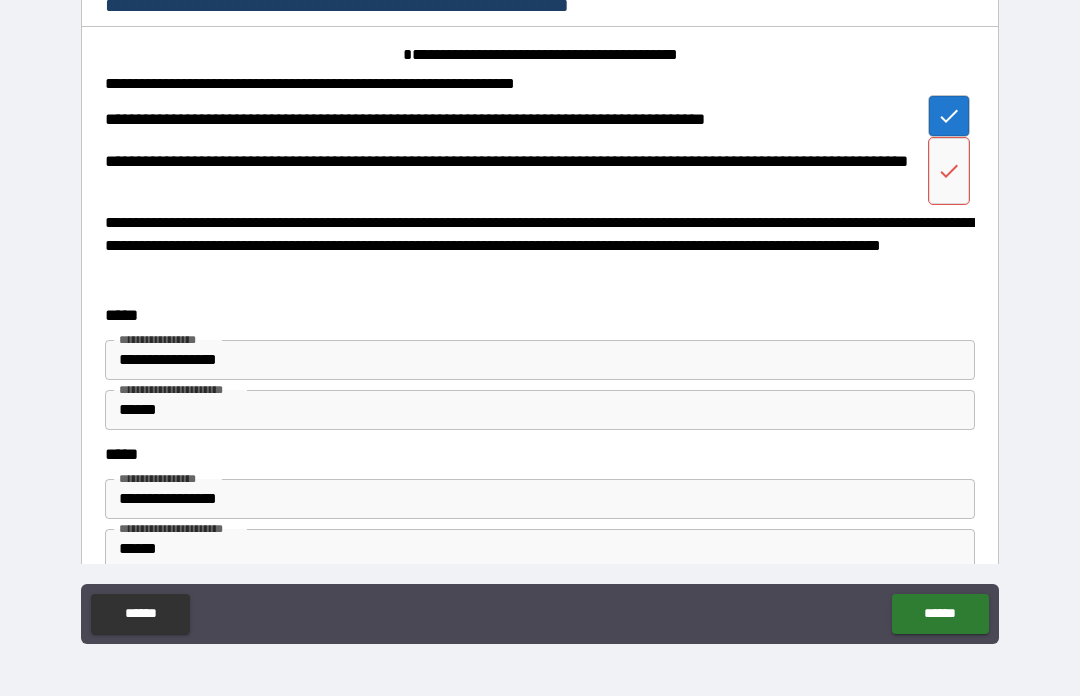 click 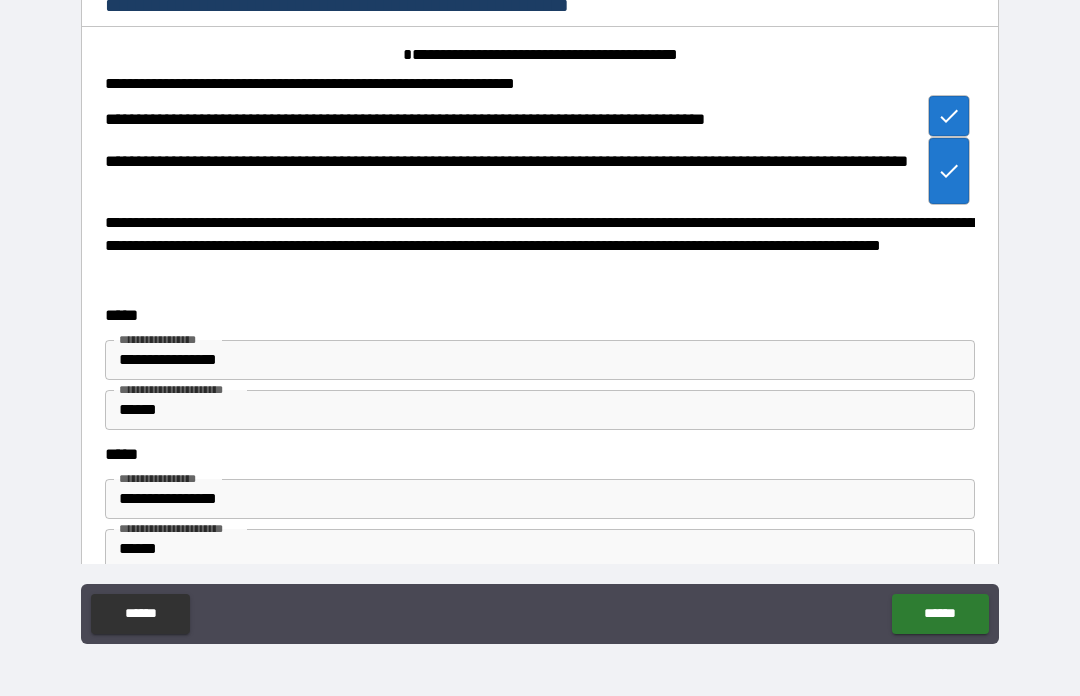 click on "******" at bounding box center (940, 614) 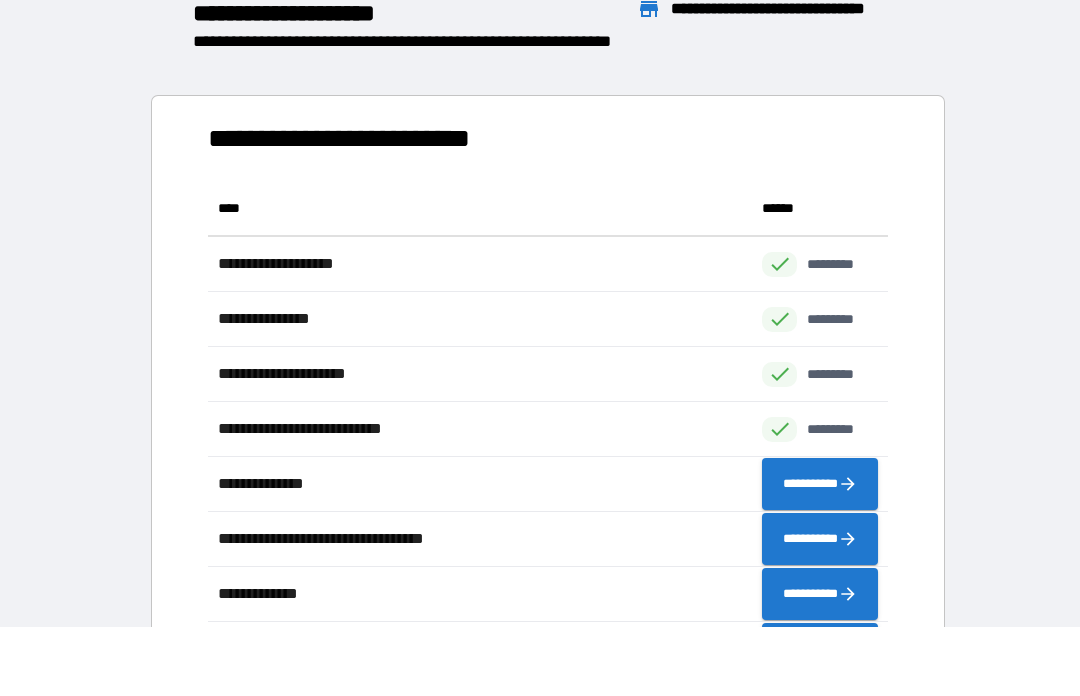 scroll, scrollTop: 1, scrollLeft: 1, axis: both 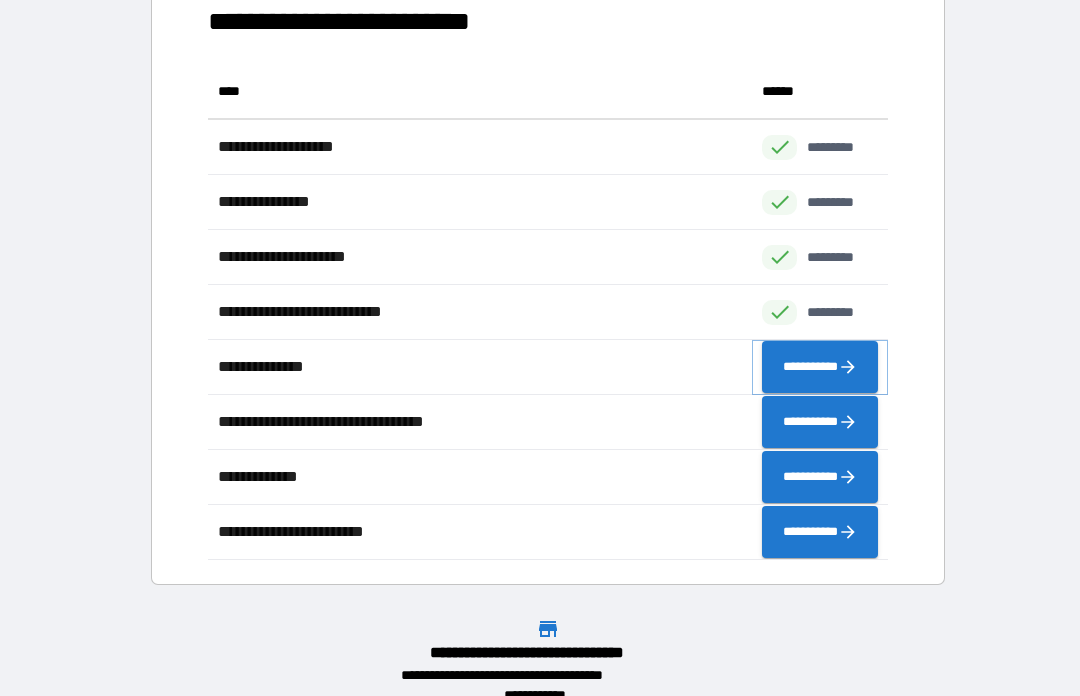 click on "**********" at bounding box center [820, 367] 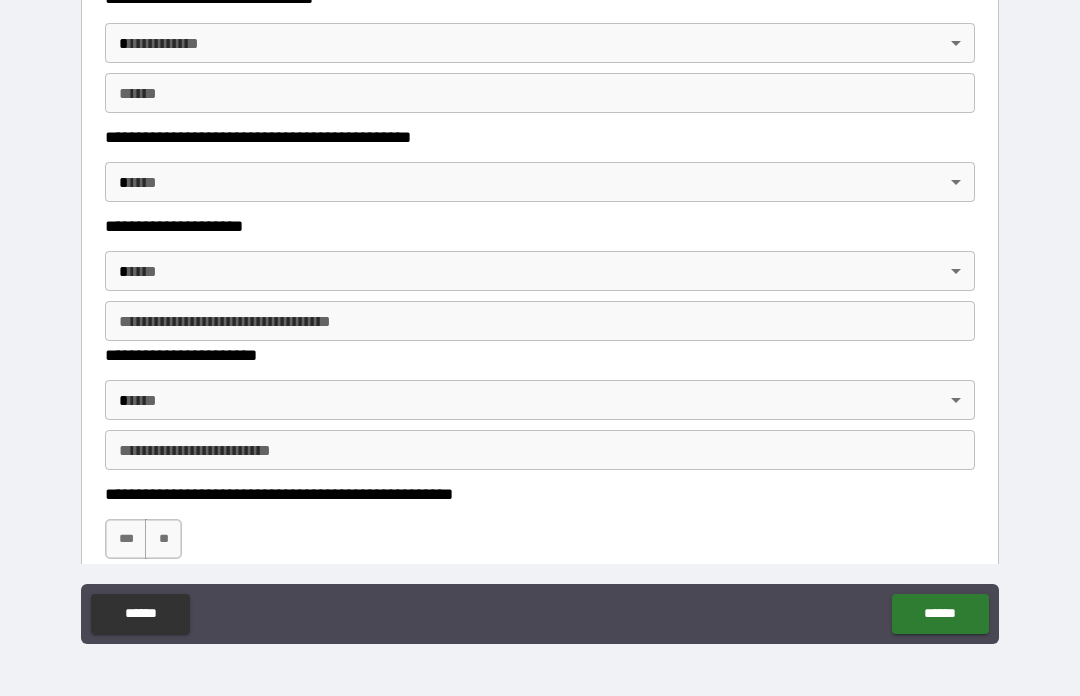 scroll, scrollTop: 0, scrollLeft: 0, axis: both 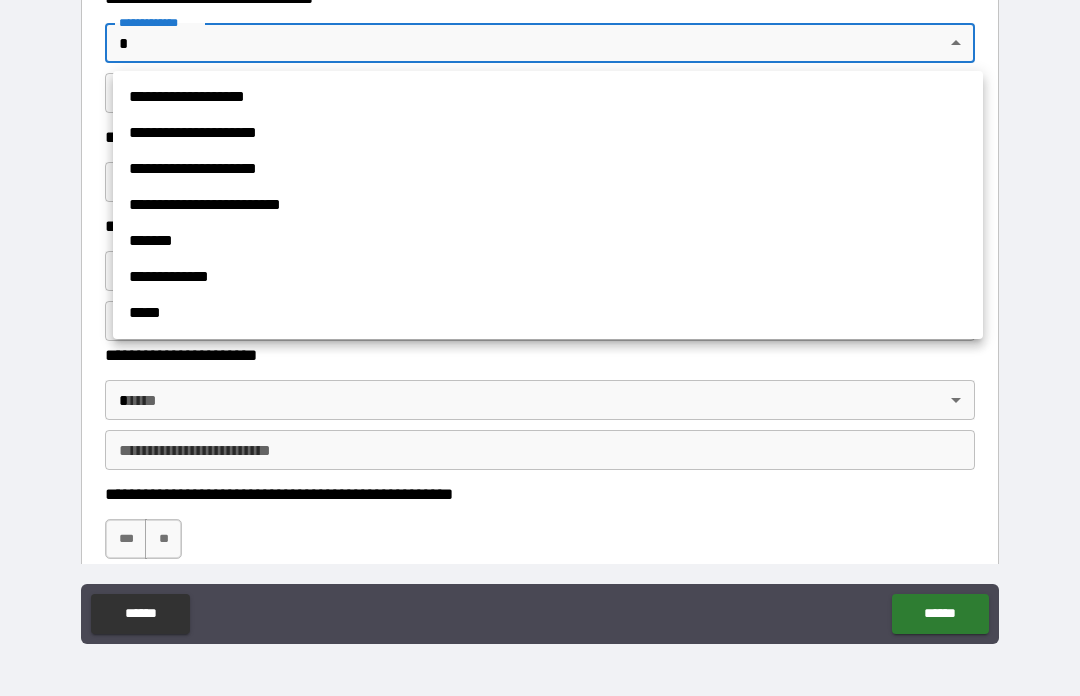 click on "**********" at bounding box center (548, 205) 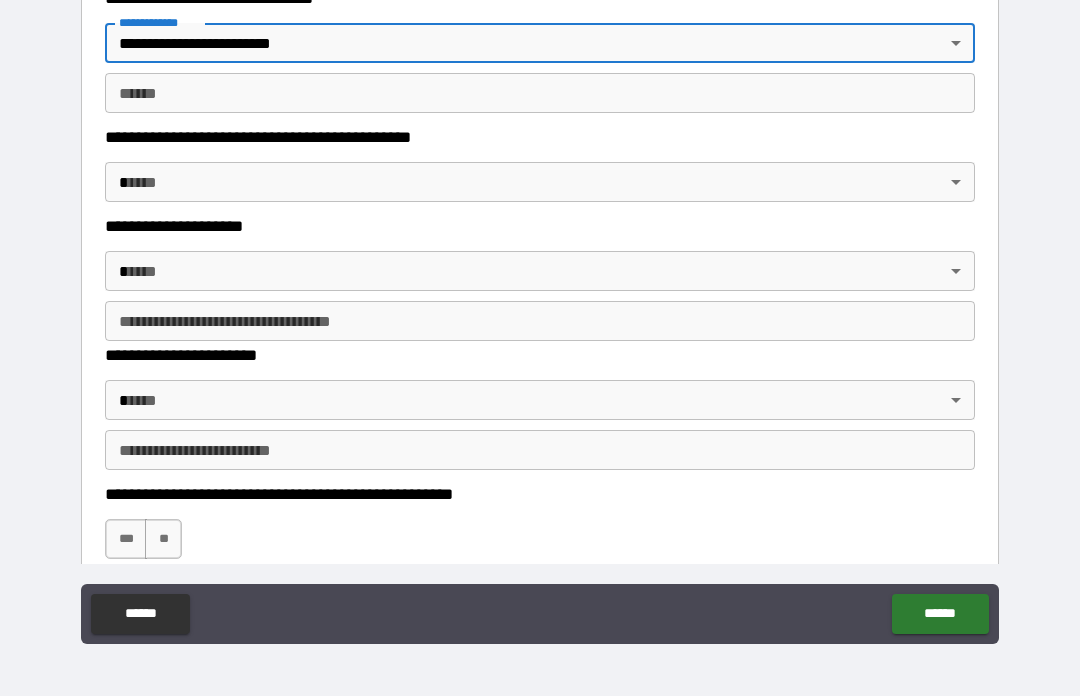 click on "**********" at bounding box center (540, 313) 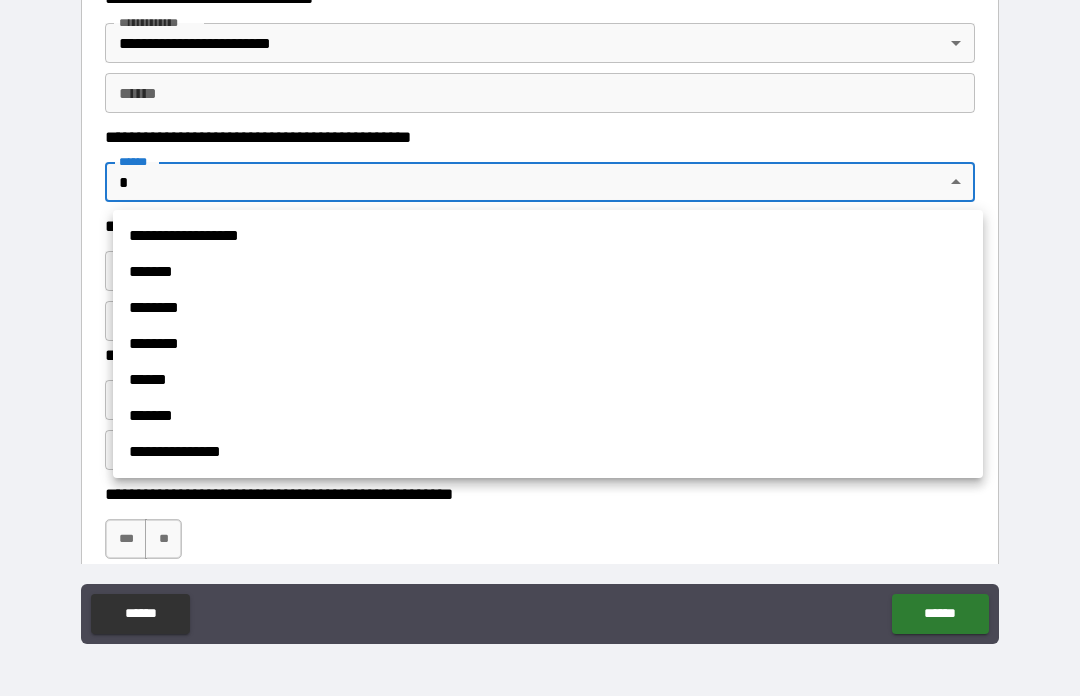 click on "*******" at bounding box center (548, 272) 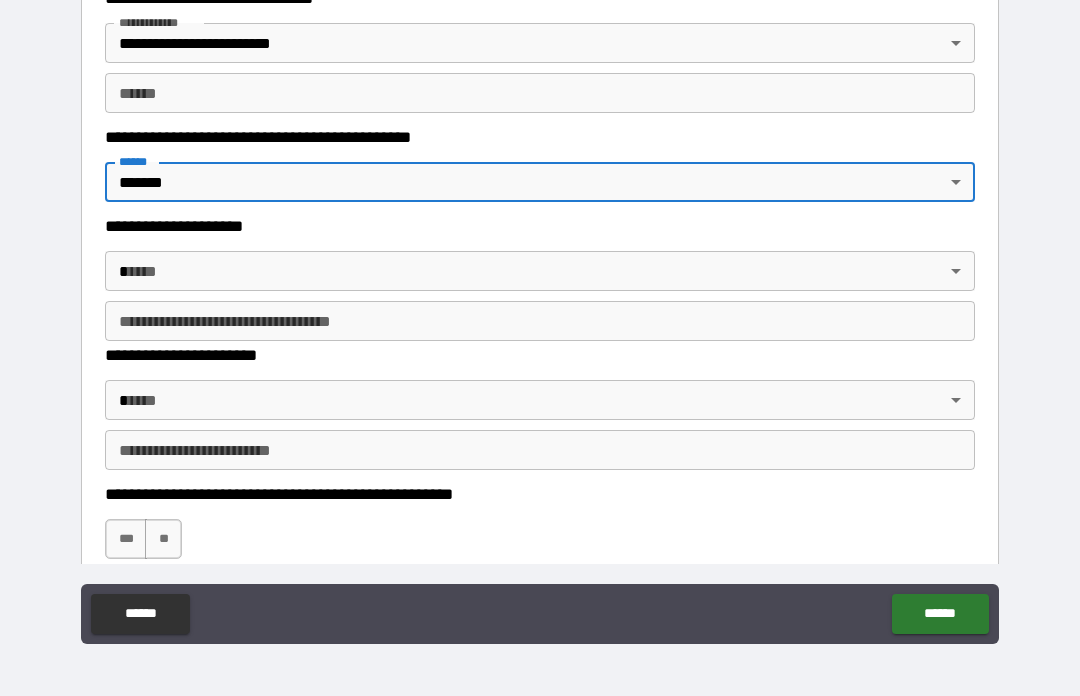type on "*******" 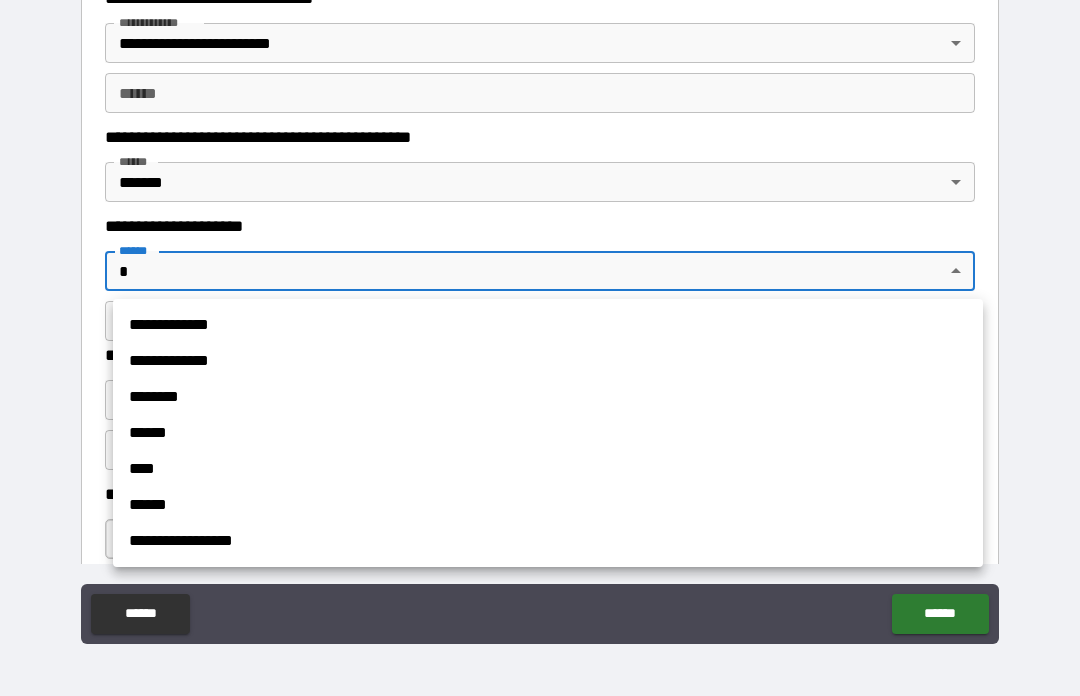 click on "**********" at bounding box center (548, 361) 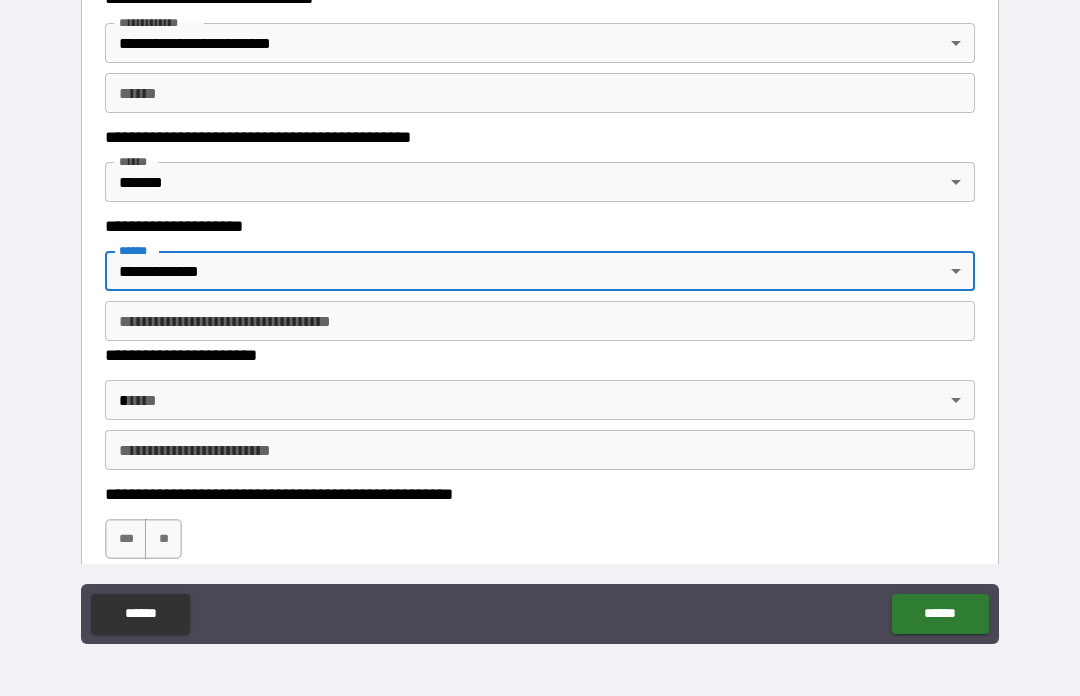 click on "**********" at bounding box center [540, 321] 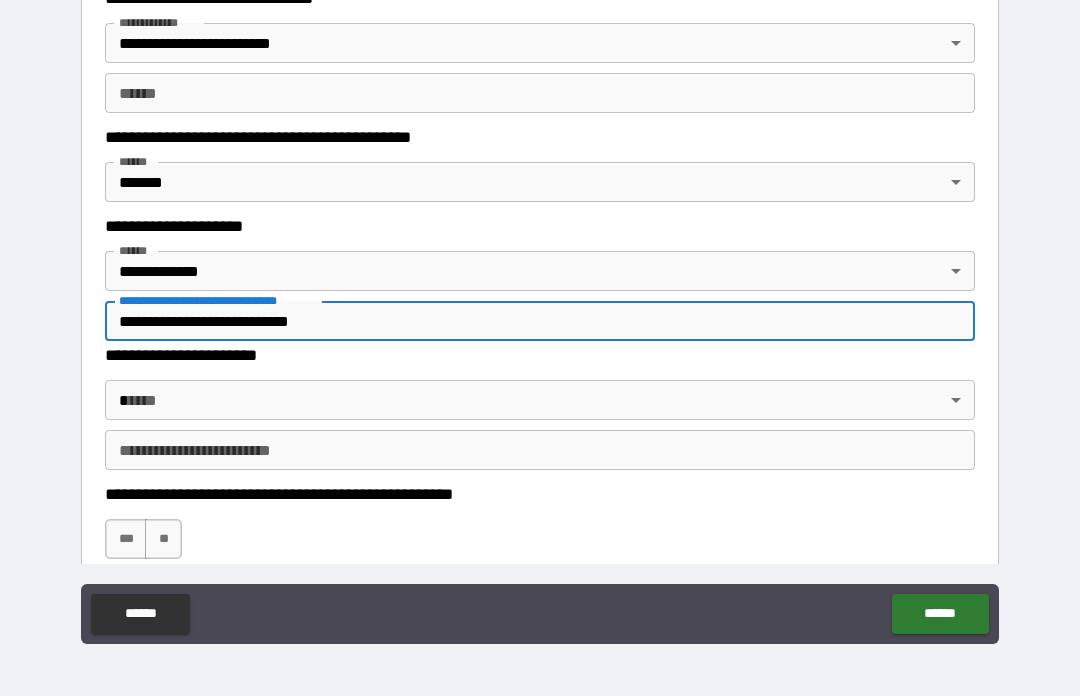 type on "**********" 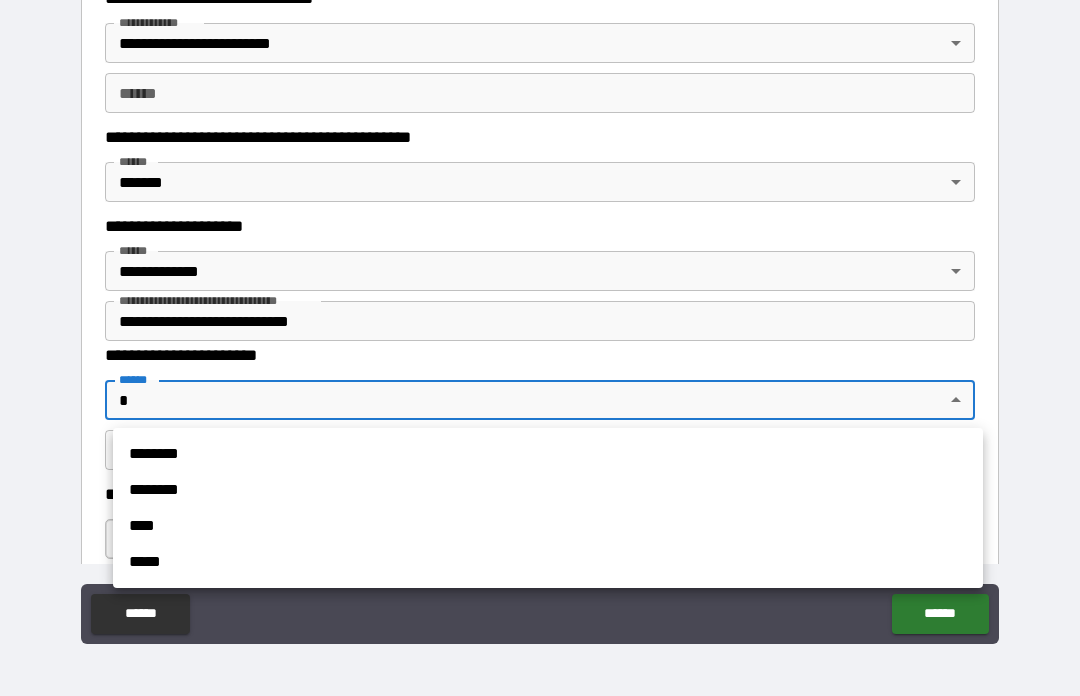 click on "*****" at bounding box center (548, 562) 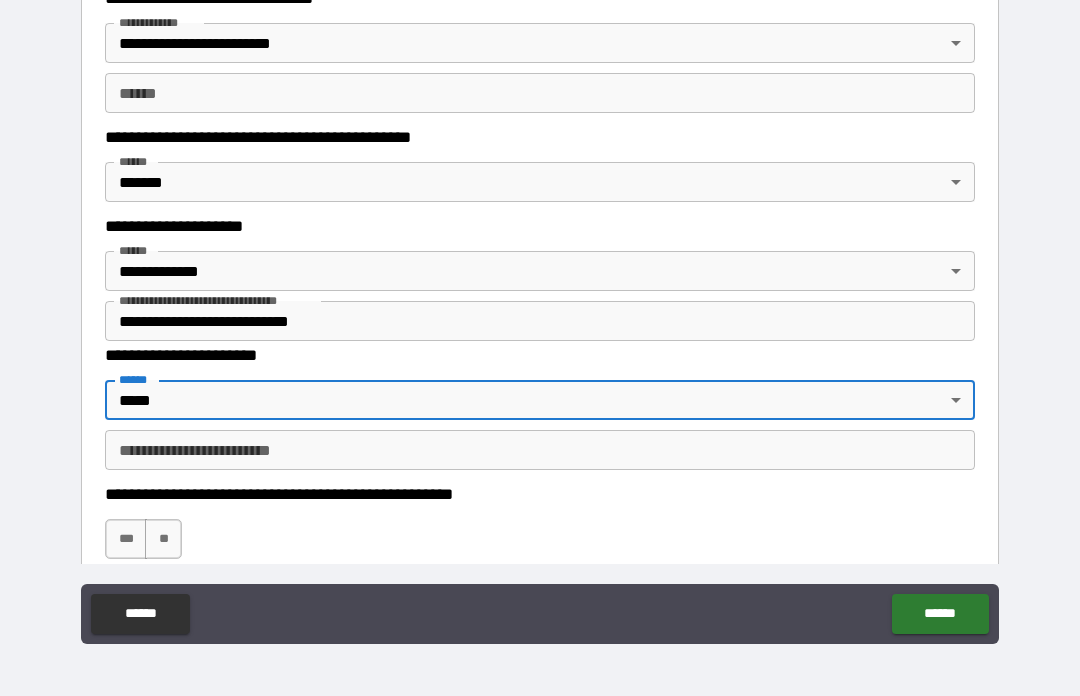 click on "**********" at bounding box center (540, 450) 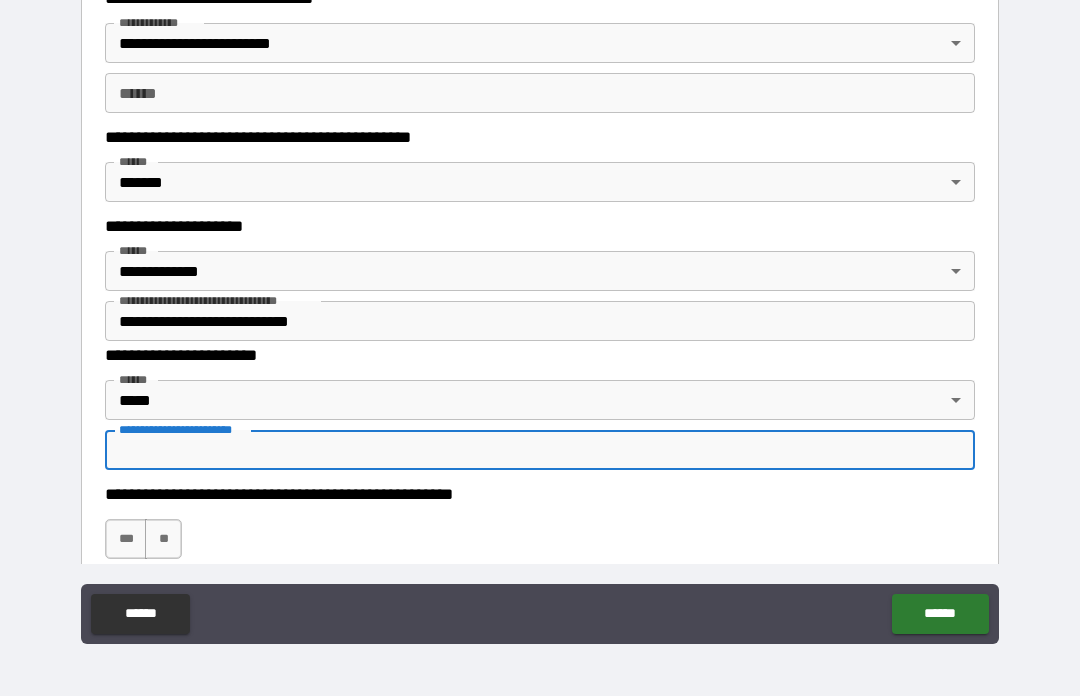 type on "*" 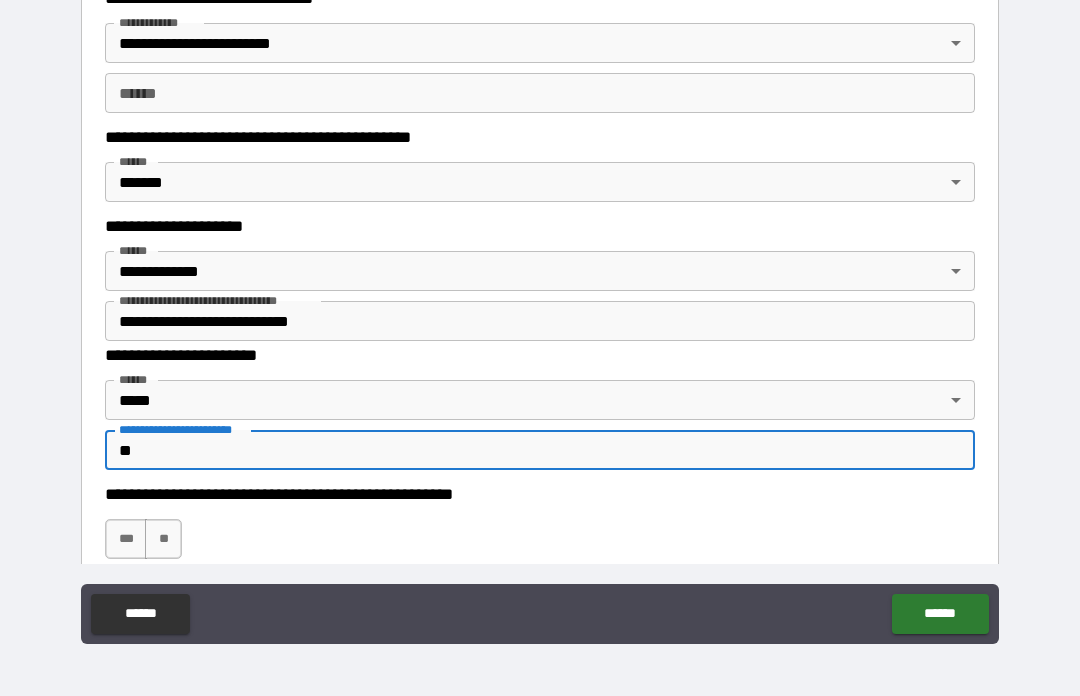type on "*" 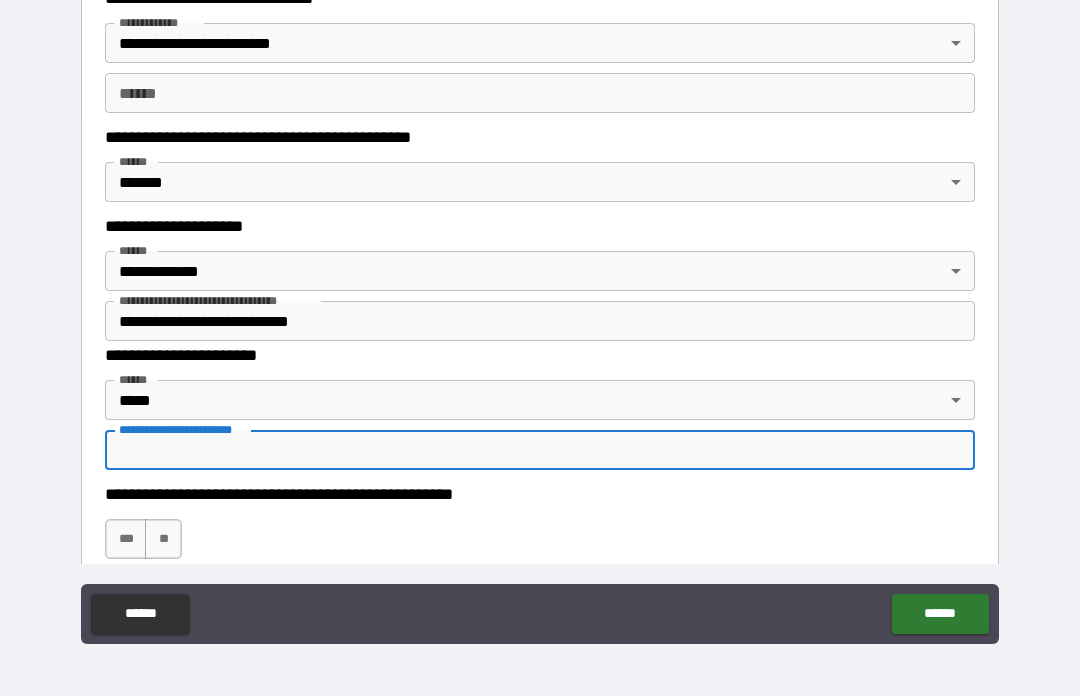 type on "*" 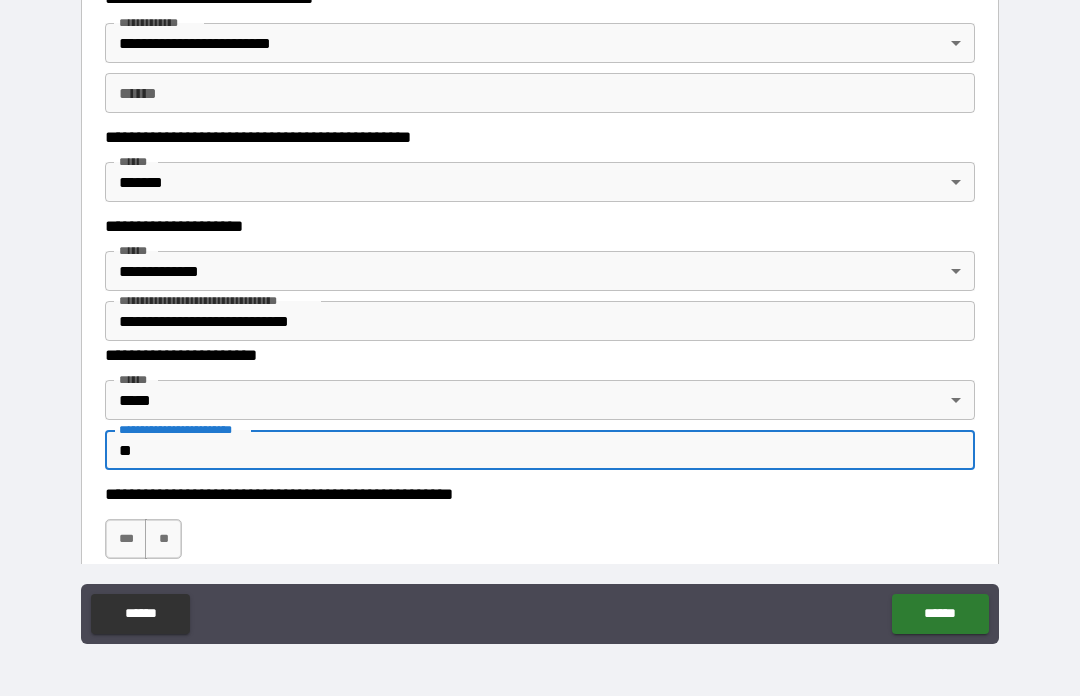 type on "*" 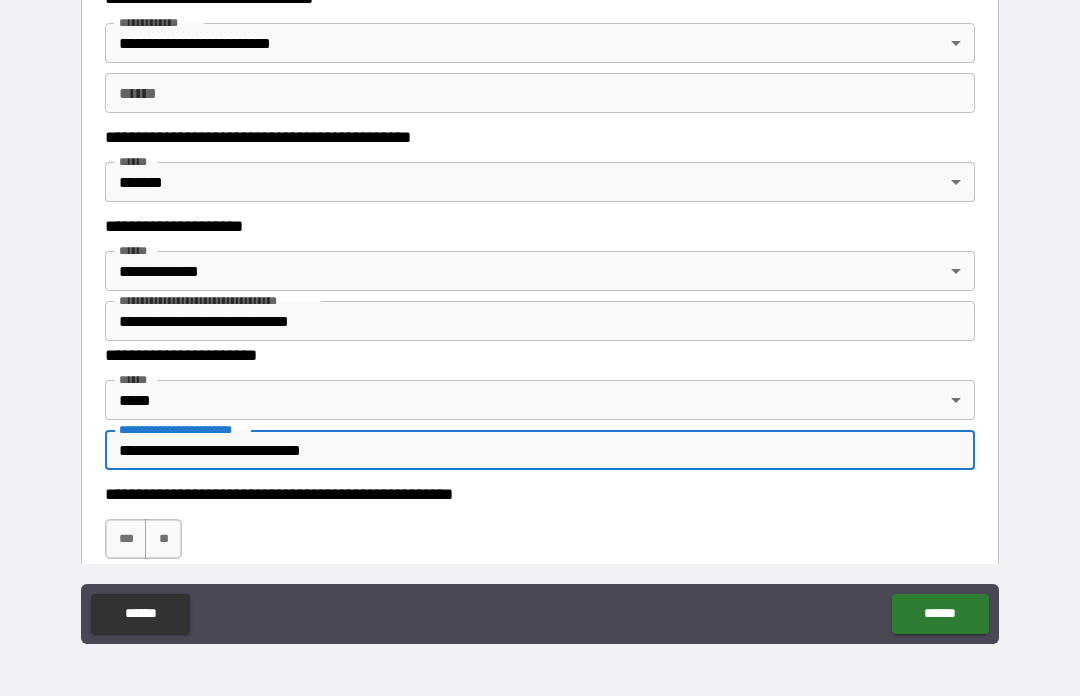 click on "**********" at bounding box center [540, 450] 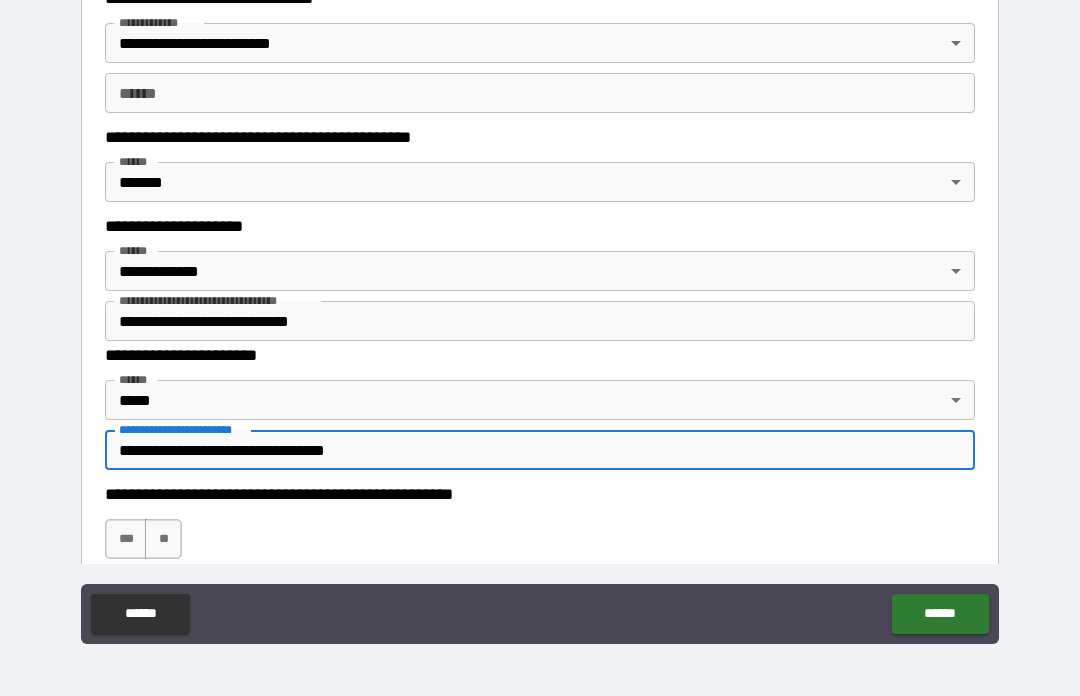 click on "**" at bounding box center (163, 539) 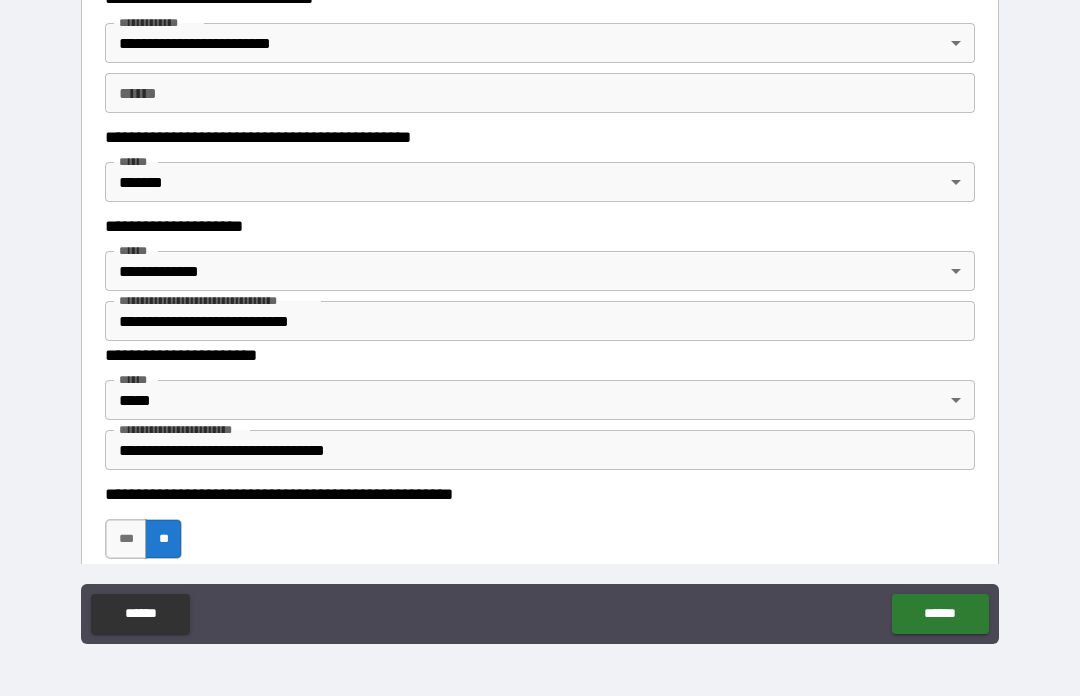 click on "**********" at bounding box center (540, 450) 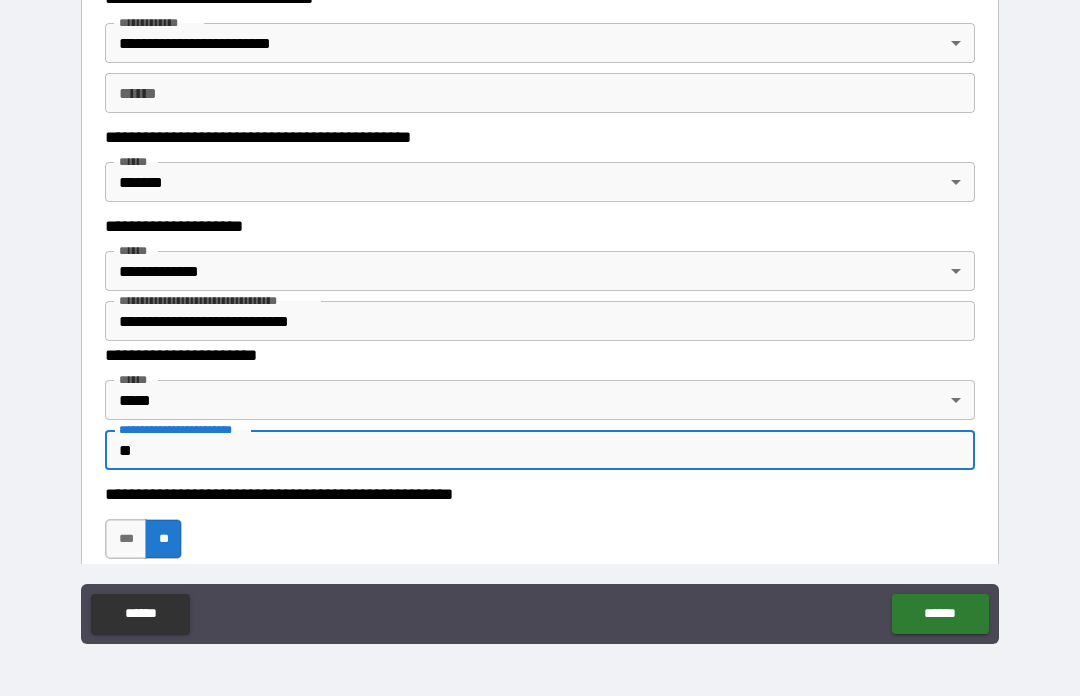 type on "*" 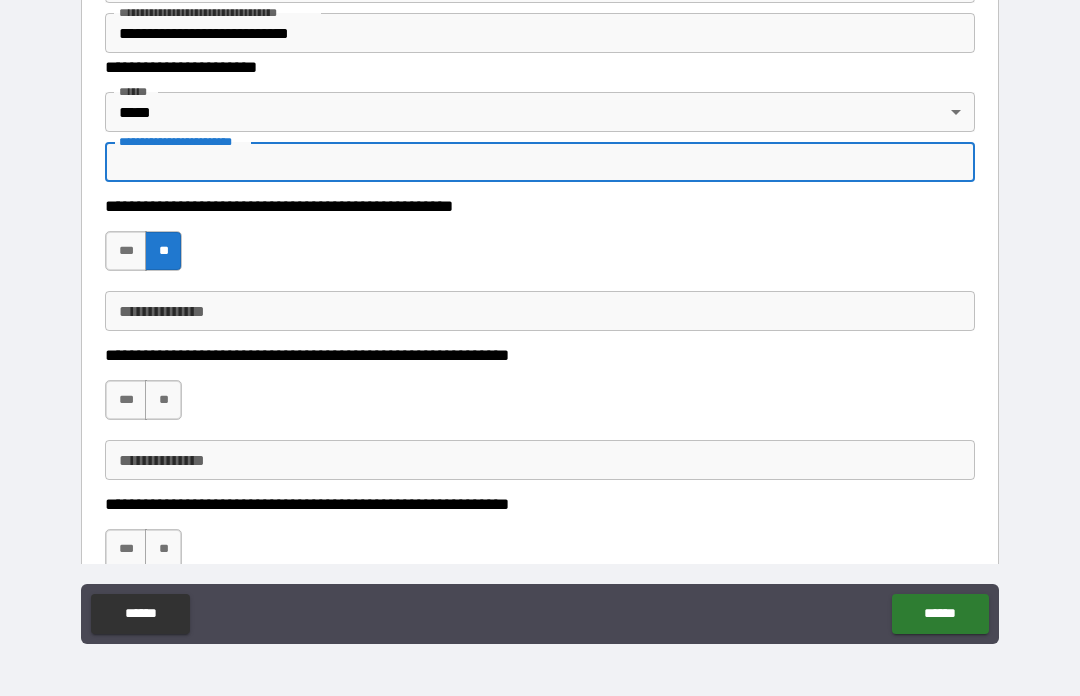 scroll, scrollTop: 289, scrollLeft: 0, axis: vertical 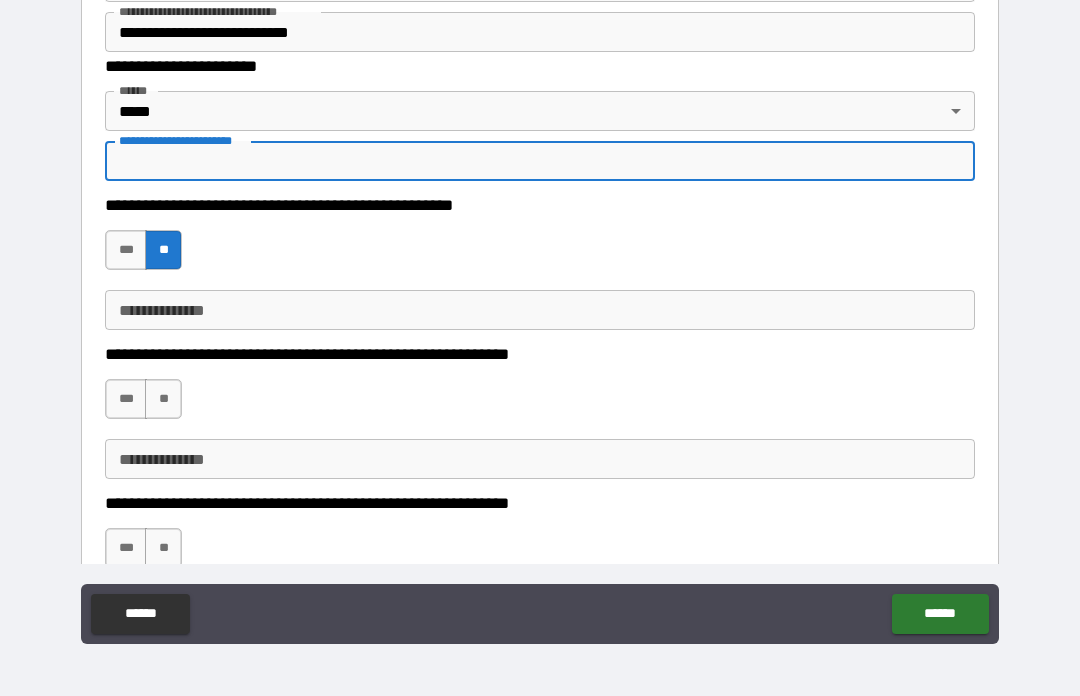 click on "**" at bounding box center (163, 399) 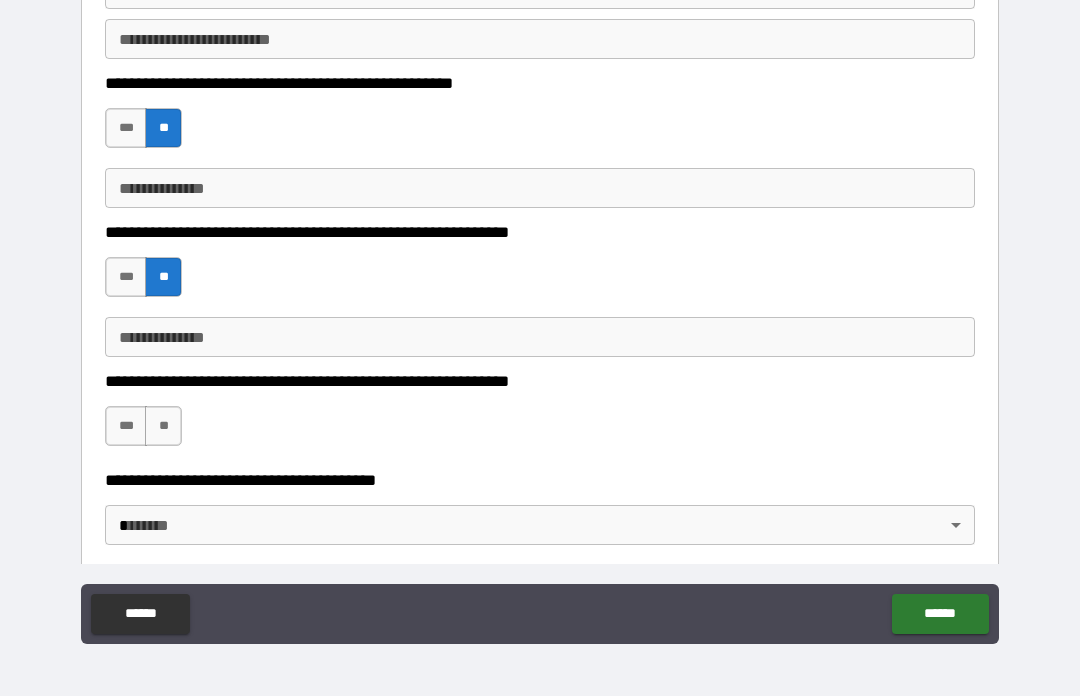 scroll, scrollTop: 413, scrollLeft: 0, axis: vertical 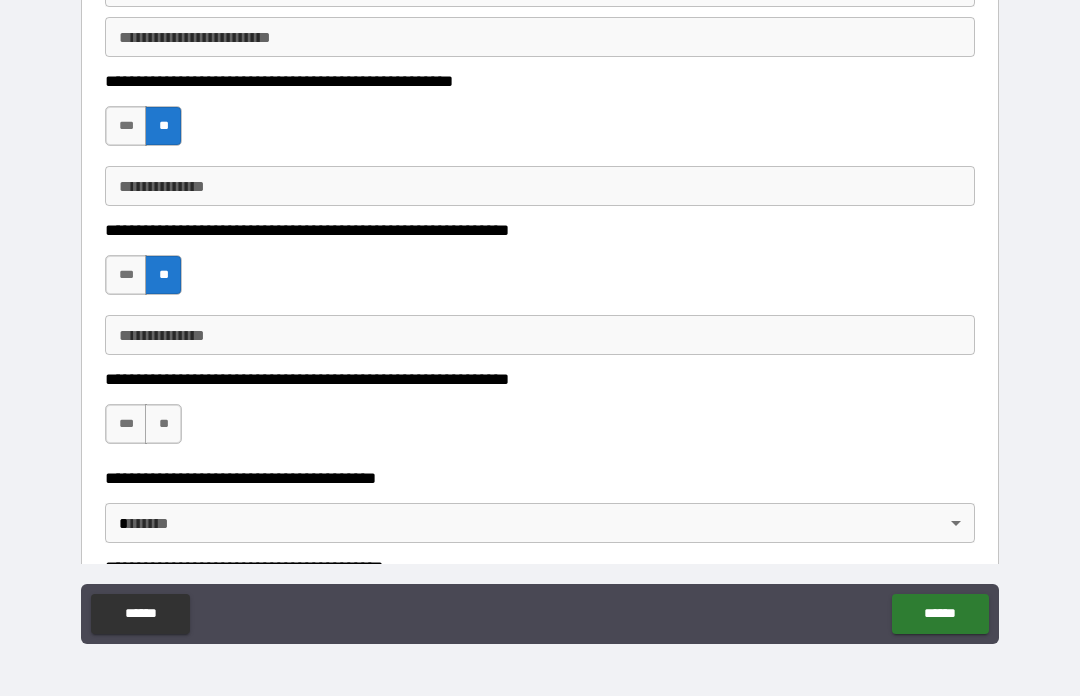 click on "**" at bounding box center [163, 424] 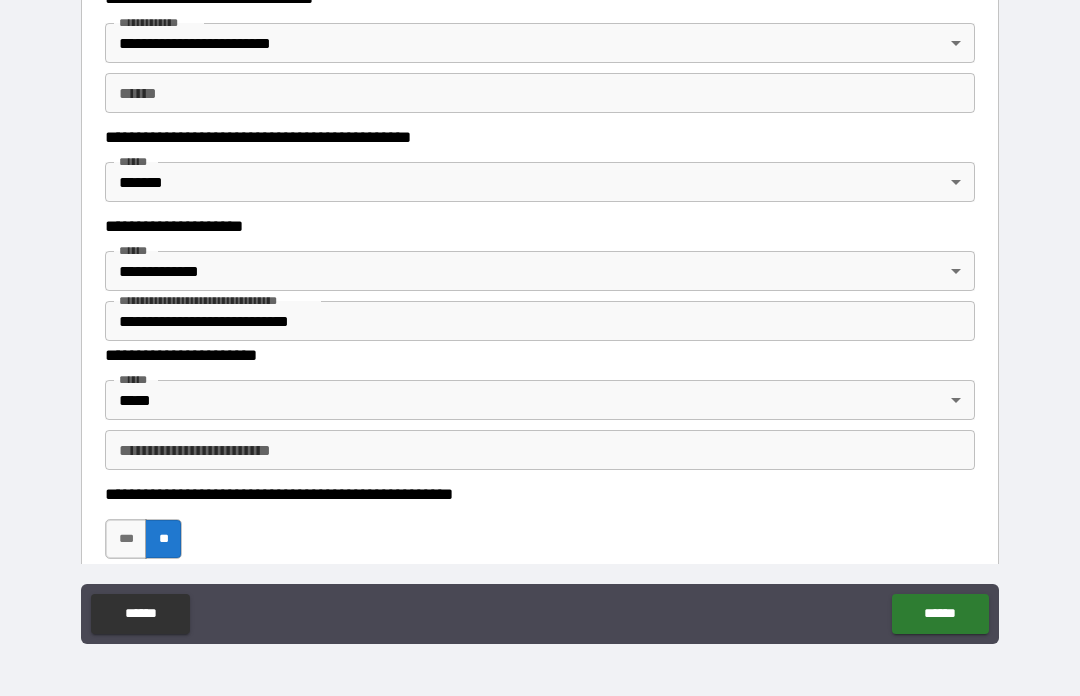 scroll, scrollTop: 0, scrollLeft: 0, axis: both 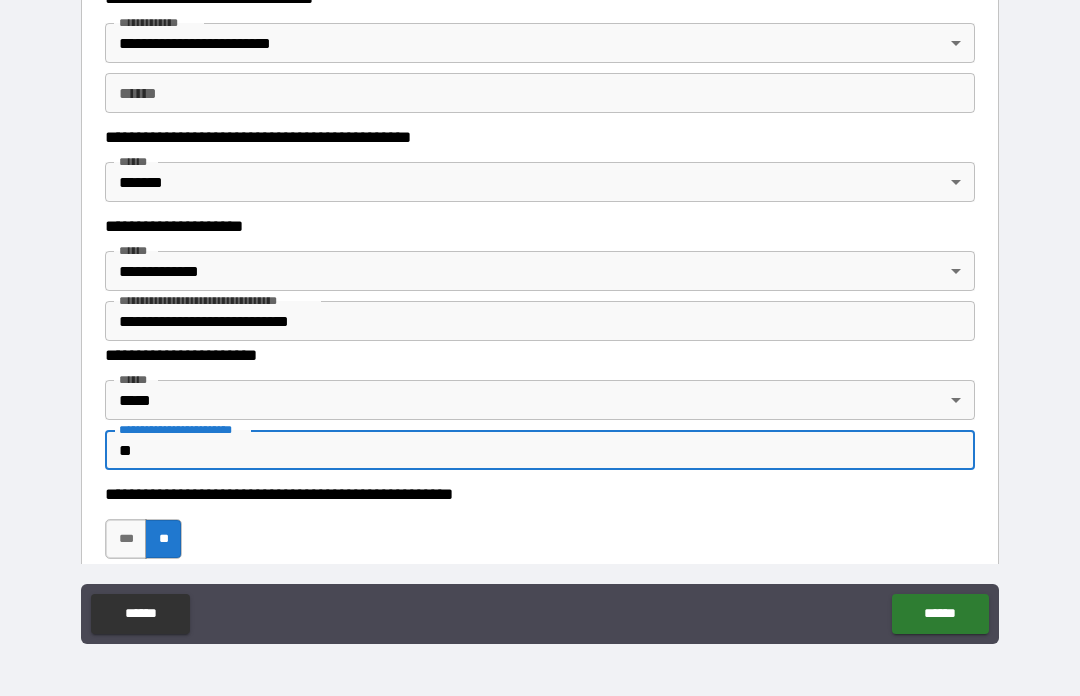 type on "*" 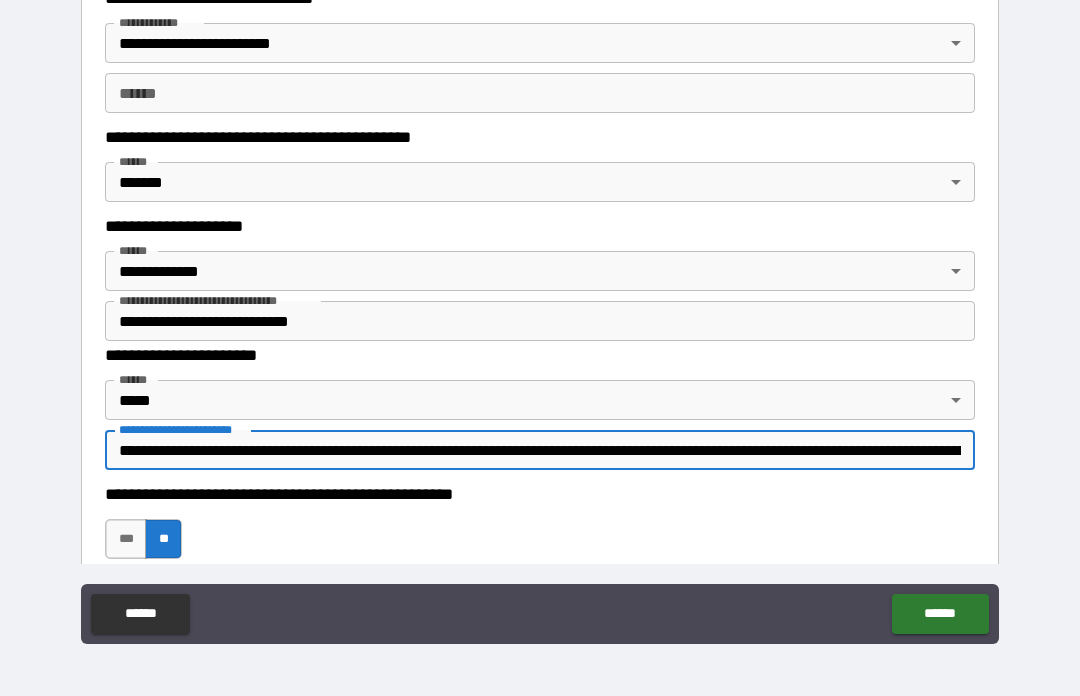 click on "**********" at bounding box center [540, 450] 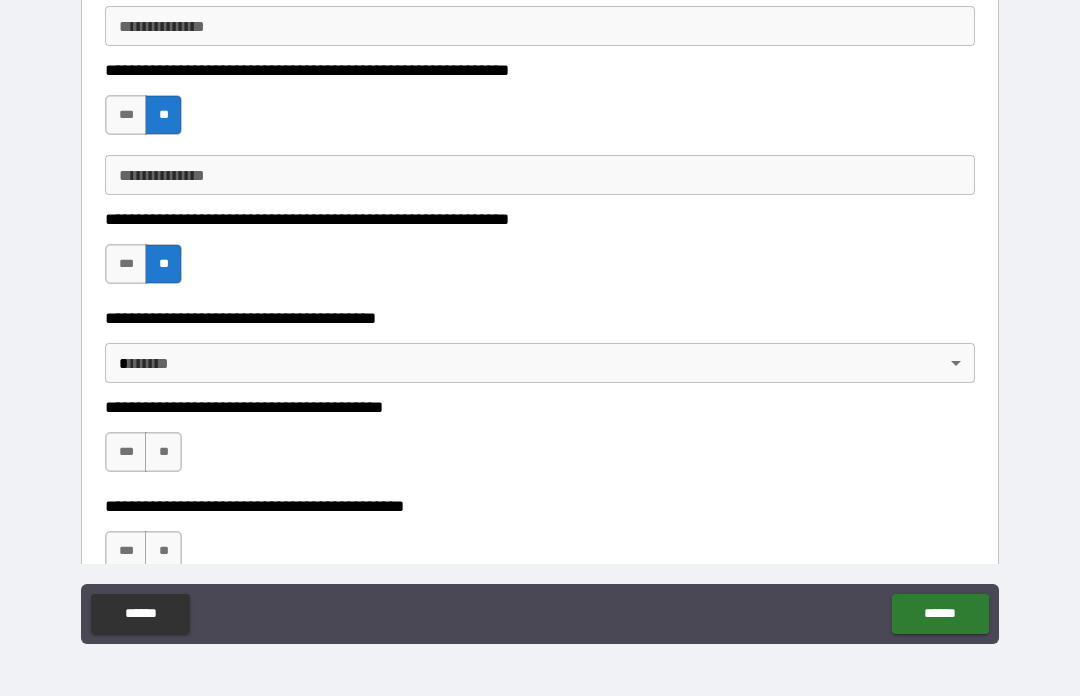 scroll, scrollTop: 586, scrollLeft: 0, axis: vertical 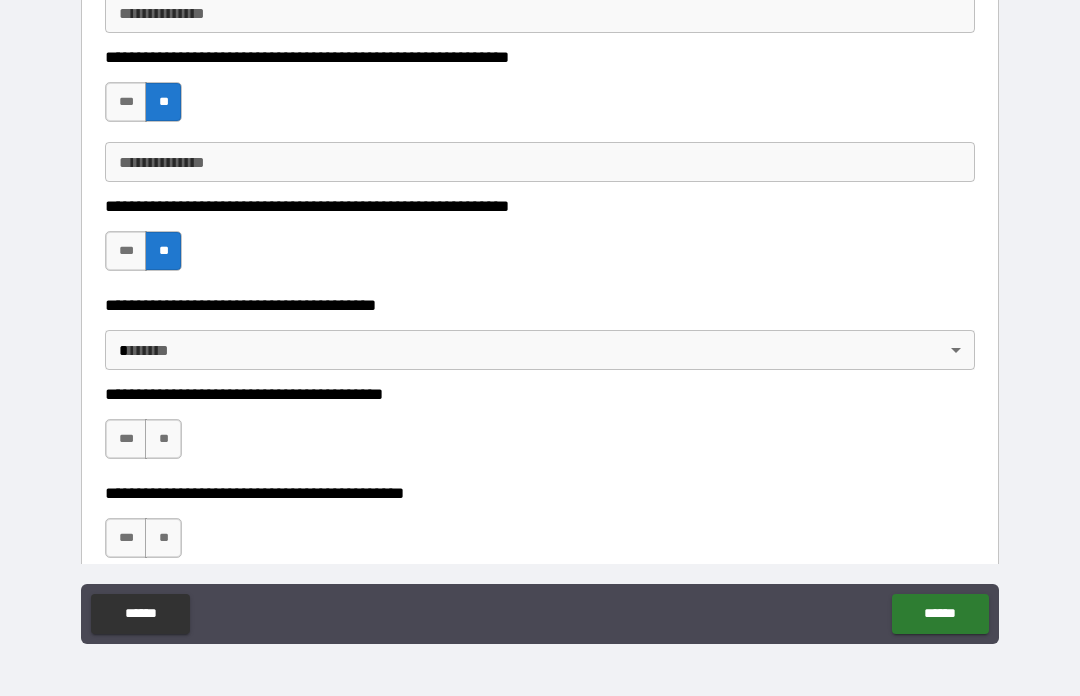 type on "**********" 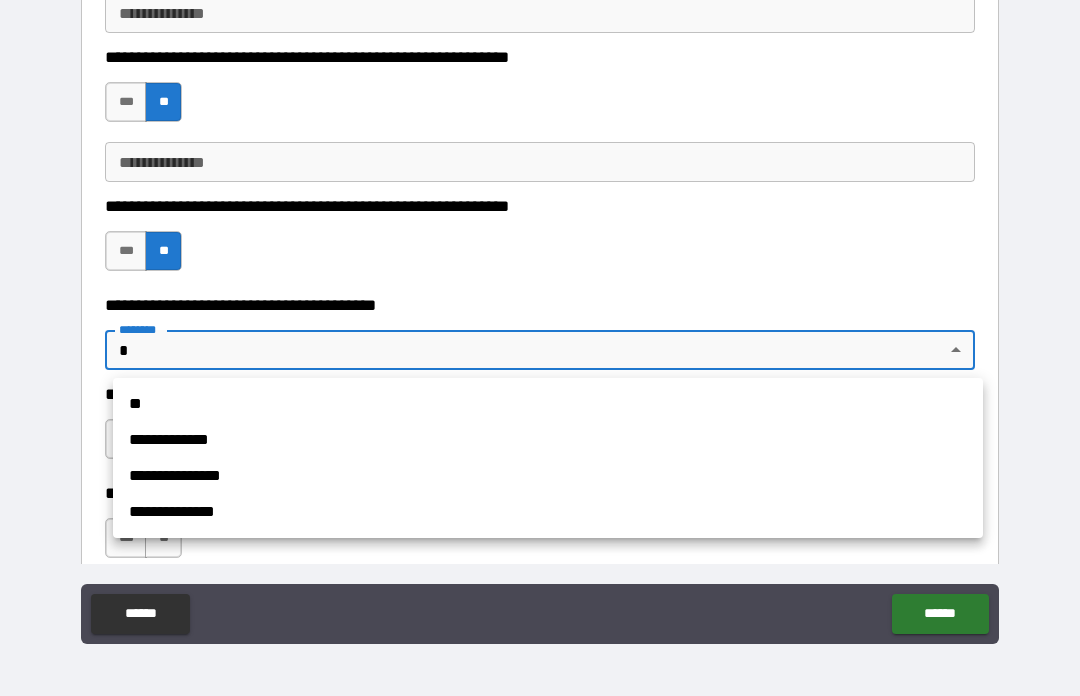 click on "**" at bounding box center (548, 404) 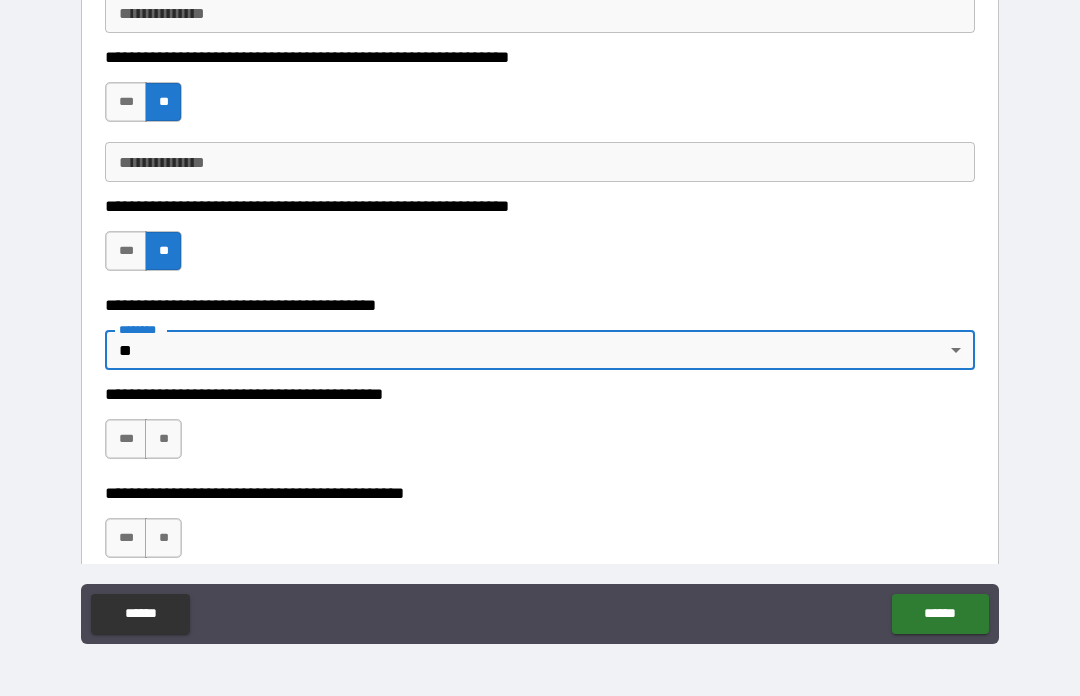 type on "**" 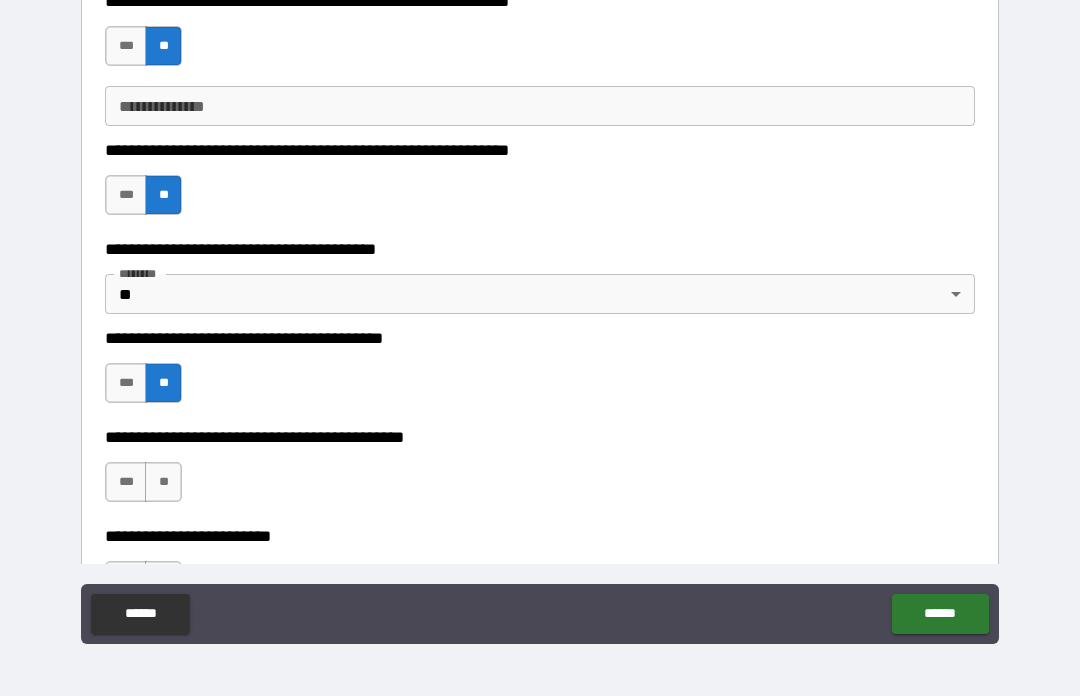 scroll, scrollTop: 642, scrollLeft: 0, axis: vertical 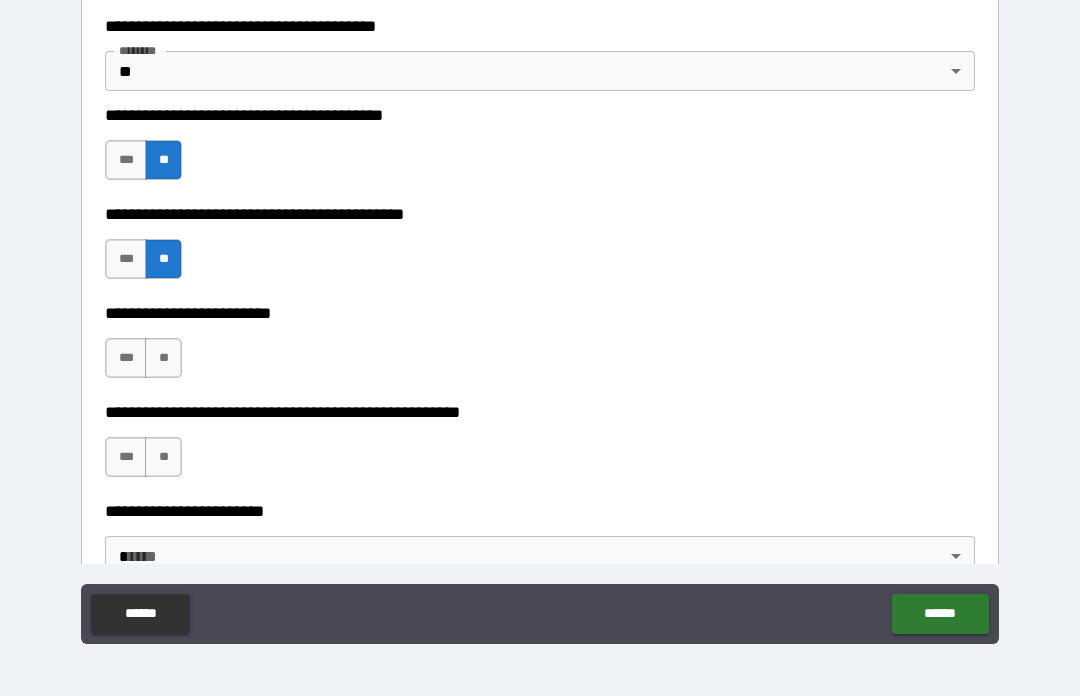 click on "***" at bounding box center (126, 358) 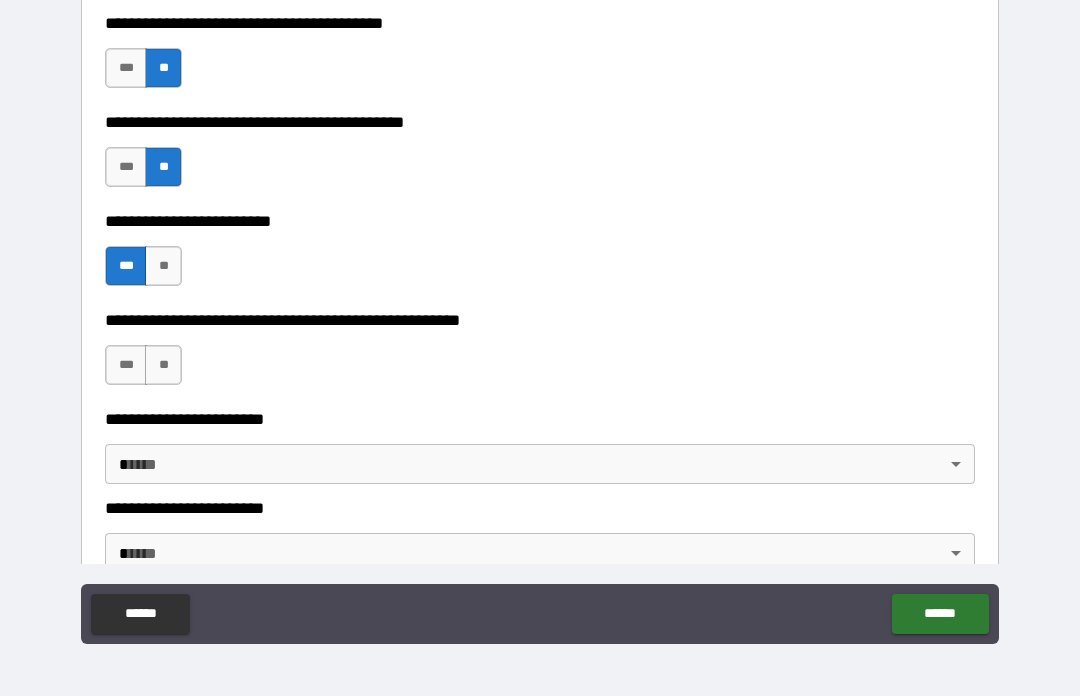 scroll, scrollTop: 959, scrollLeft: 0, axis: vertical 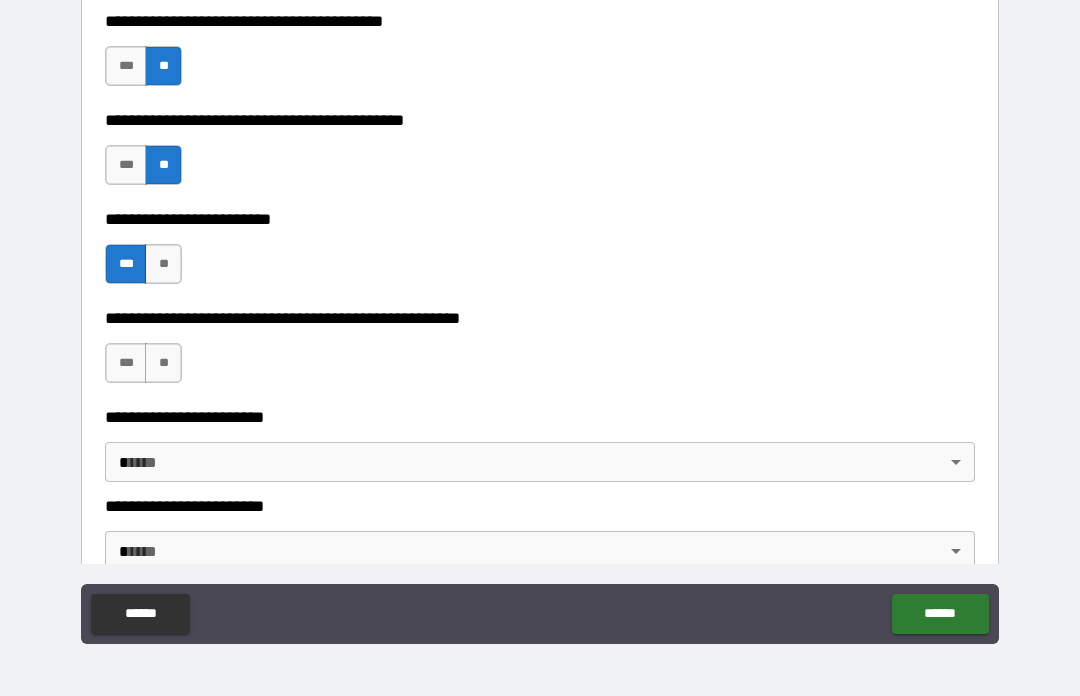 click on "**" at bounding box center (163, 363) 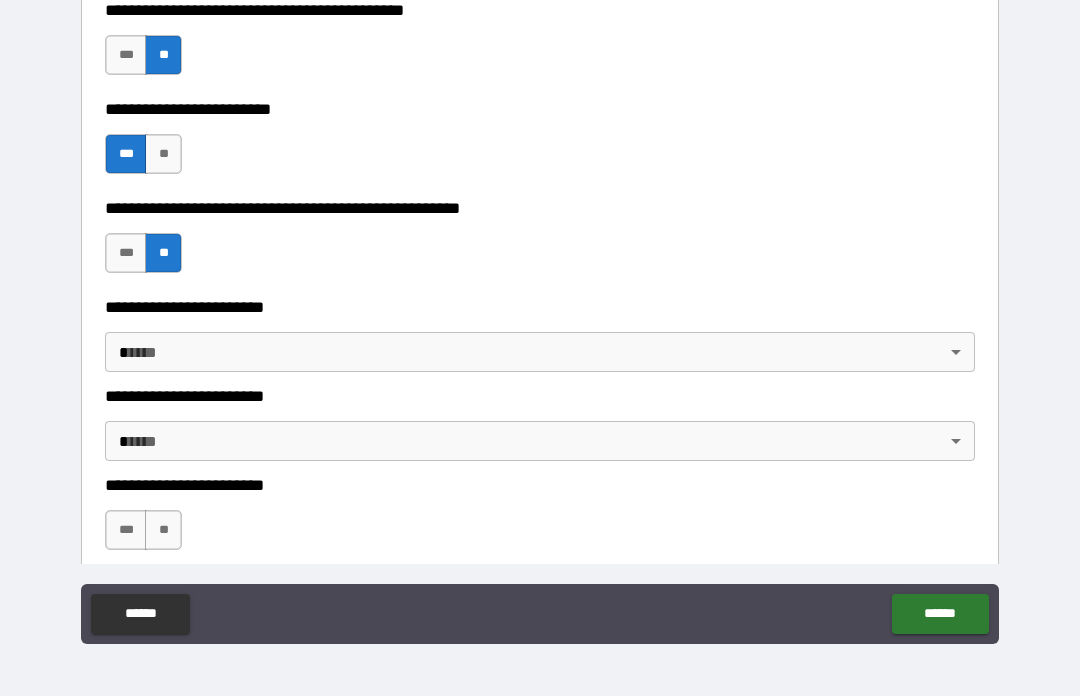 scroll, scrollTop: 1068, scrollLeft: 0, axis: vertical 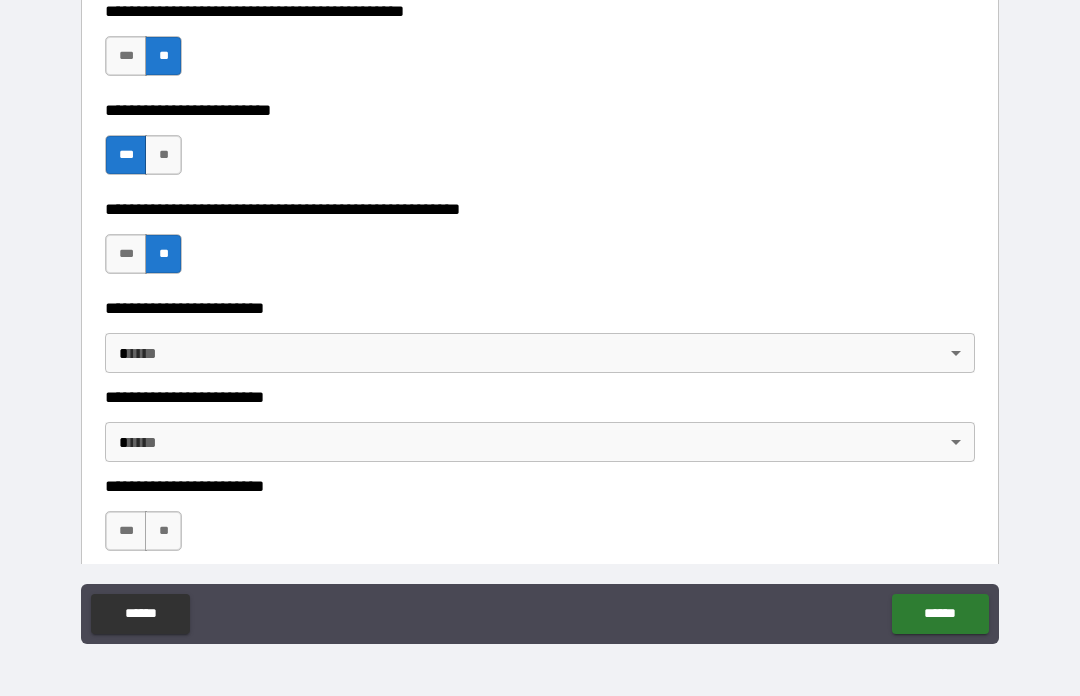 click on "**********" at bounding box center (540, 313) 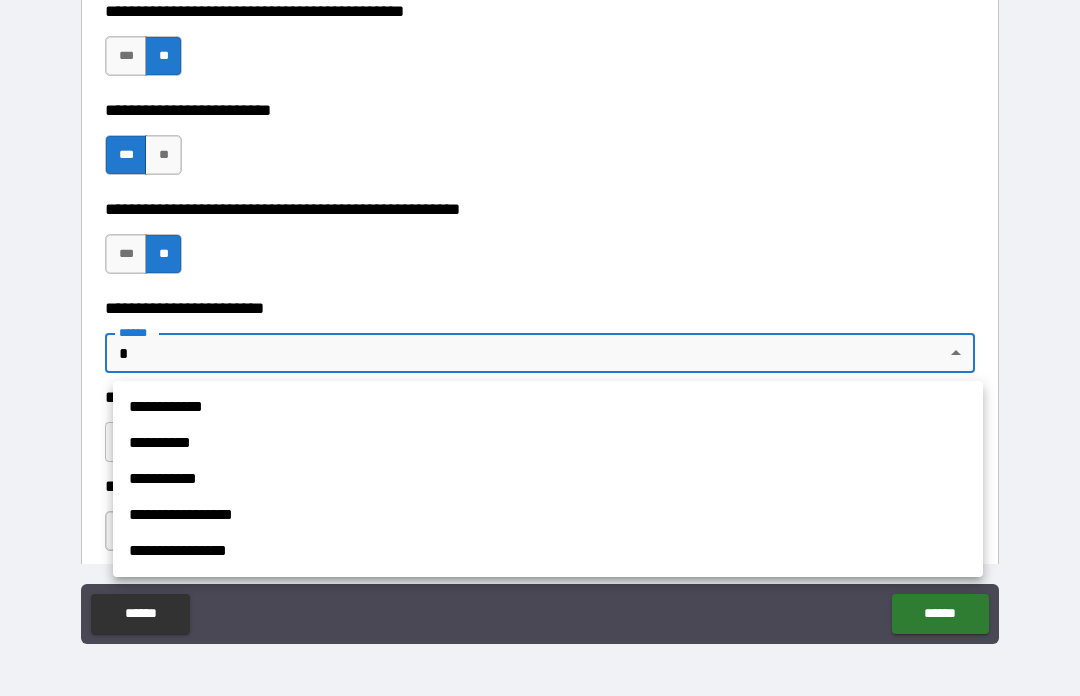 click on "**********" at bounding box center (548, 479) 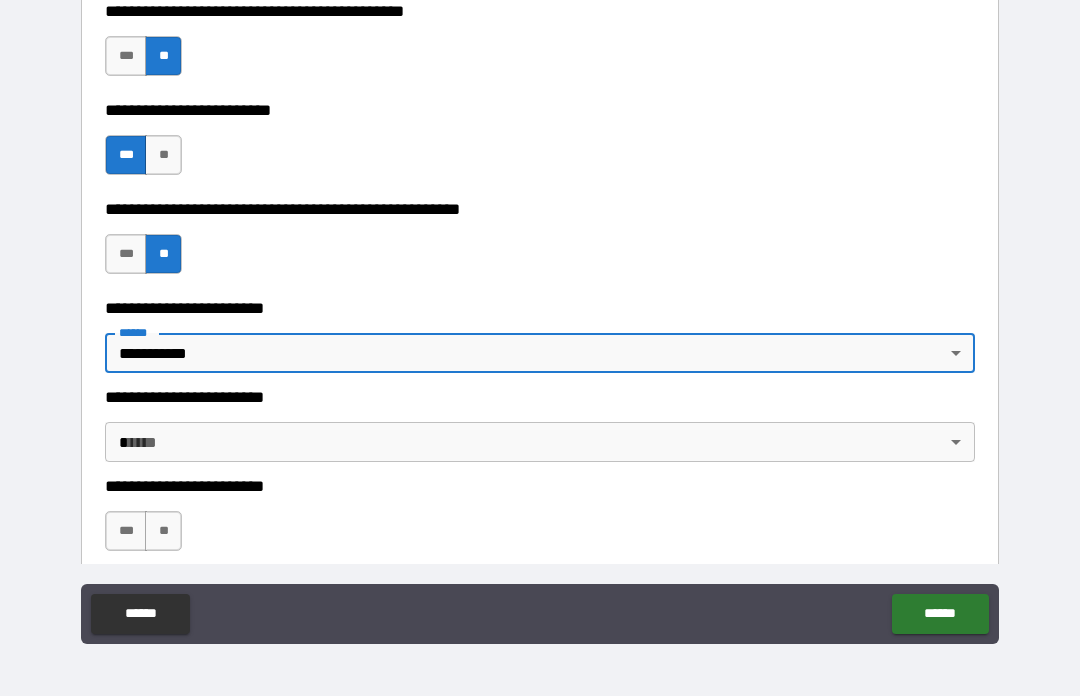 click on "**********" at bounding box center [540, 313] 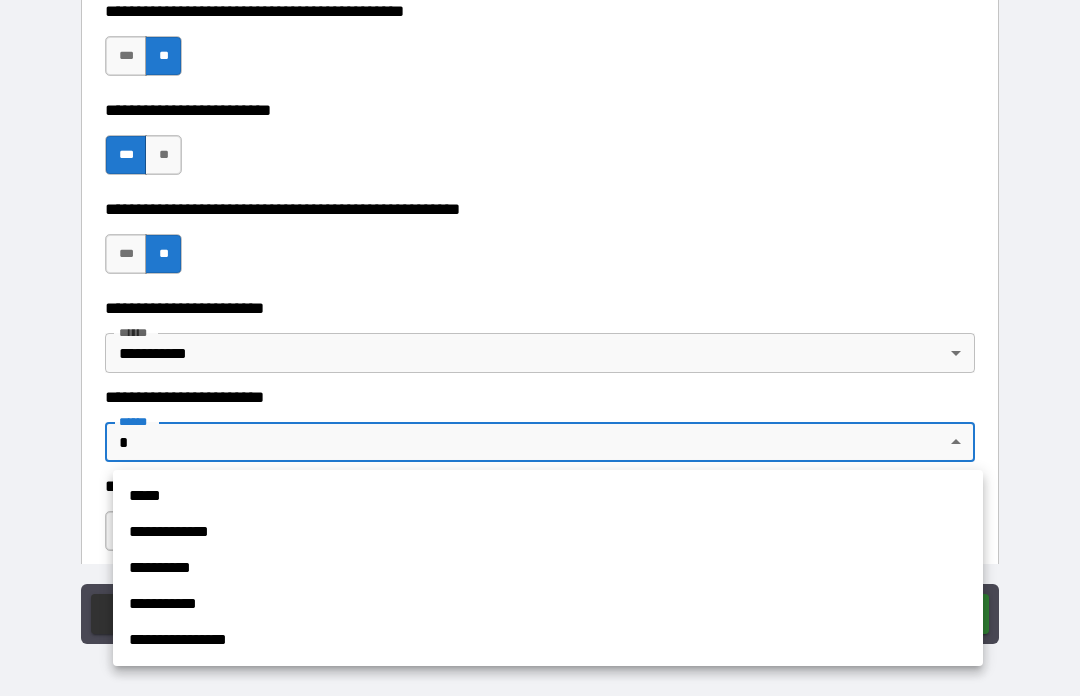 click on "**********" at bounding box center [548, 604] 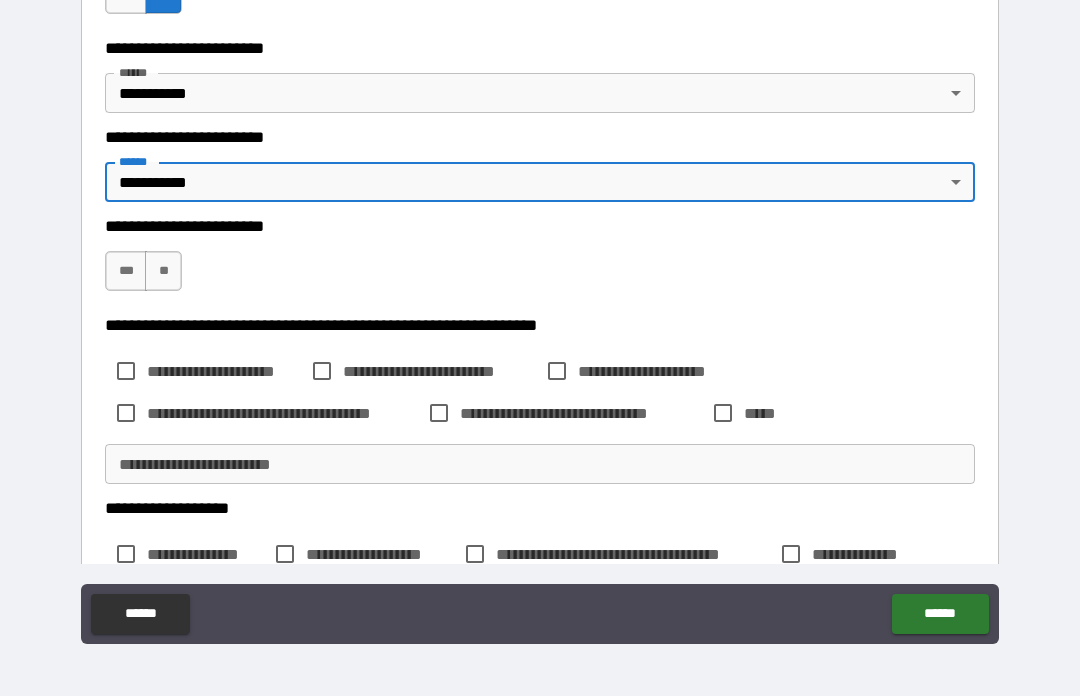scroll, scrollTop: 1333, scrollLeft: 0, axis: vertical 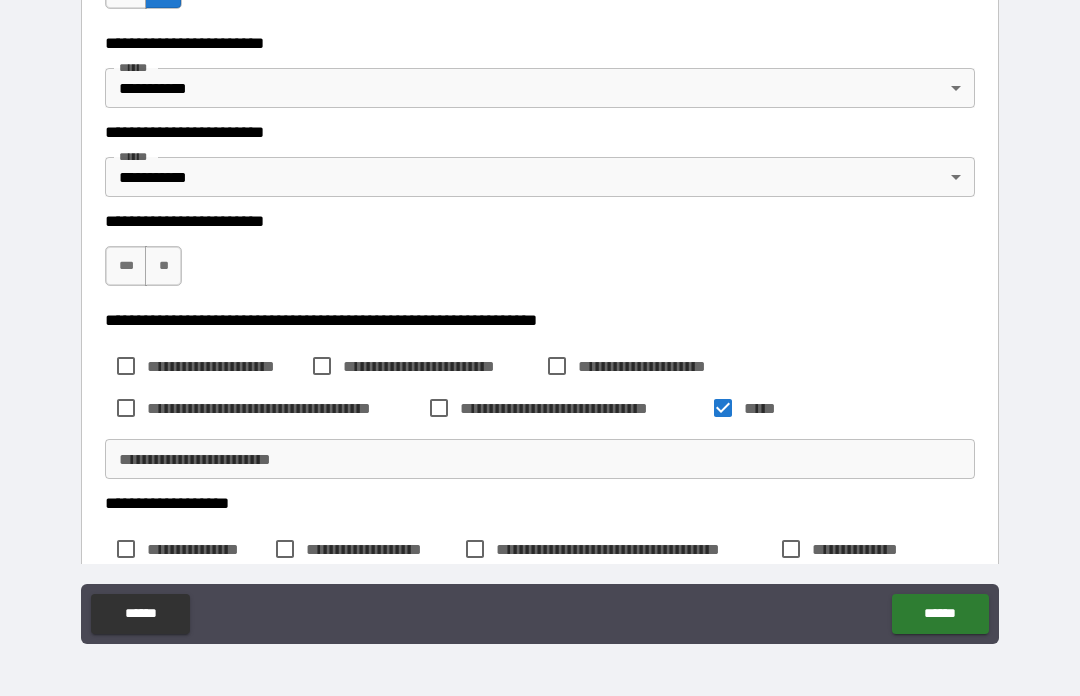 click on "**" at bounding box center [163, 266] 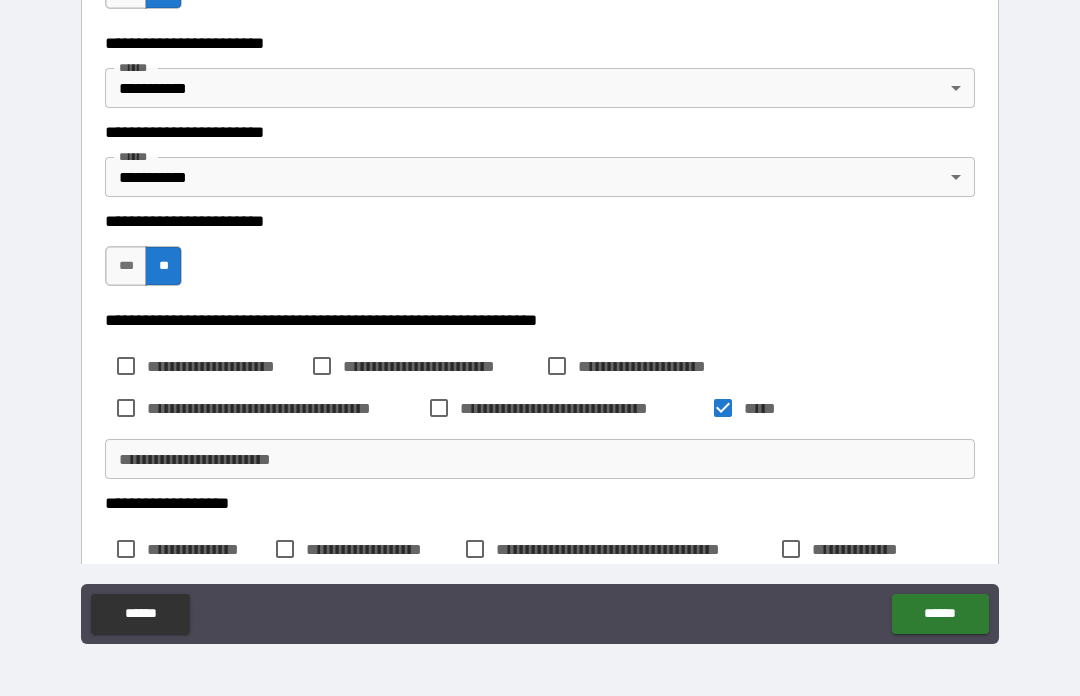 click on "**********" at bounding box center (540, 459) 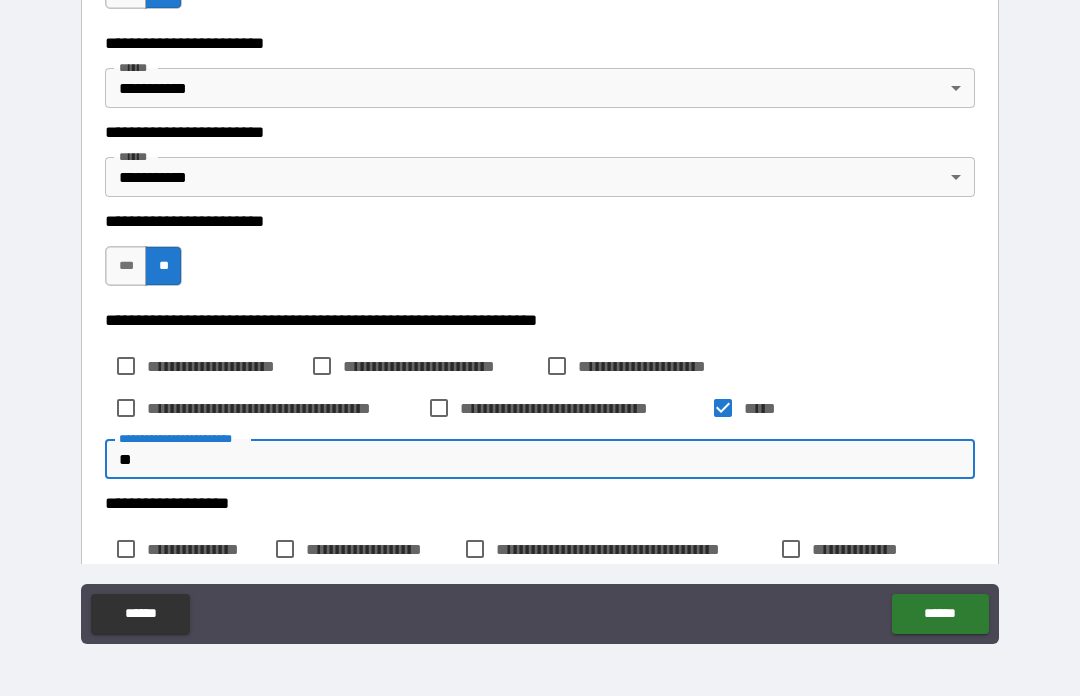 type on "*" 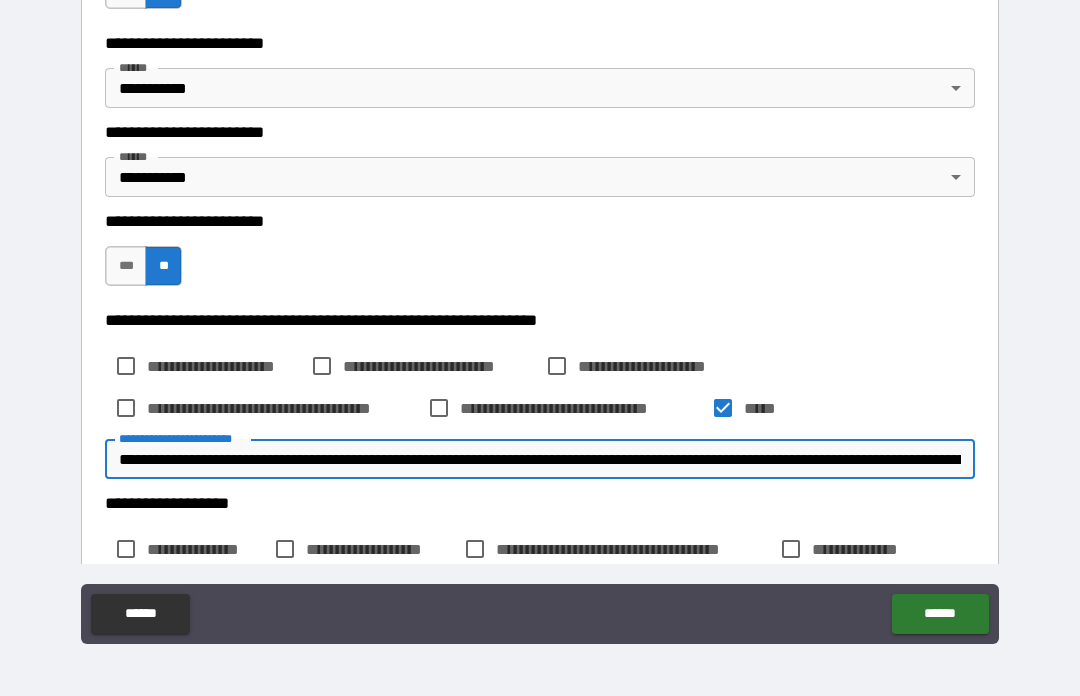 click on "**********" at bounding box center (540, 459) 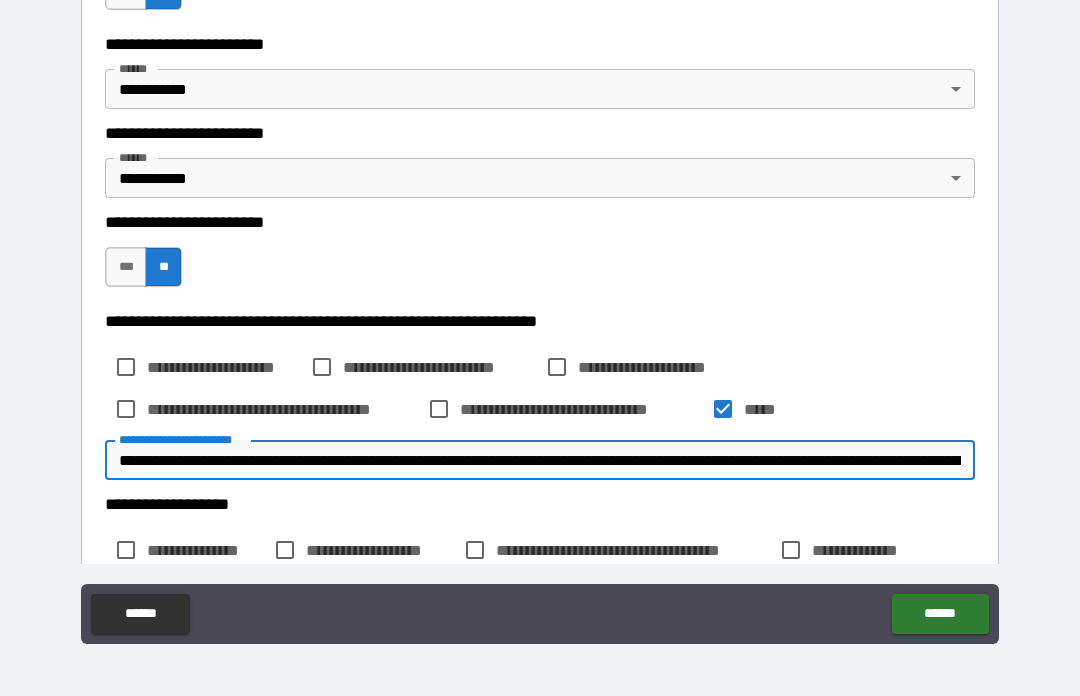 scroll, scrollTop: 1331, scrollLeft: 0, axis: vertical 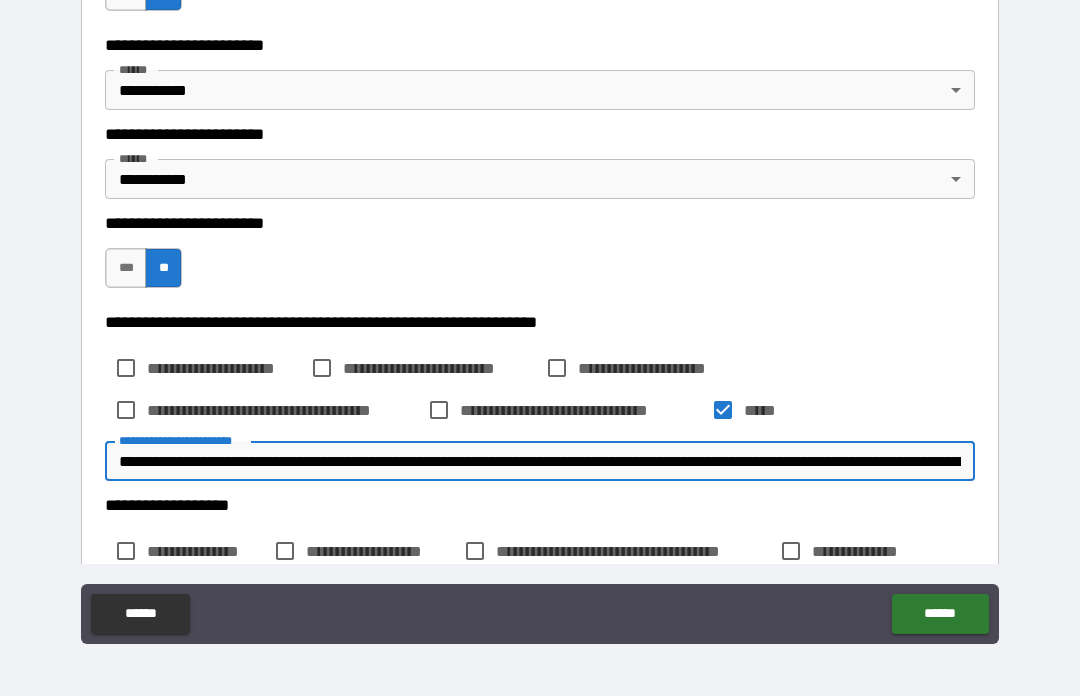 click on "**********" at bounding box center (540, 461) 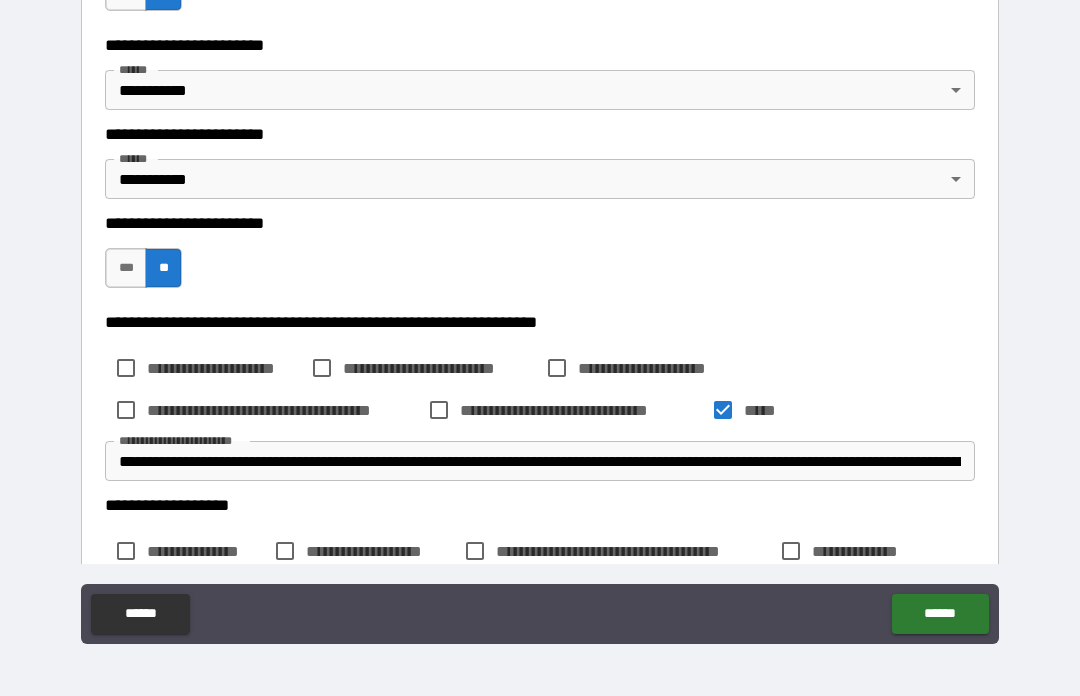 click on "**********" at bounding box center [540, 399] 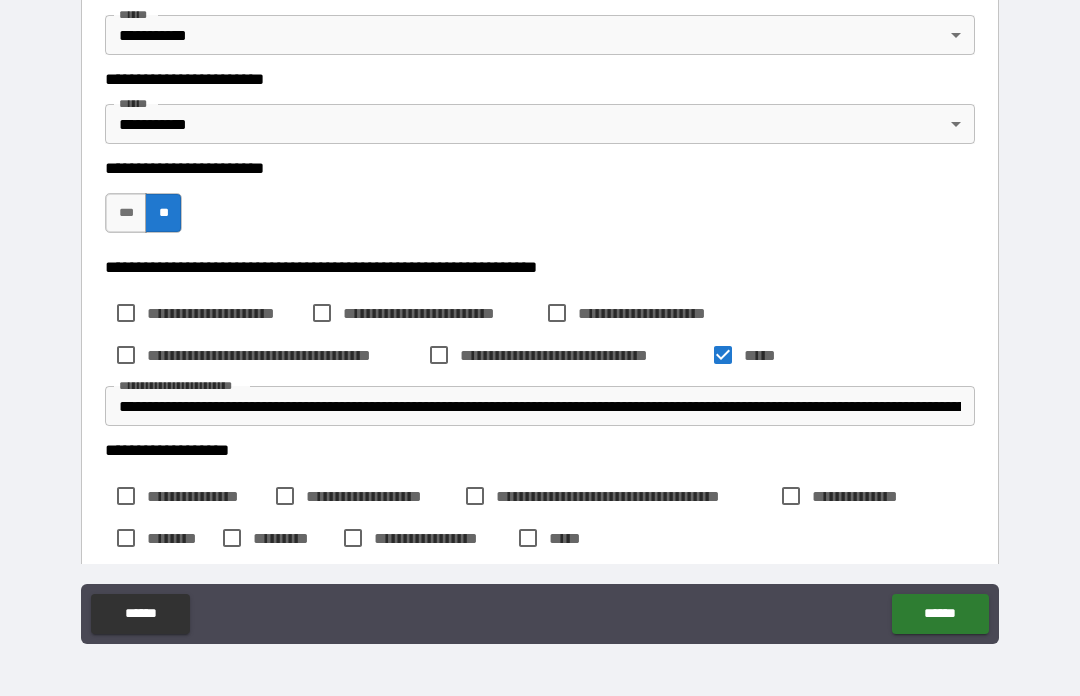 scroll, scrollTop: 1387, scrollLeft: 0, axis: vertical 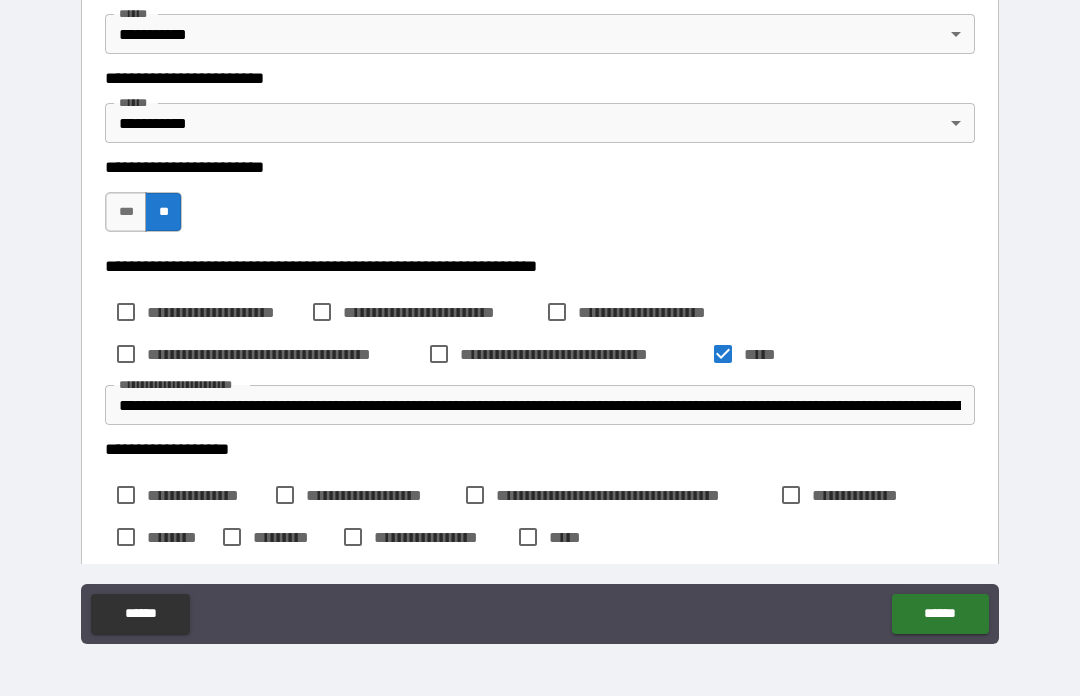 click on "**********" at bounding box center (540, 405) 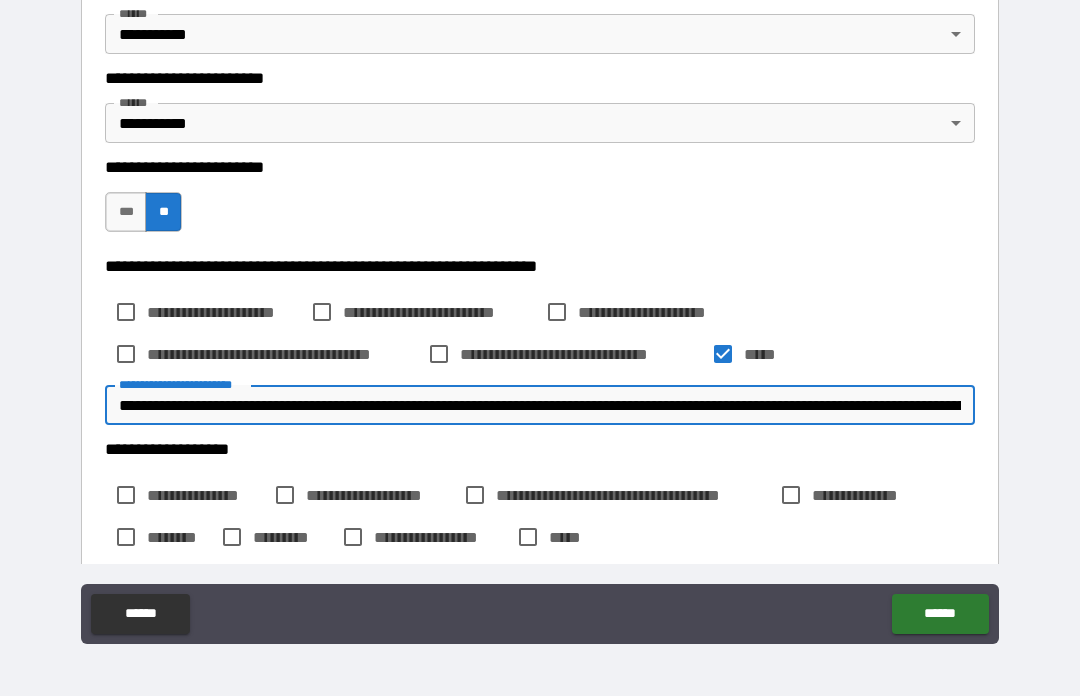 click on "**********" at bounding box center (540, 405) 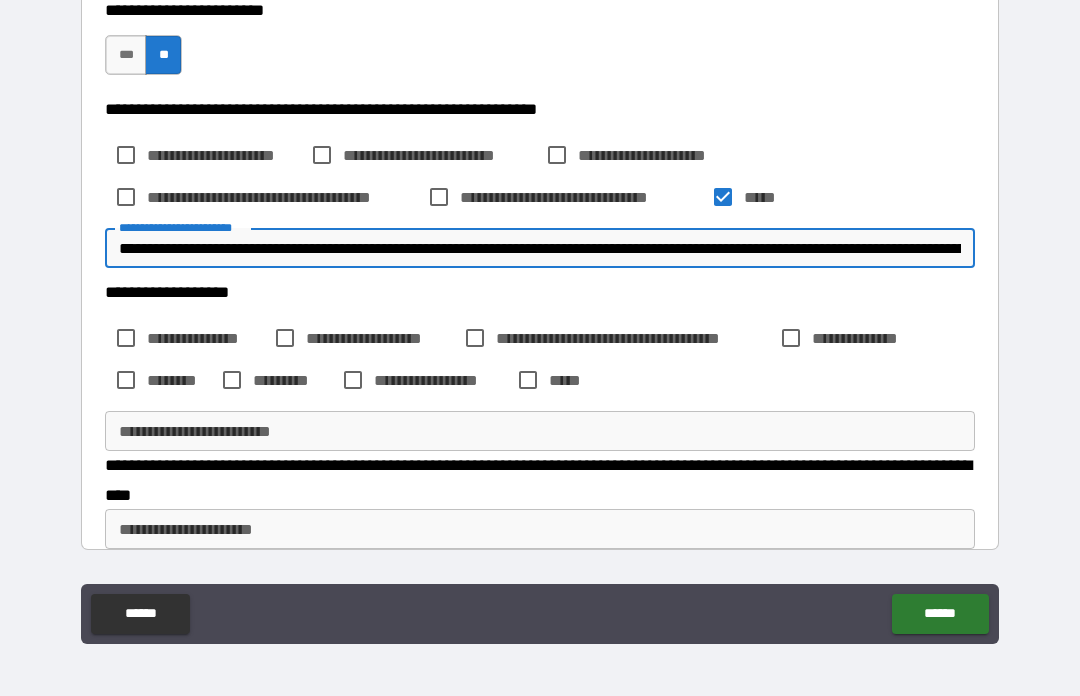 scroll, scrollTop: 1544, scrollLeft: 0, axis: vertical 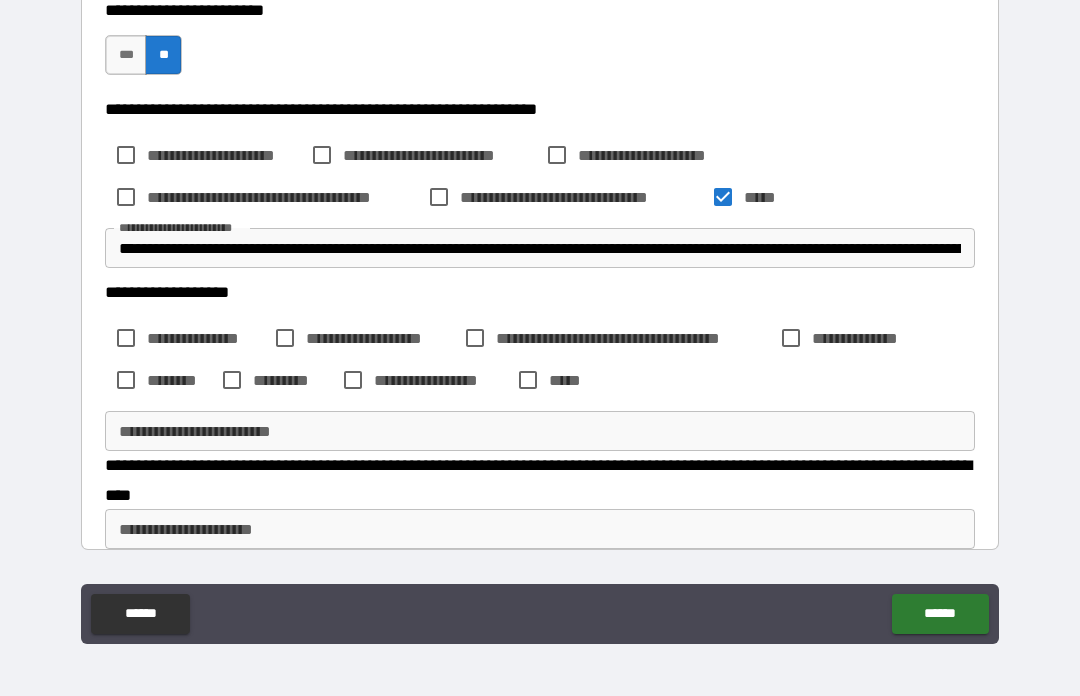 click on "**********" at bounding box center (540, 248) 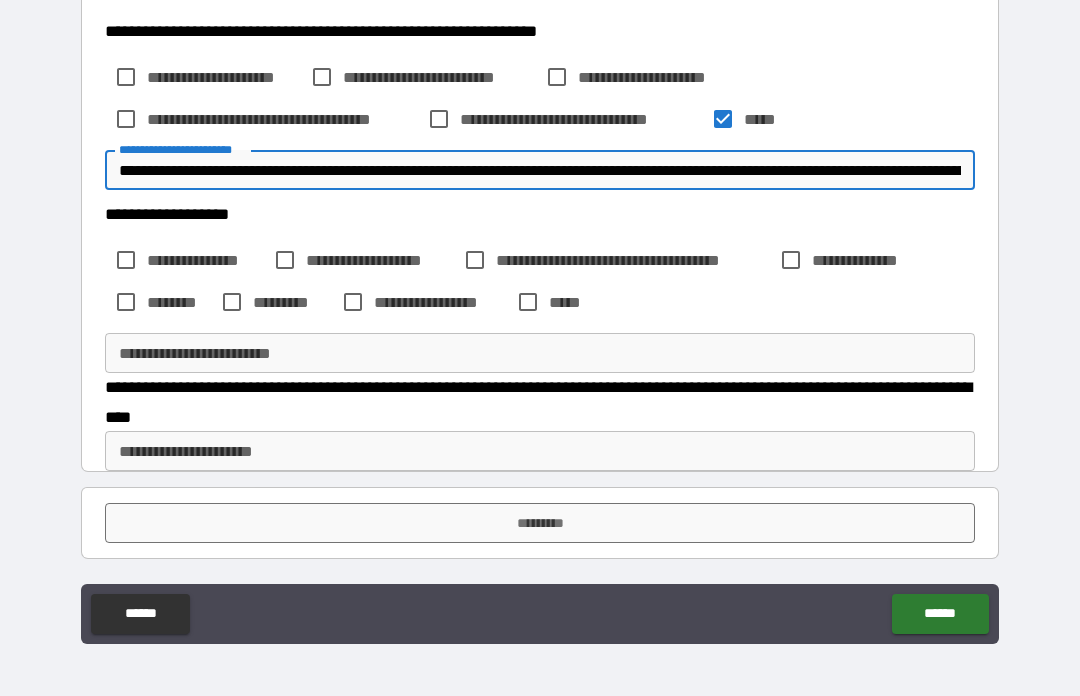 scroll, scrollTop: 1622, scrollLeft: 0, axis: vertical 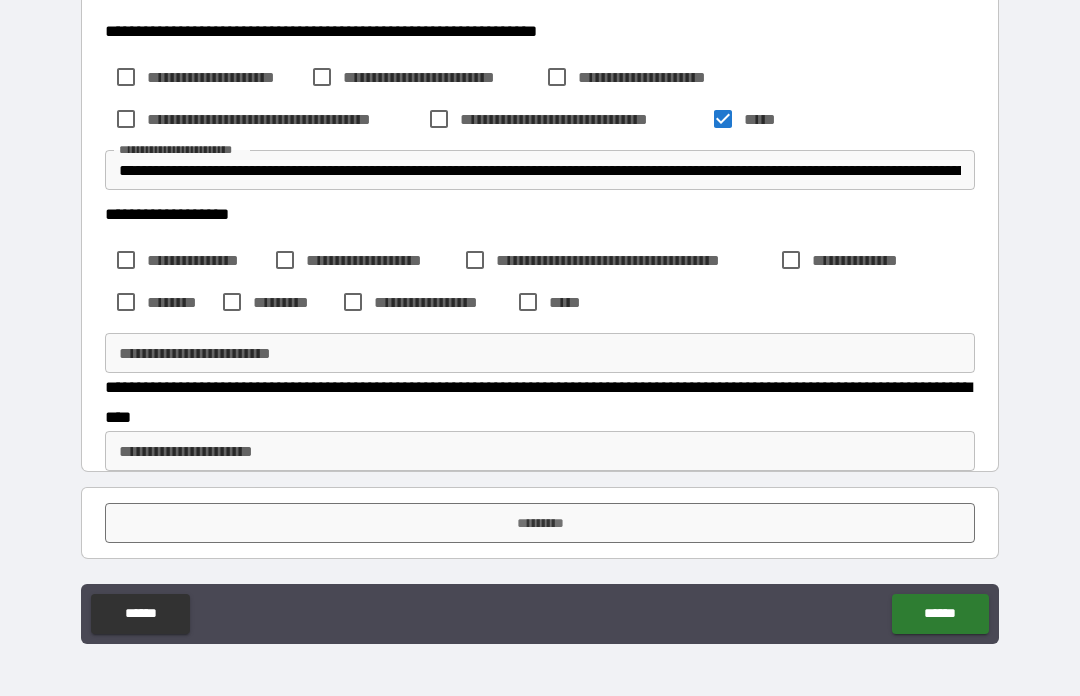 click on "*********" at bounding box center (540, 523) 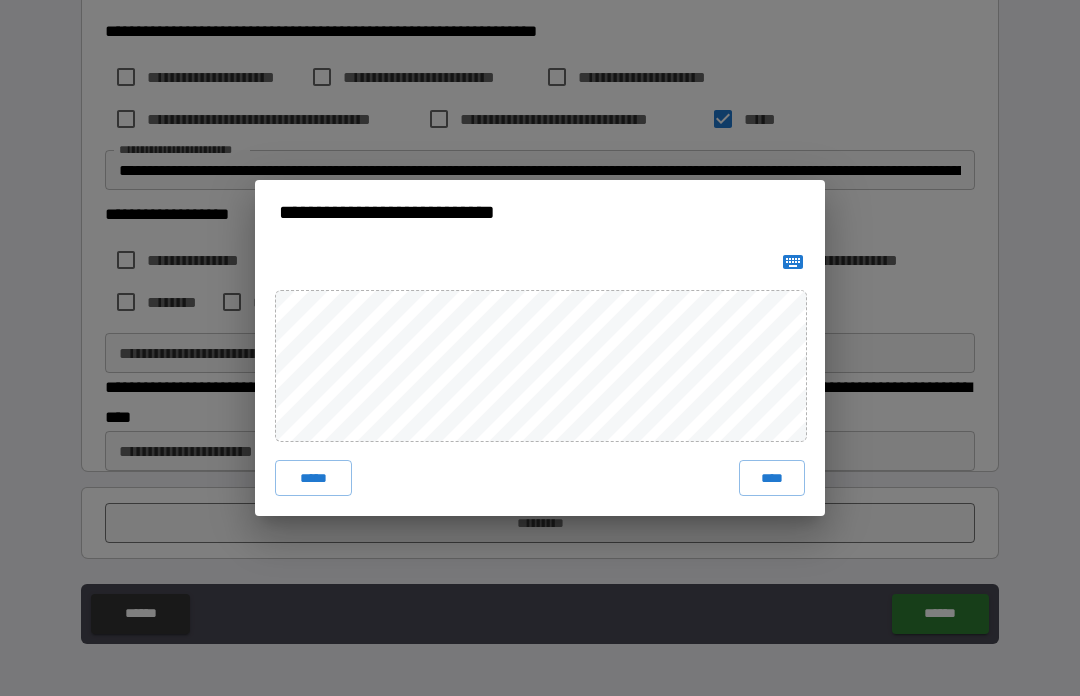 click 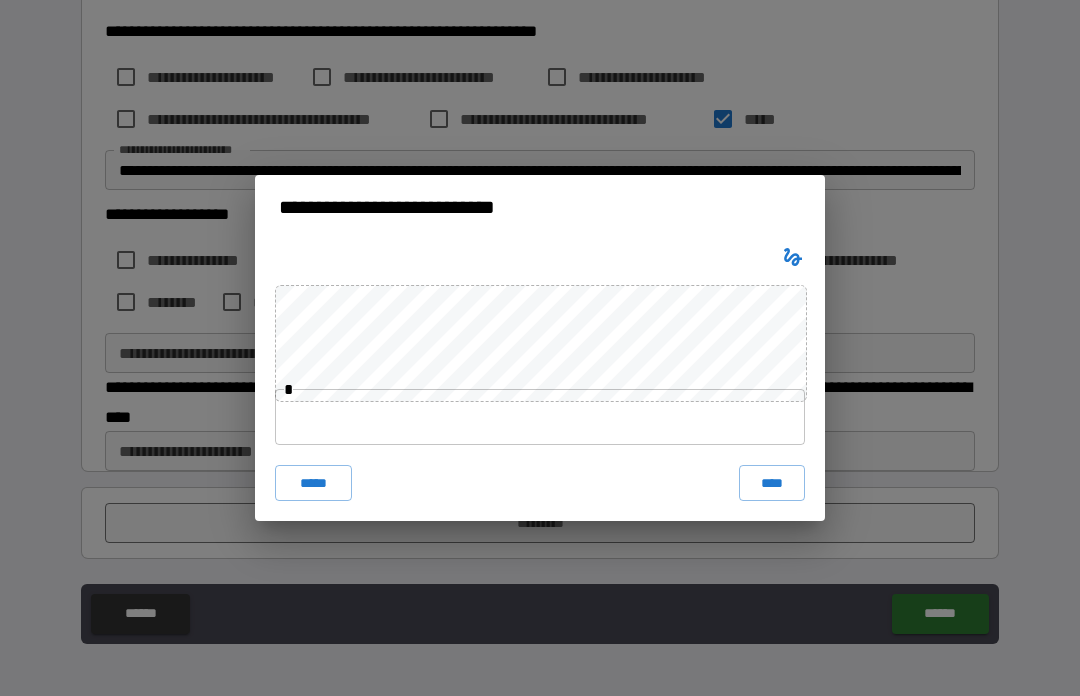 click at bounding box center [540, 417] 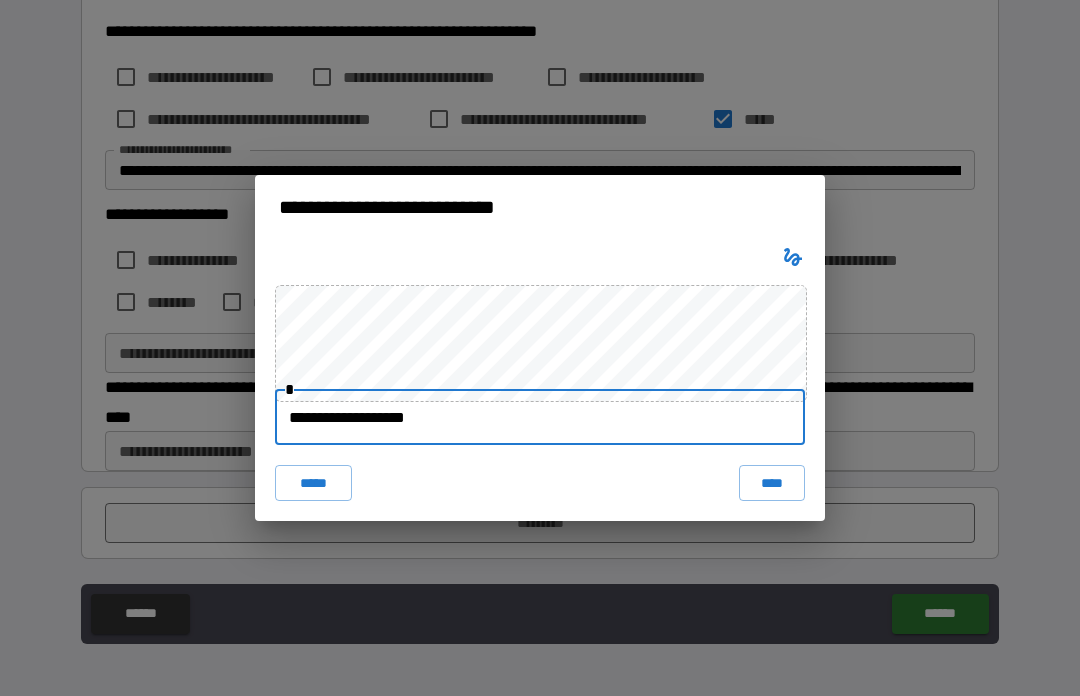type on "**********" 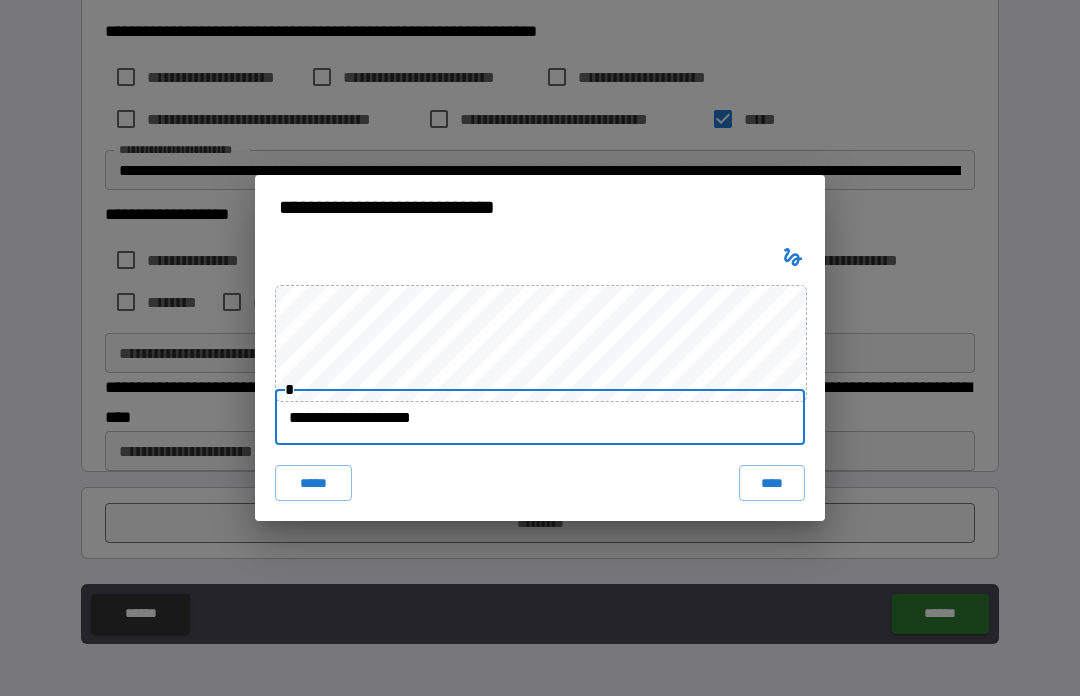 click on "****" at bounding box center [772, 483] 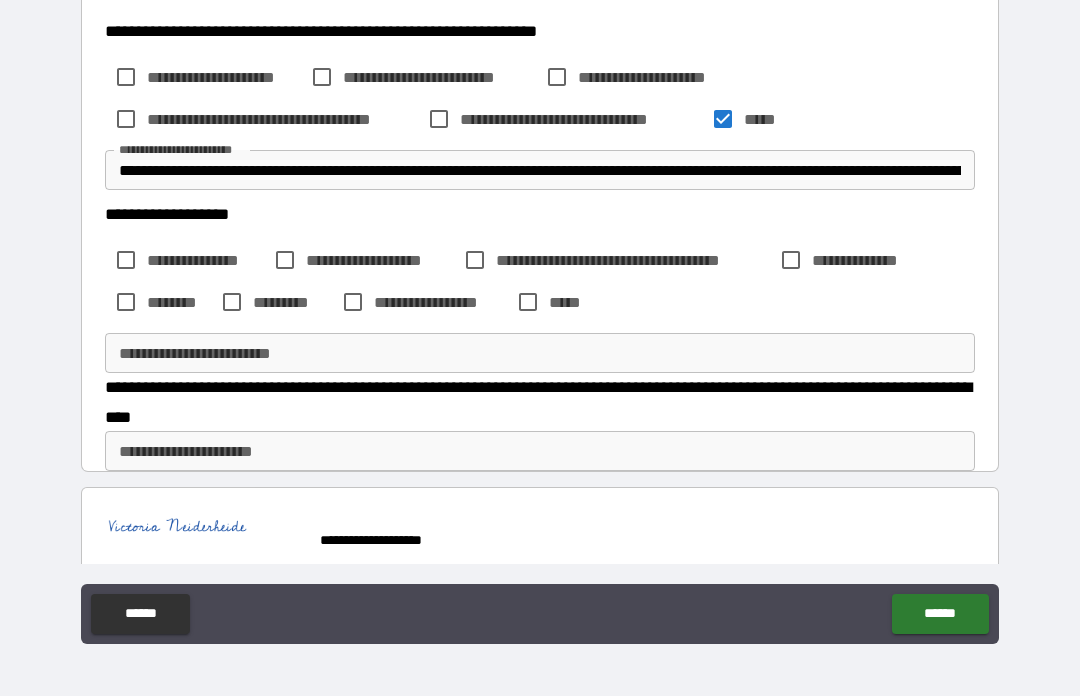 click on "******" at bounding box center [940, 614] 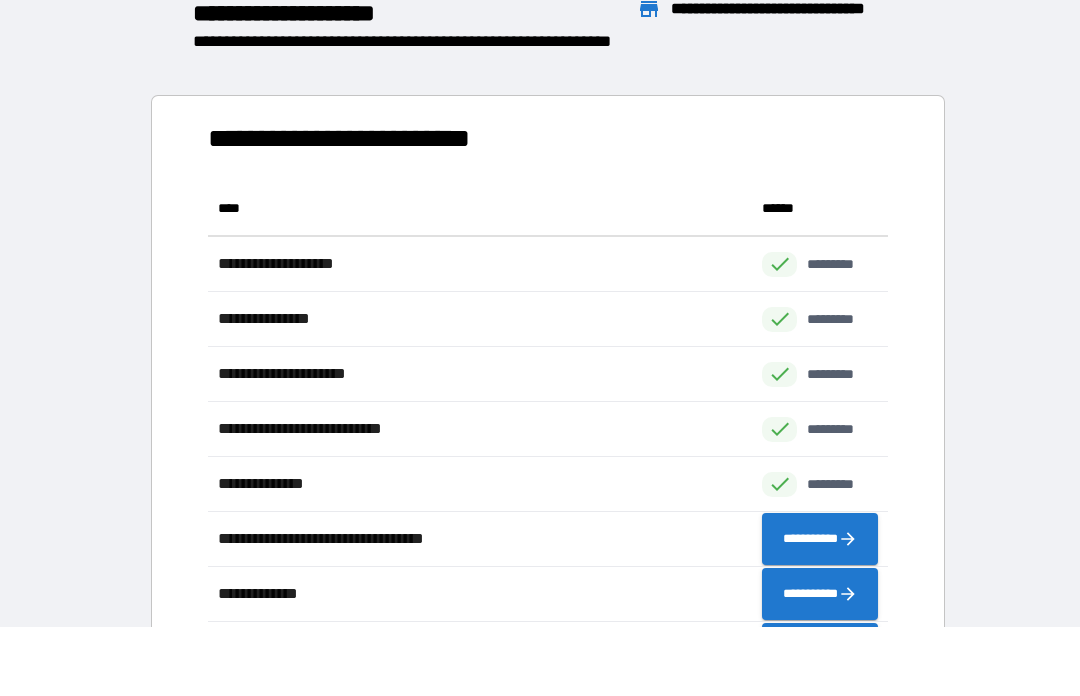 scroll, scrollTop: 496, scrollLeft: 680, axis: both 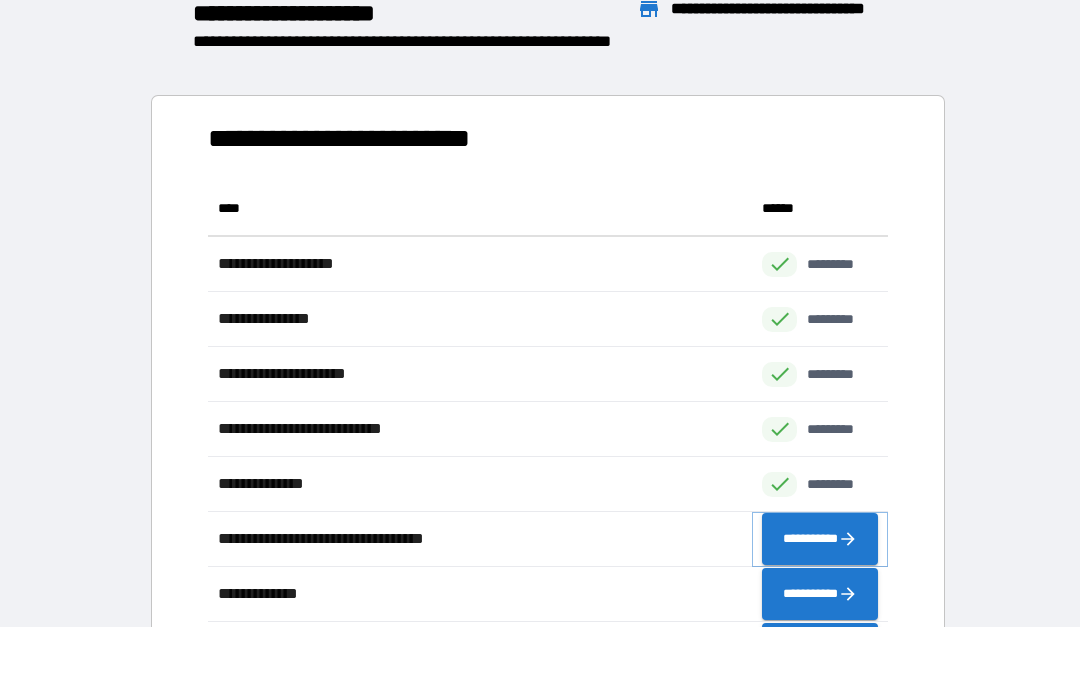 click on "**********" at bounding box center [820, 539] 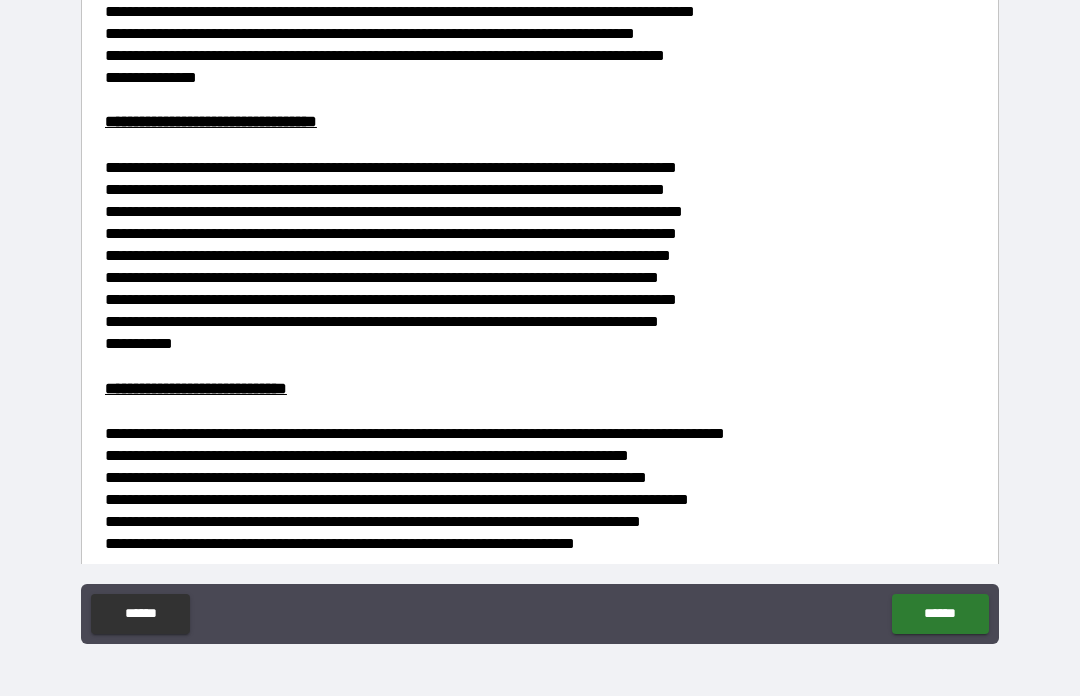 scroll, scrollTop: 1024, scrollLeft: 0, axis: vertical 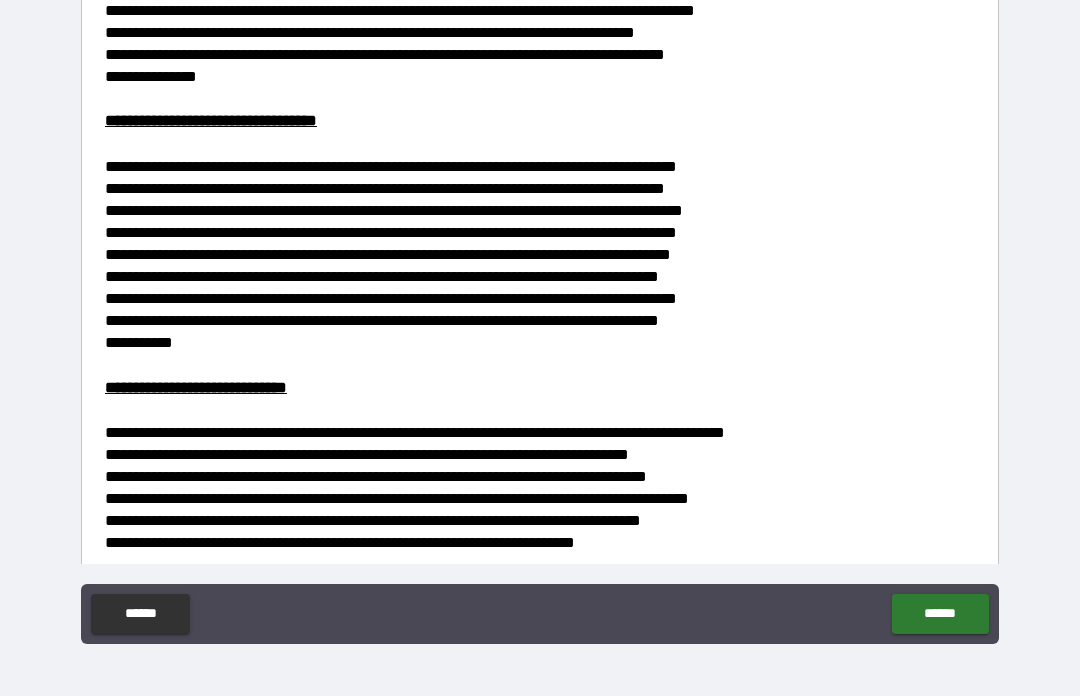 click on "******" at bounding box center (140, 614) 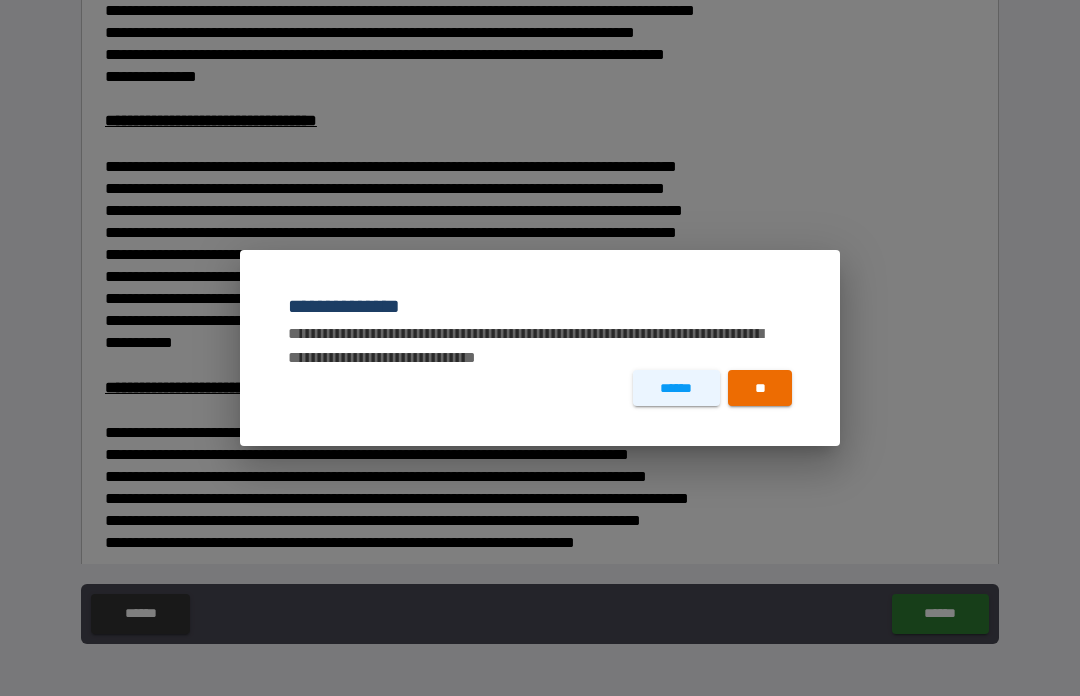 click on "******" at bounding box center [676, 388] 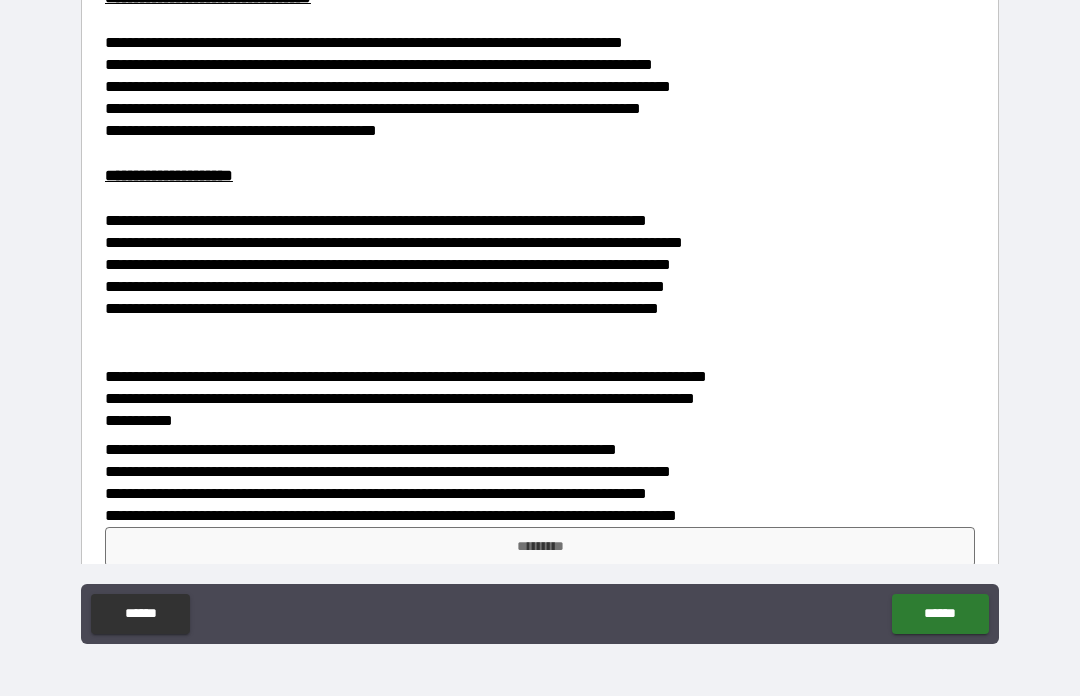 scroll, scrollTop: 1614, scrollLeft: 0, axis: vertical 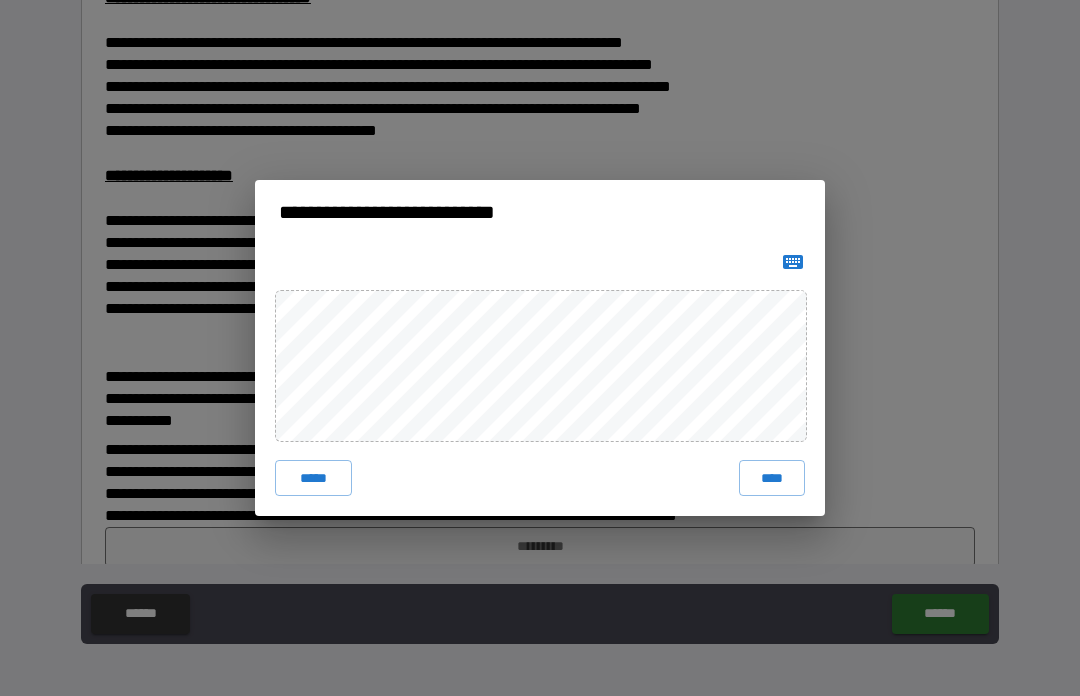 click at bounding box center [793, 262] 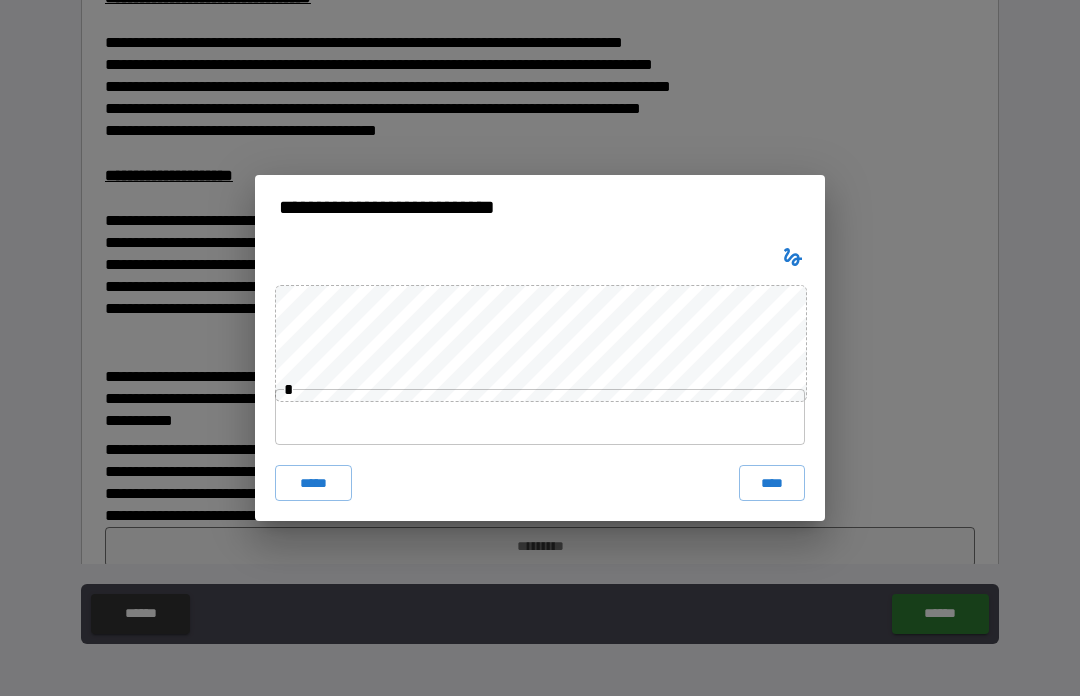 click at bounding box center [540, 417] 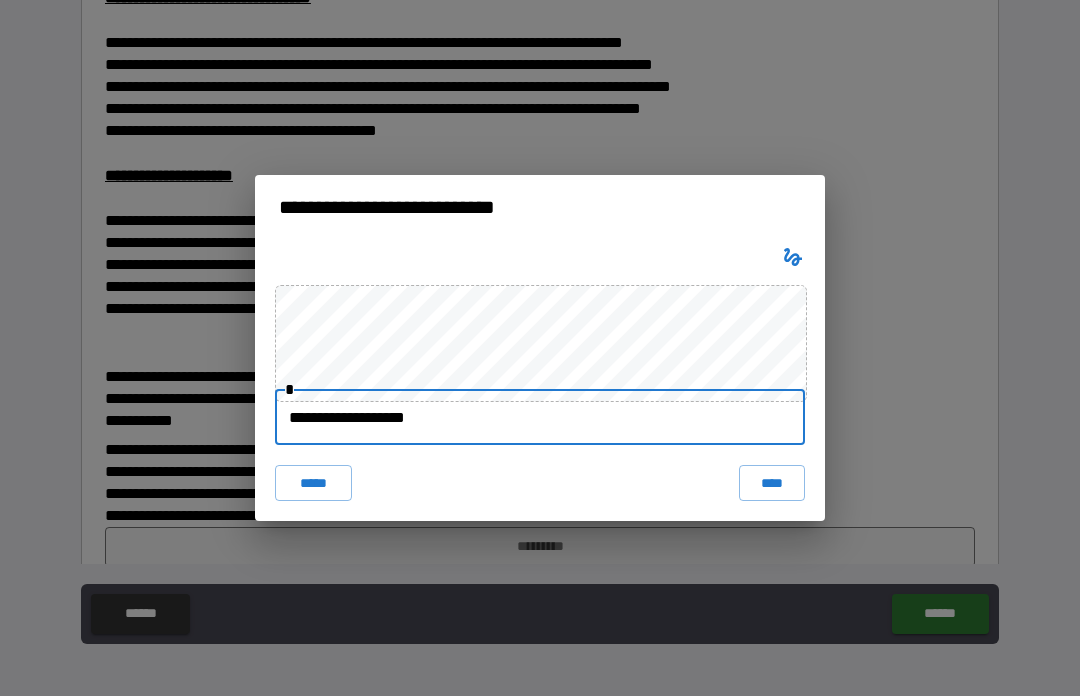 type on "**********" 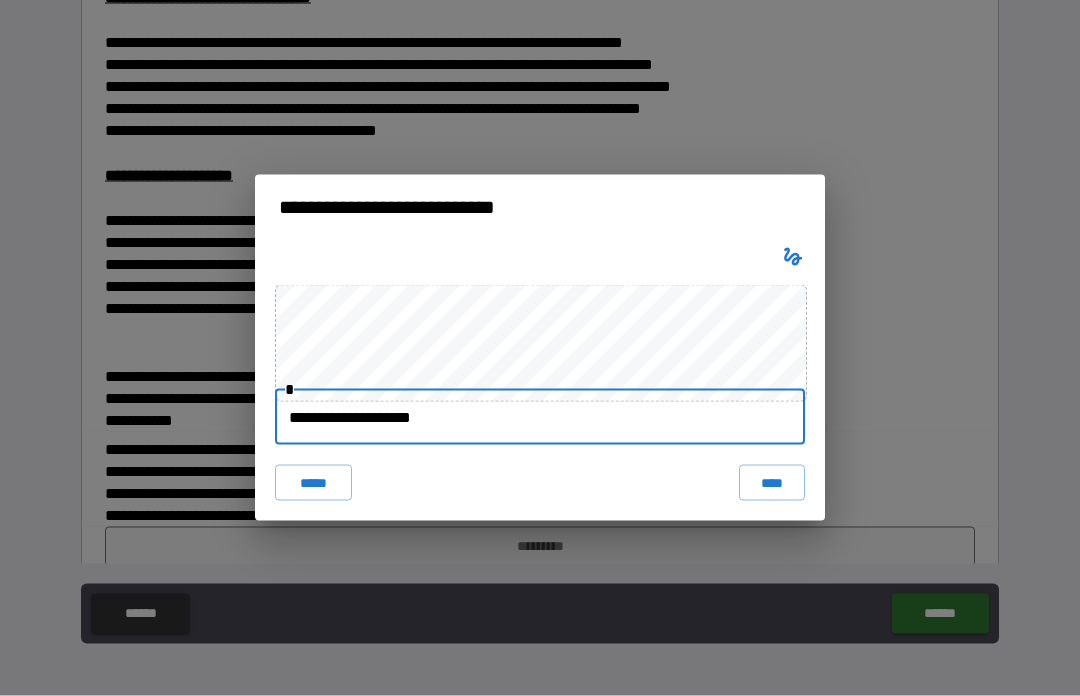 click on "****" at bounding box center (772, 483) 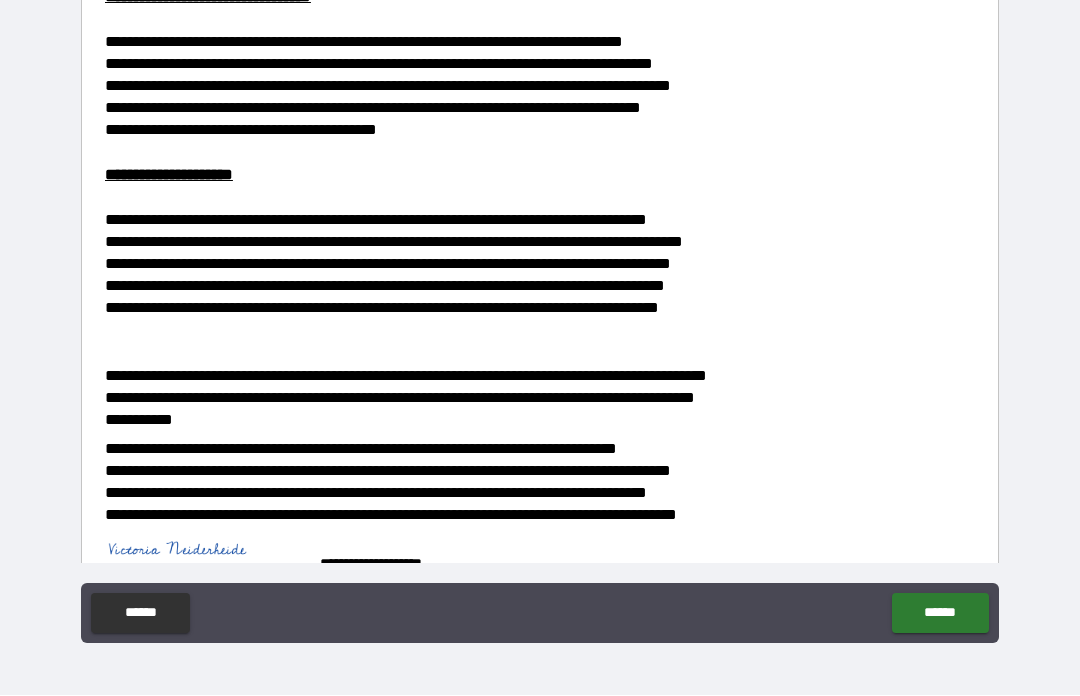 click on "******" at bounding box center (940, 614) 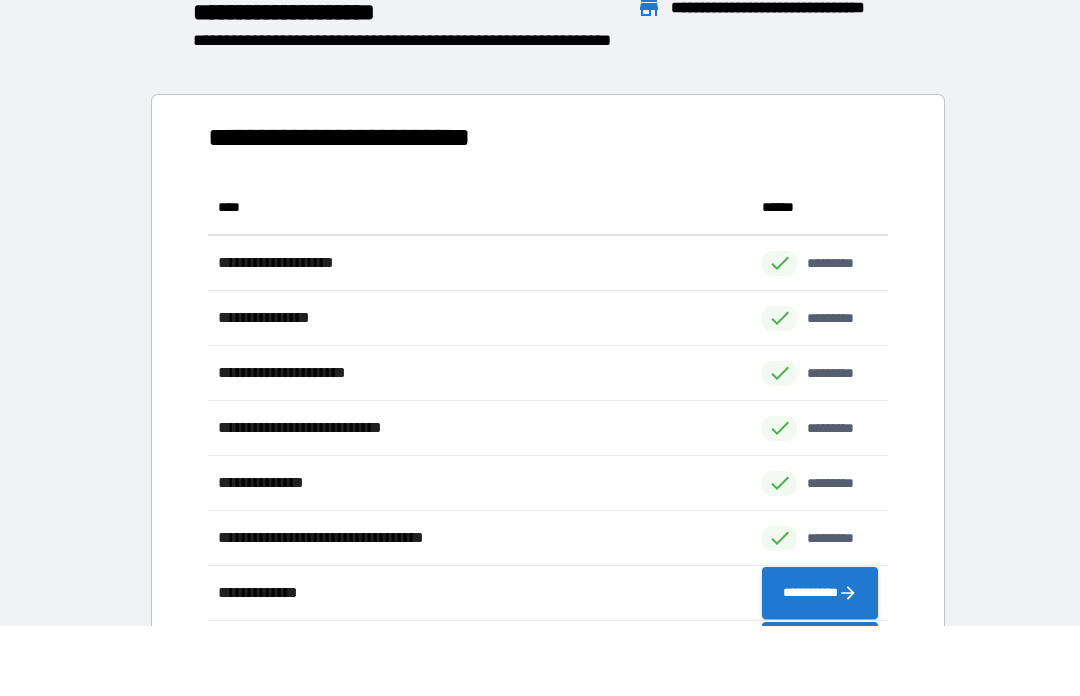 scroll, scrollTop: 1, scrollLeft: 1, axis: both 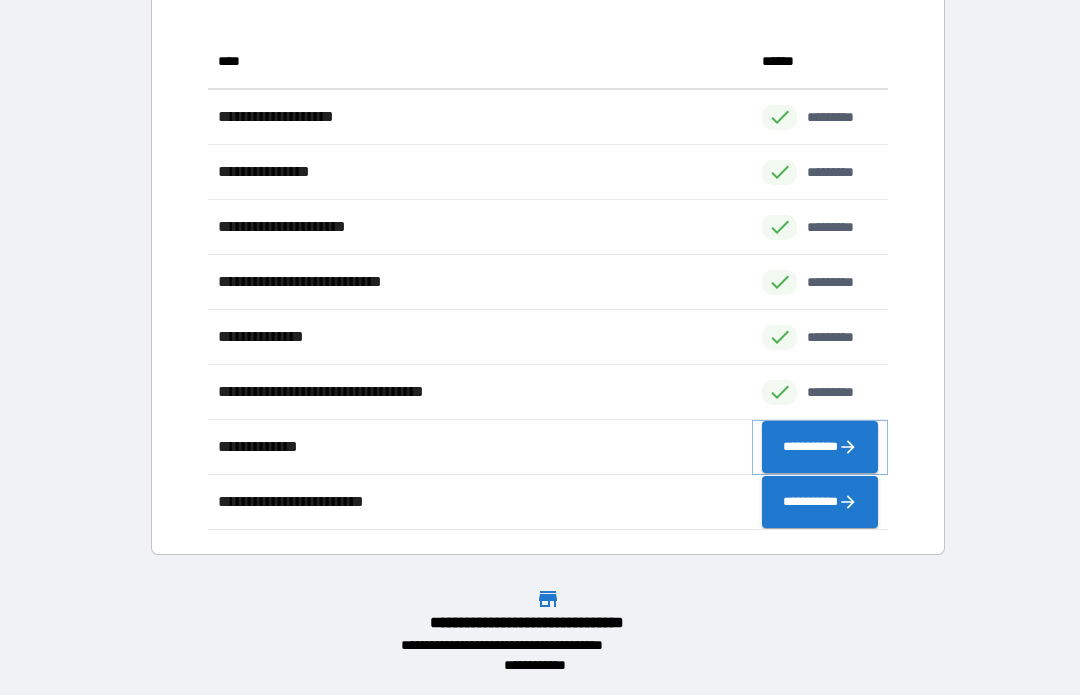click on "**********" at bounding box center (820, 448) 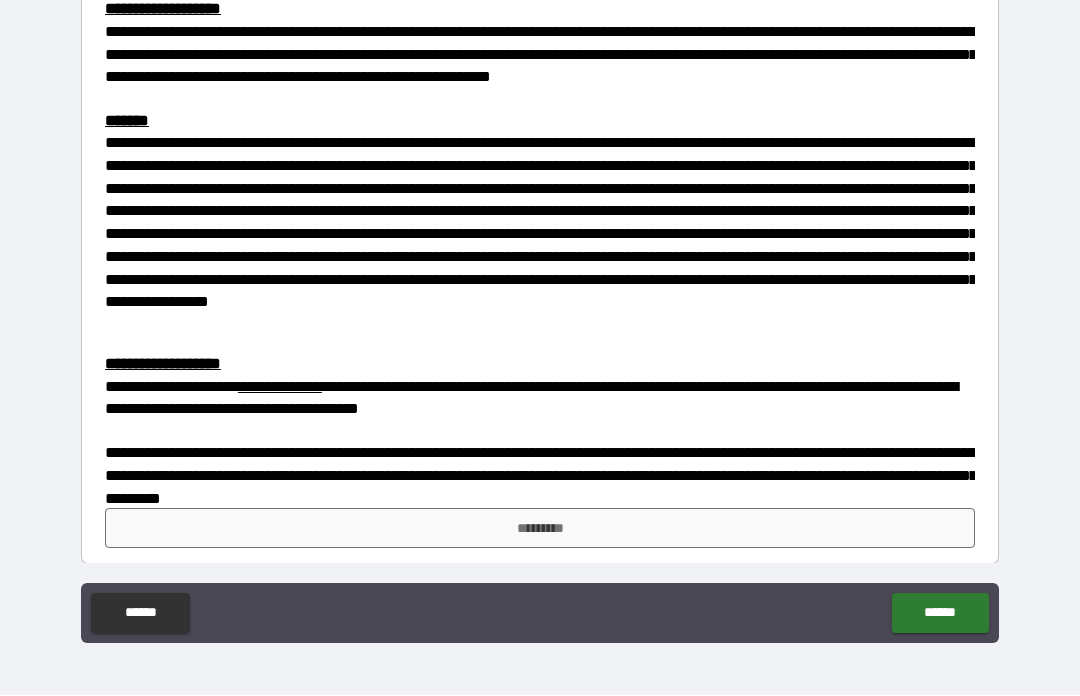 scroll, scrollTop: 236, scrollLeft: 0, axis: vertical 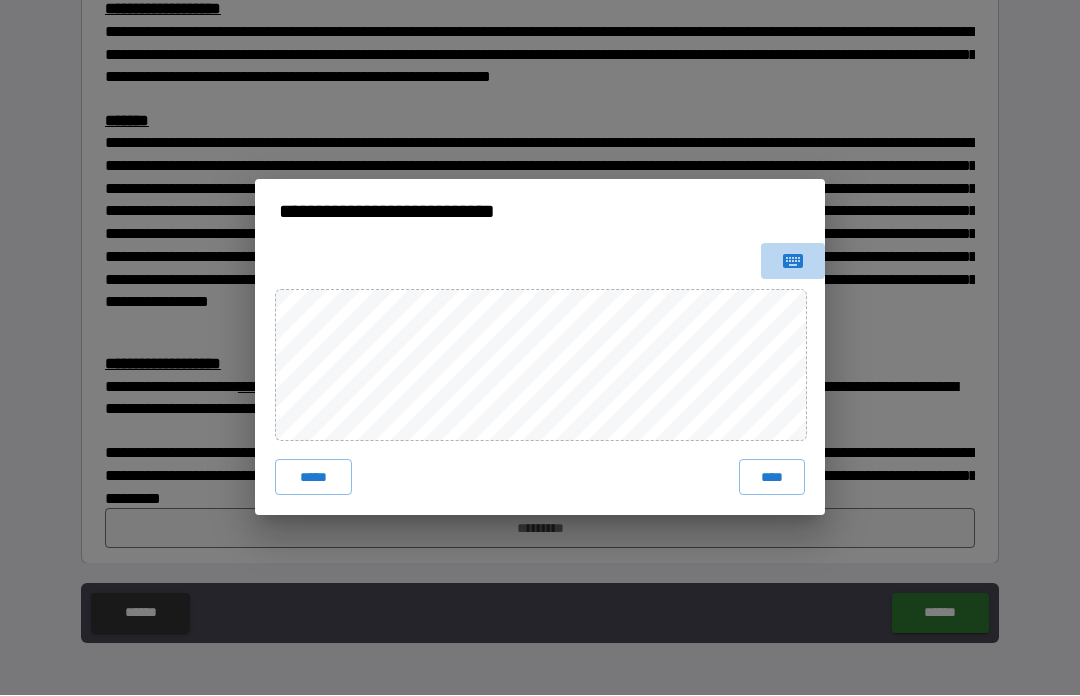 click 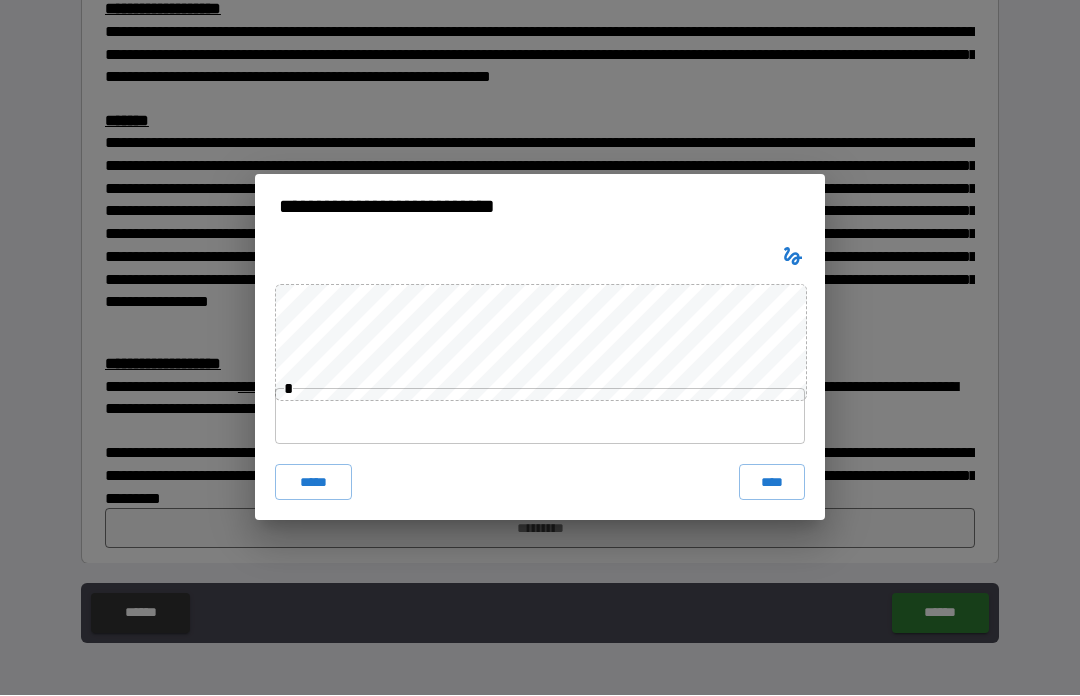 click at bounding box center (540, 417) 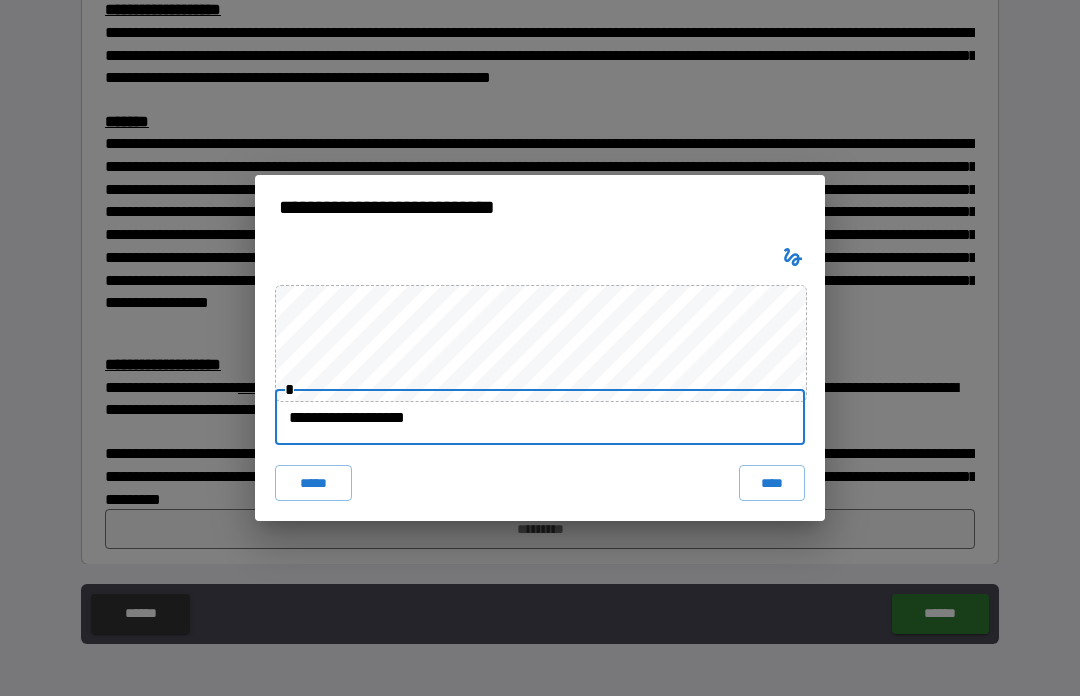 type on "**********" 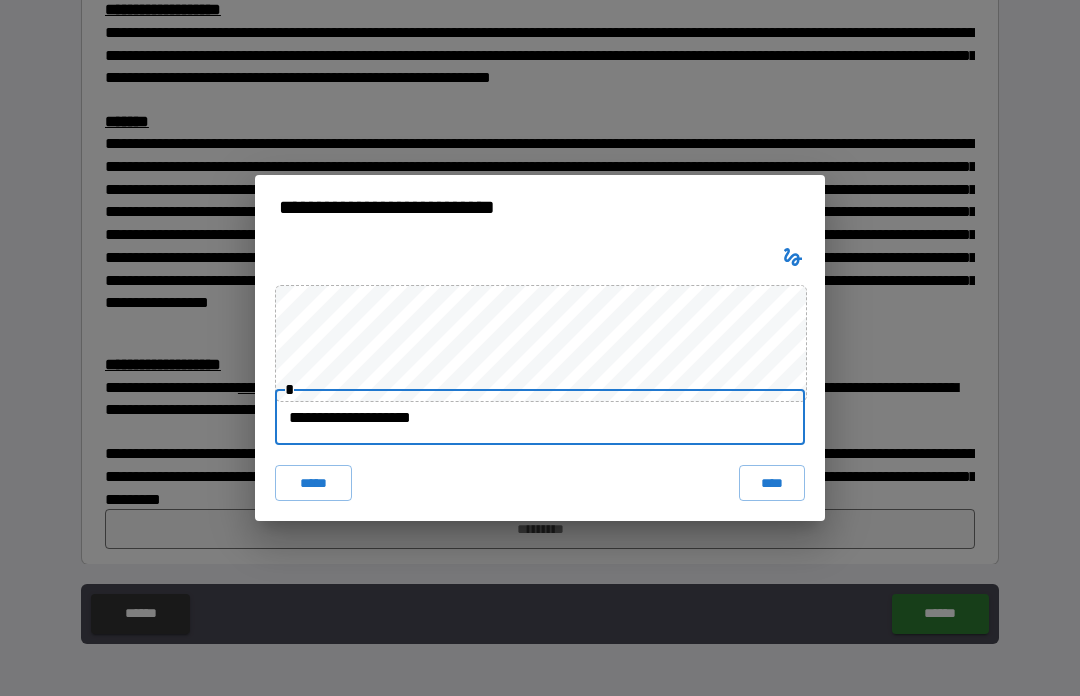 click on "****" at bounding box center [772, 483] 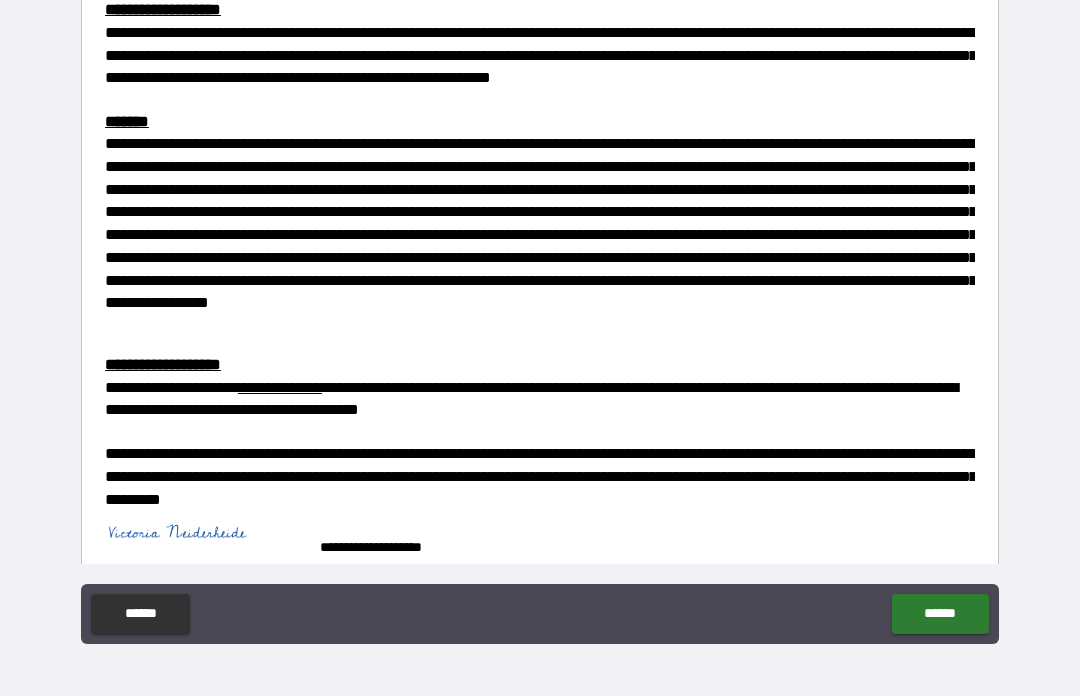 click on "******" at bounding box center (940, 614) 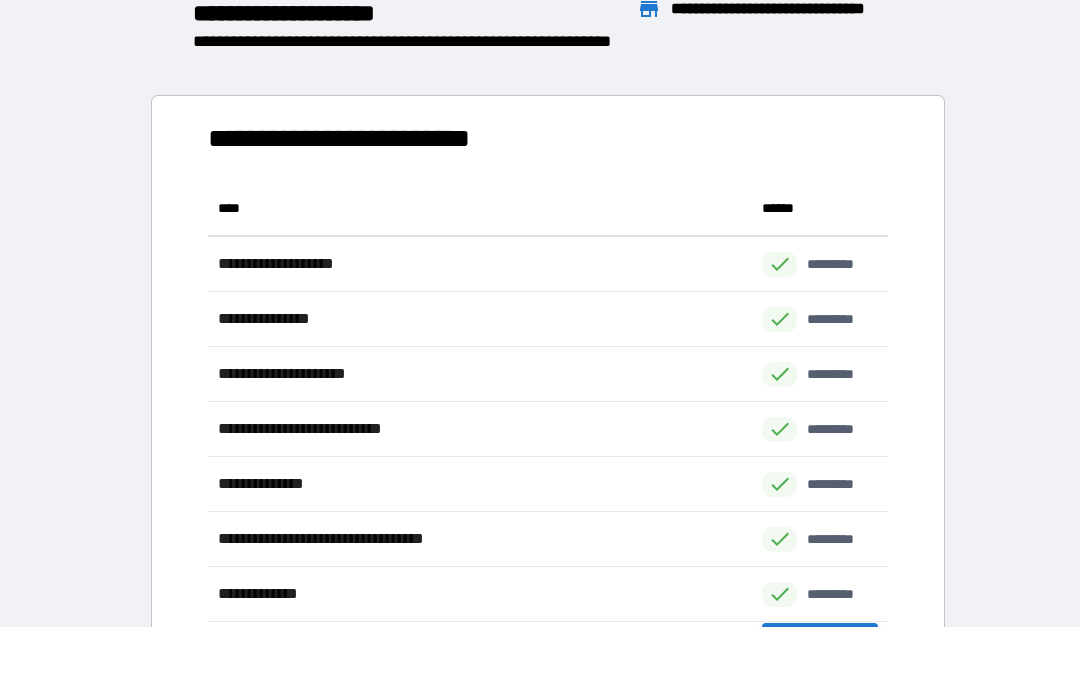 scroll, scrollTop: 1, scrollLeft: 1, axis: both 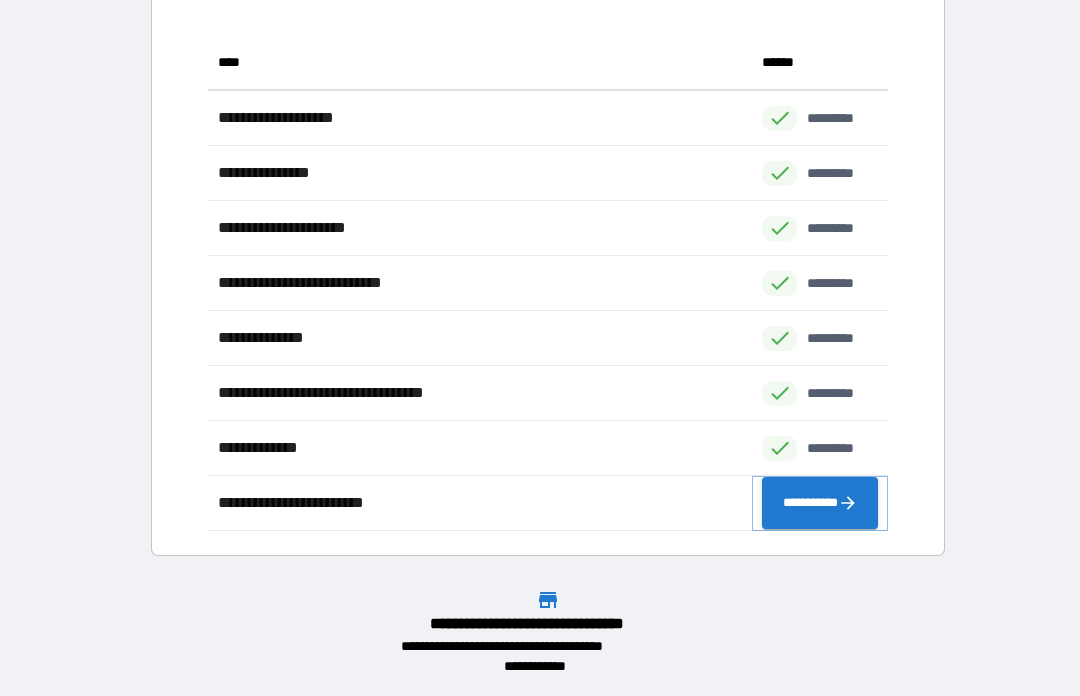 click on "**********" at bounding box center [820, 503] 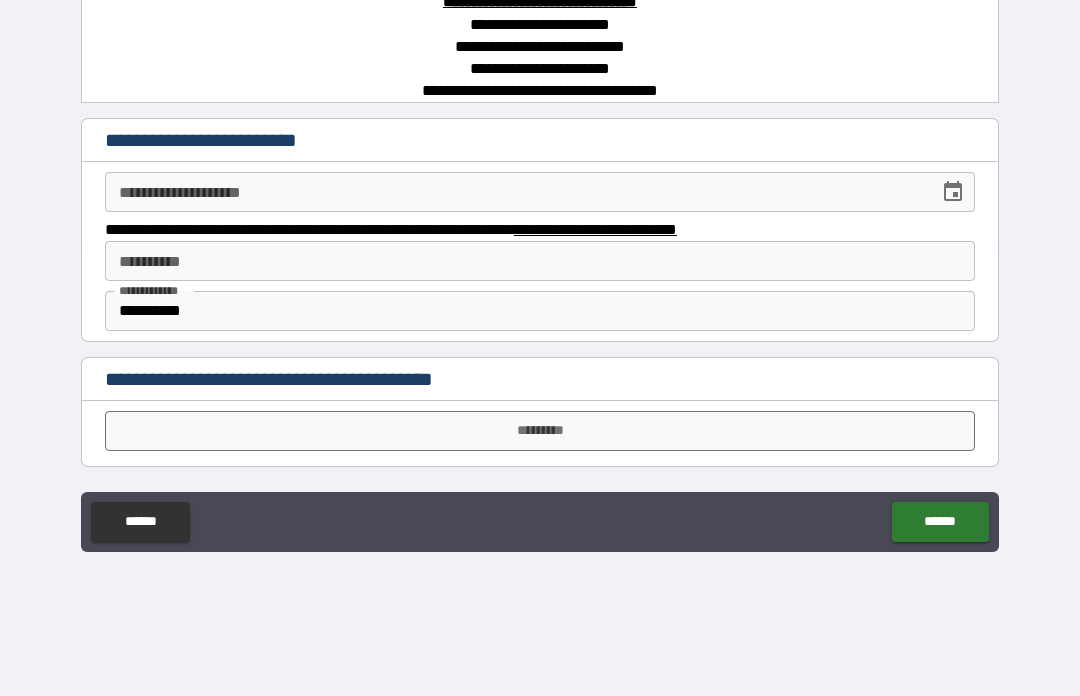 click 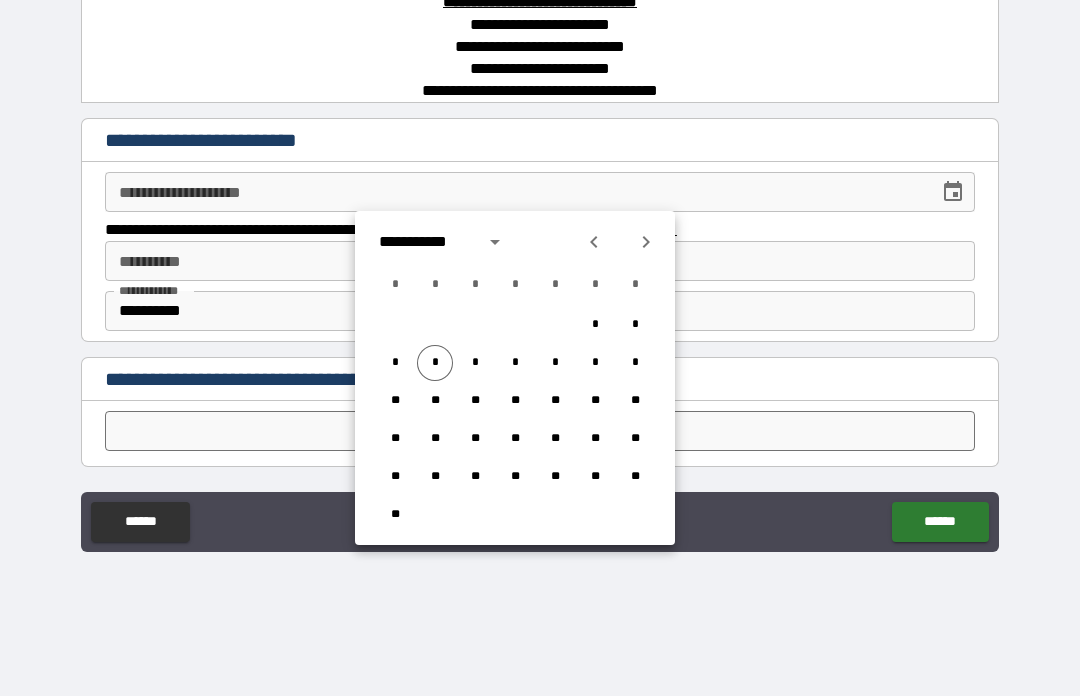 click on "*" at bounding box center (435, 363) 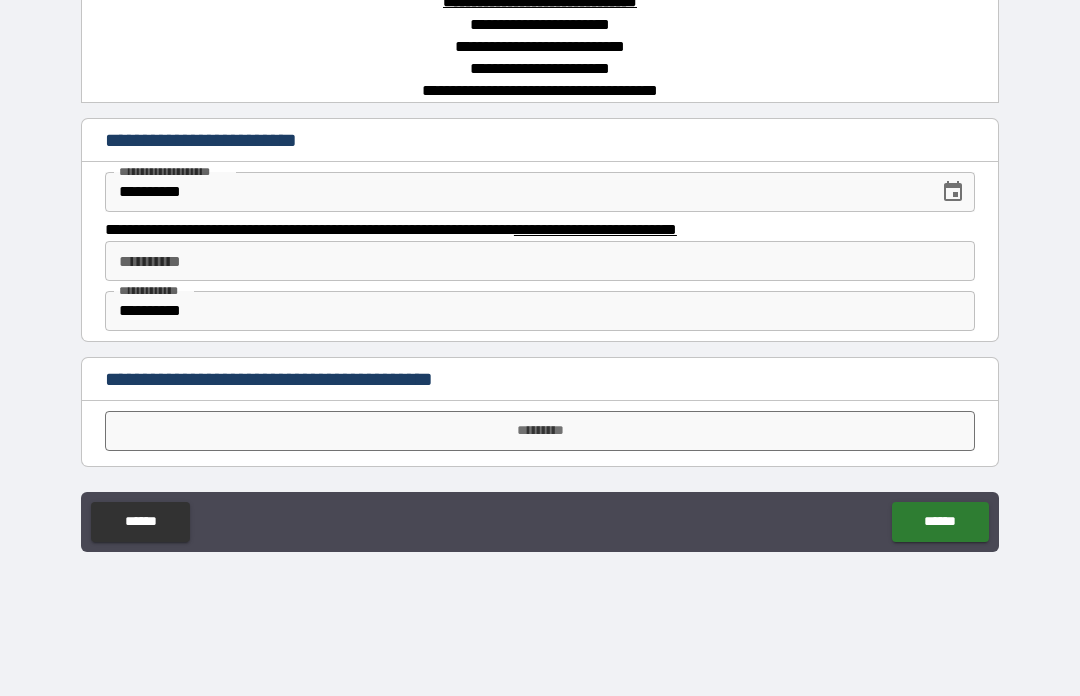 type on "**********" 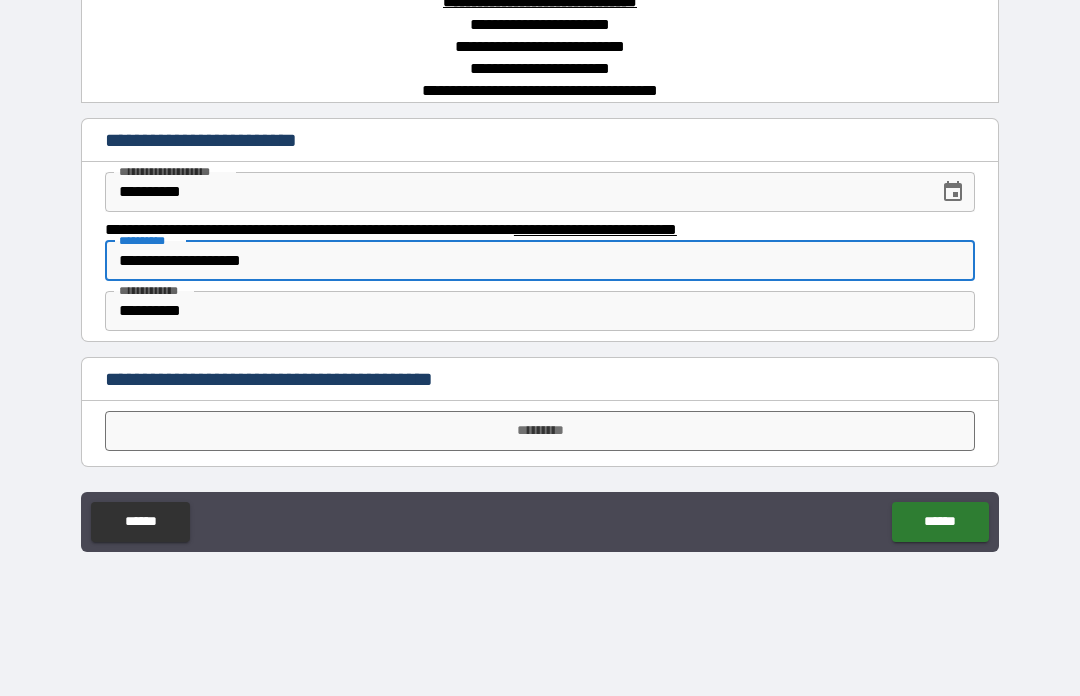 type on "**********" 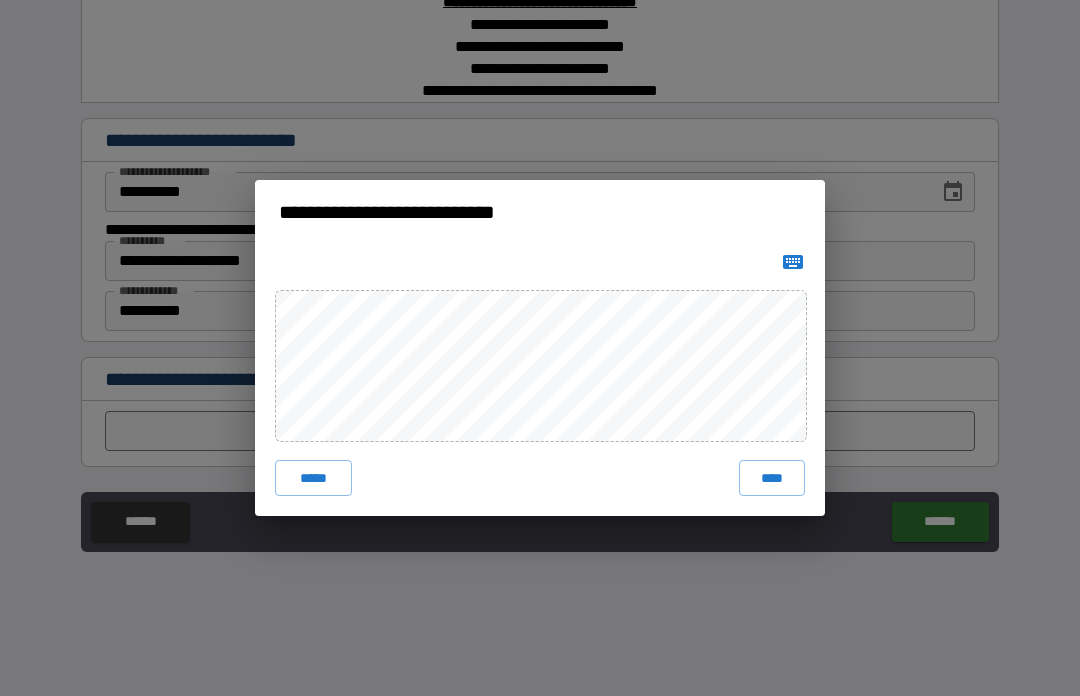 click 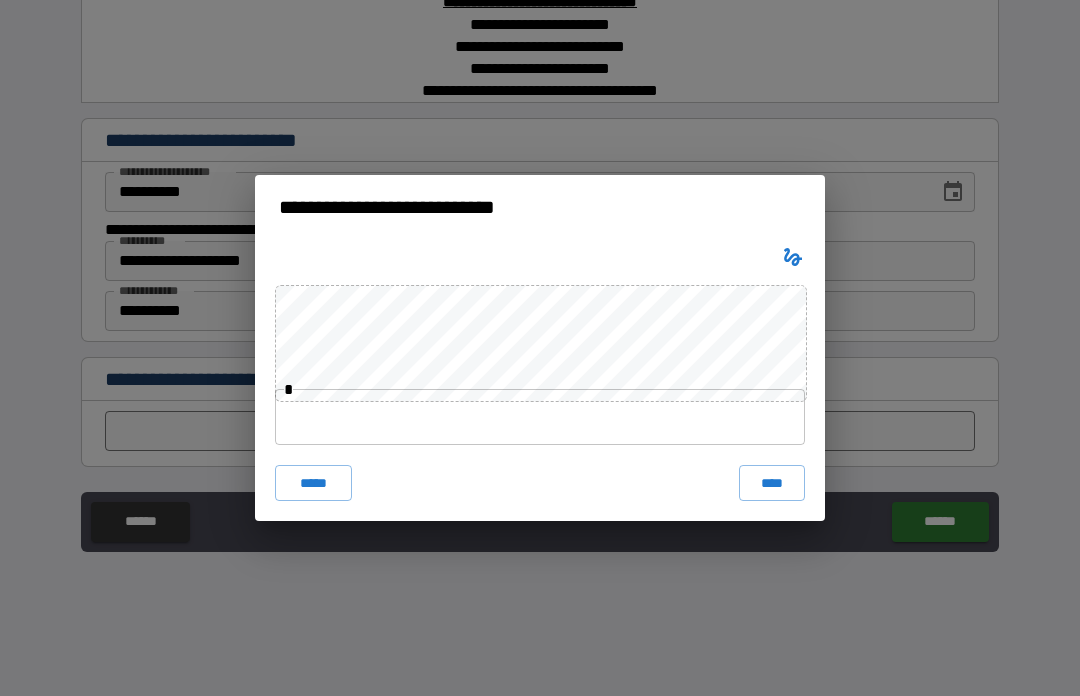 click at bounding box center (540, 417) 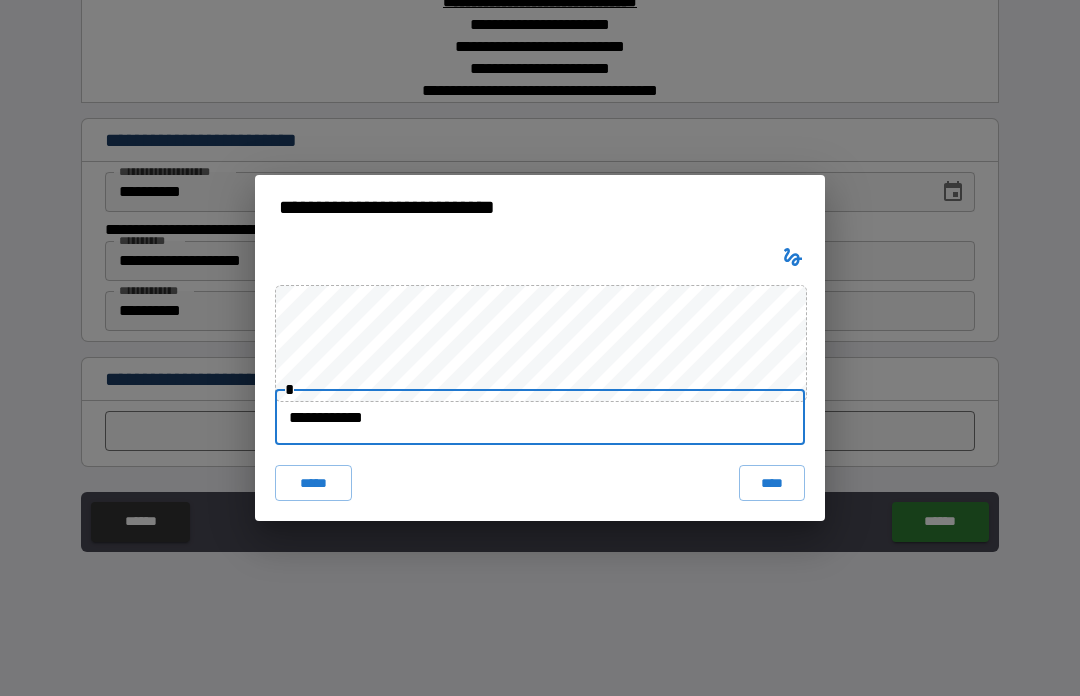 type on "**********" 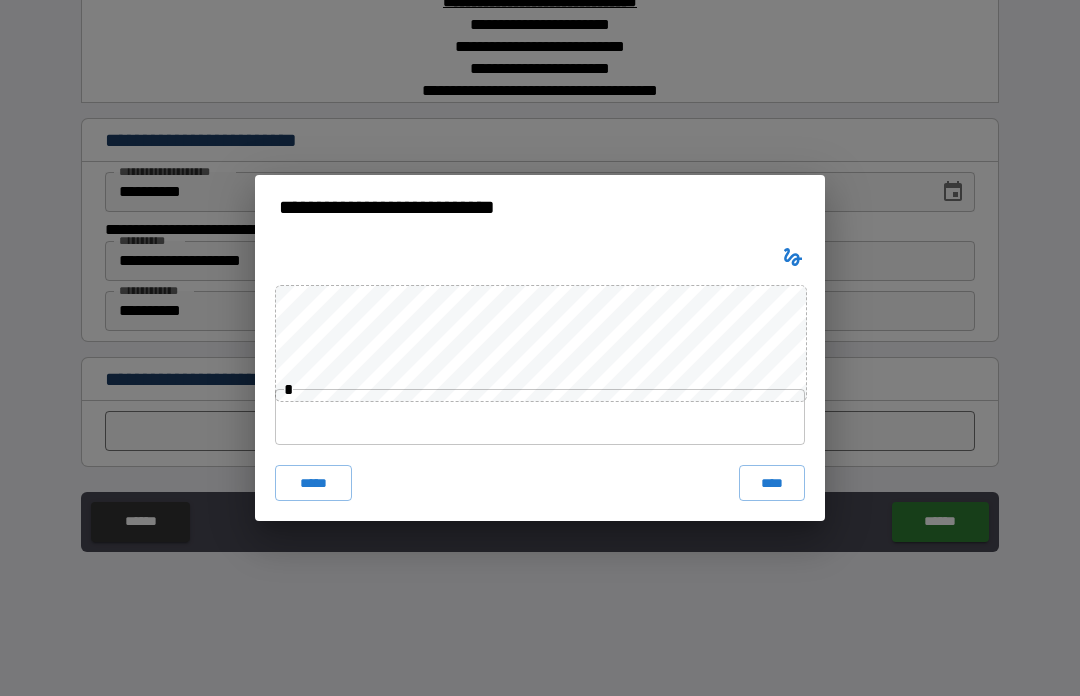 click on "**********" at bounding box center [540, 348] 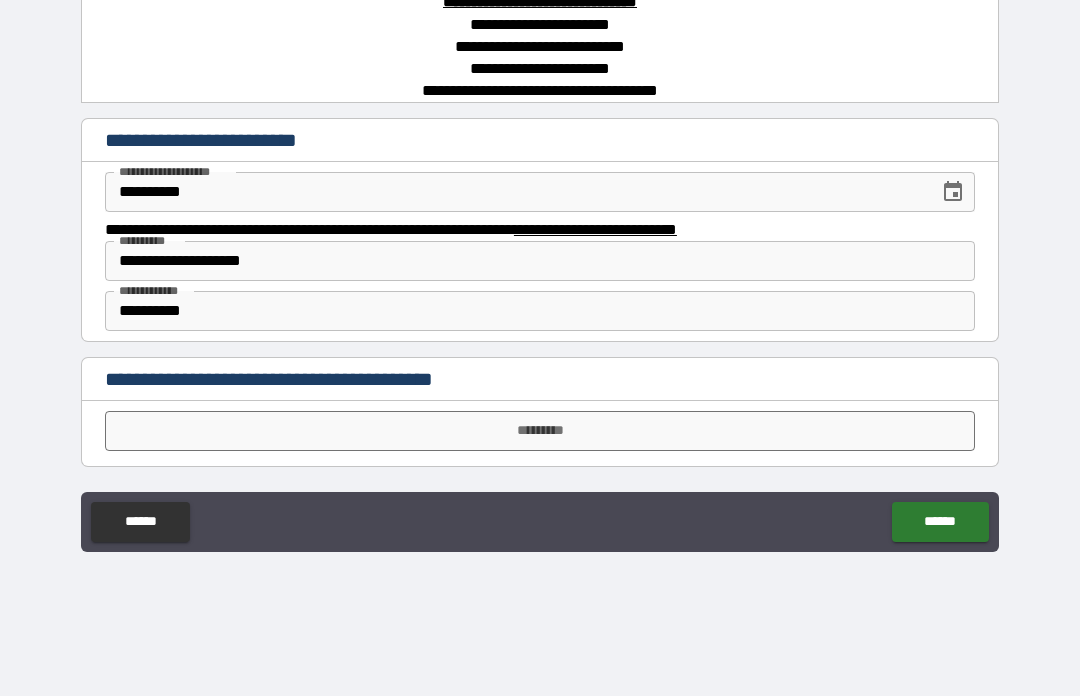 click 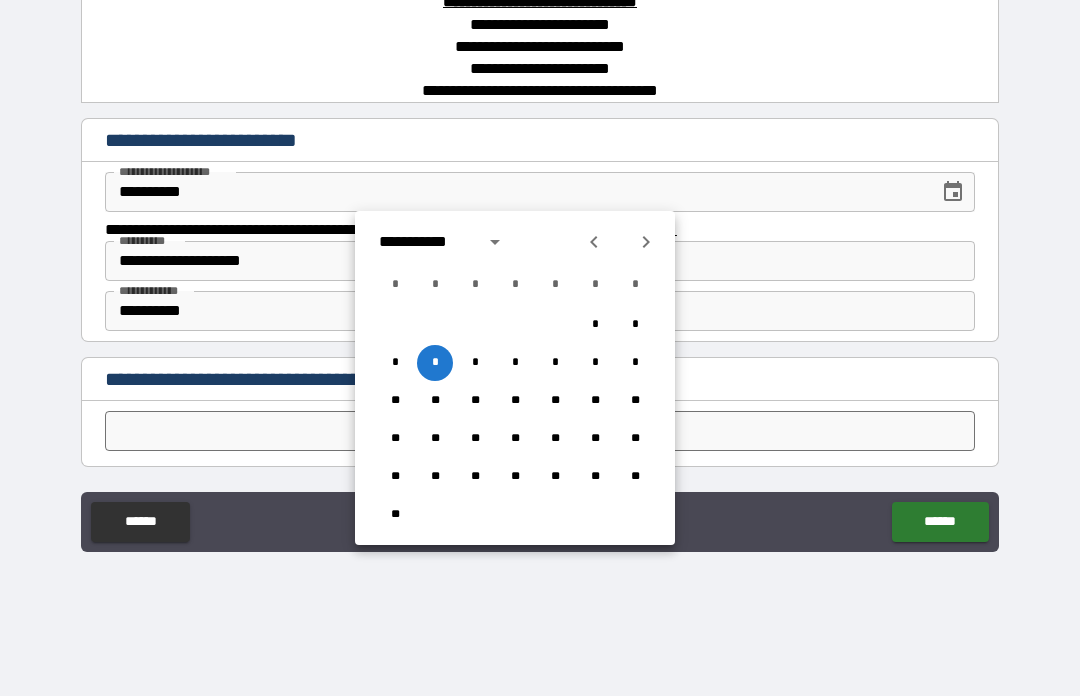 click 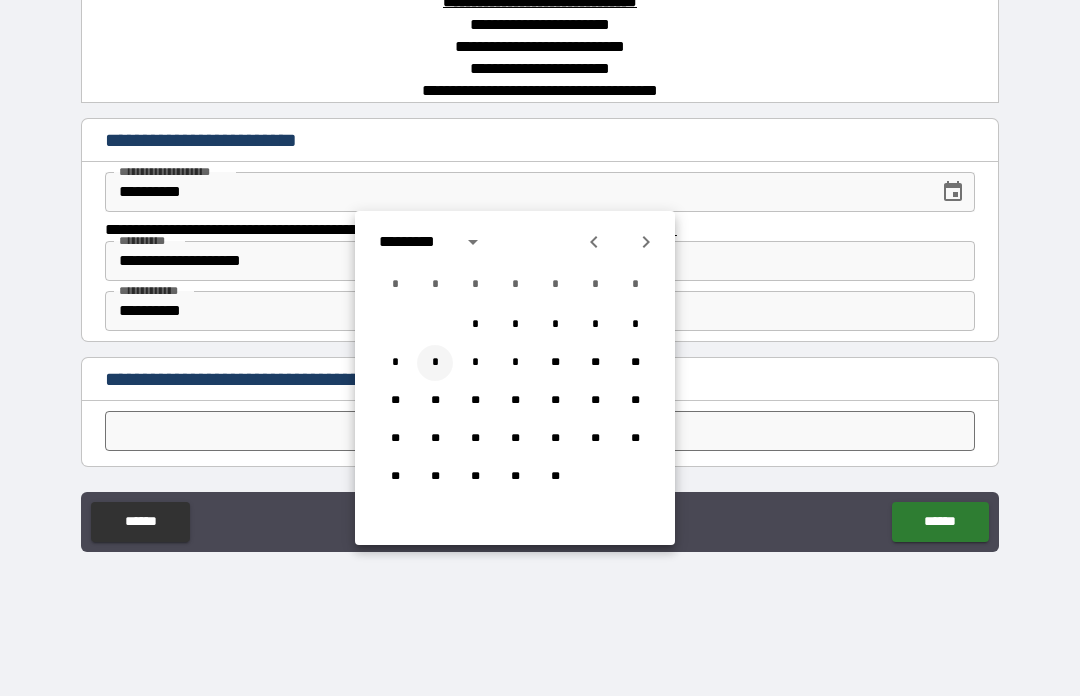 click on "*" at bounding box center (435, 363) 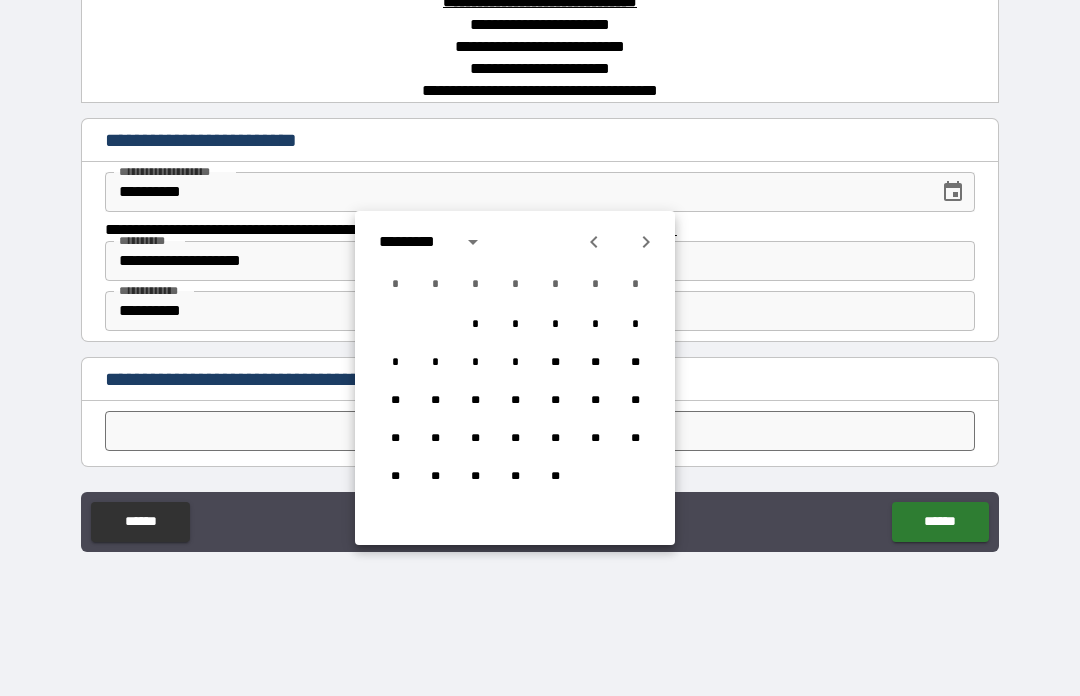 type on "**********" 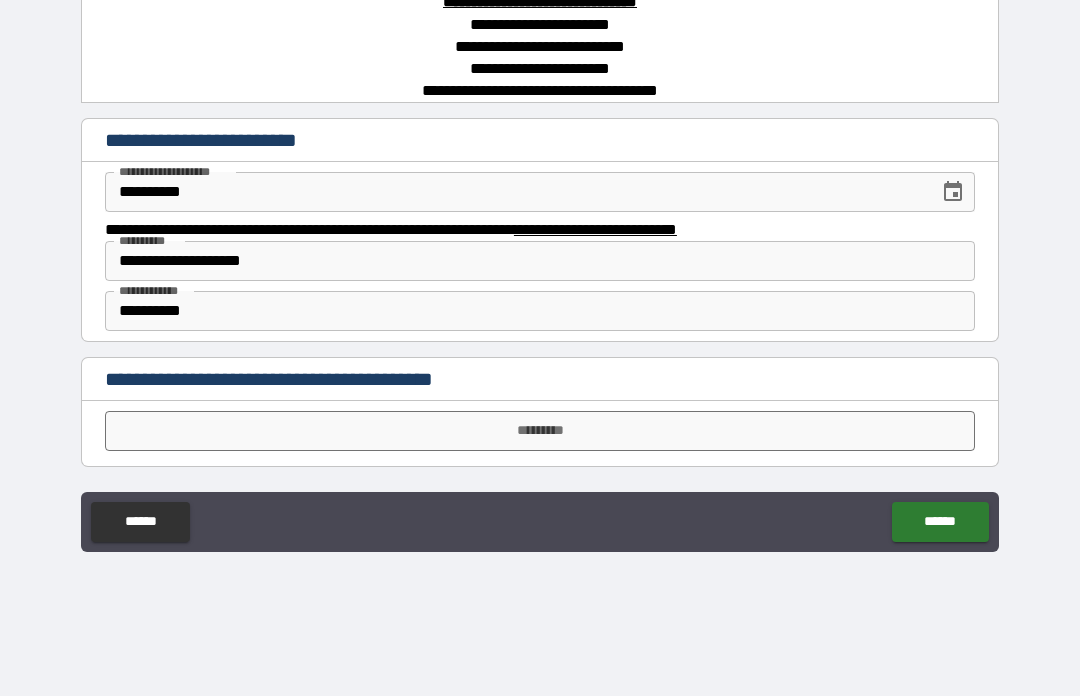 click on "*********" at bounding box center [540, 431] 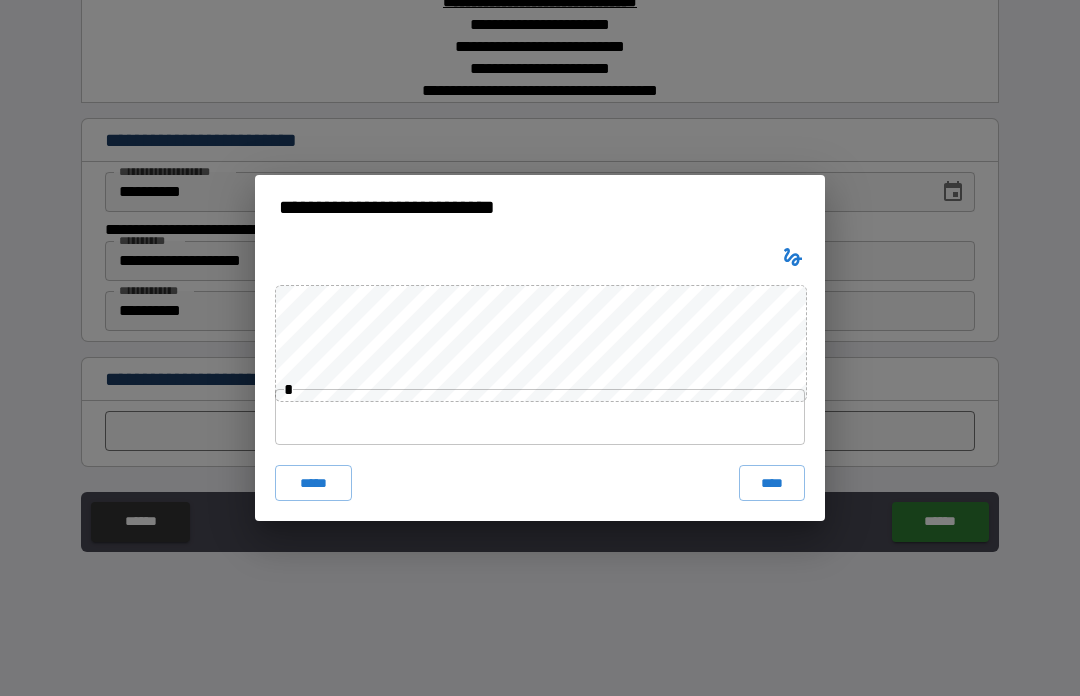 click at bounding box center (540, 417) 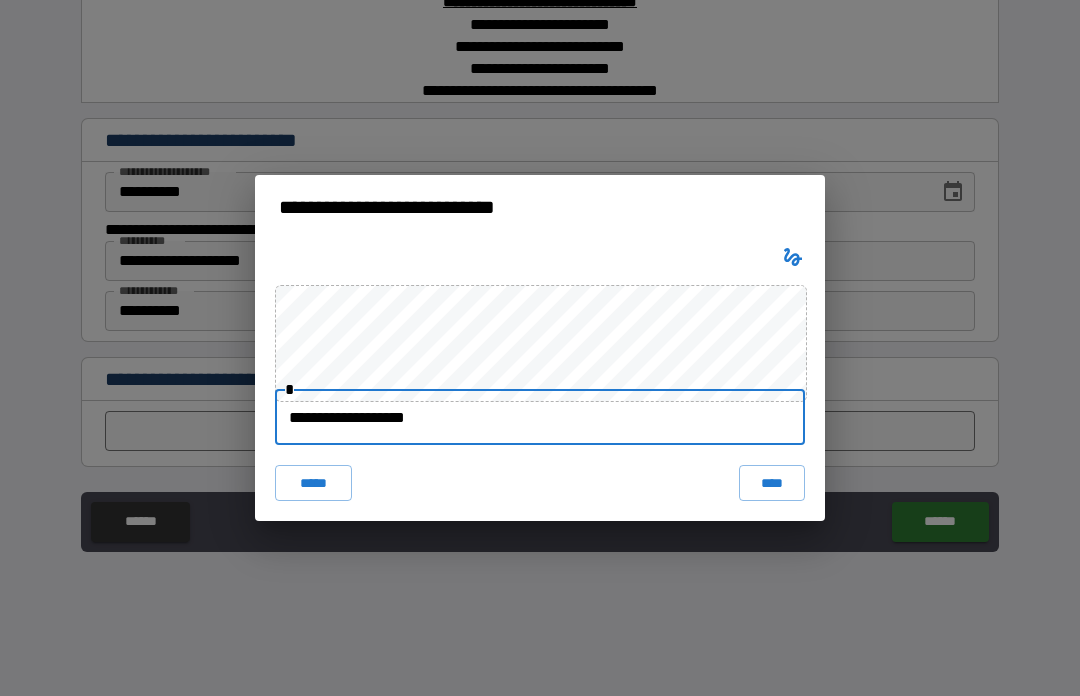 type on "**********" 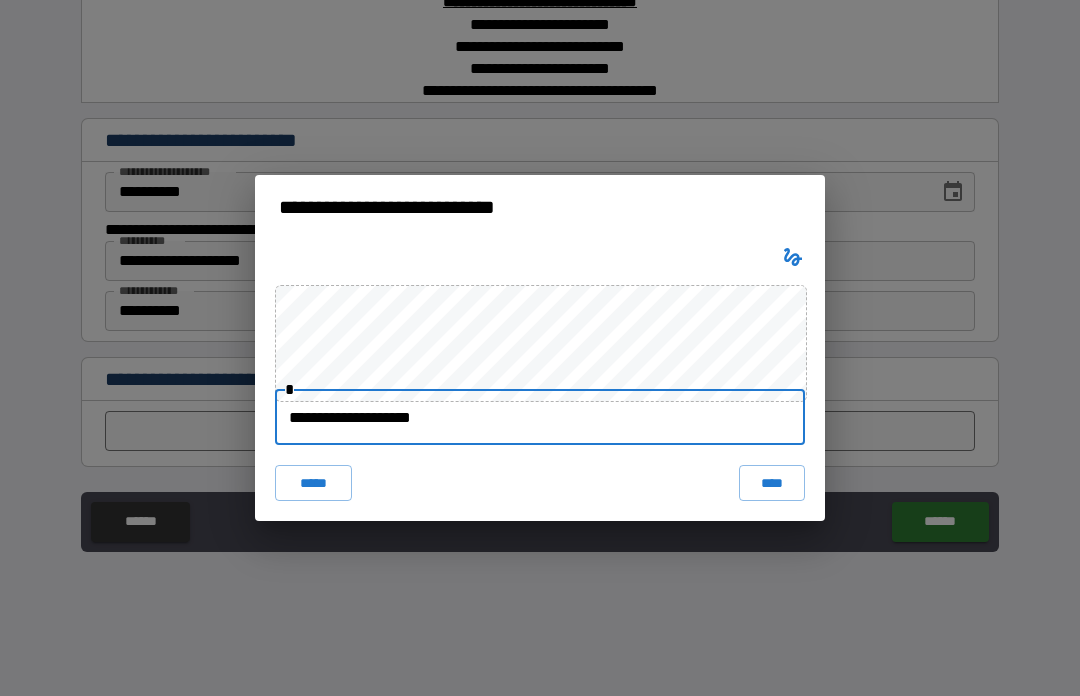 click on "****" at bounding box center [772, 483] 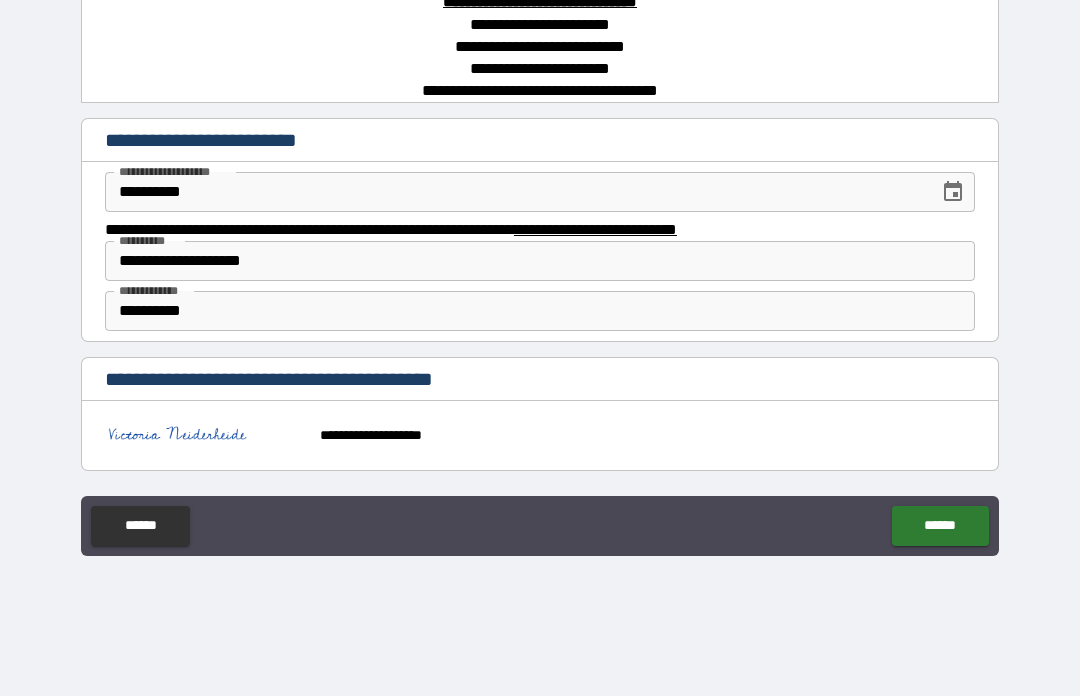 click on "******" at bounding box center (940, 526) 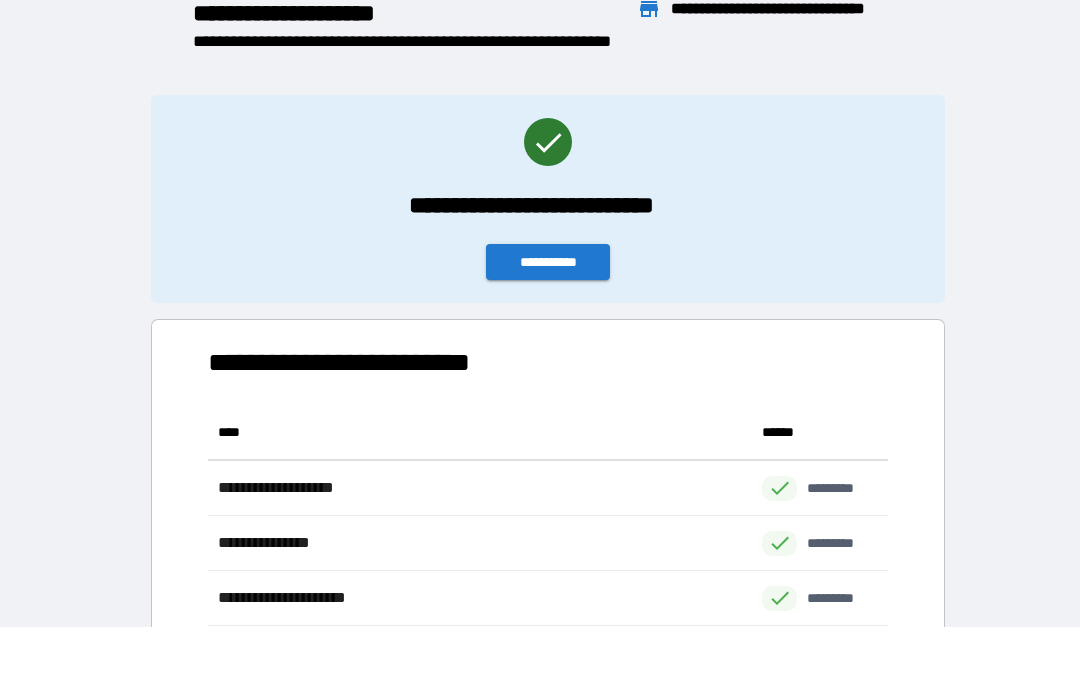 scroll, scrollTop: 496, scrollLeft: 680, axis: both 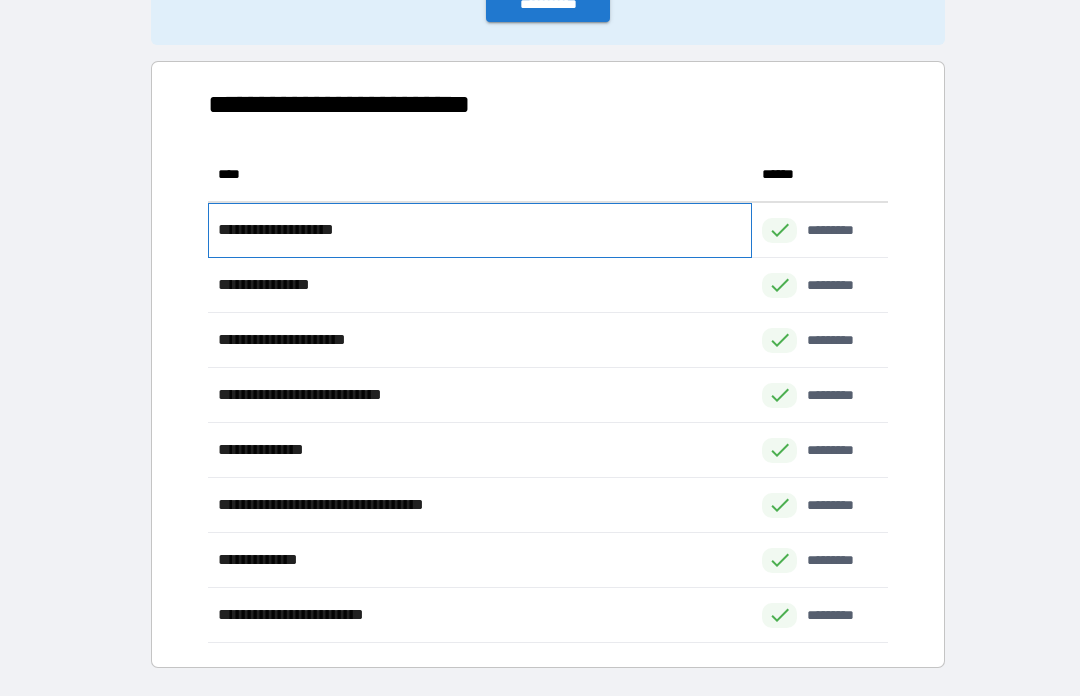 click on "**********" at bounding box center [289, 230] 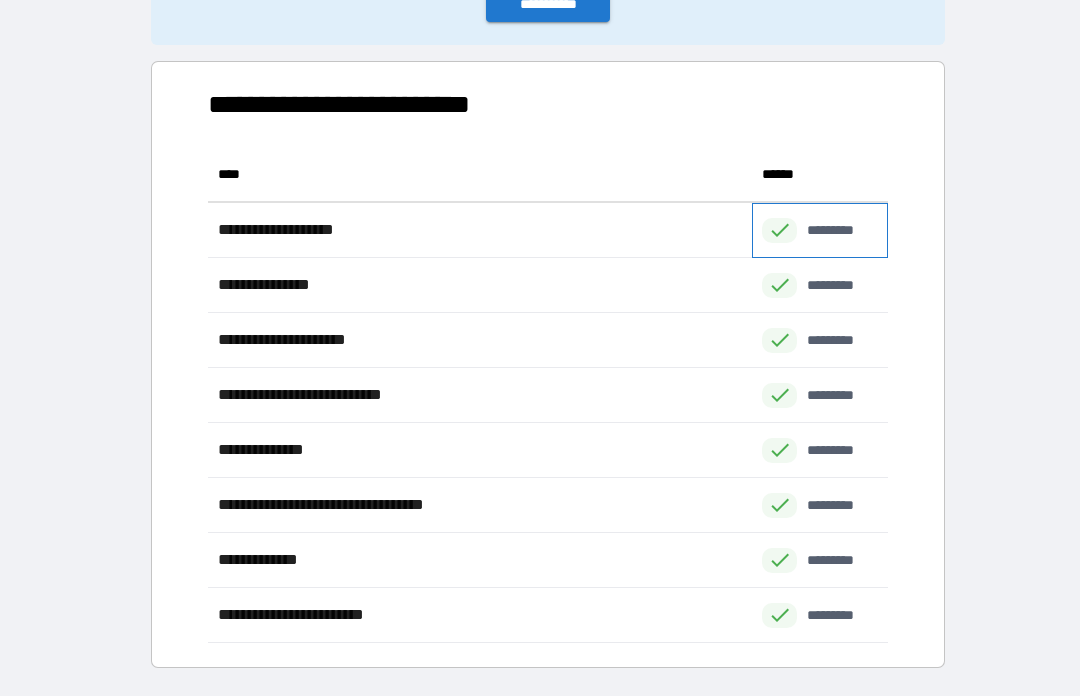 click on "*********" at bounding box center (841, 230) 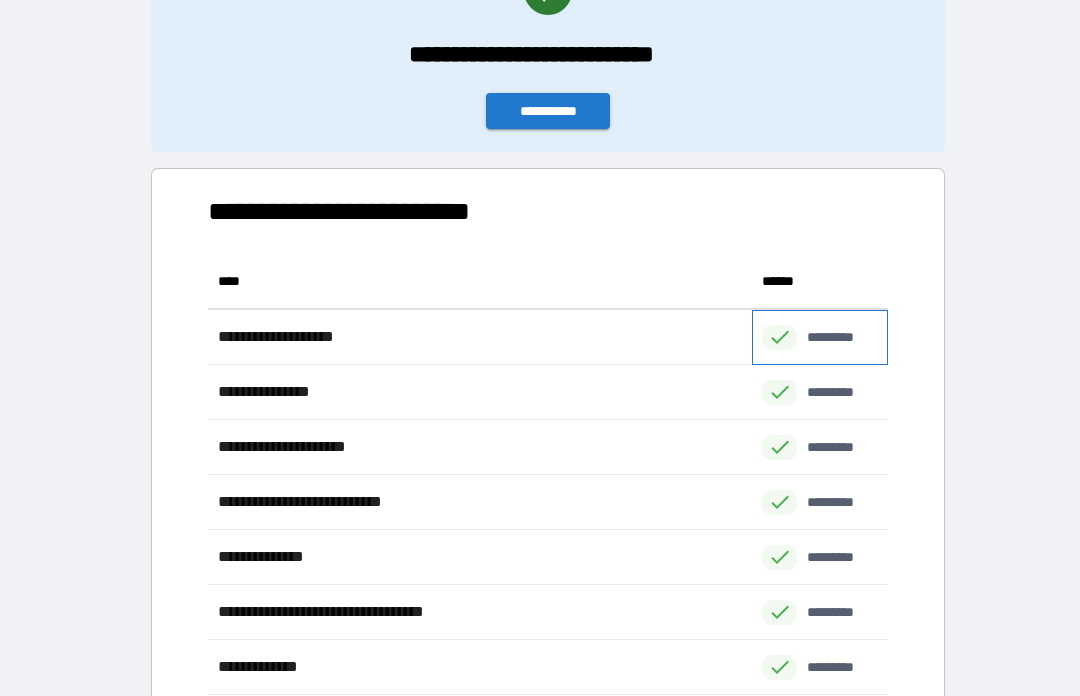 scroll, scrollTop: 151, scrollLeft: 0, axis: vertical 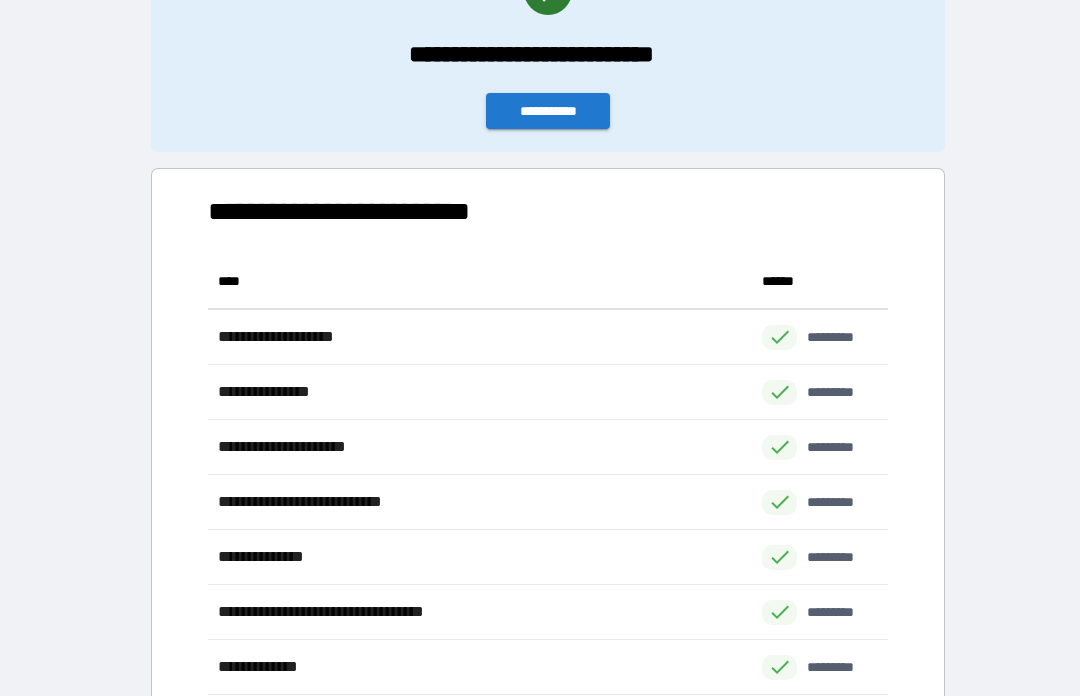 click on "**********" at bounding box center (548, 111) 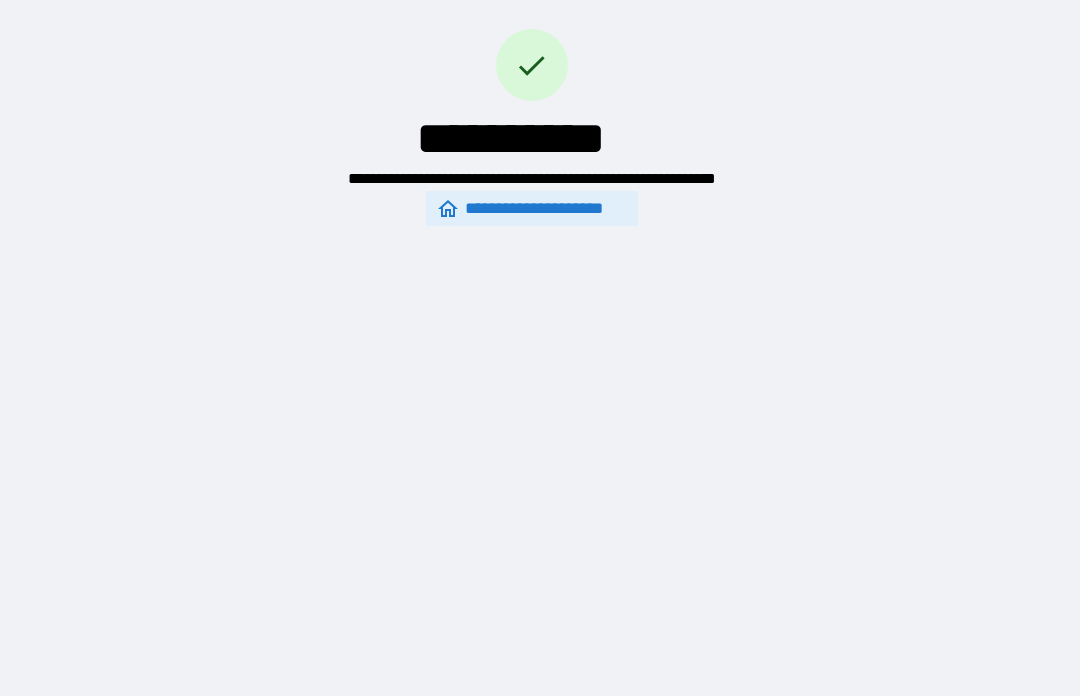 scroll, scrollTop: 0, scrollLeft: 0, axis: both 